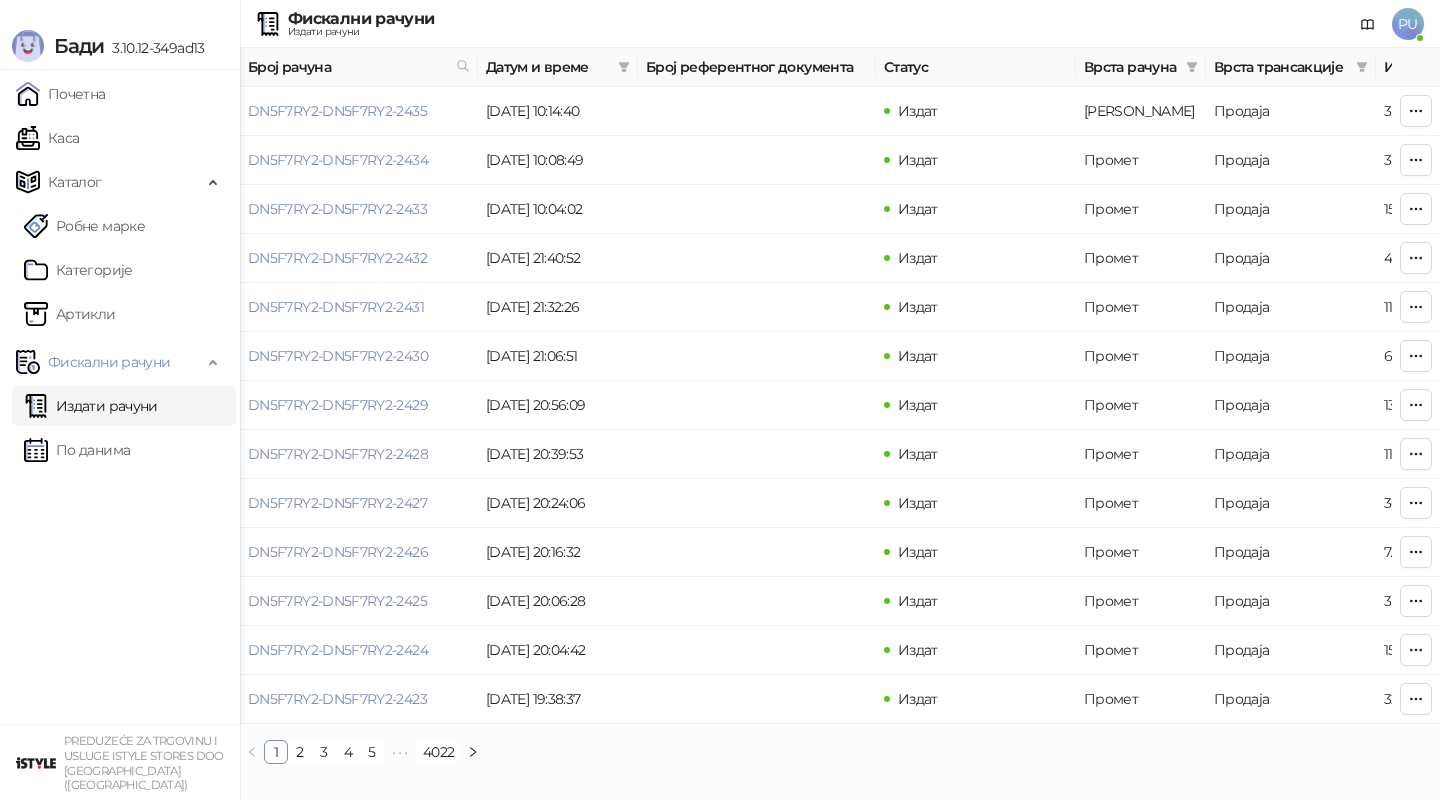 scroll, scrollTop: 0, scrollLeft: 0, axis: both 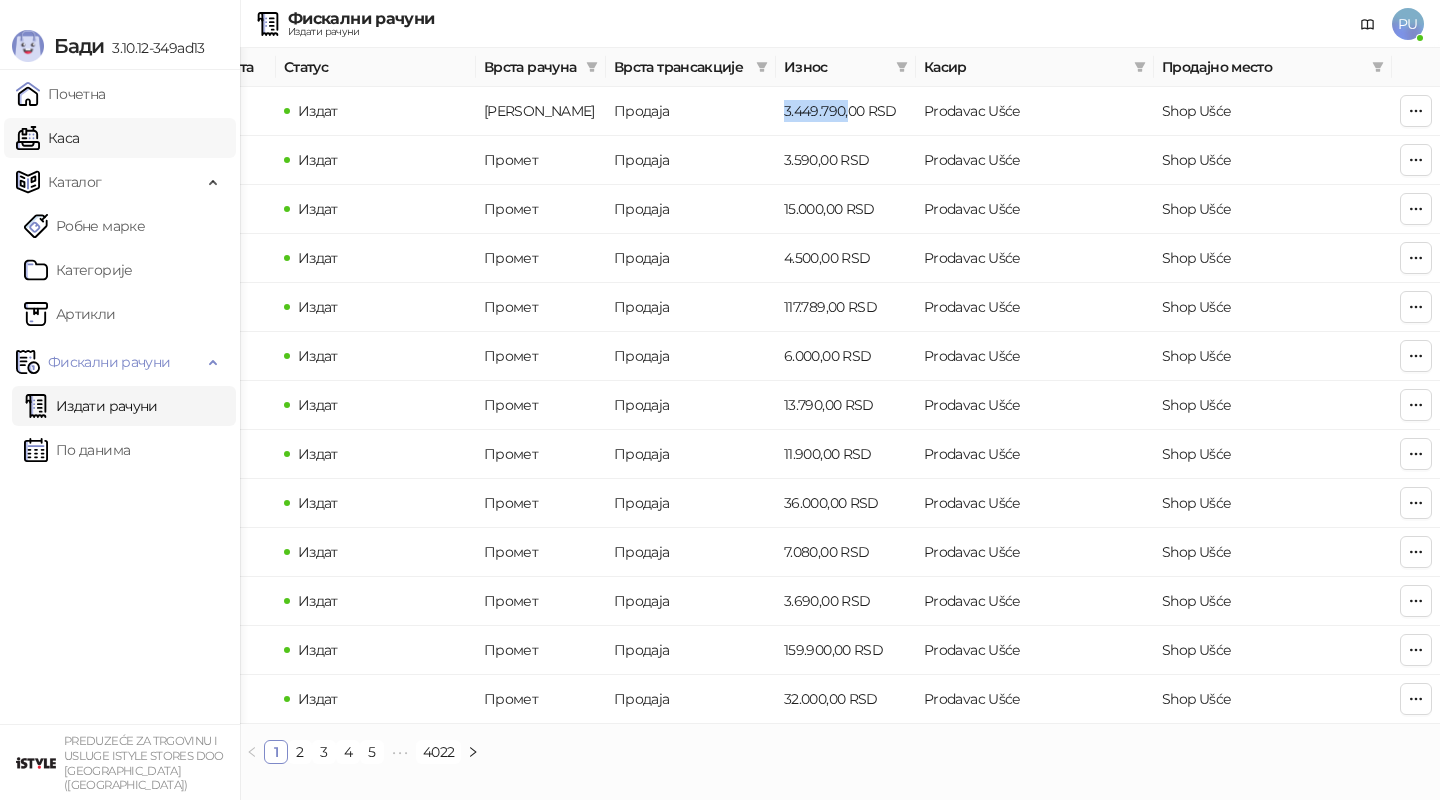 click on "Каса" at bounding box center [47, 138] 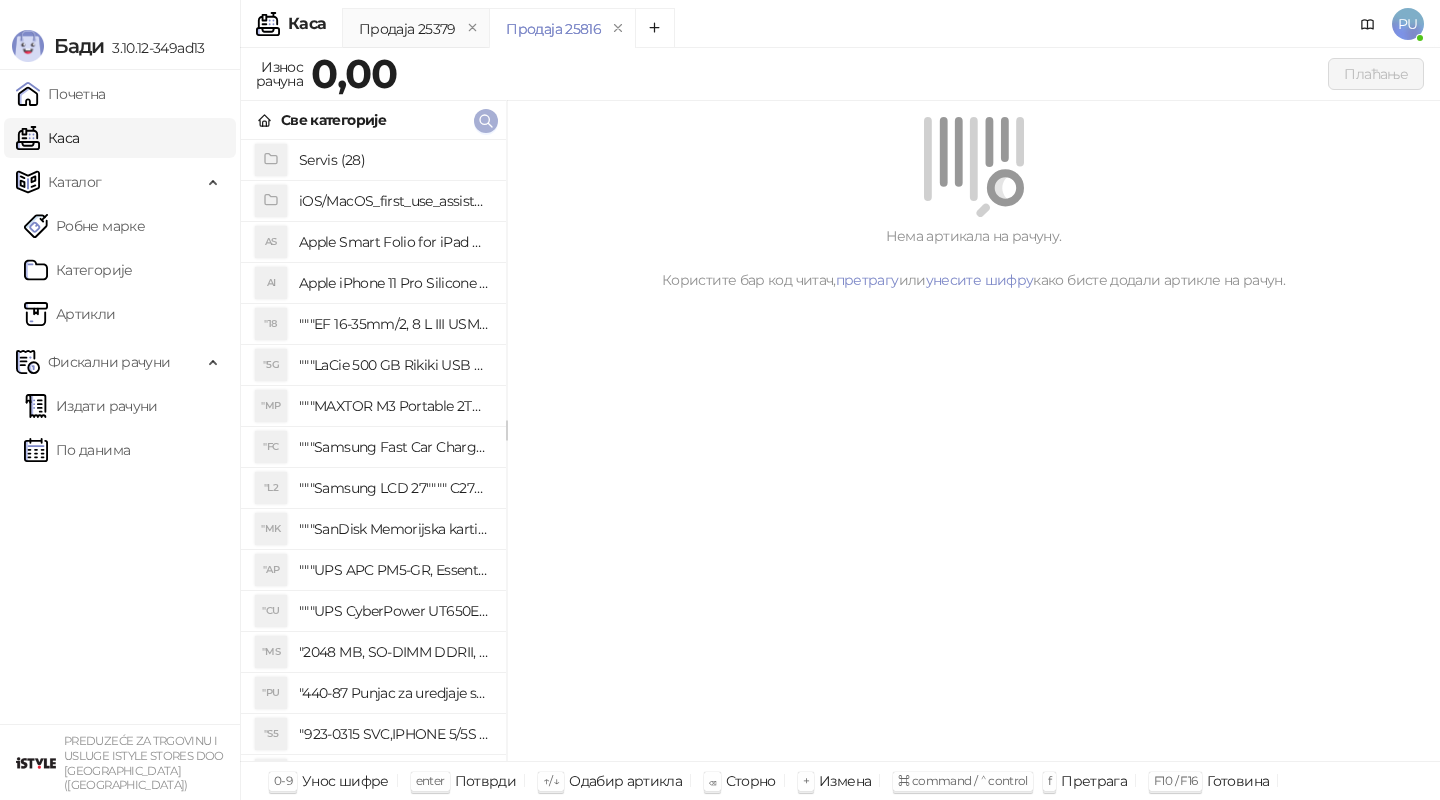 click 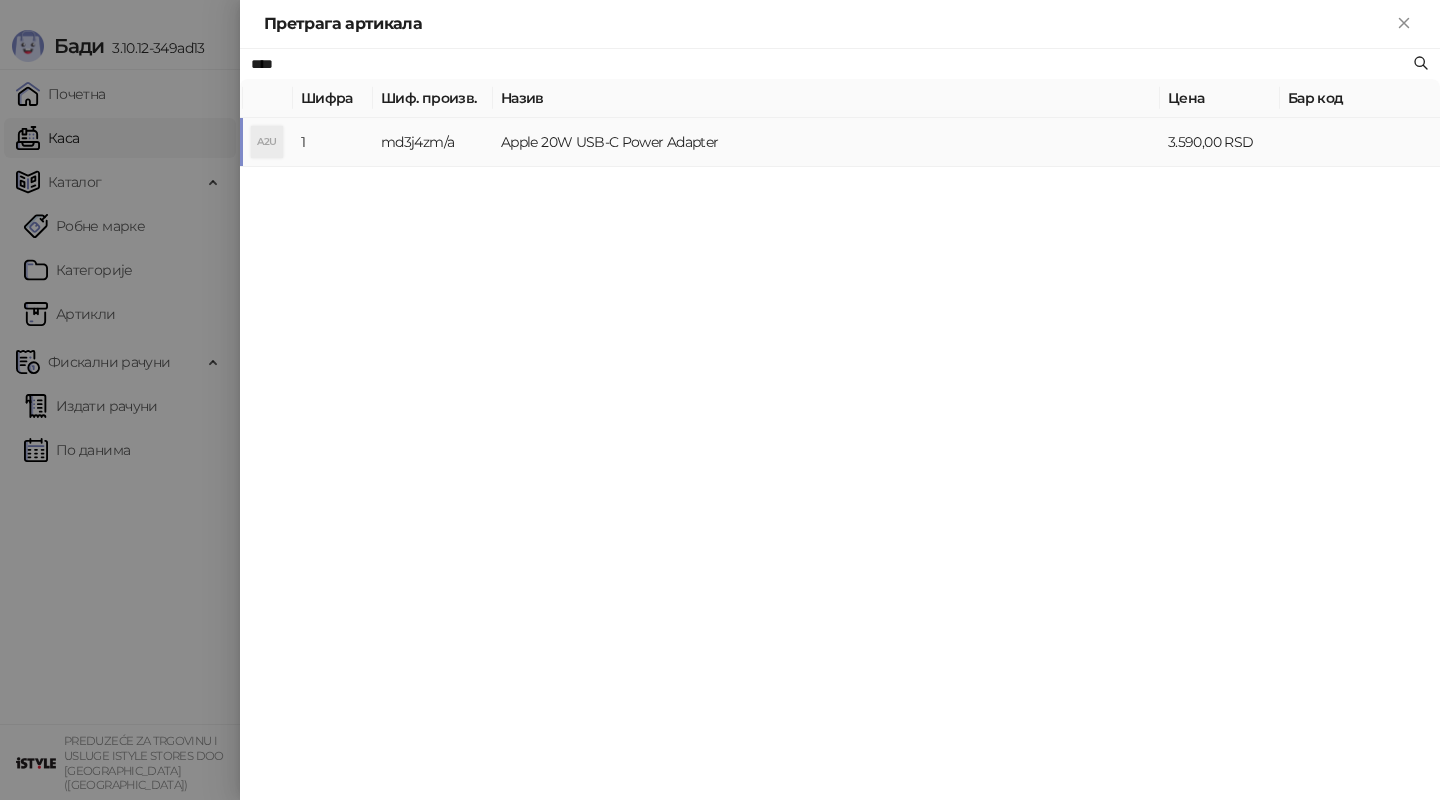 click on "Apple 20W USB-C Power Adapter" at bounding box center (826, 142) 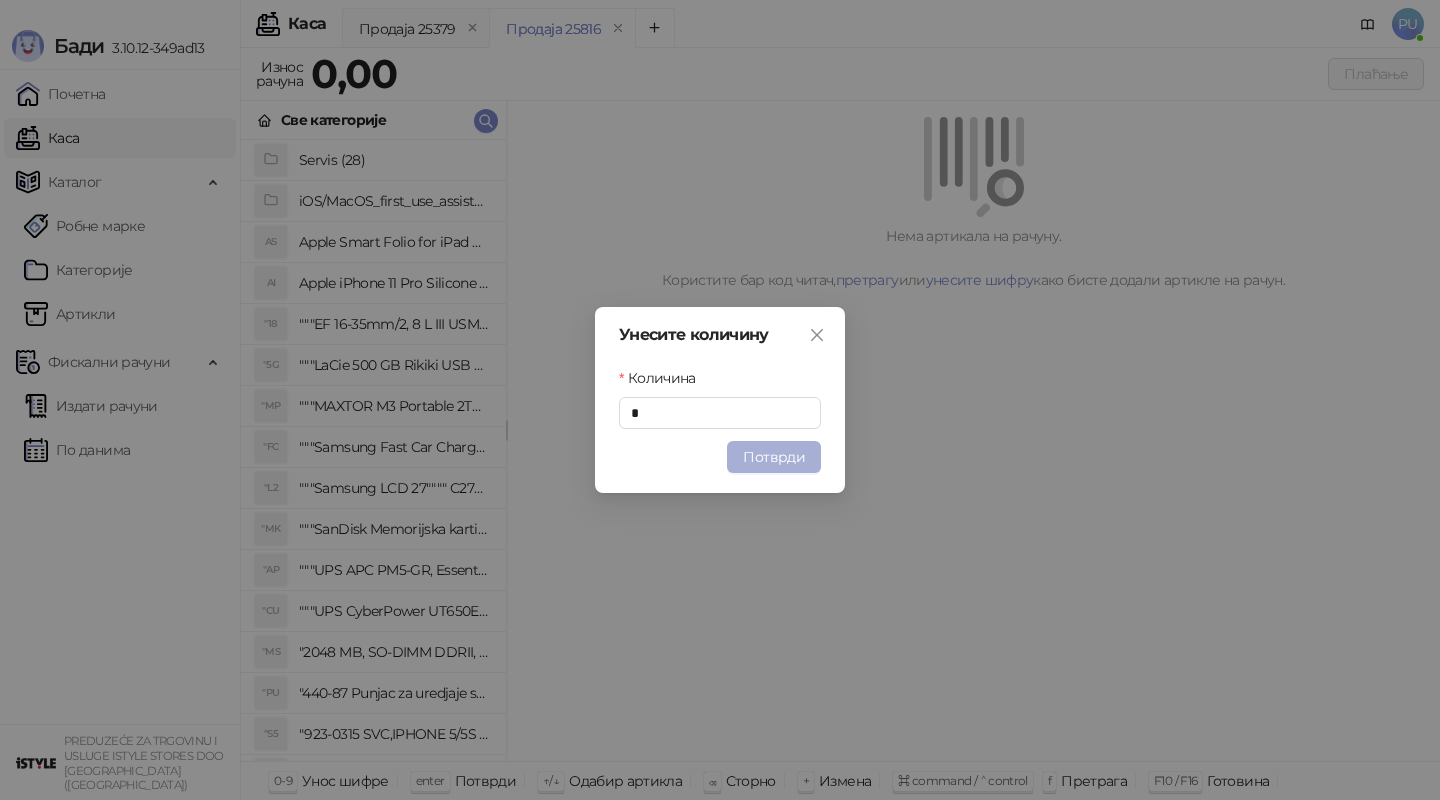 click on "Потврди" at bounding box center (774, 457) 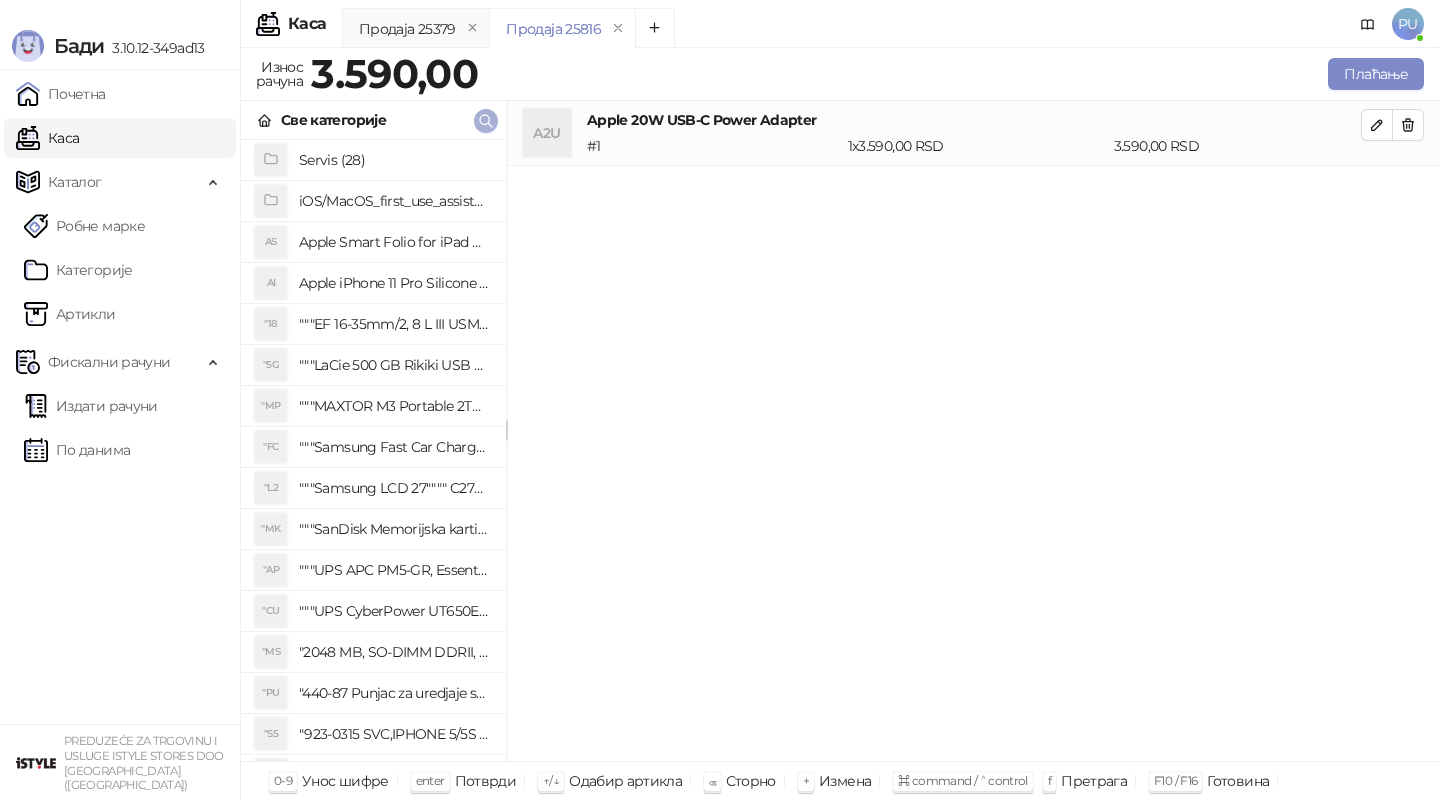 click 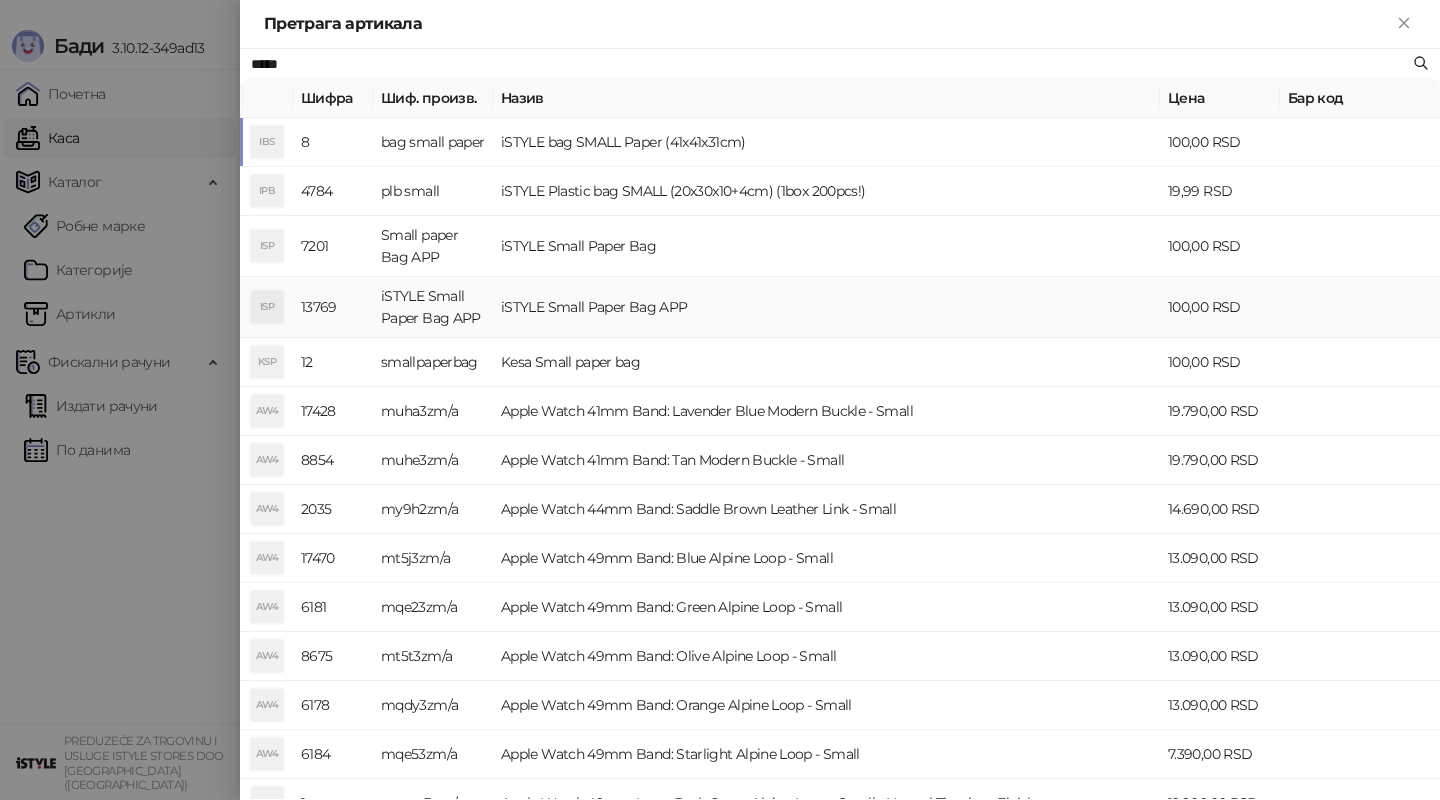 type on "*****" 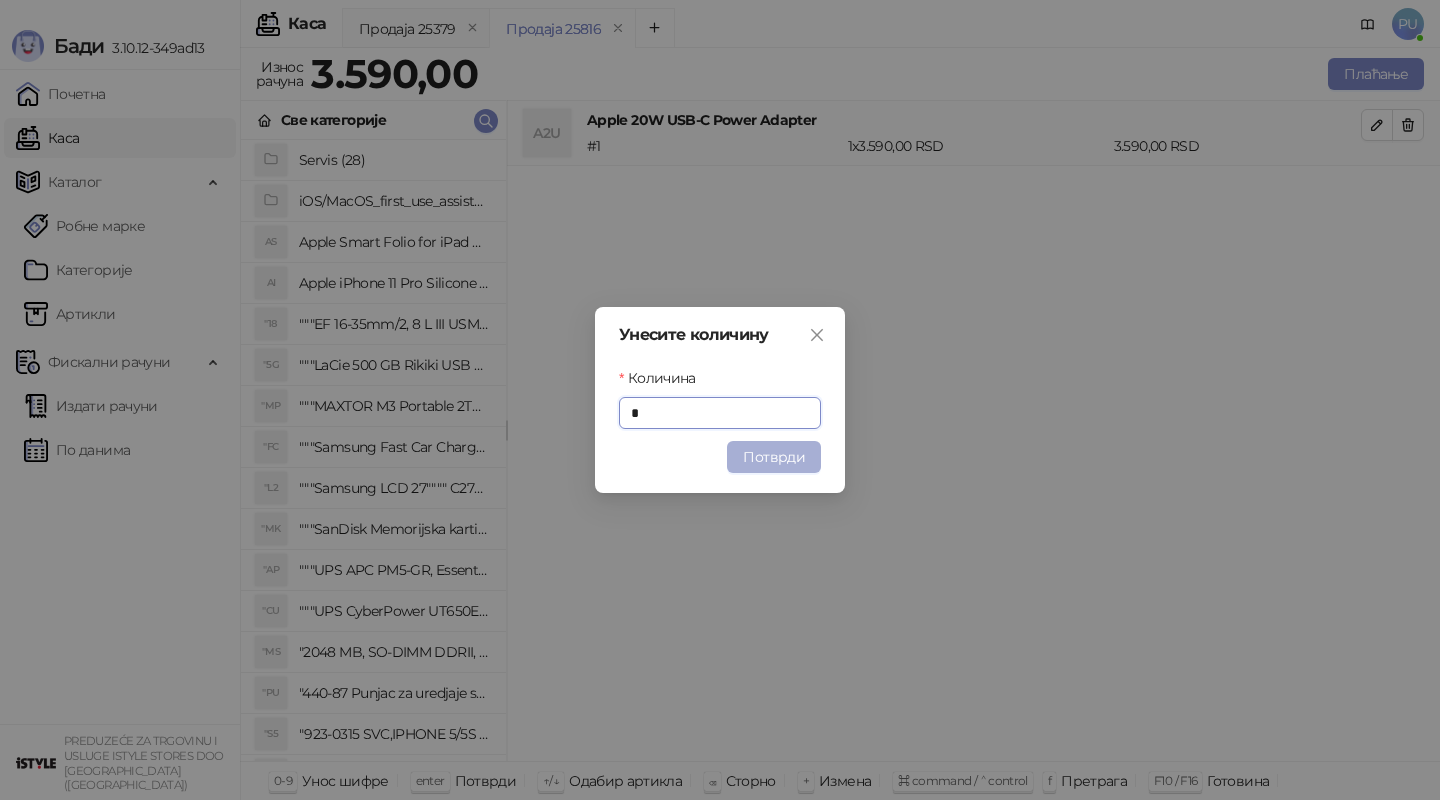 click on "Потврди" at bounding box center [774, 457] 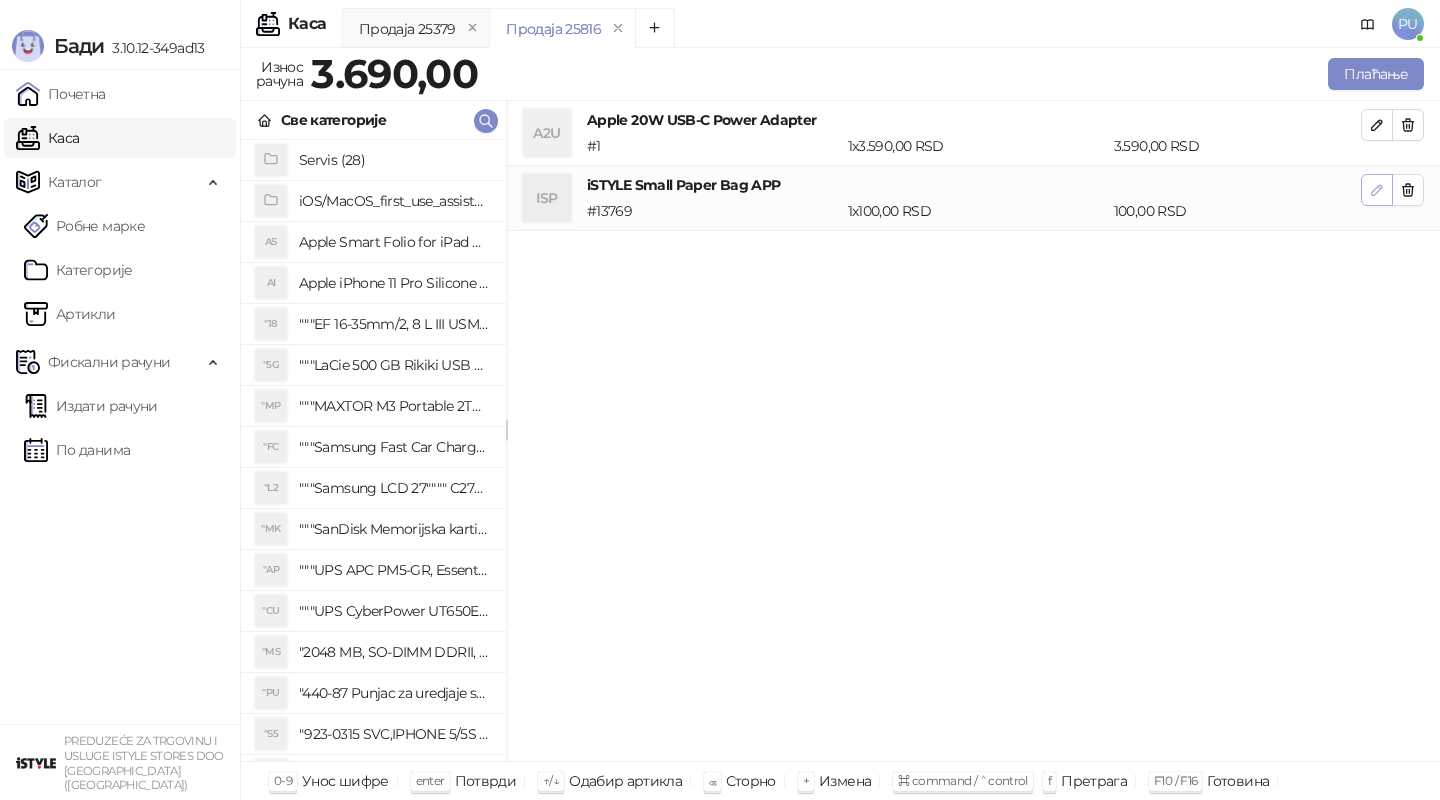 click 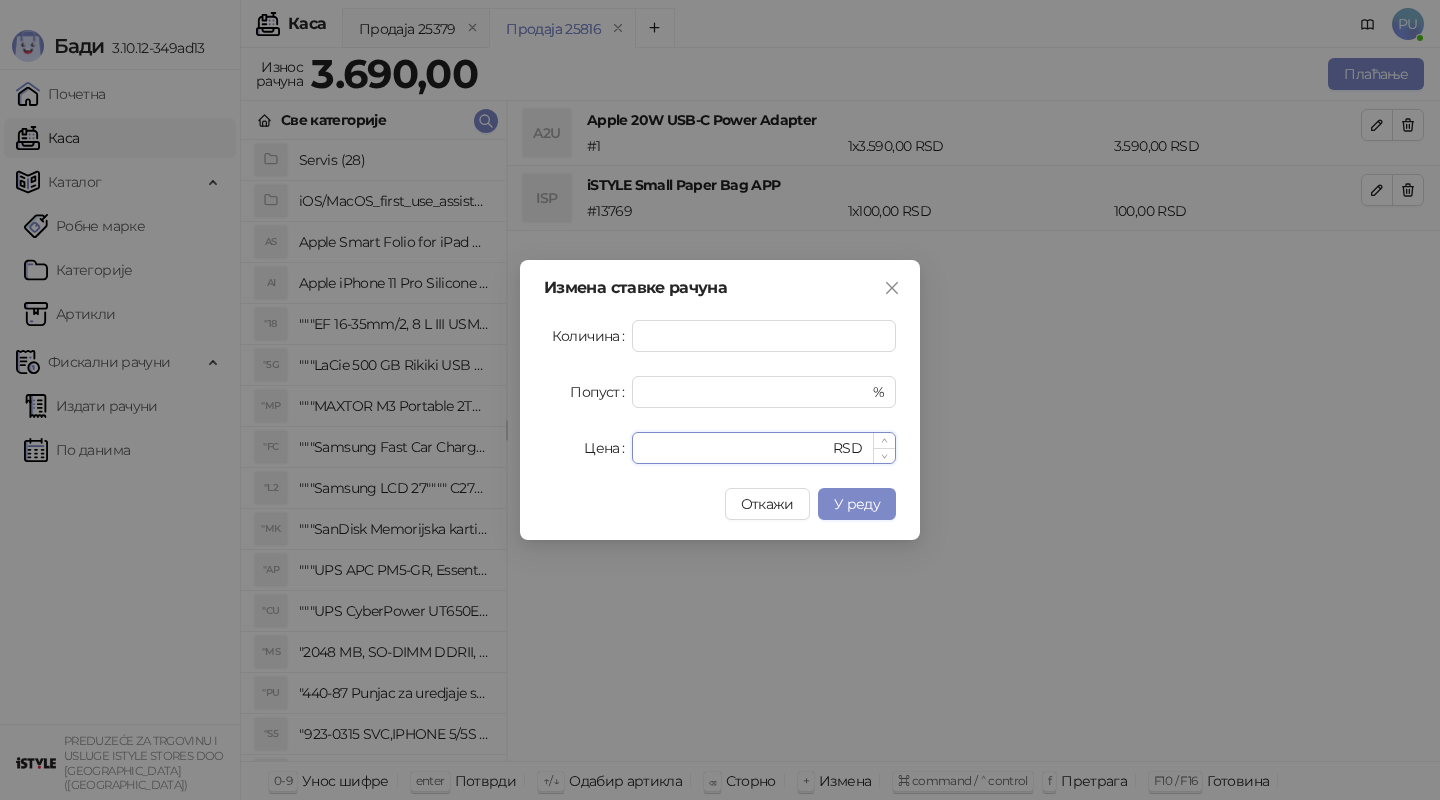 click on "***" at bounding box center [736, 448] 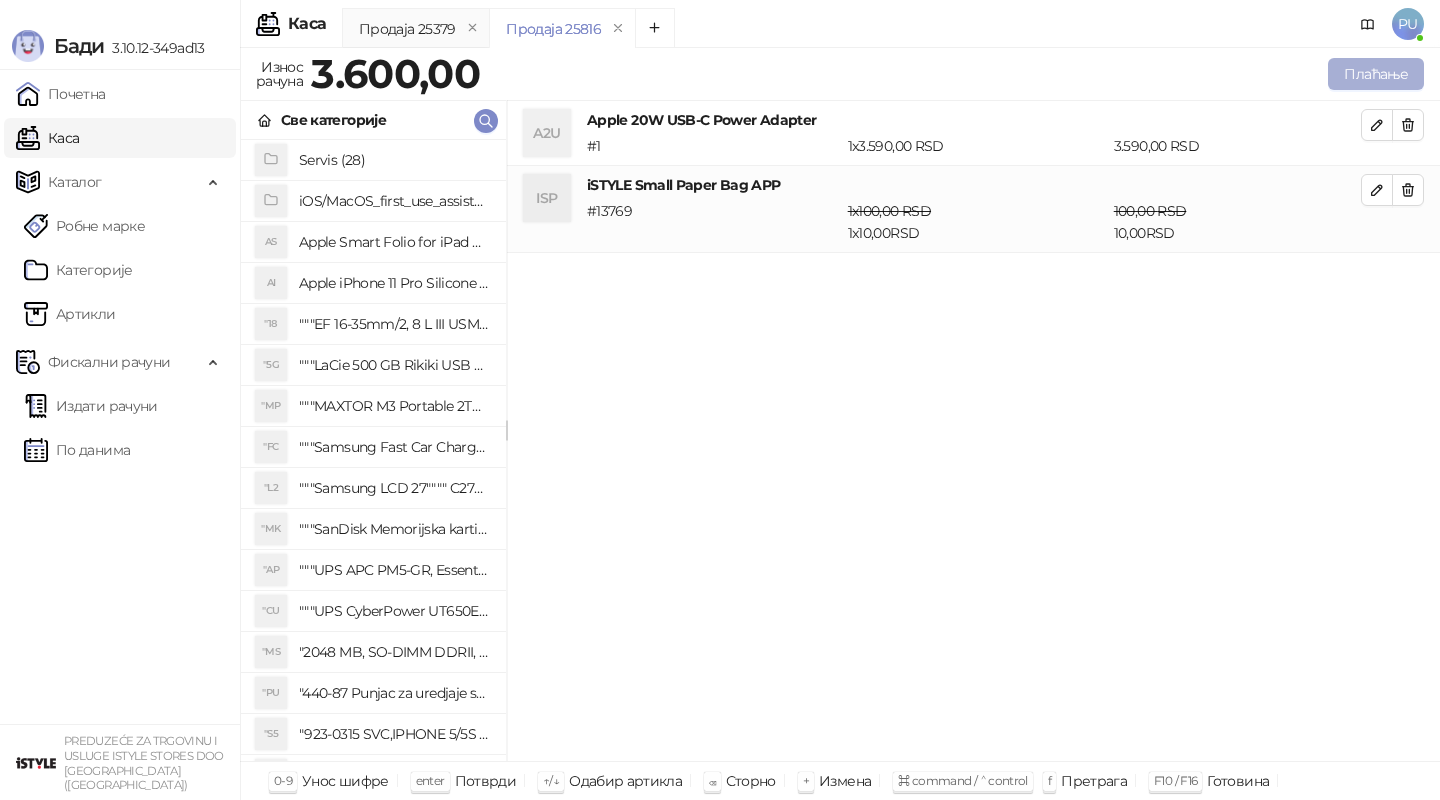 click on "Плаћање" at bounding box center [1376, 74] 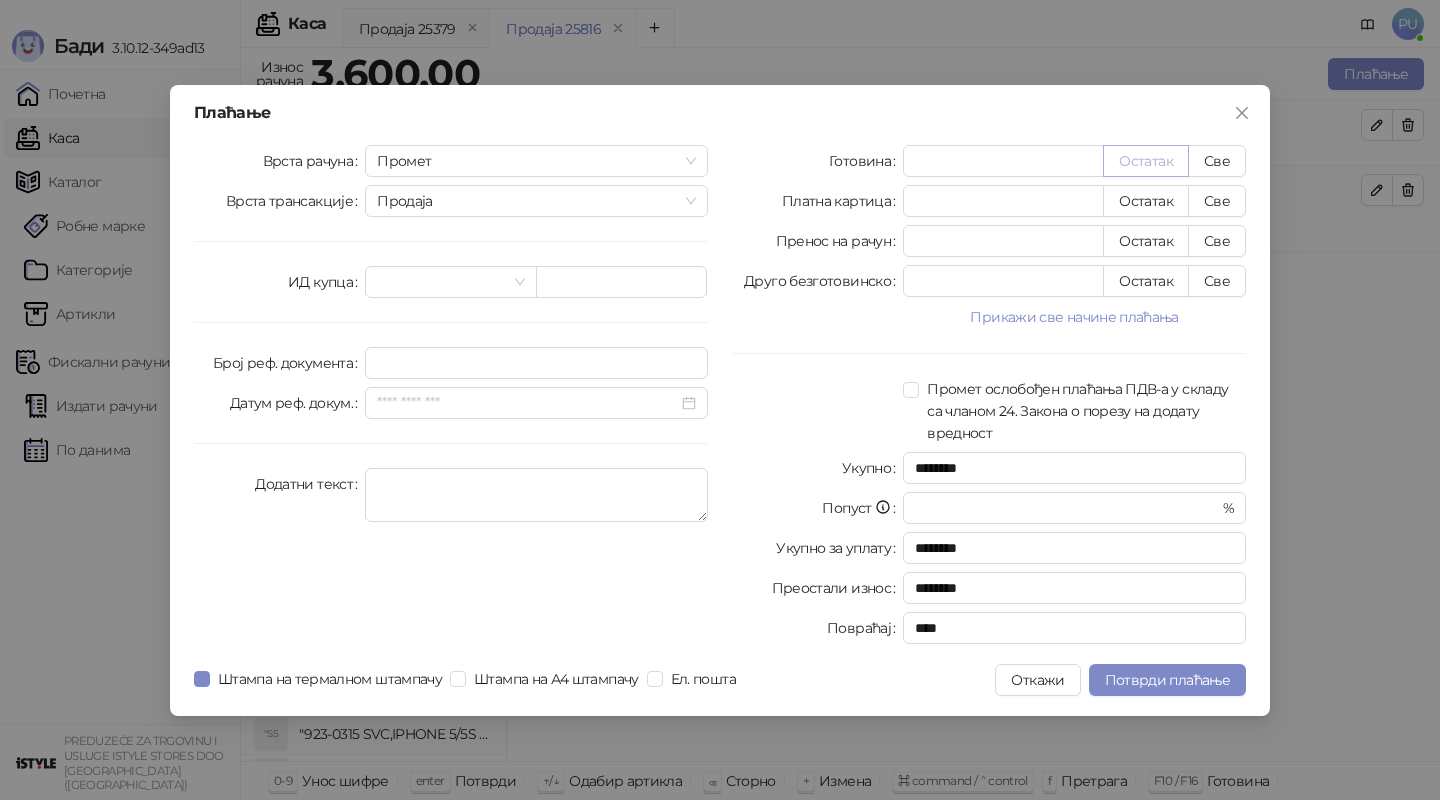 click on "Остатак" at bounding box center [1146, 161] 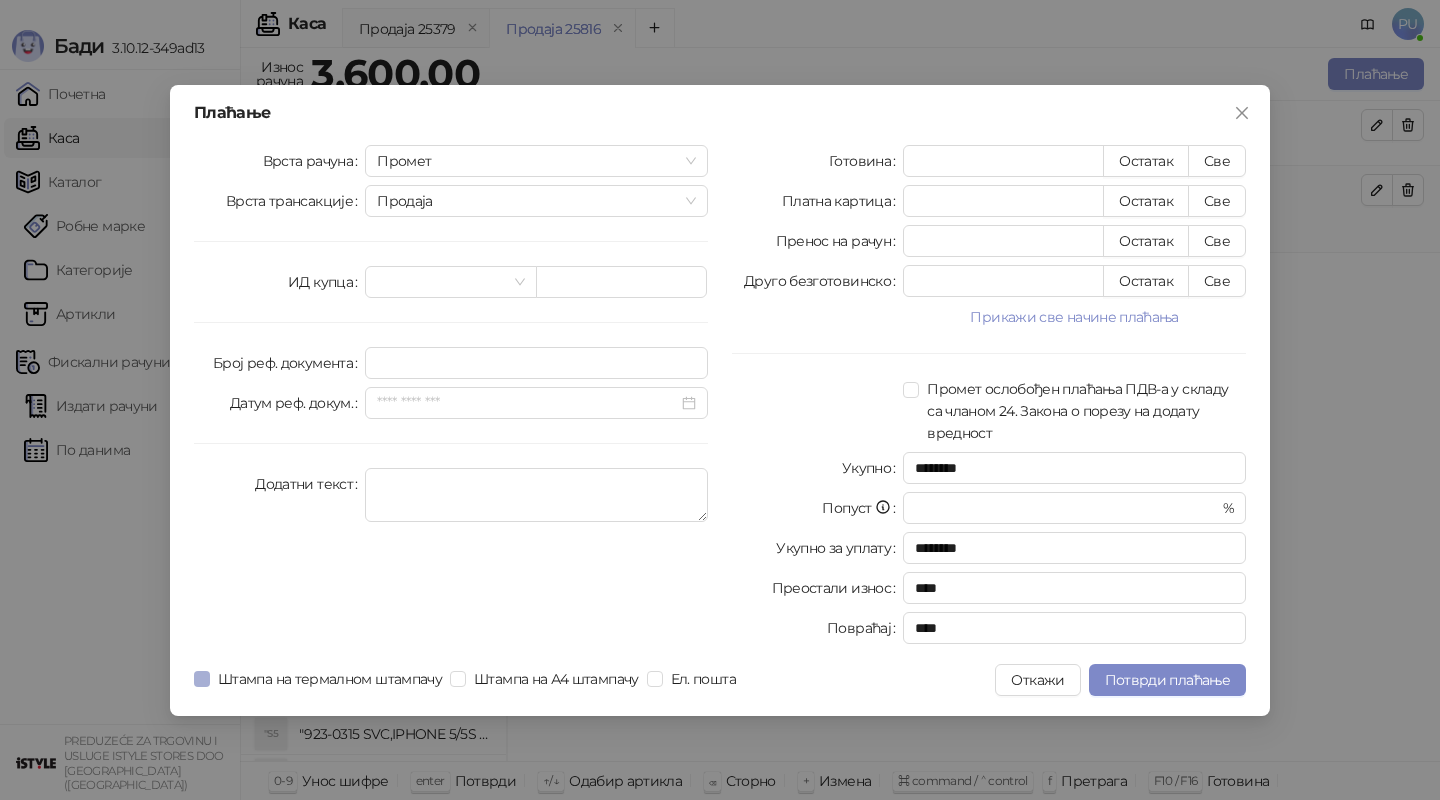 click on "Штампа на термалном штампачу" at bounding box center (330, 679) 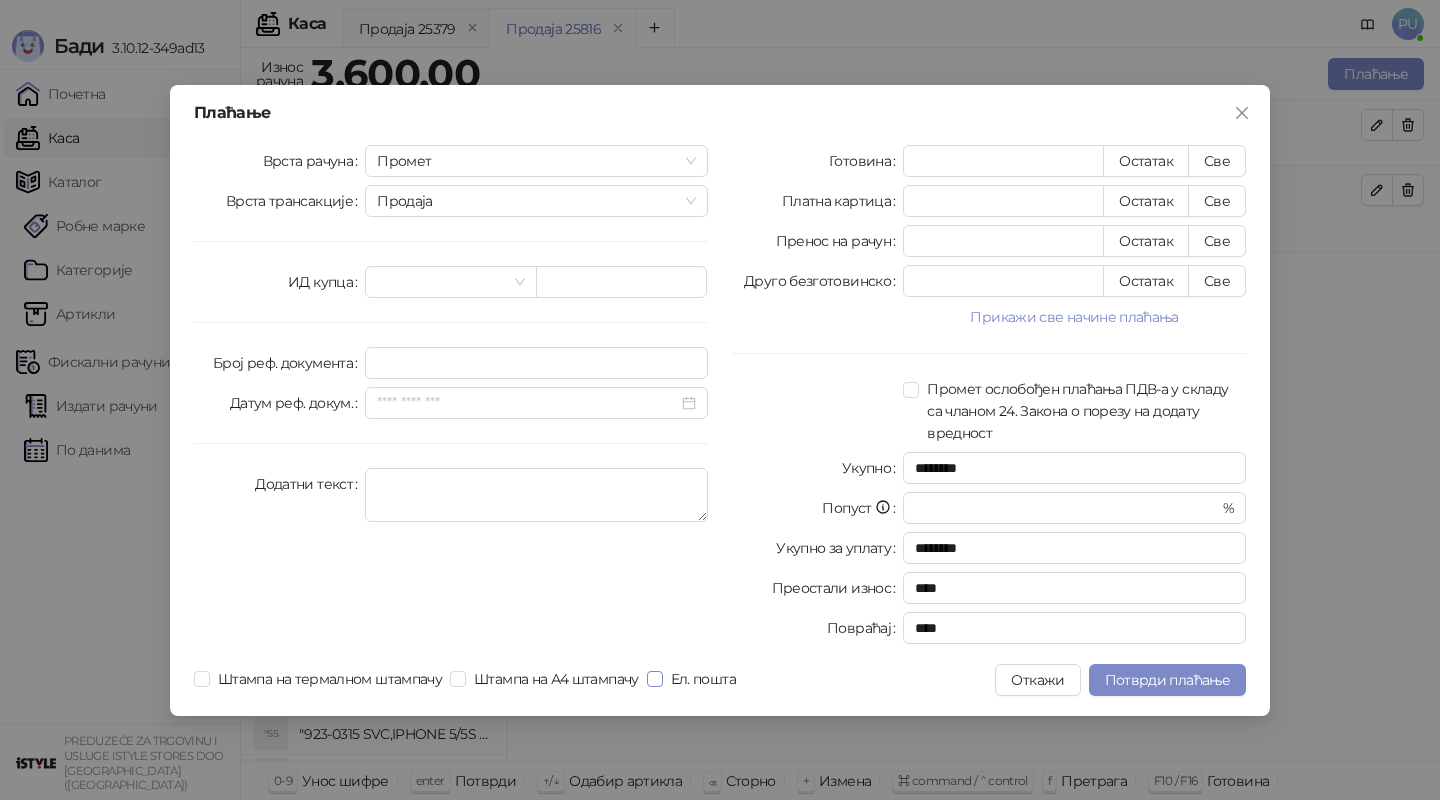 click on "Ел. пошта" at bounding box center [703, 679] 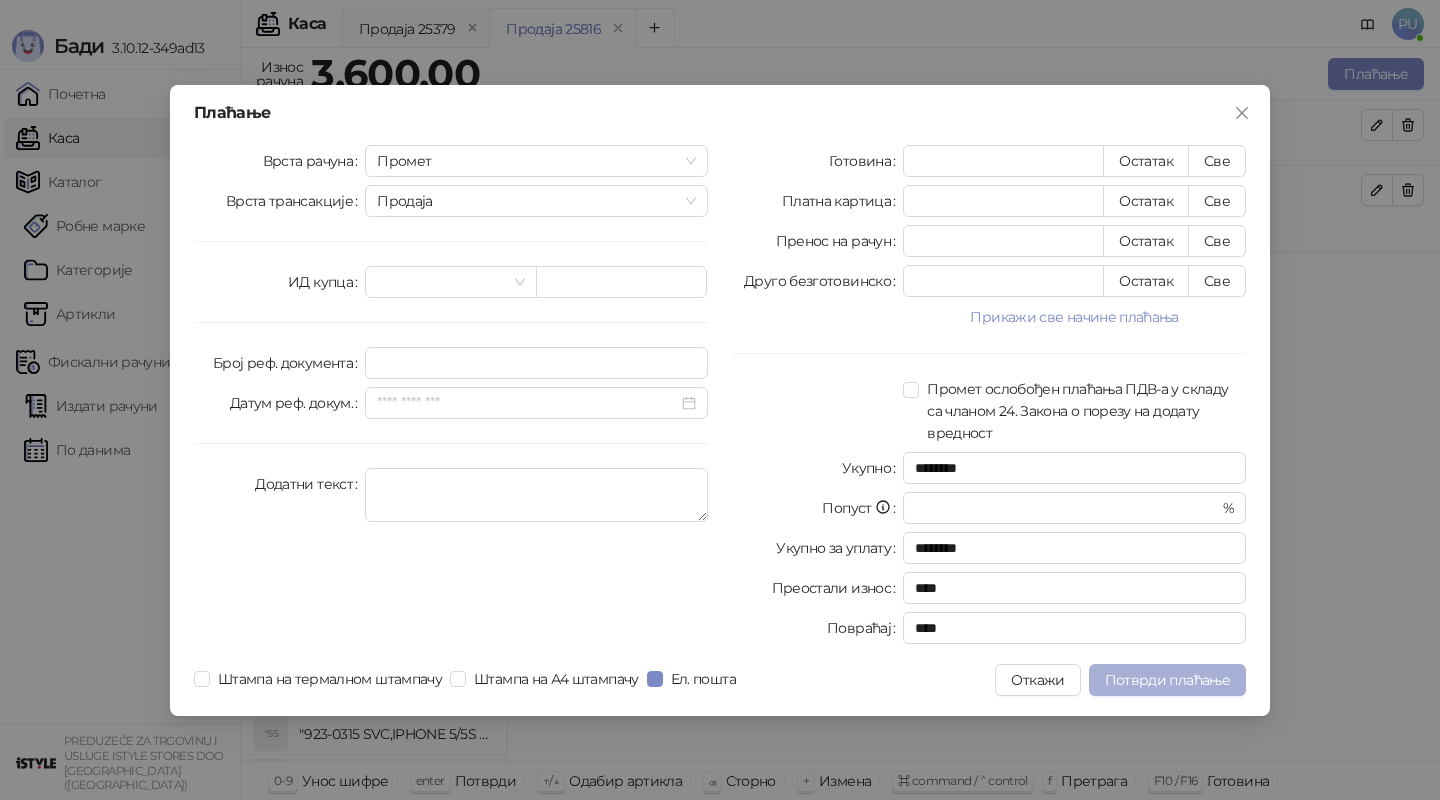 click on "Потврди плаћање" at bounding box center [1167, 680] 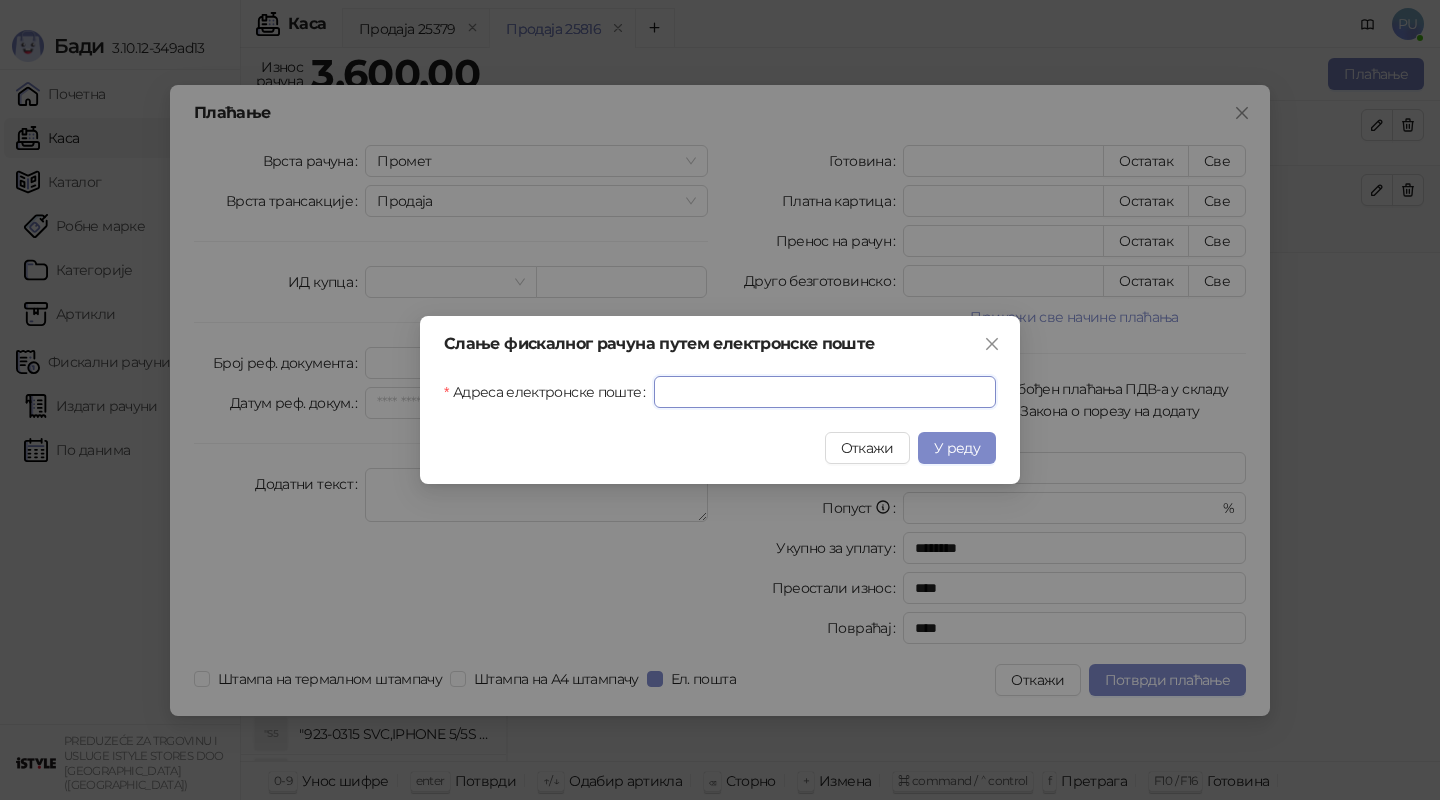 click on "Адреса електронске поште" at bounding box center [825, 392] 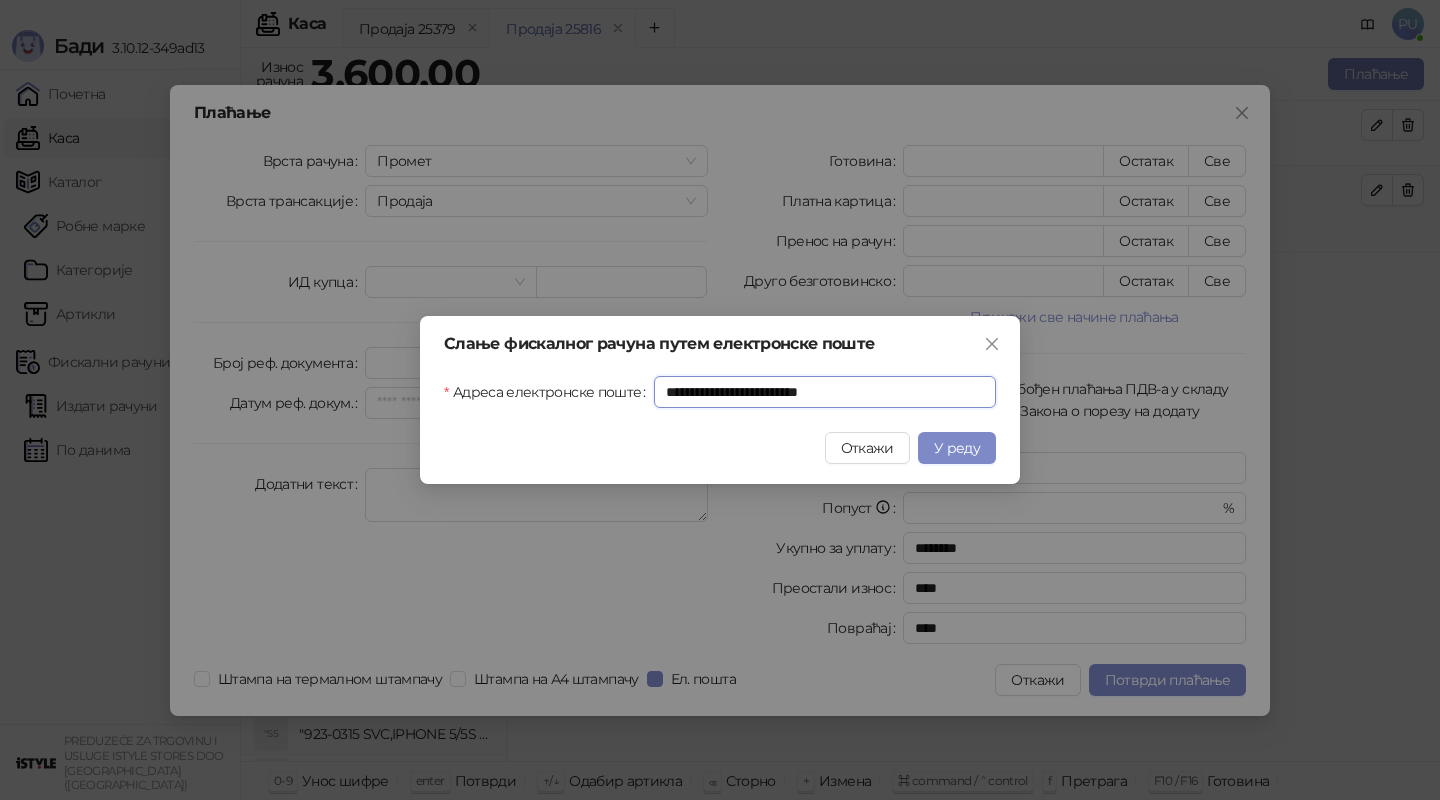 type on "**********" 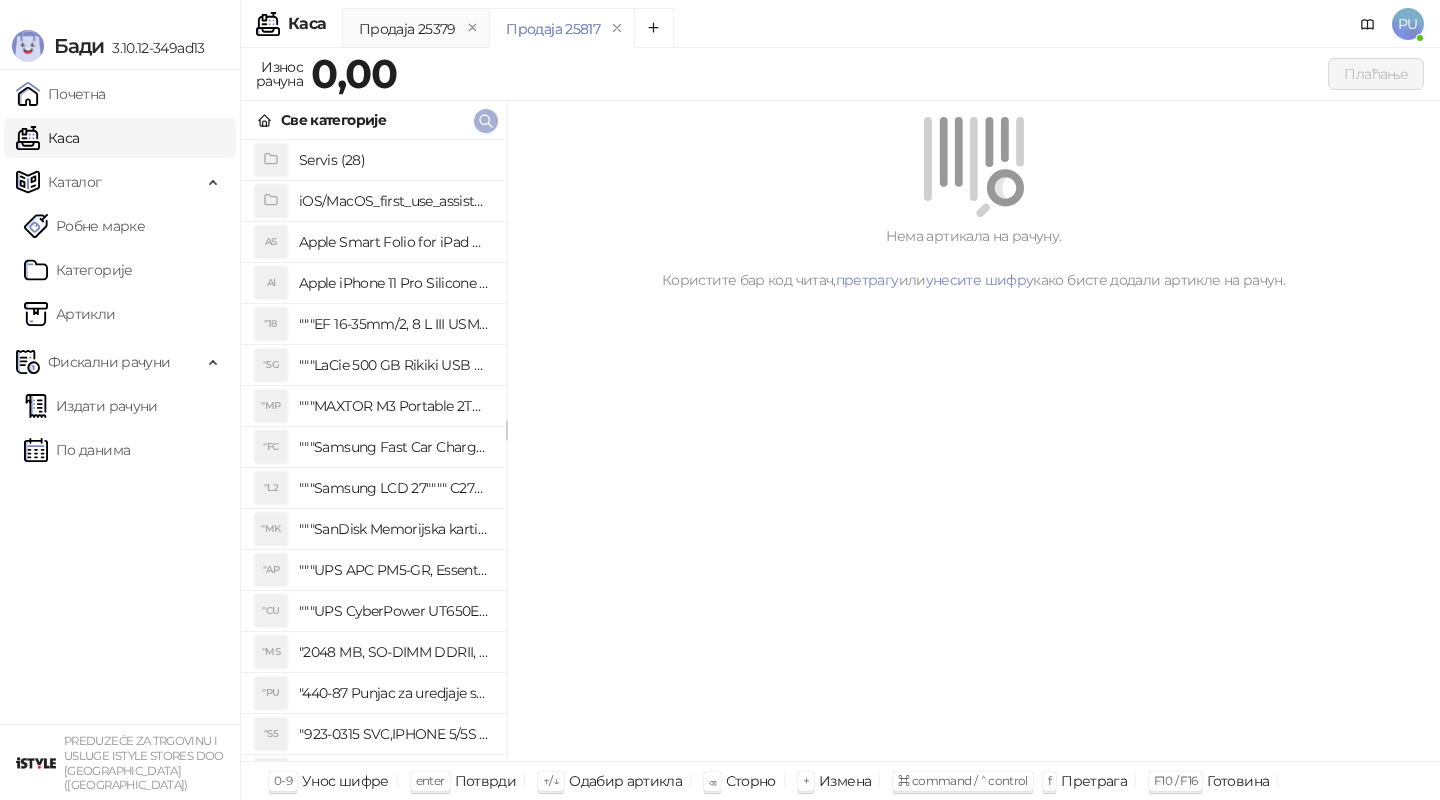 click at bounding box center [486, 121] 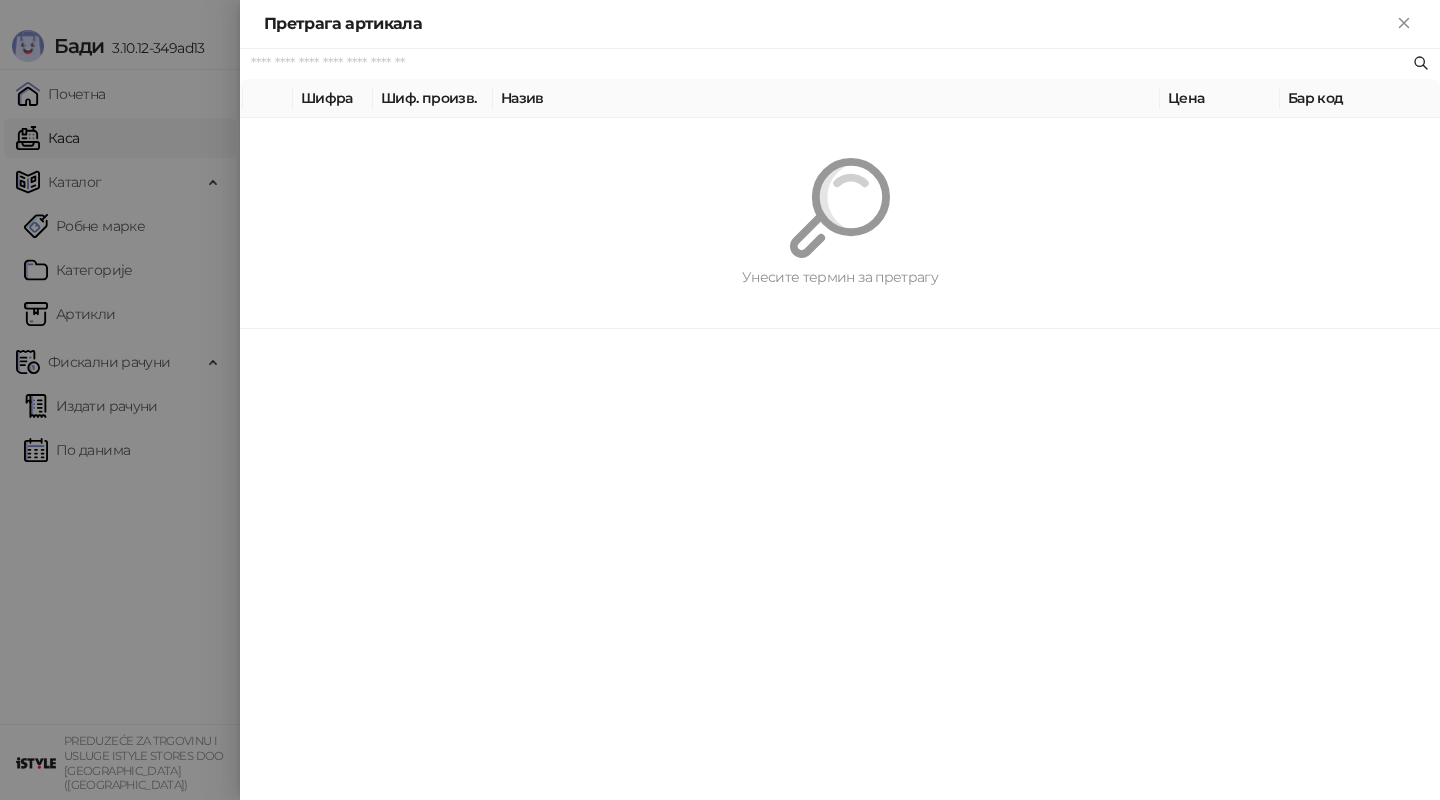 paste on "*********" 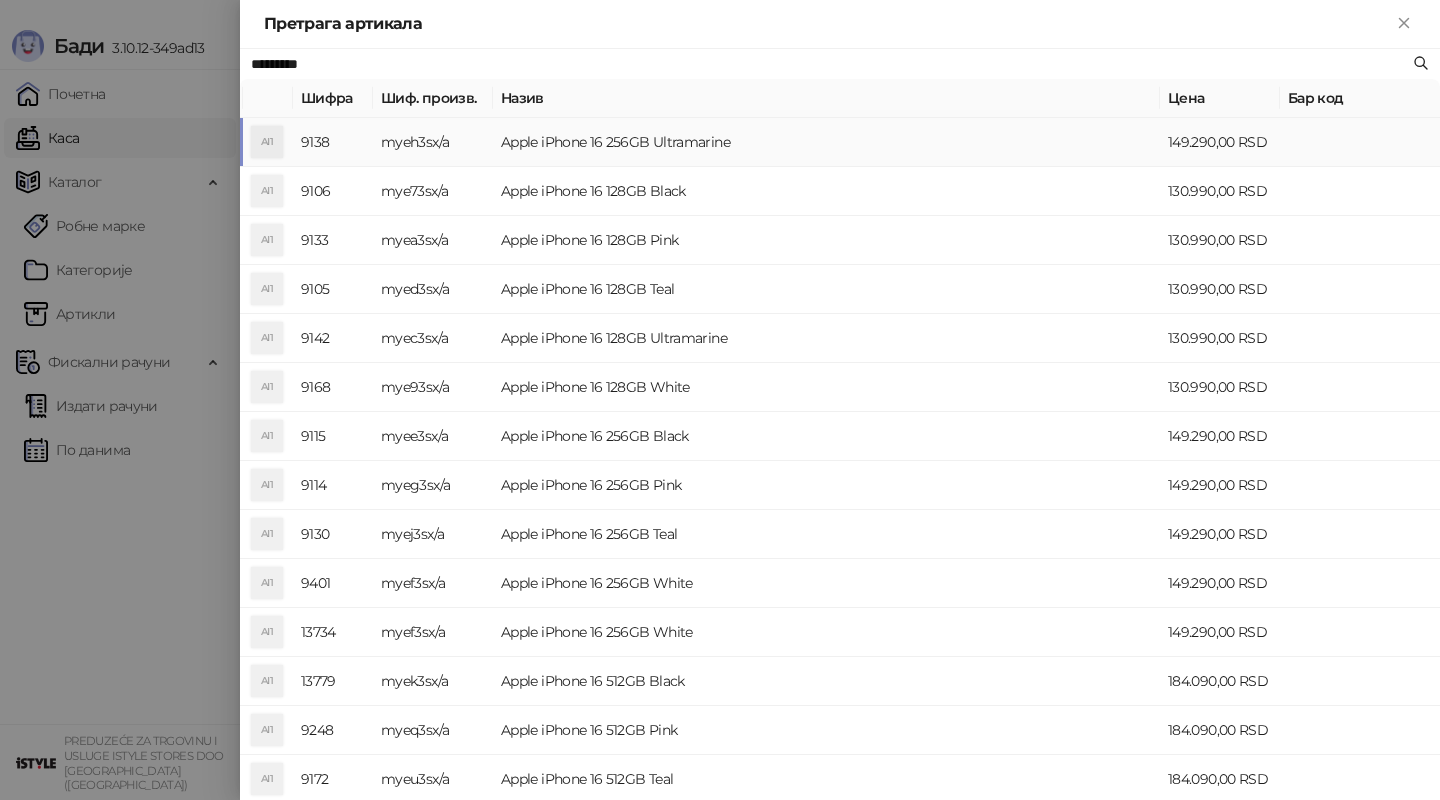 click on "Apple iPhone 16 256GB Ultramarine" at bounding box center (826, 142) 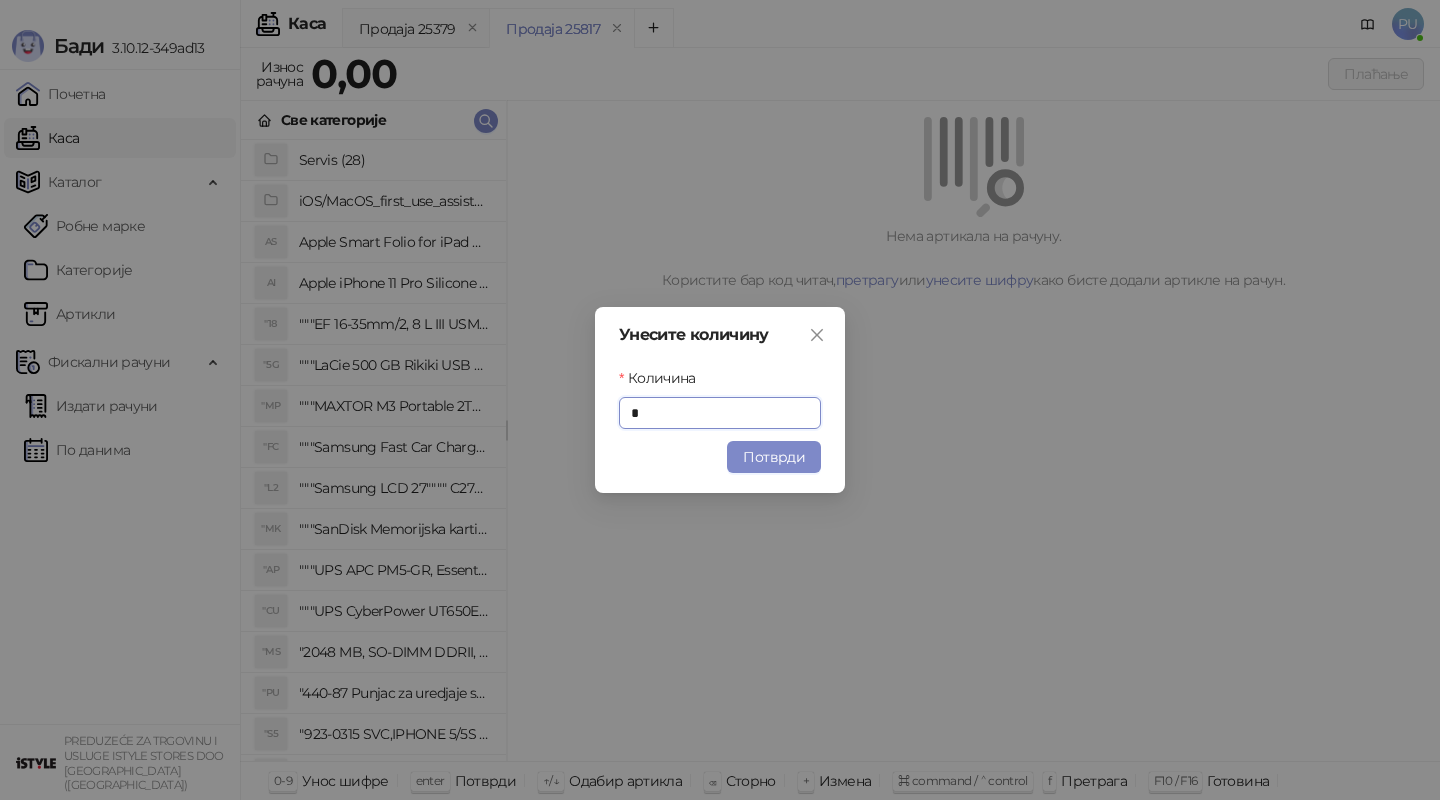 click on "Потврди" at bounding box center [774, 457] 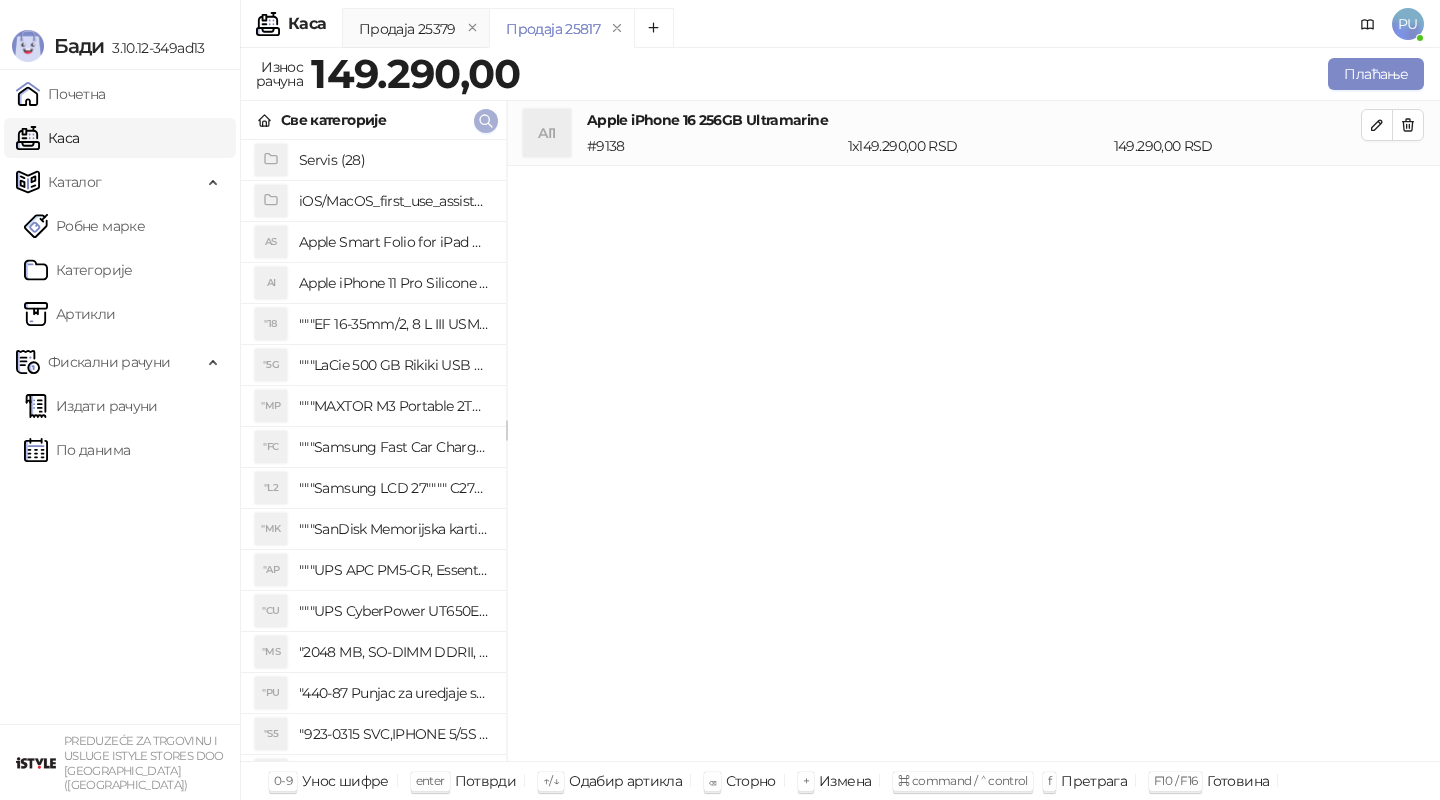 click 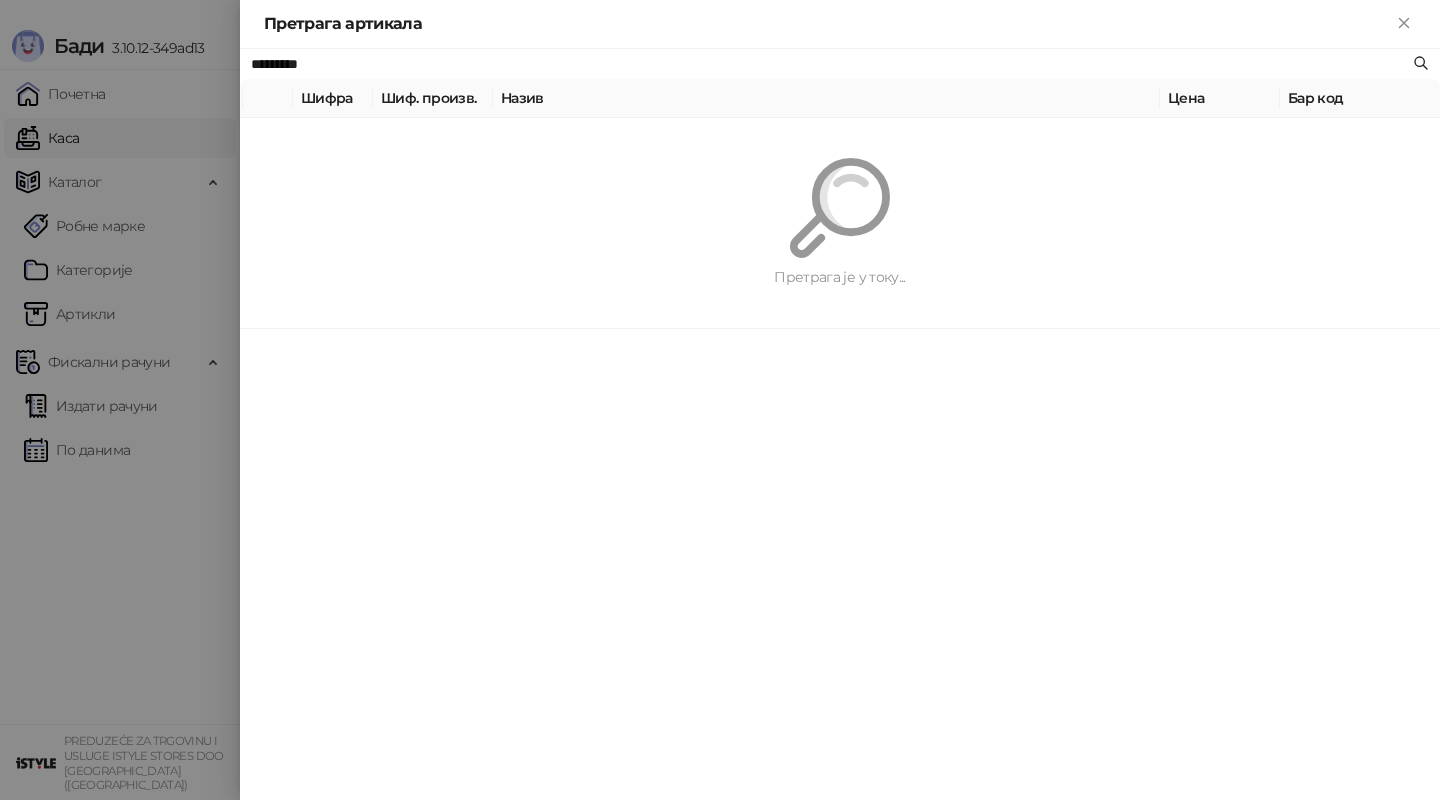paste on "**********" 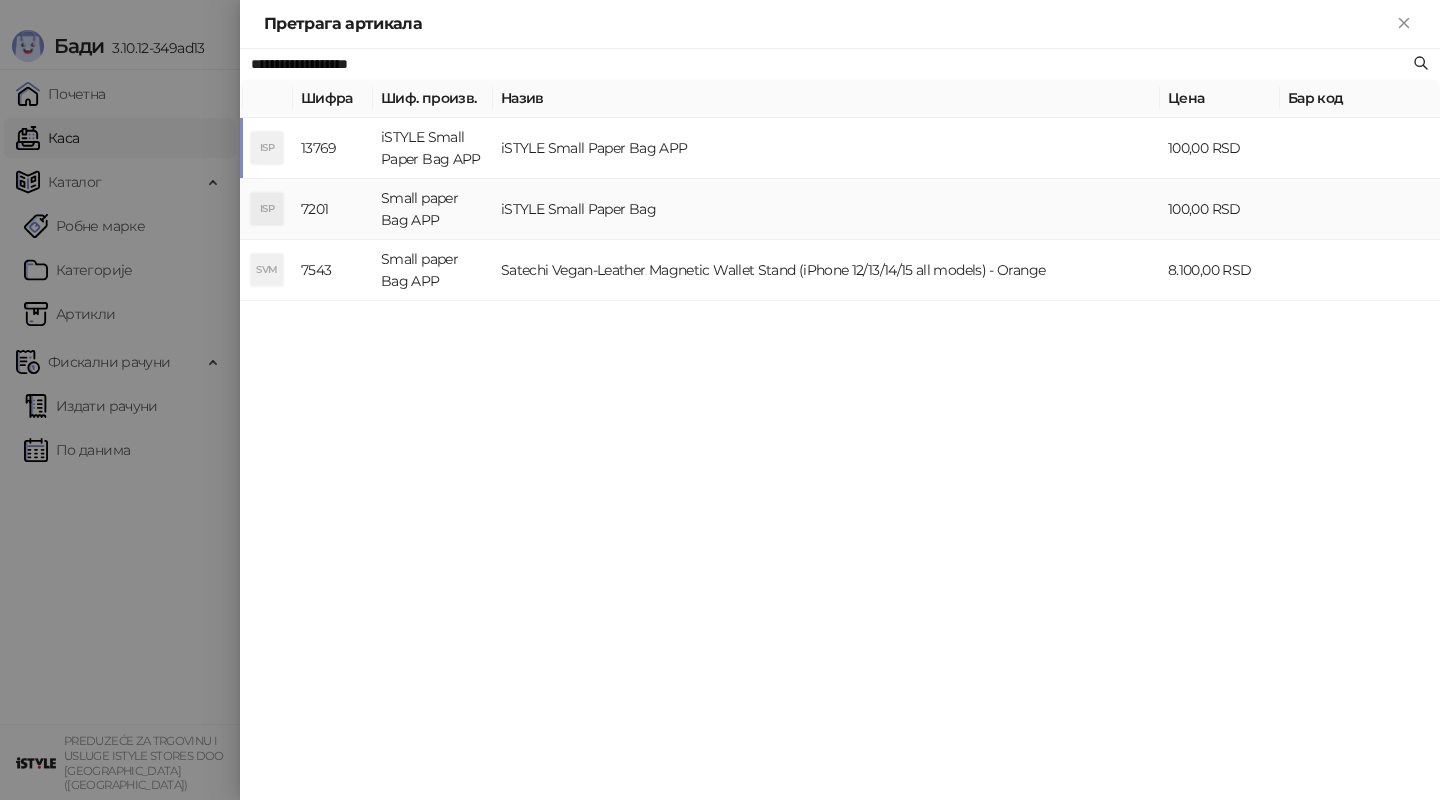 type on "**********" 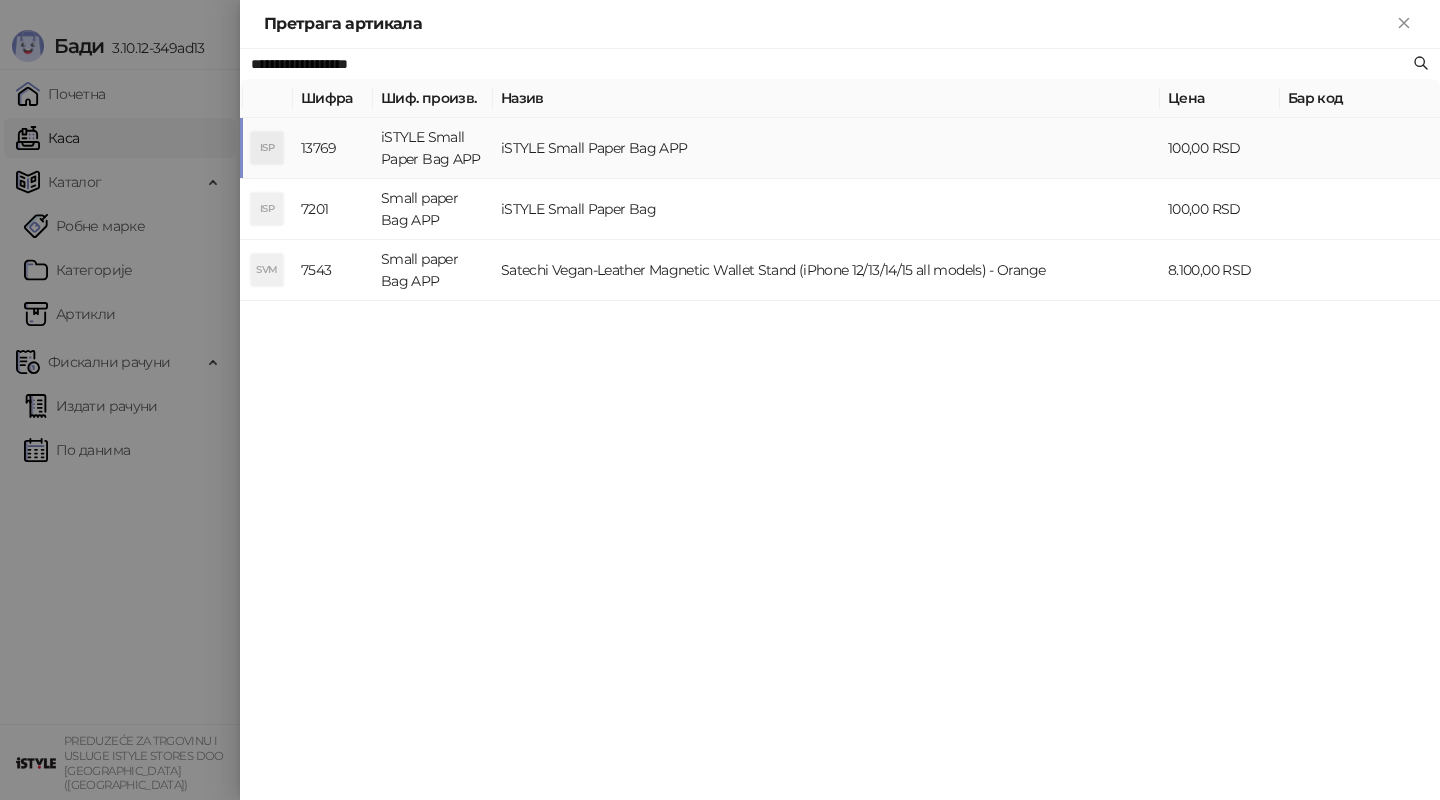 click on "iSTYLE Small Paper Bag APP" at bounding box center [826, 148] 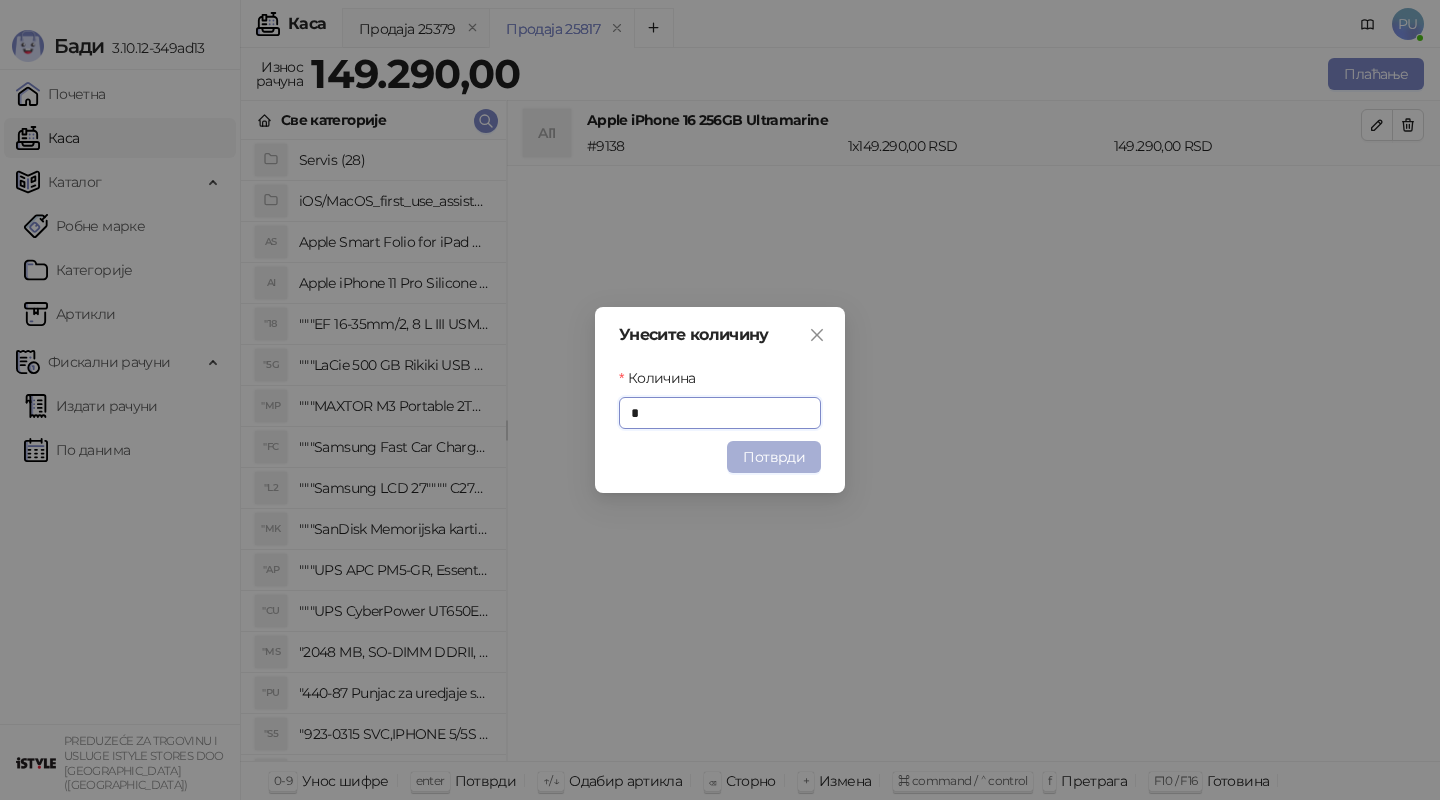 click on "Потврди" at bounding box center [774, 457] 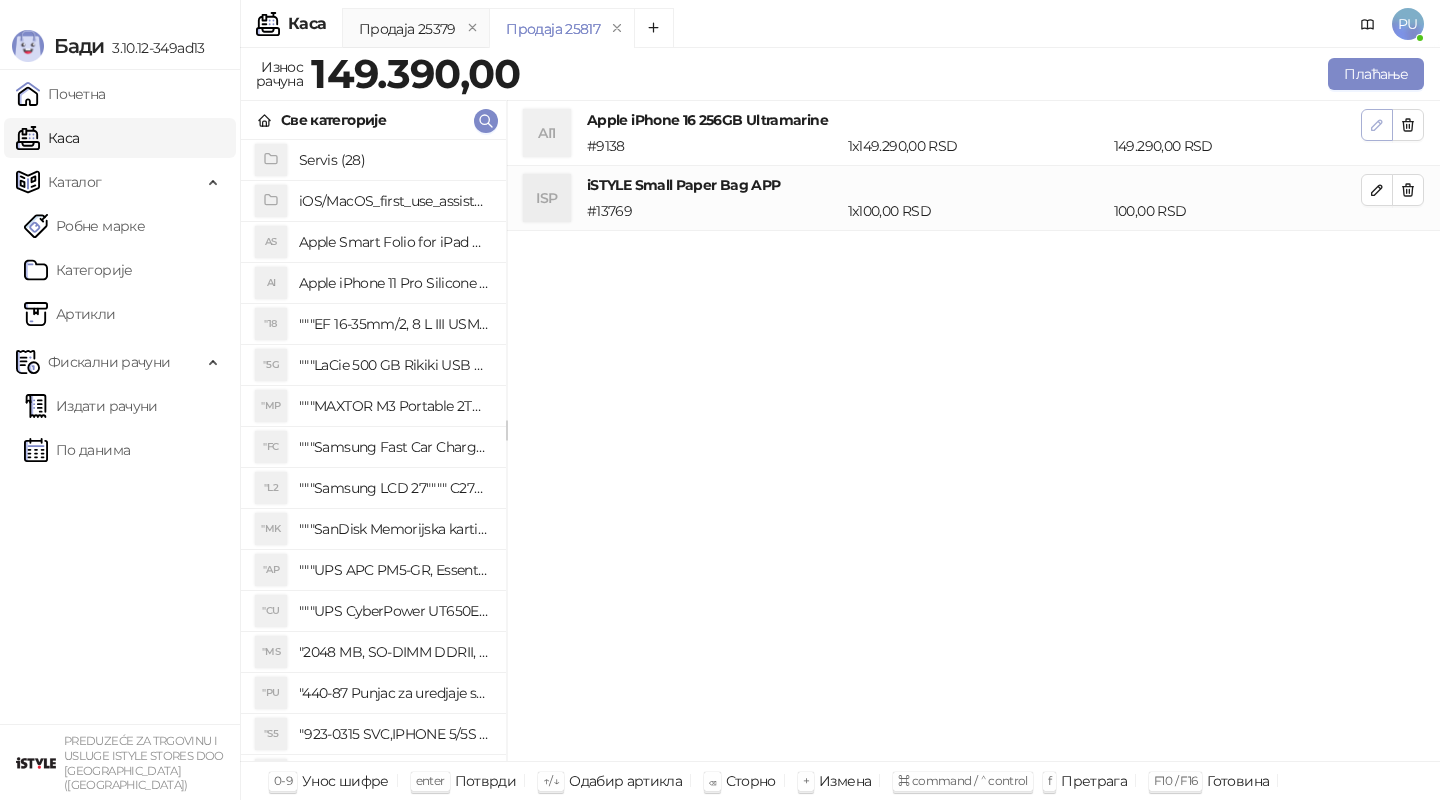 click 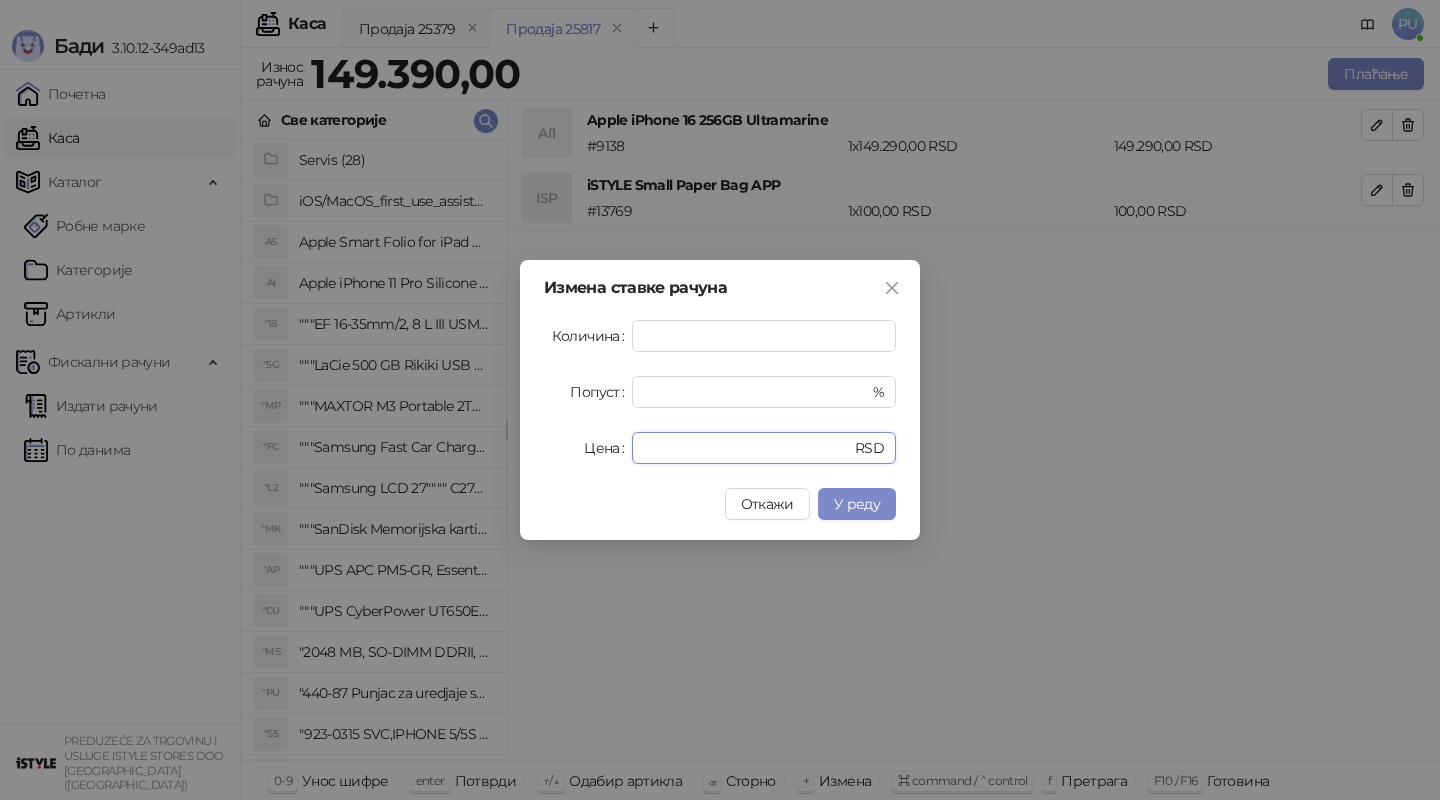 drag, startPoint x: 711, startPoint y: 450, endPoint x: 550, endPoint y: 450, distance: 161 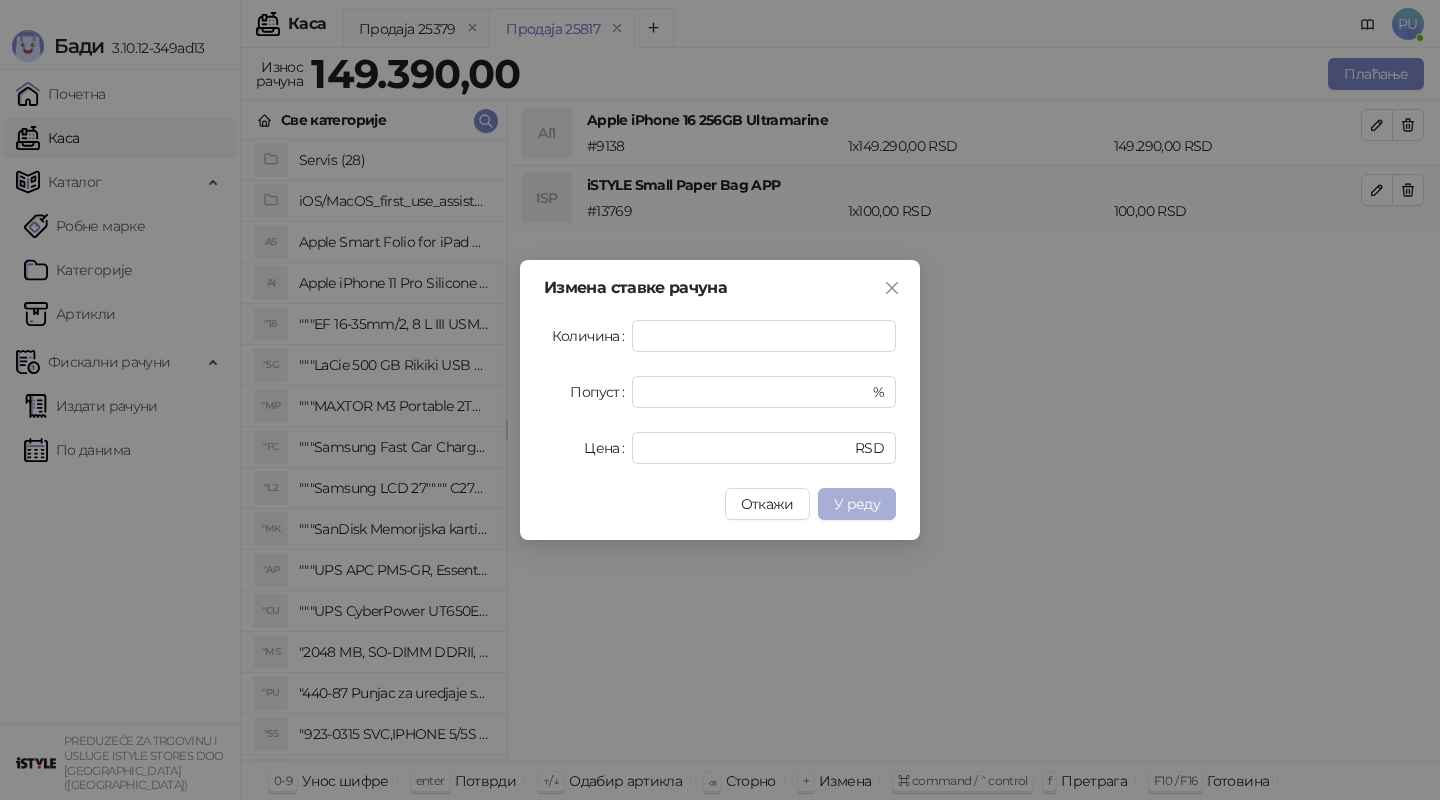 type on "******" 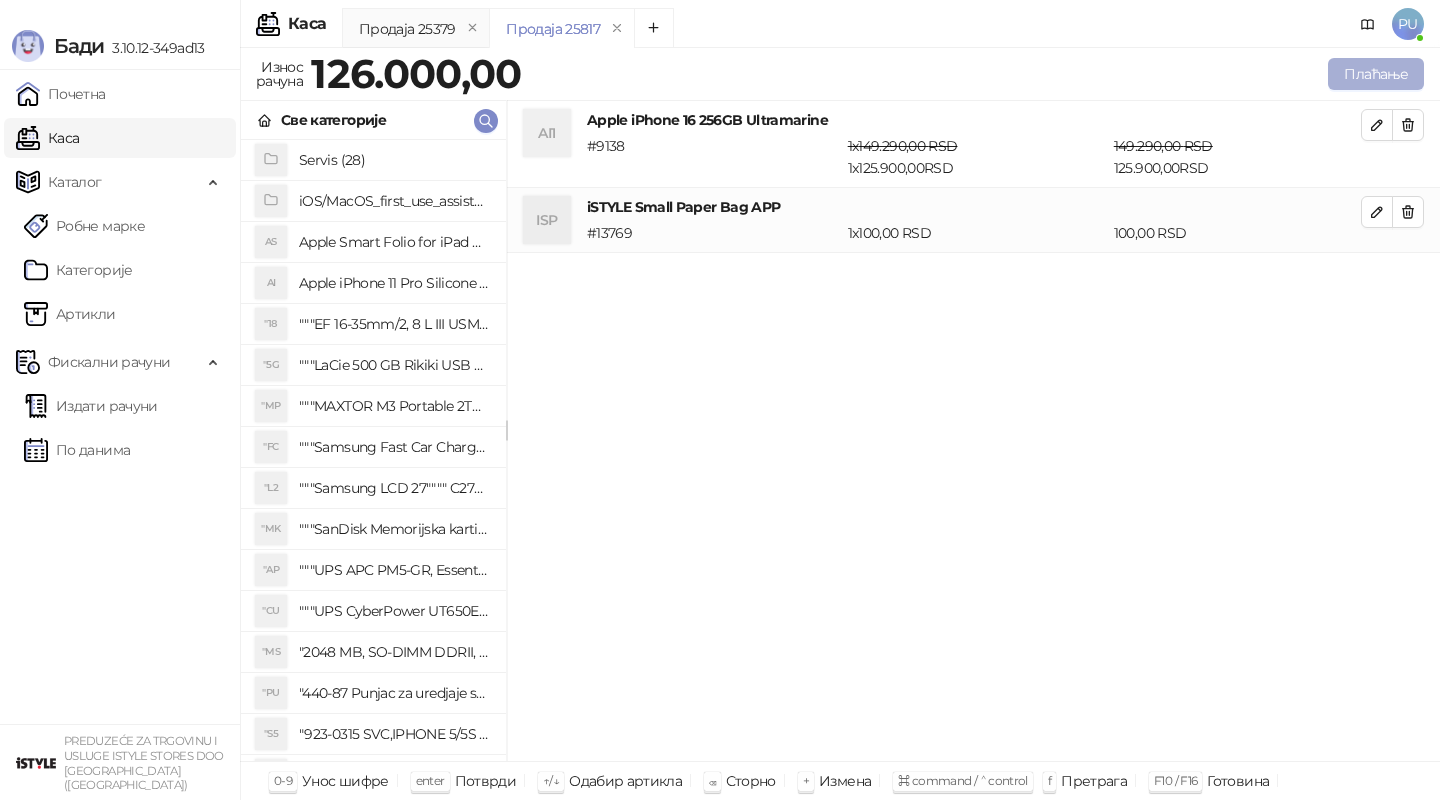 click on "Плаћање" at bounding box center [1376, 74] 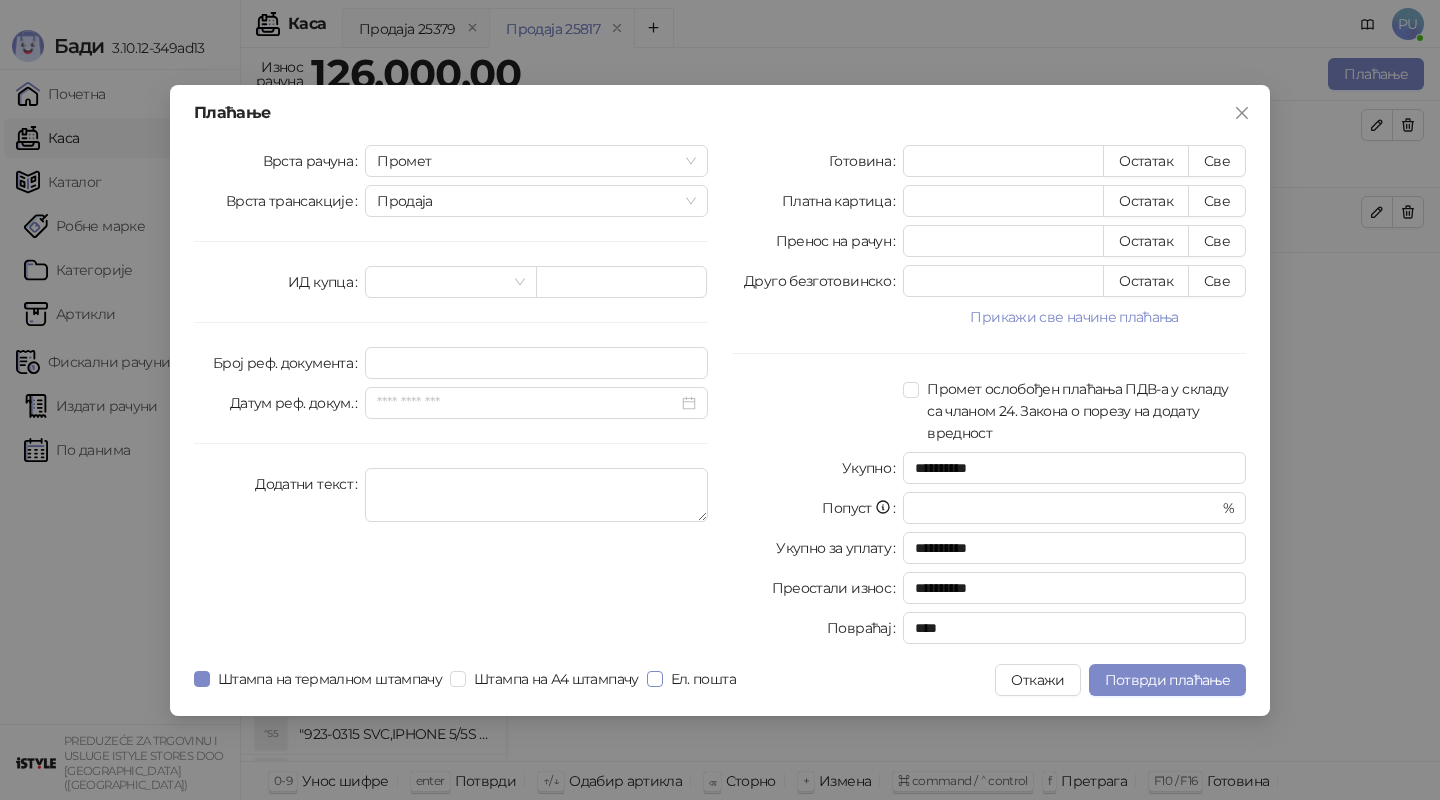 click on "Ел. пошта" at bounding box center [703, 679] 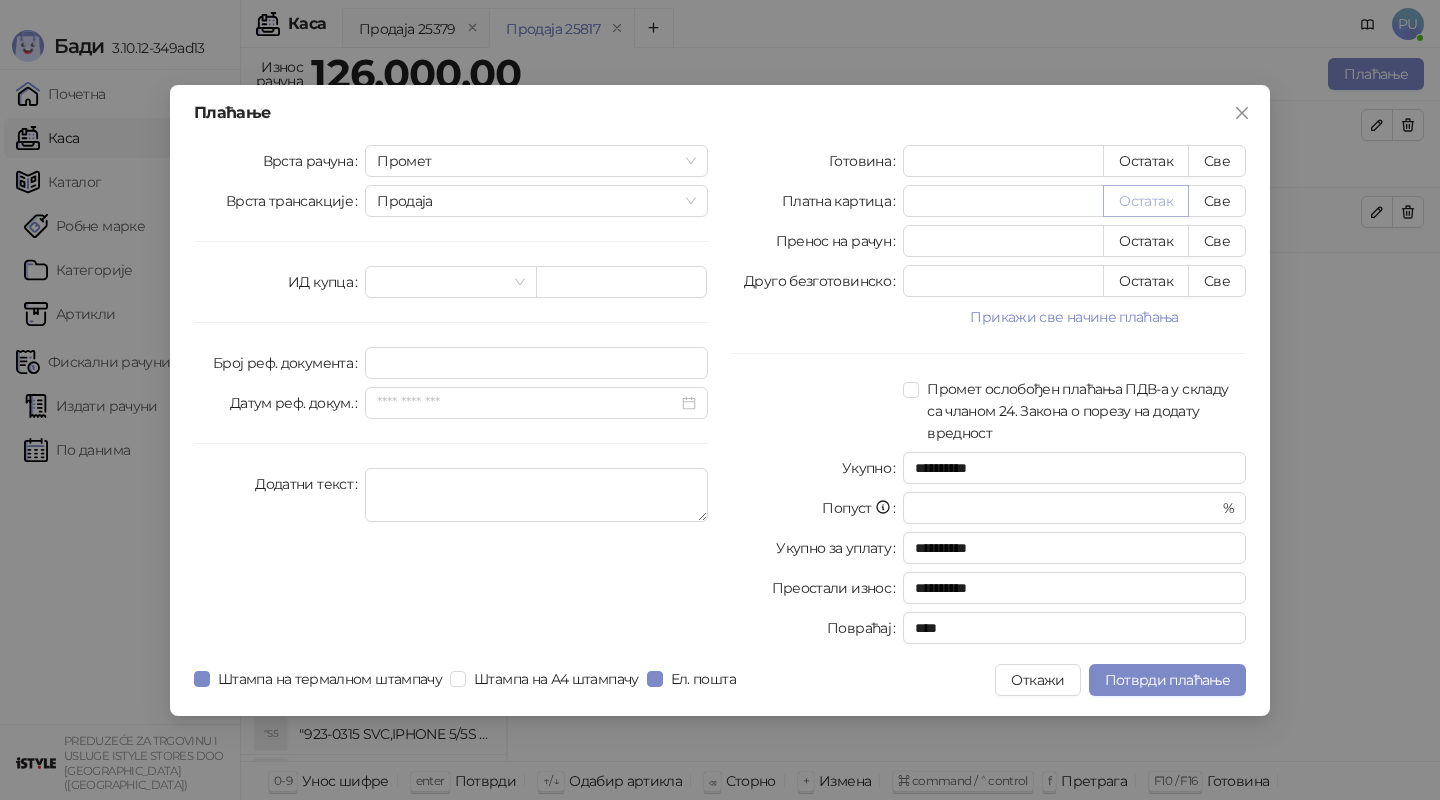 click on "Остатак" at bounding box center (1146, 201) 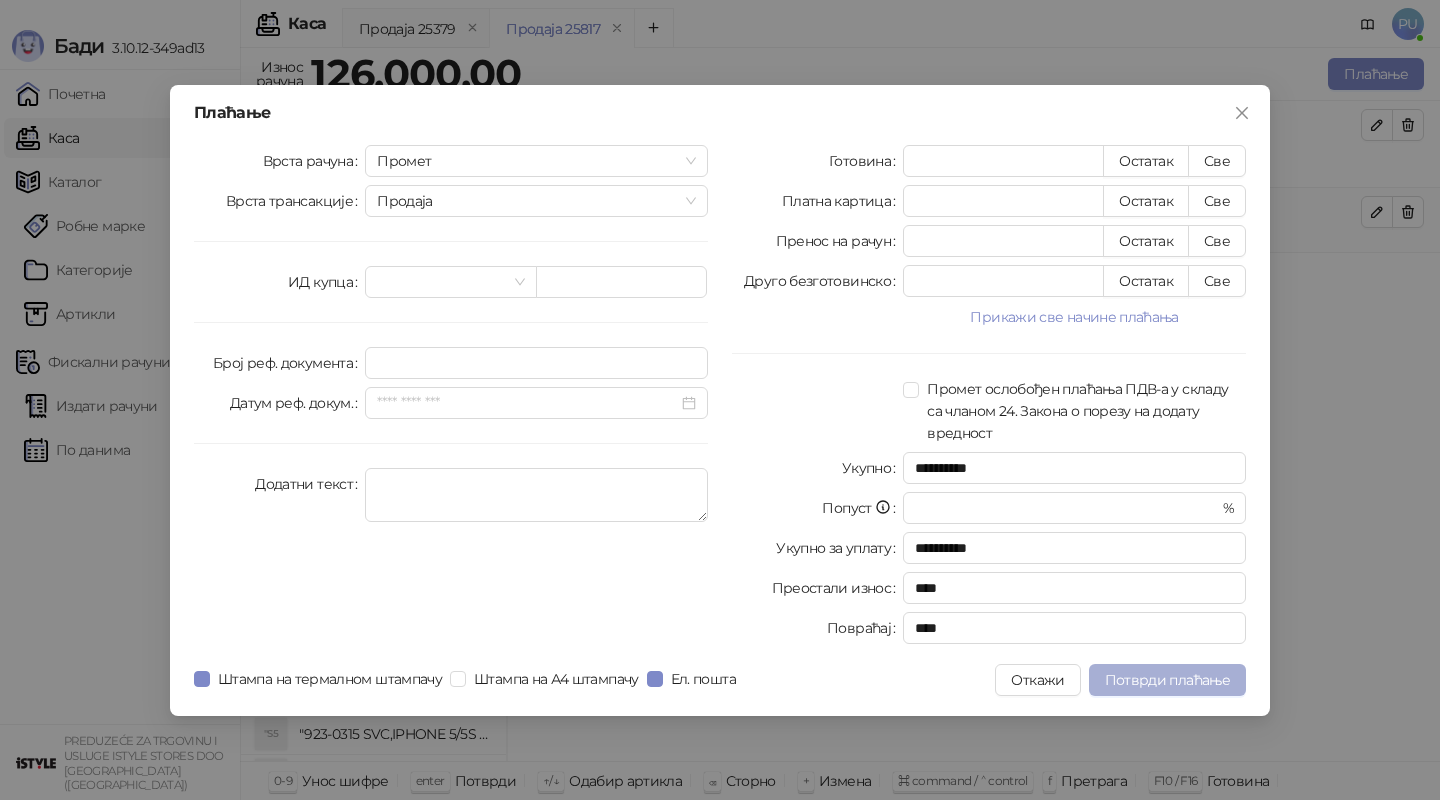 click on "Потврди плаћање" at bounding box center (1167, 680) 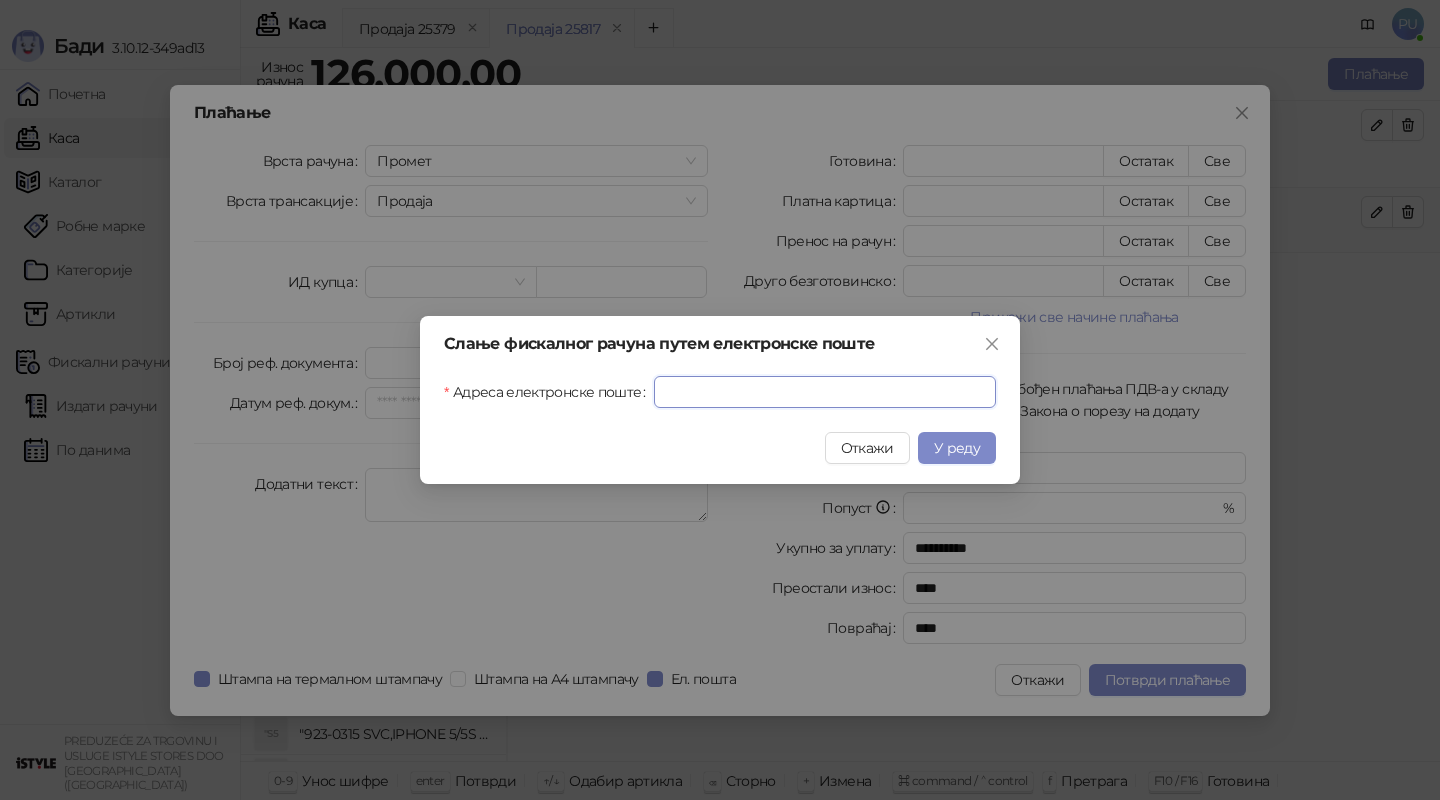 click on "Адреса електронске поште" at bounding box center (825, 392) 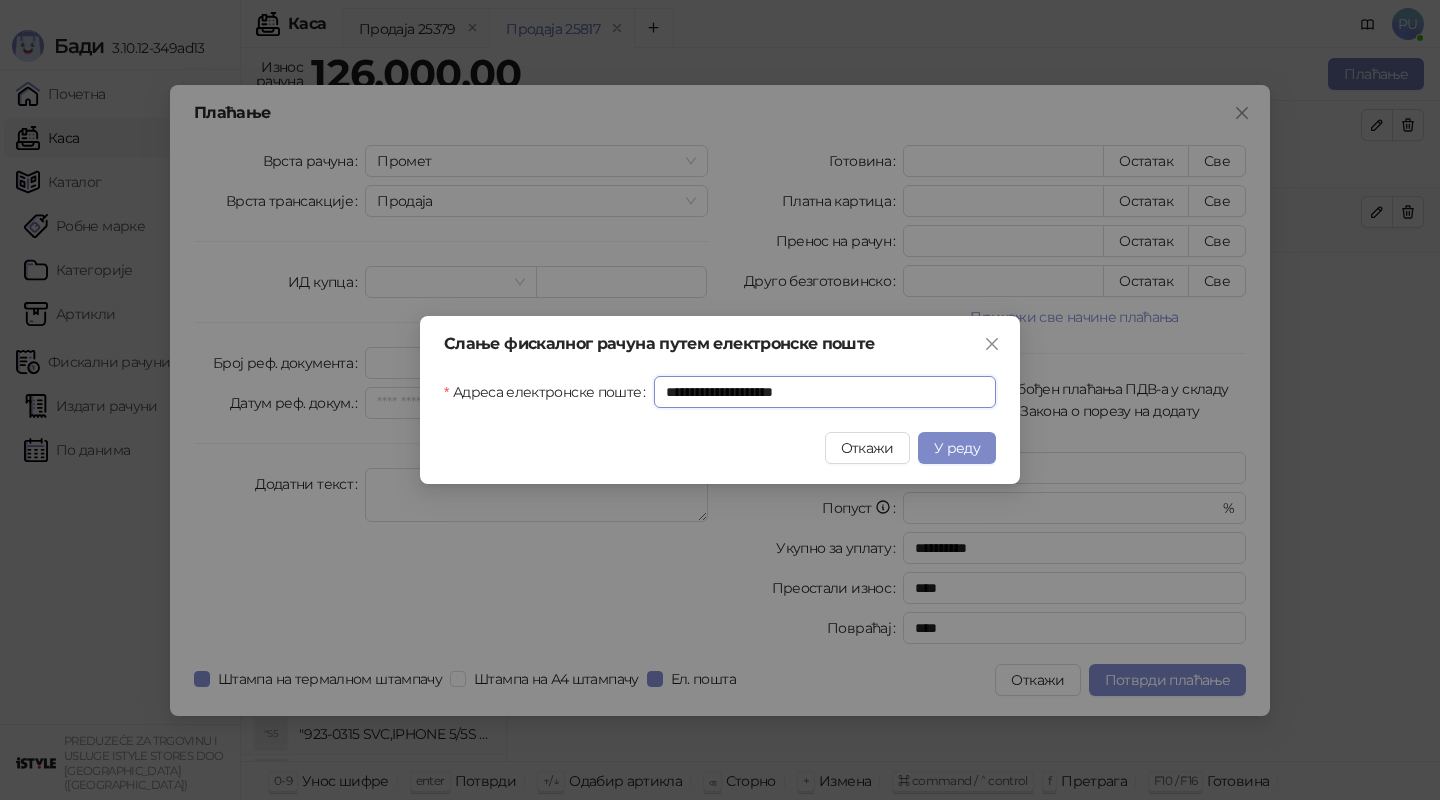 type on "**********" 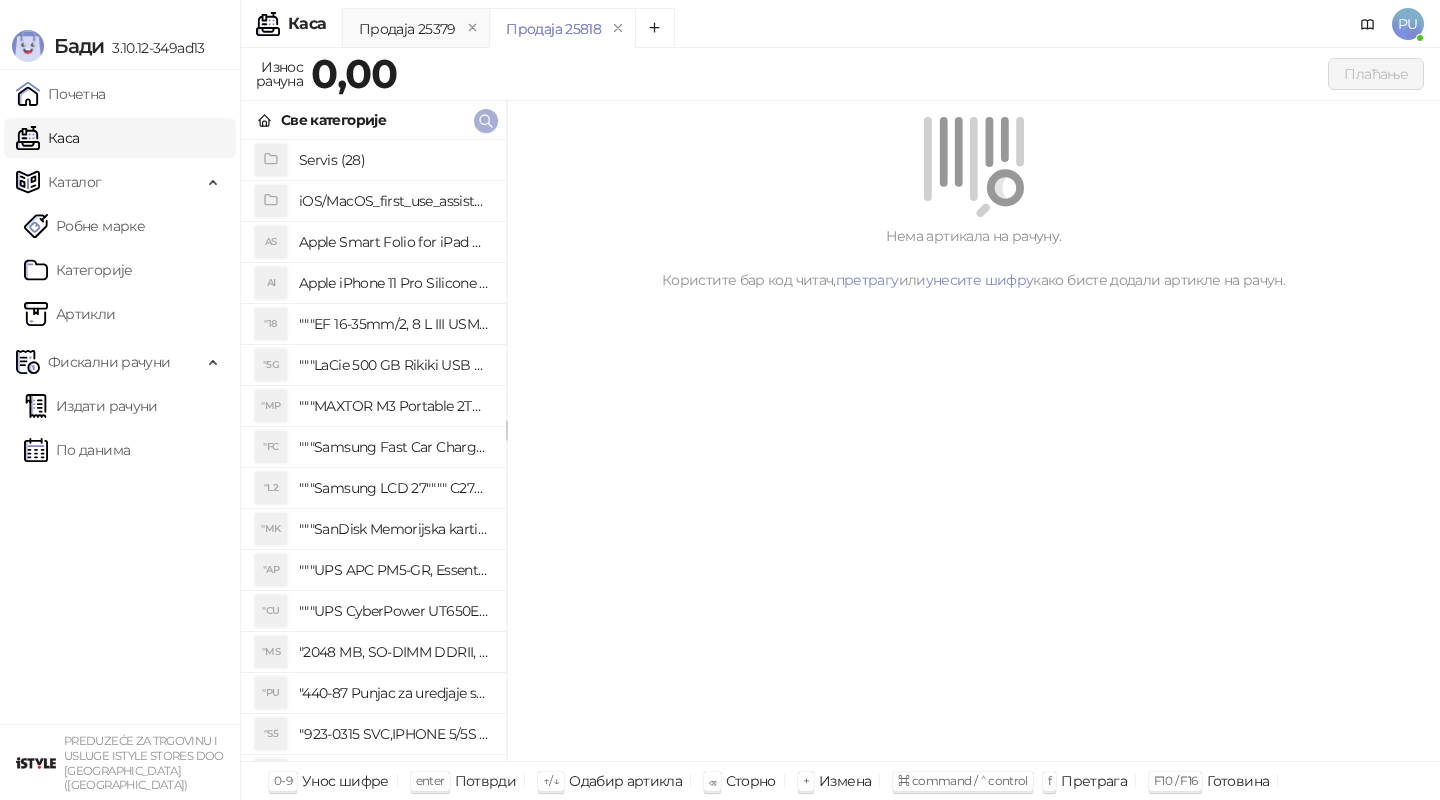 click 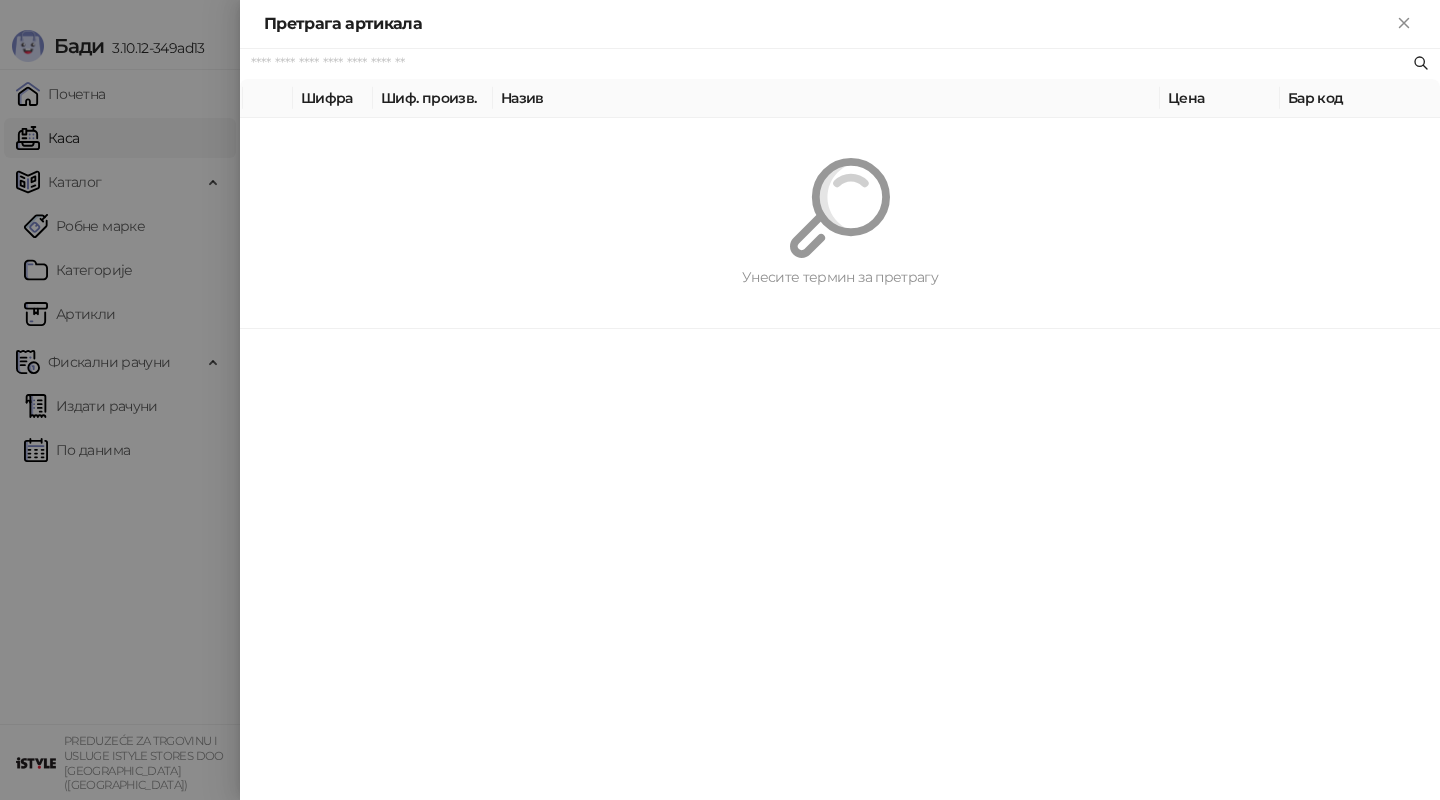 paste on "*********" 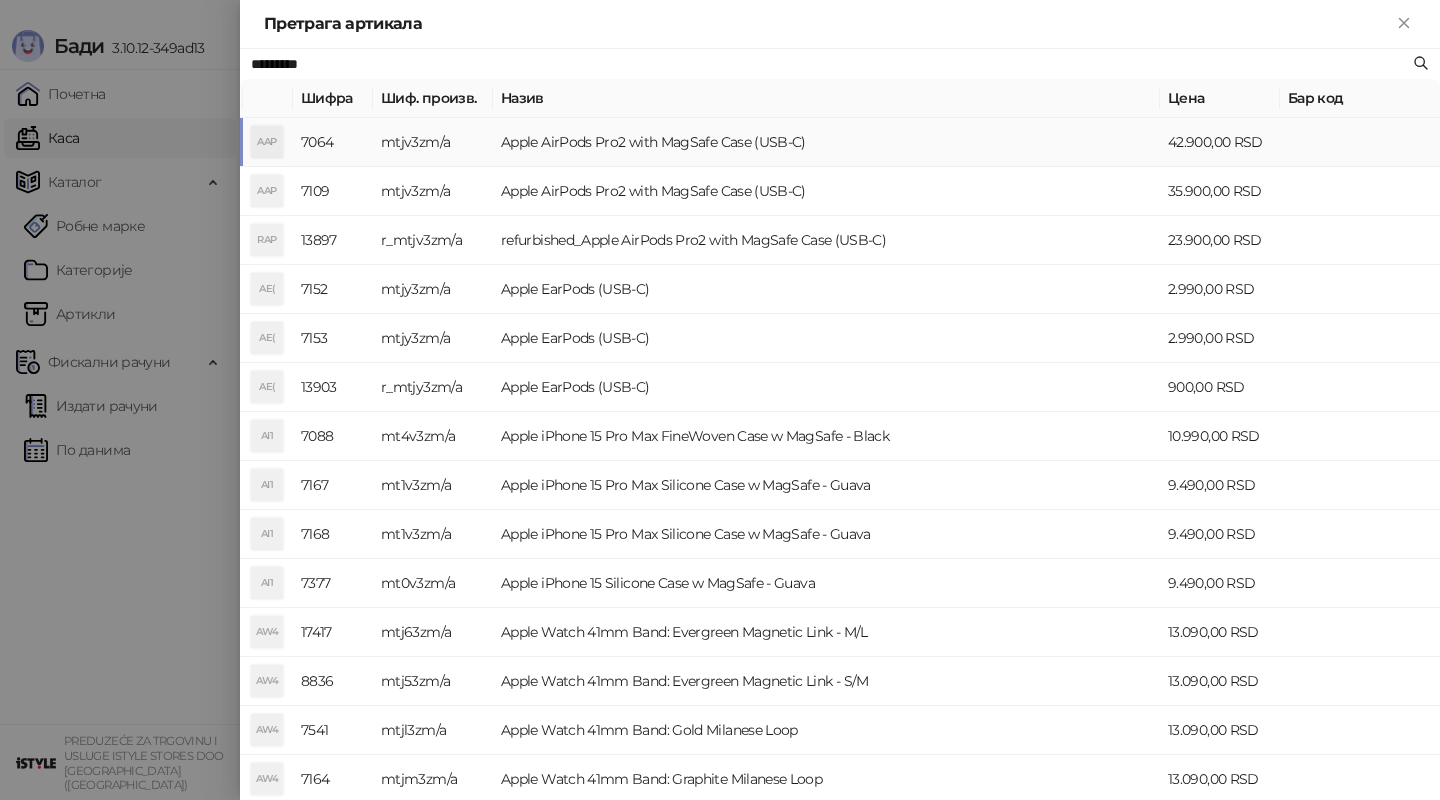 type on "*********" 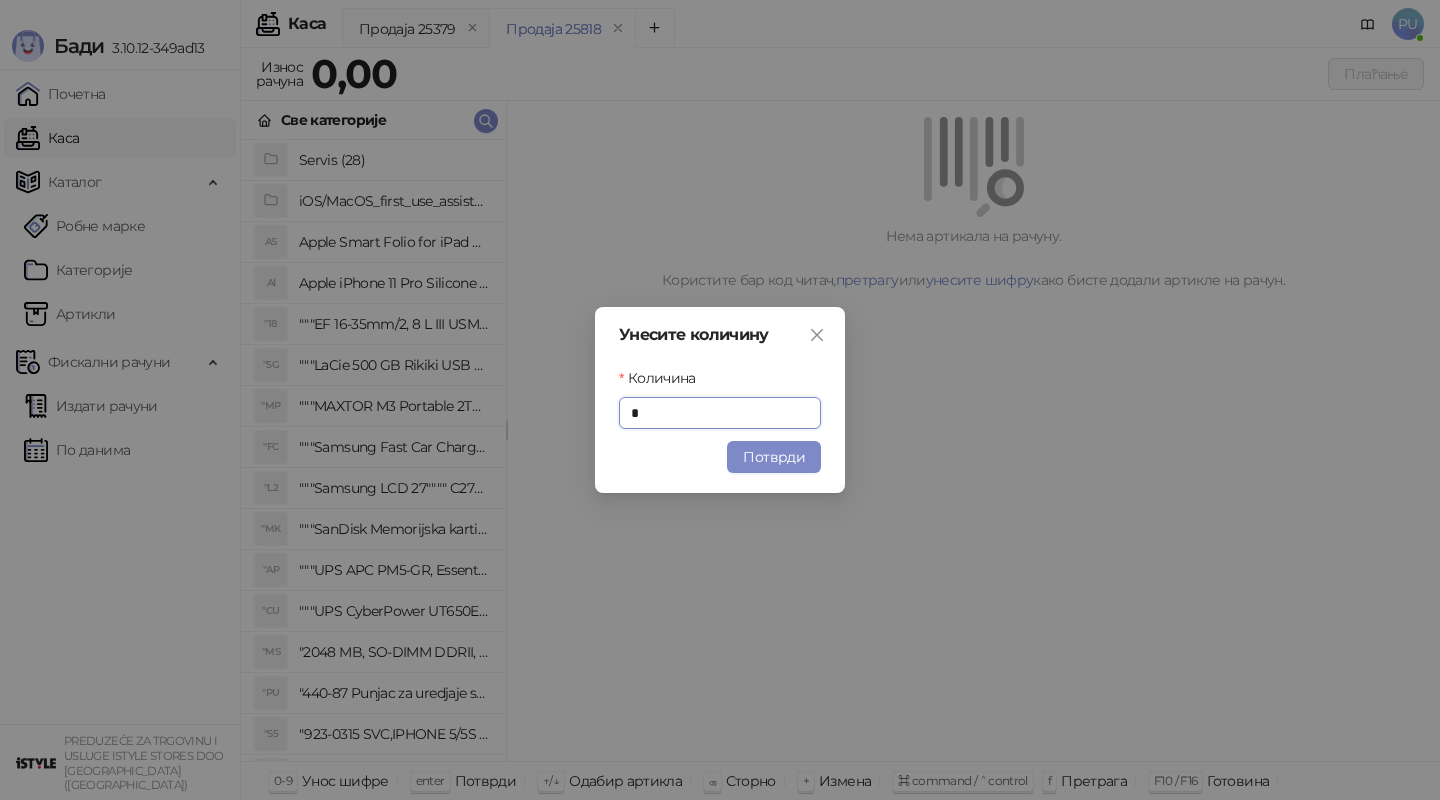 paste on "********" 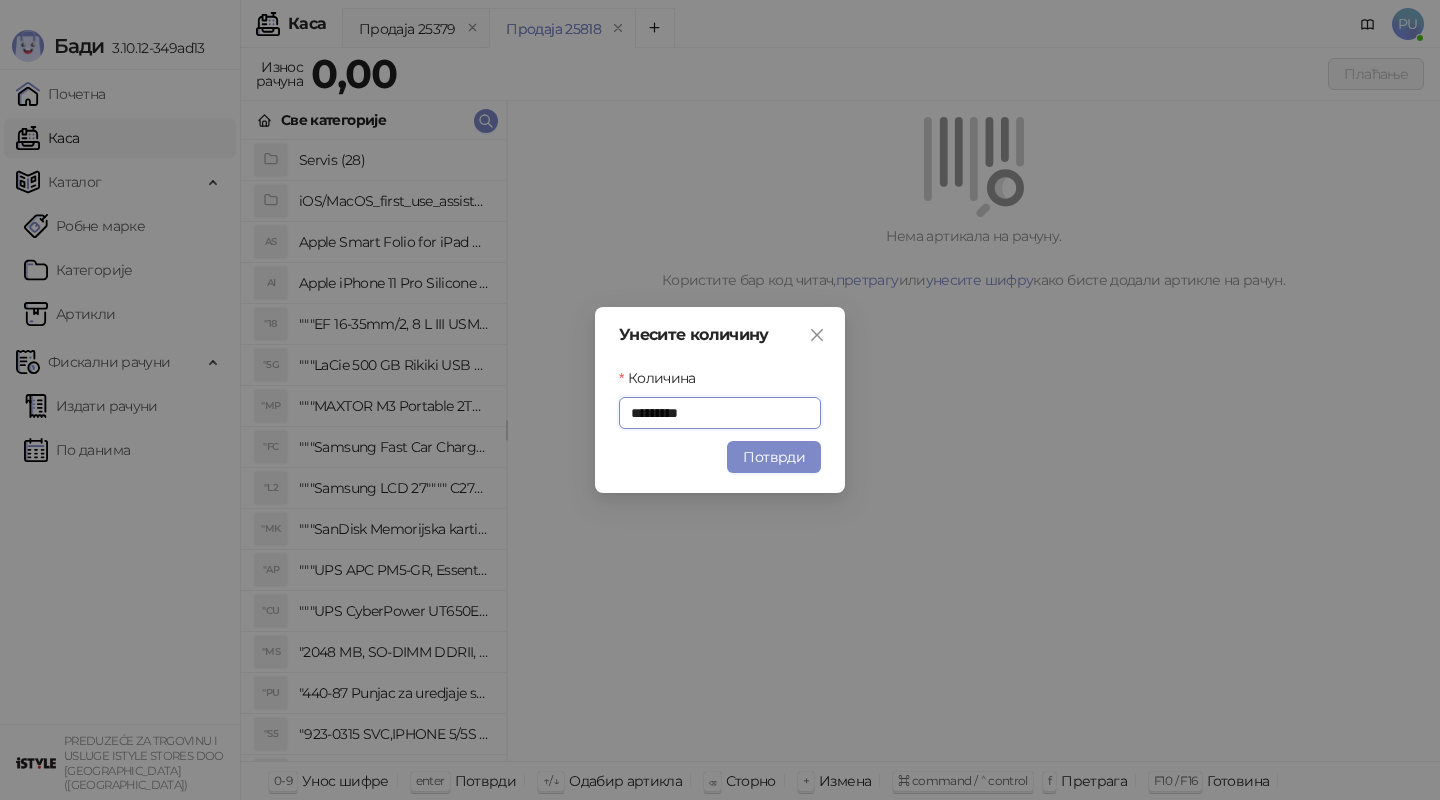 drag, startPoint x: 717, startPoint y: 418, endPoint x: 474, endPoint y: 418, distance: 243 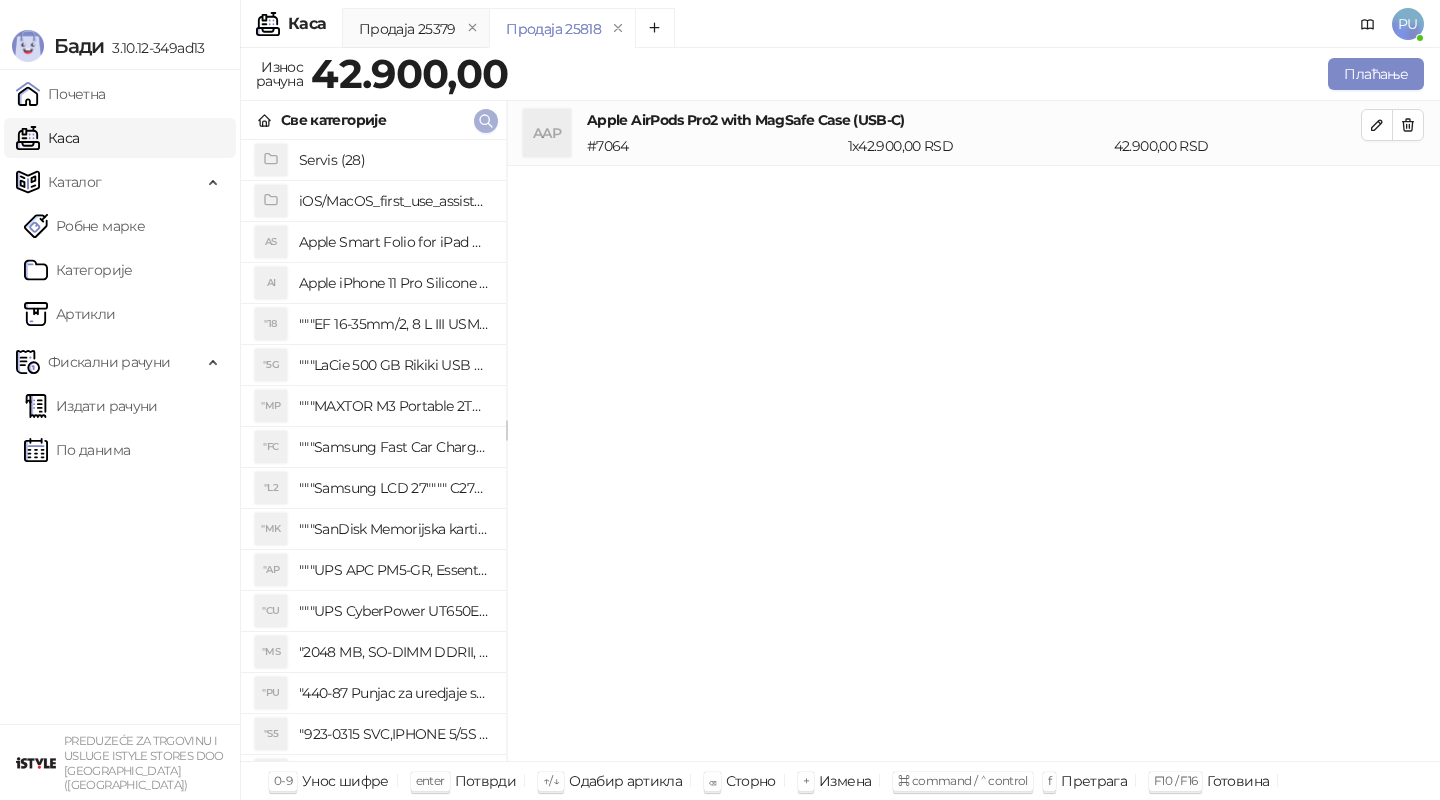 click 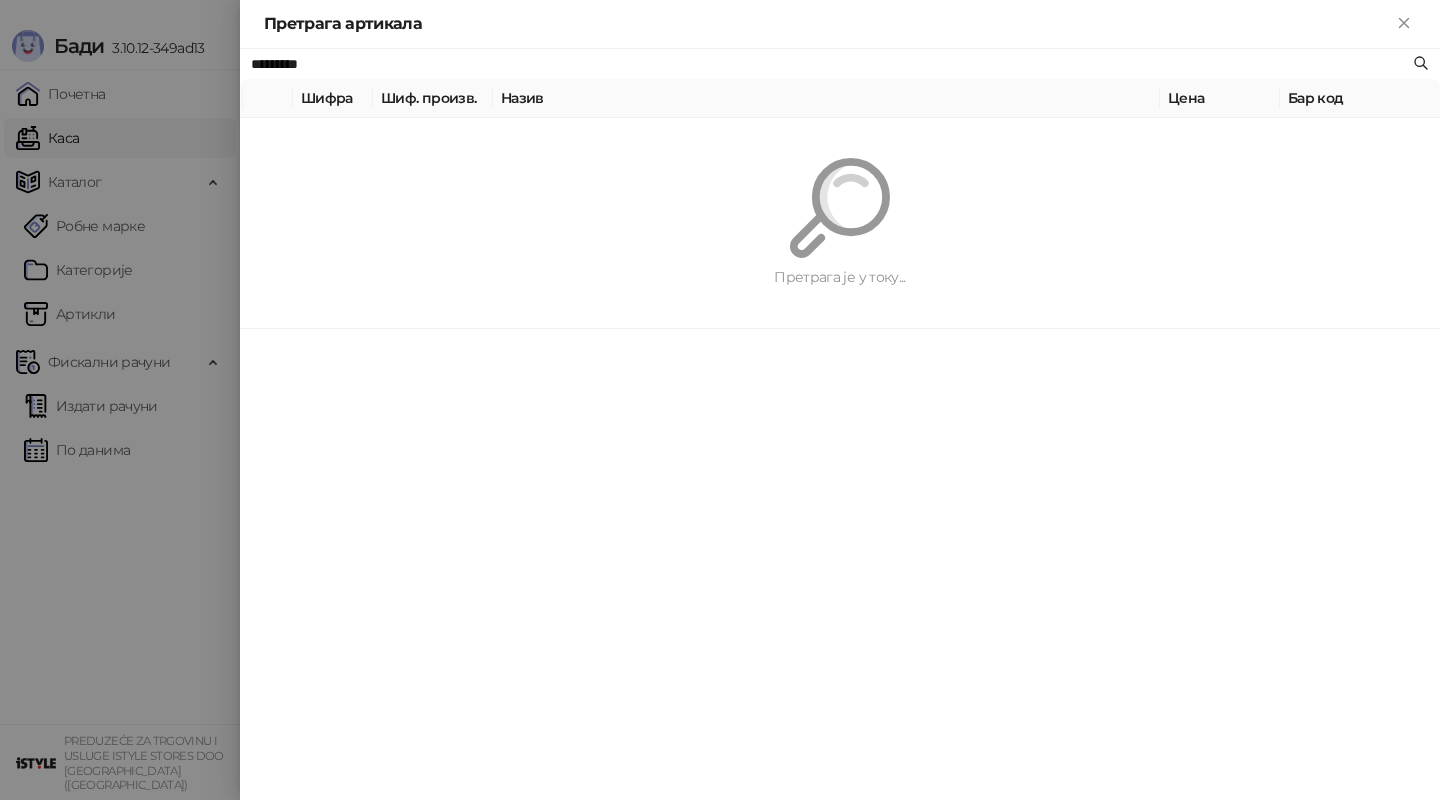 paste on "****" 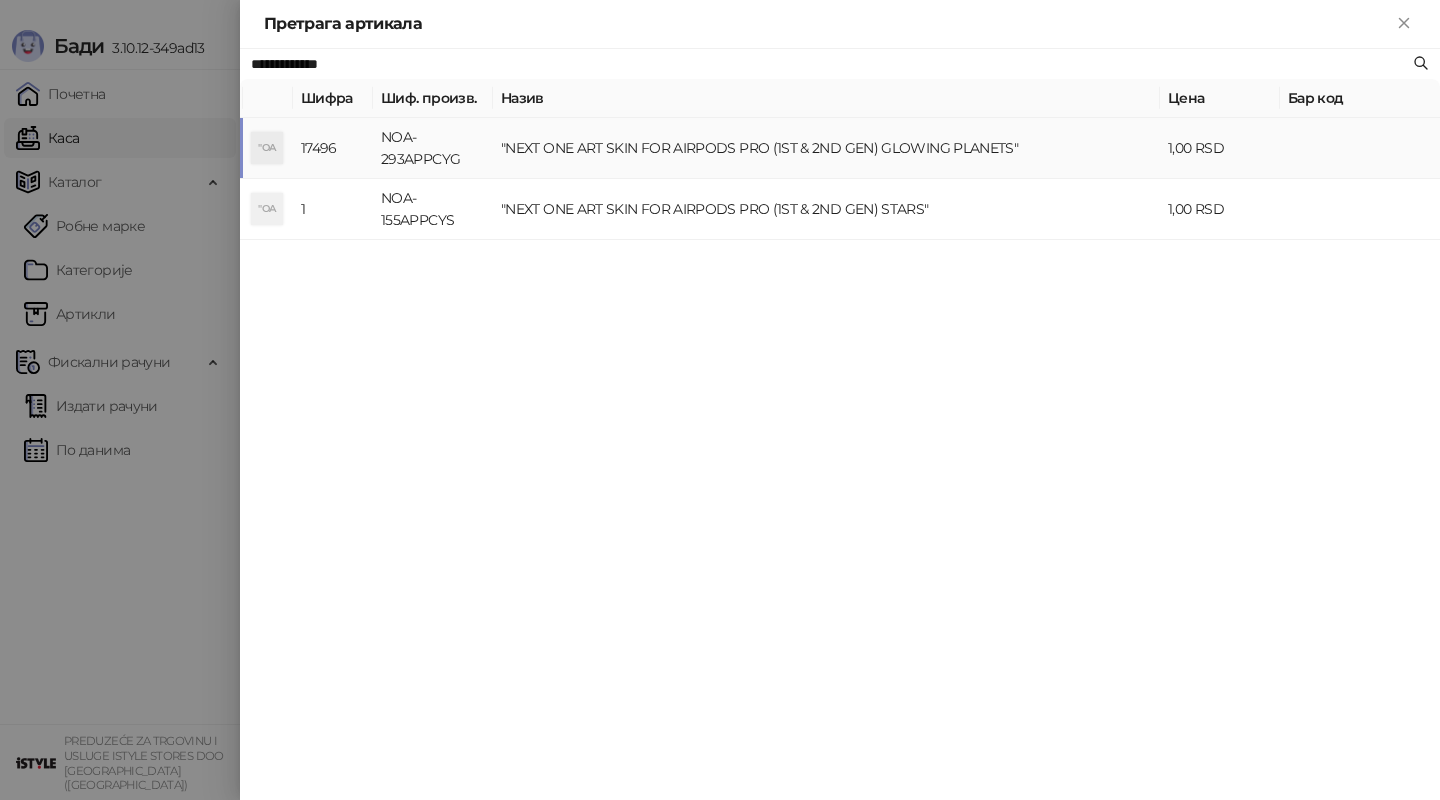 click on ""NEXT ONE ART SKIN FOR AIRPODS PRO (1ST & 2ND GEN) GLOWING PLANETS"" at bounding box center (826, 148) 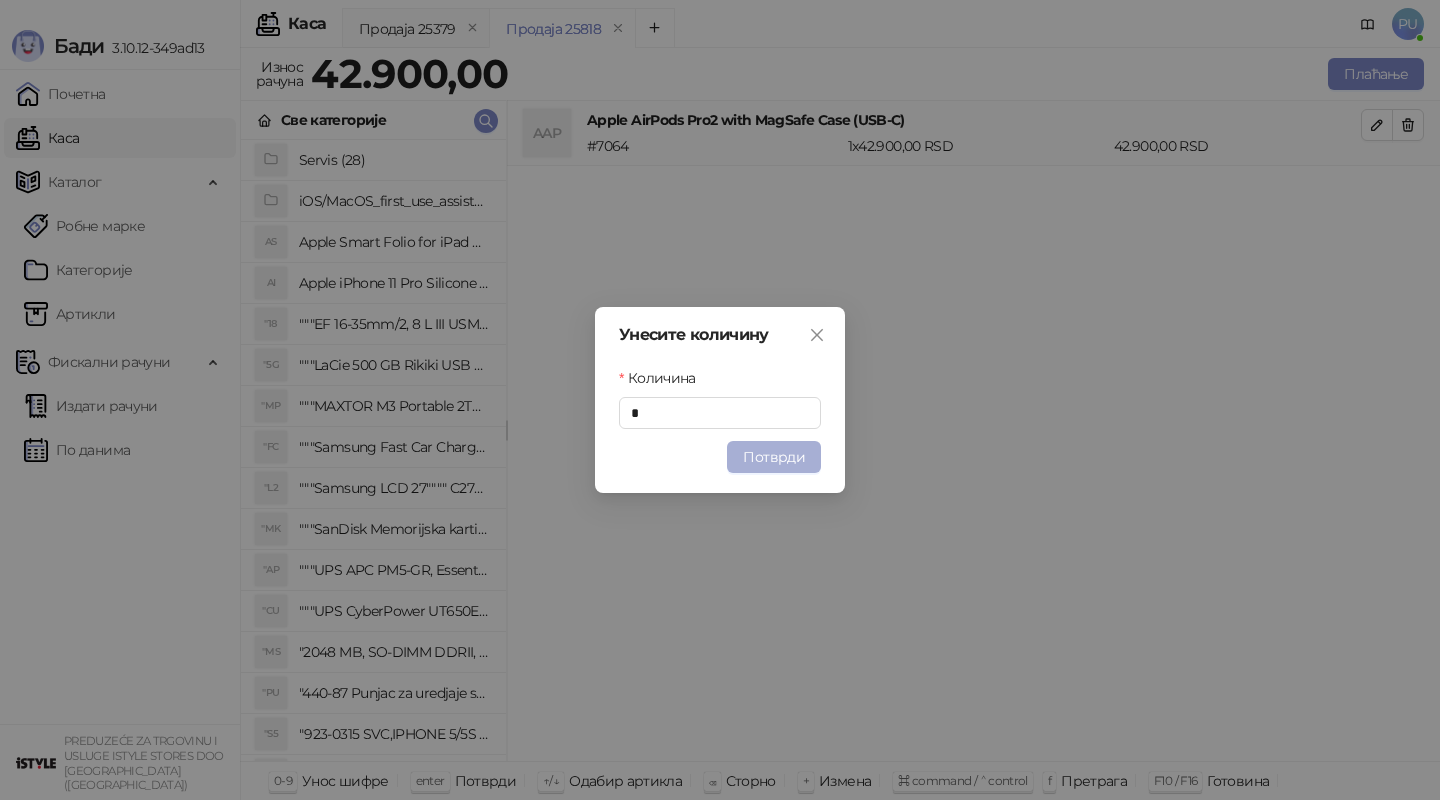 click on "Потврди" at bounding box center [774, 457] 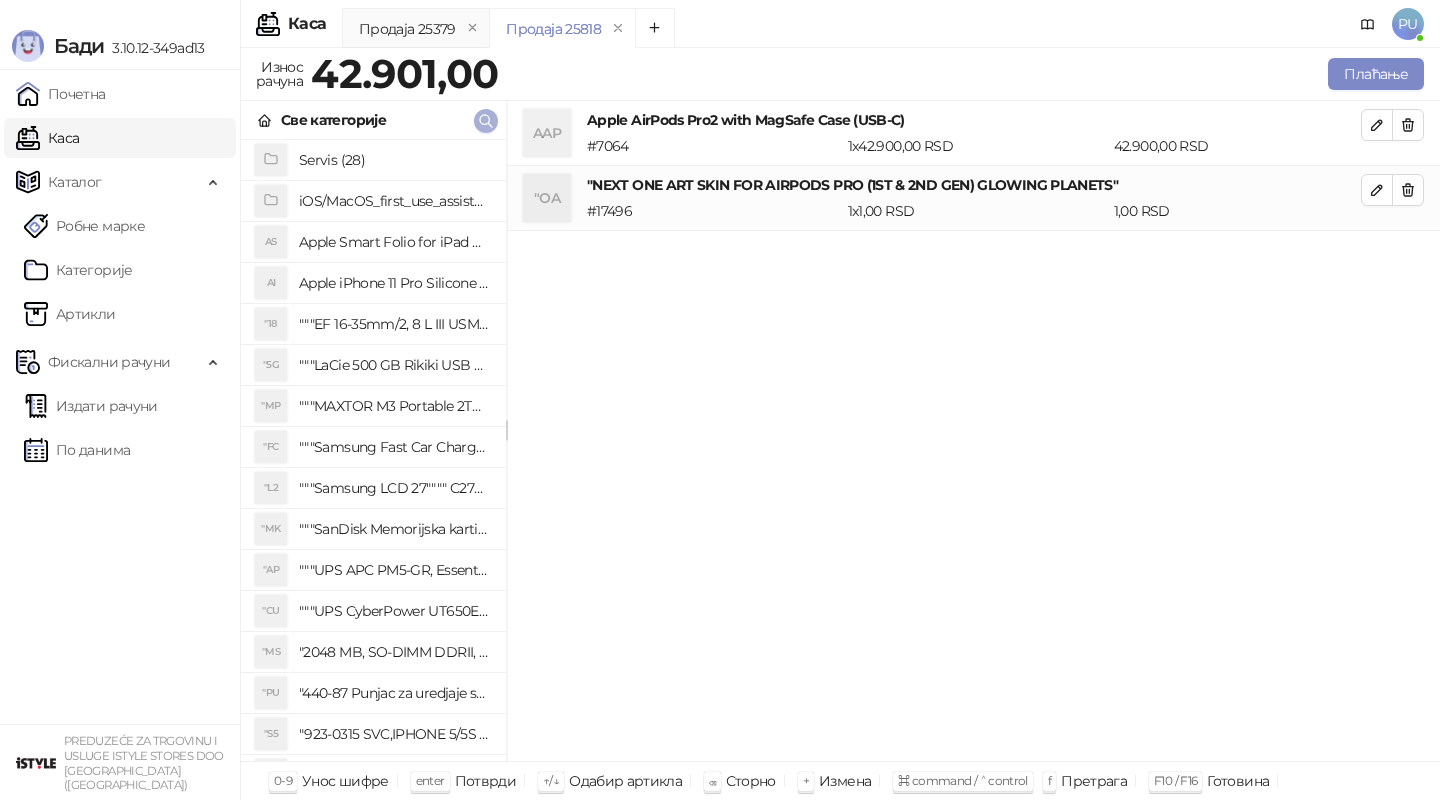 click 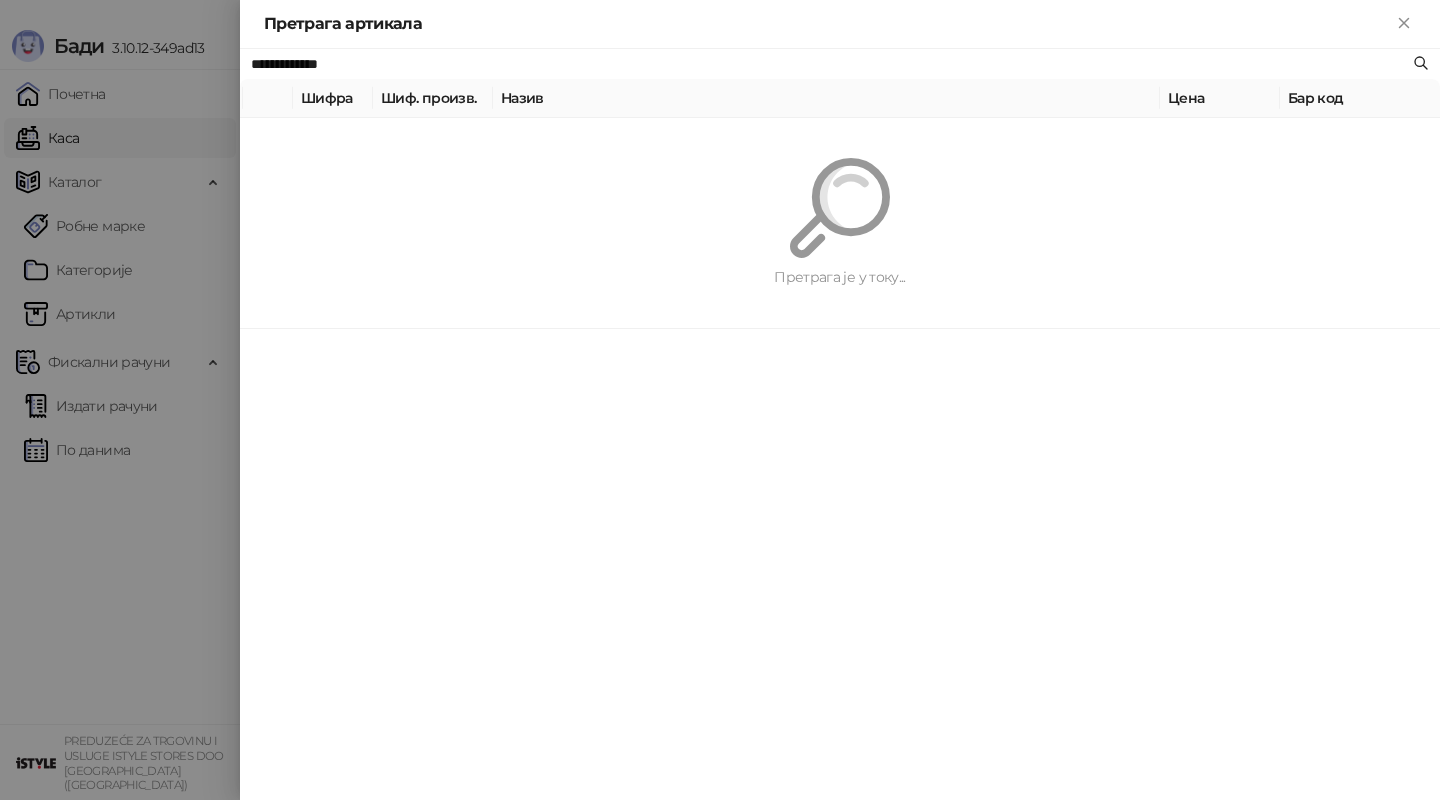 paste on "******" 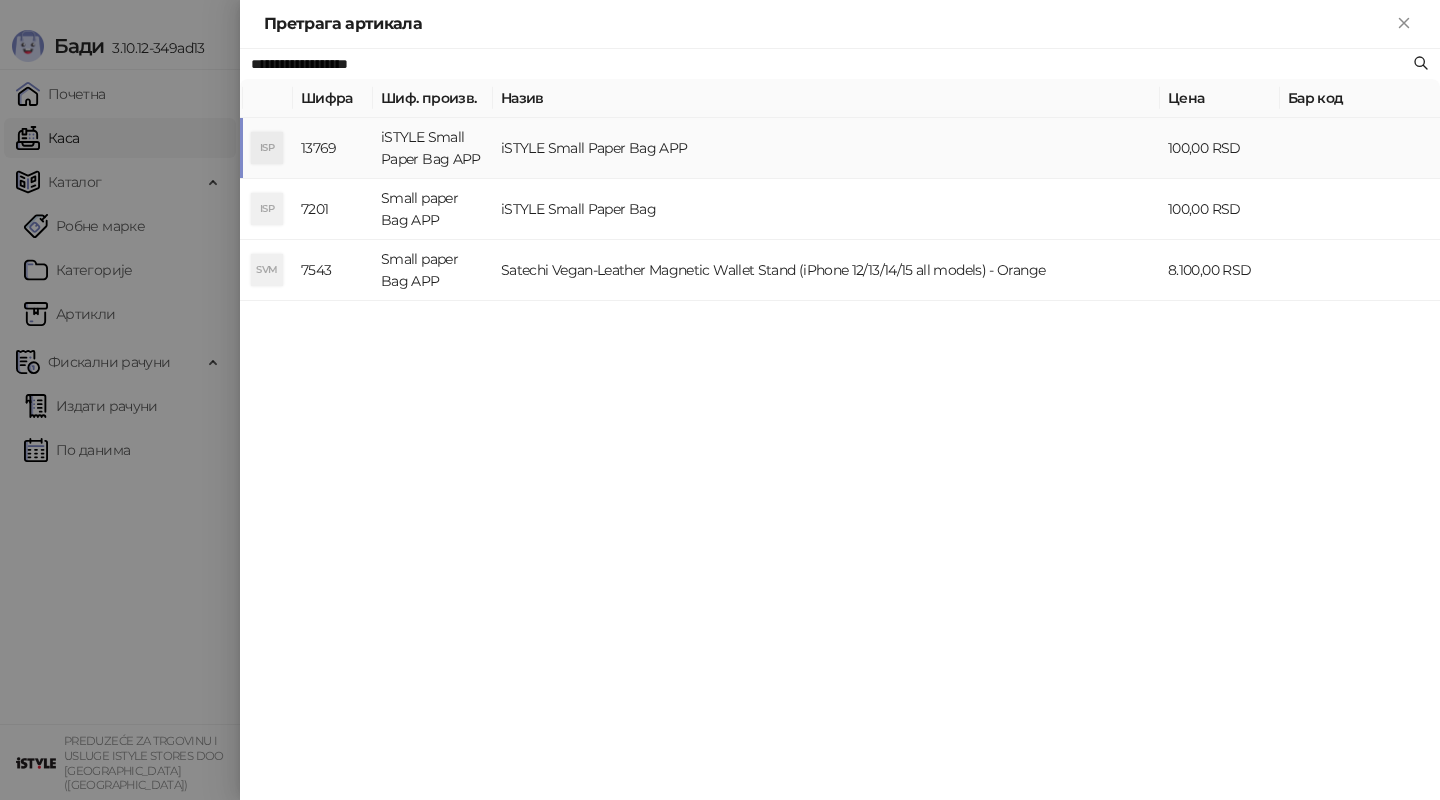 type on "**********" 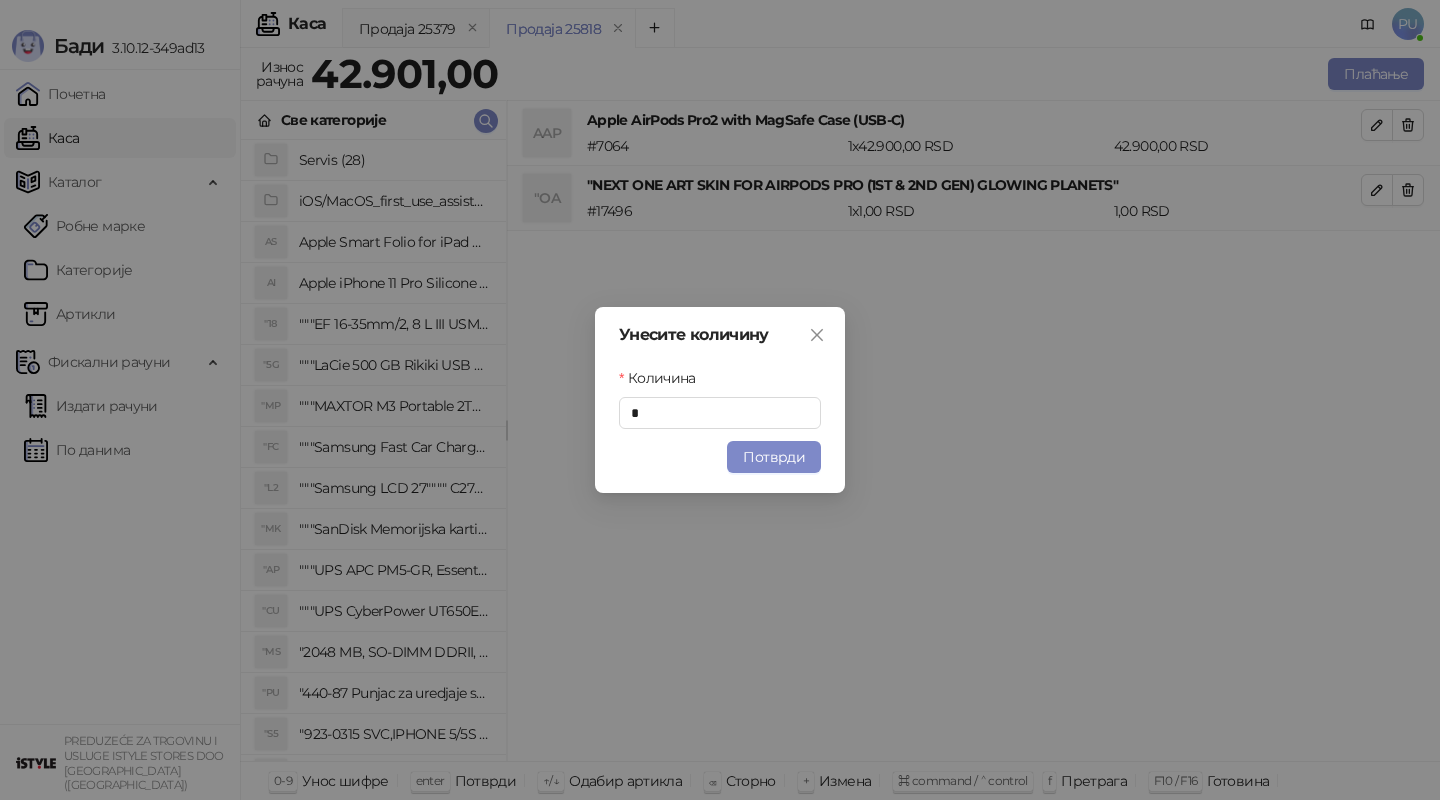 click on "Потврди" at bounding box center (774, 457) 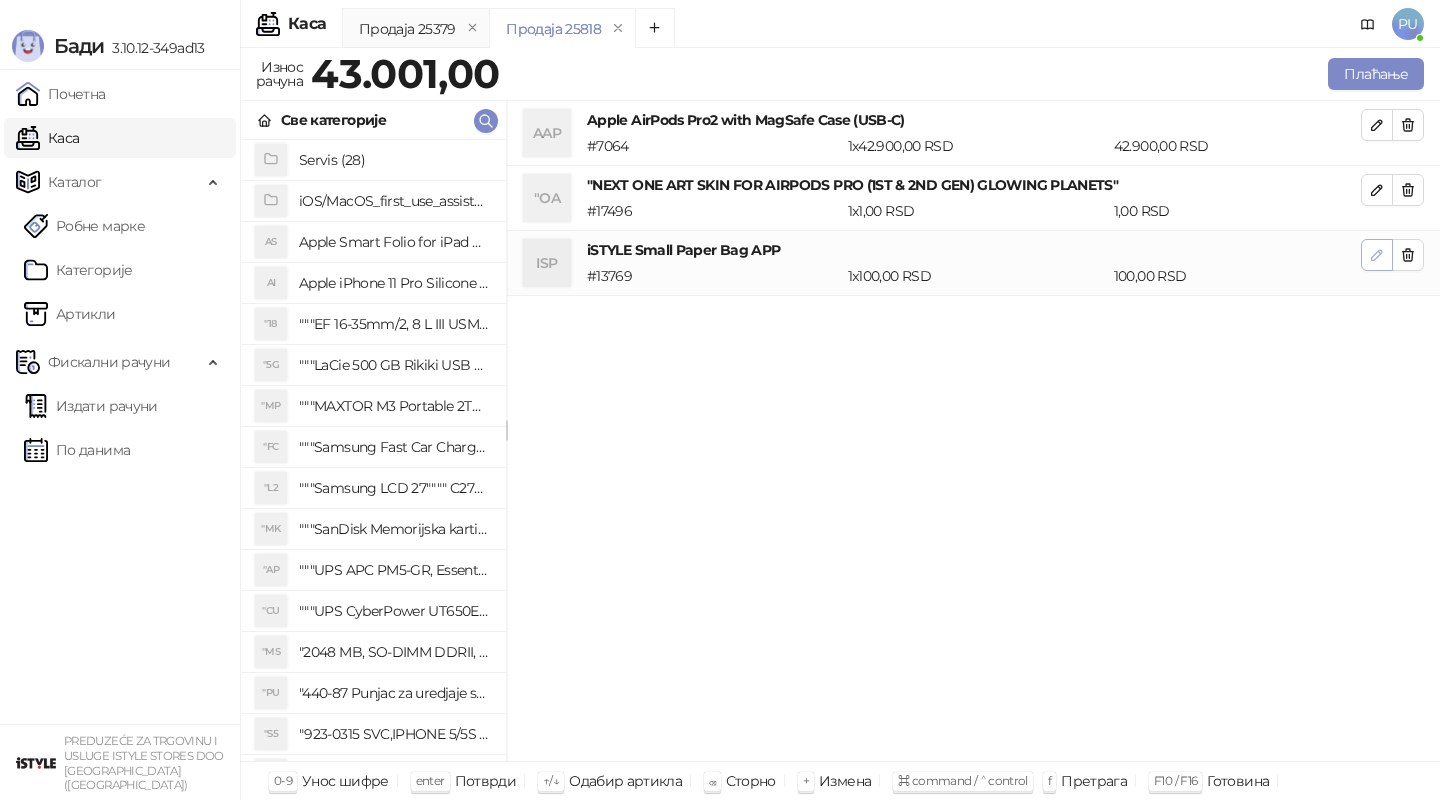 click 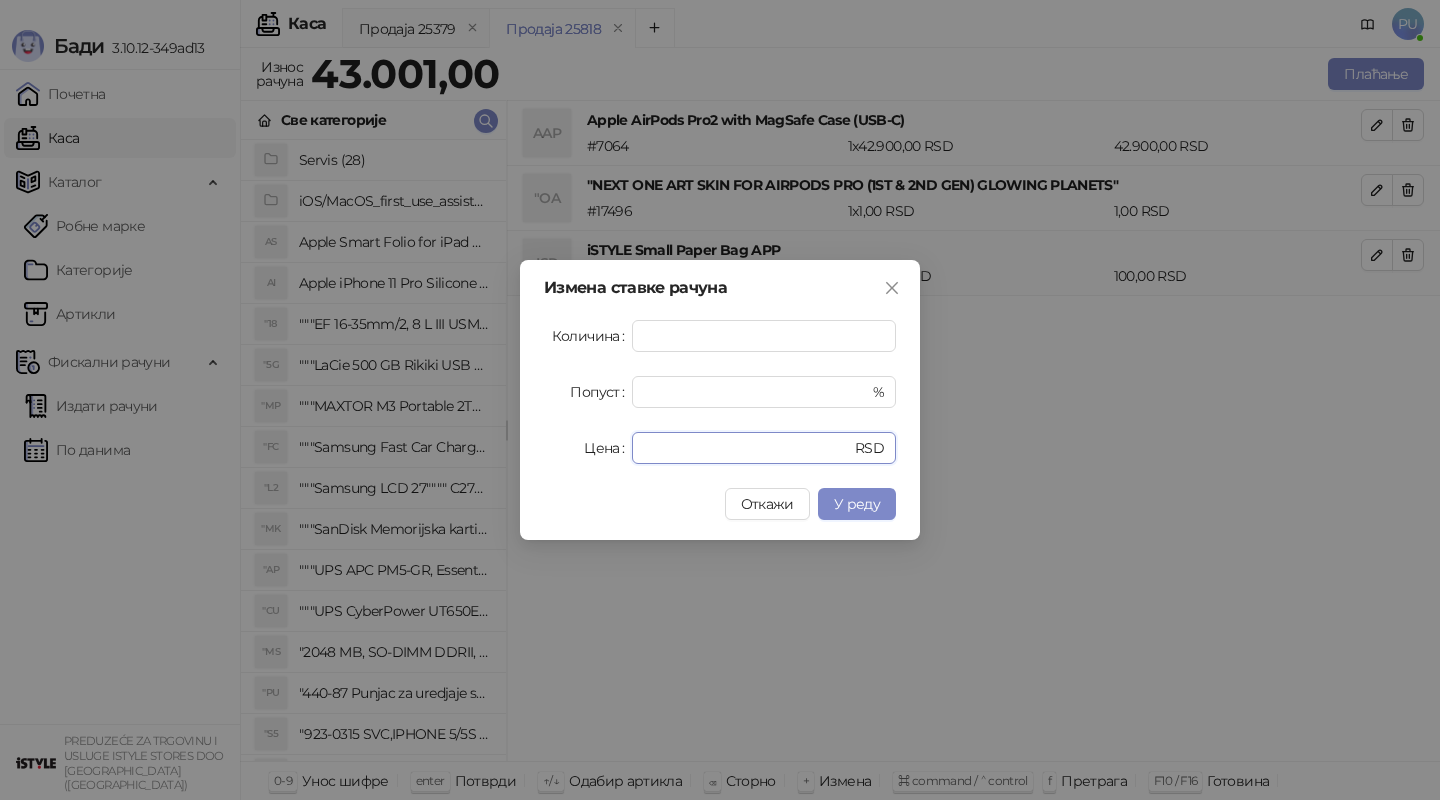 drag, startPoint x: 732, startPoint y: 443, endPoint x: 321, endPoint y: 445, distance: 411.00485 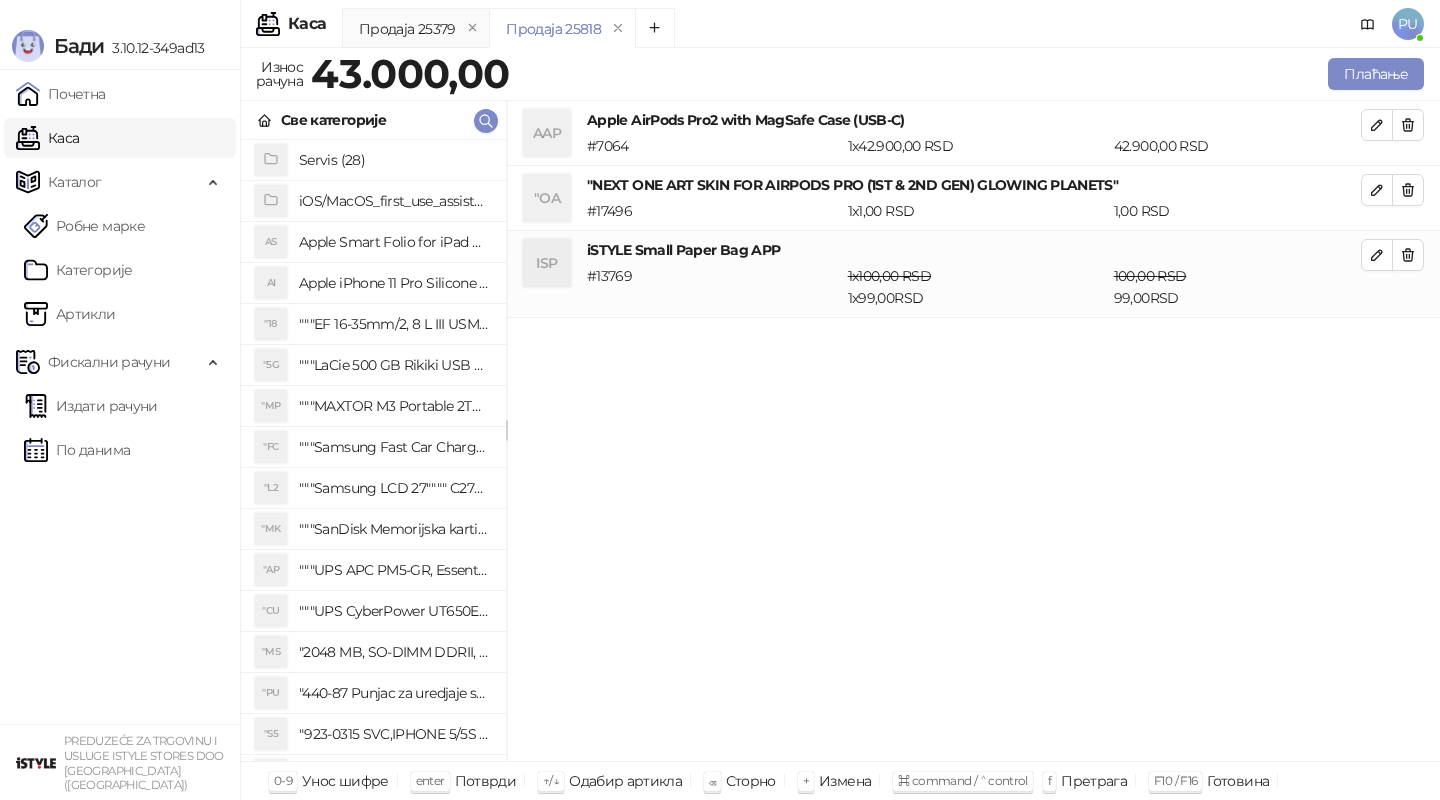 click 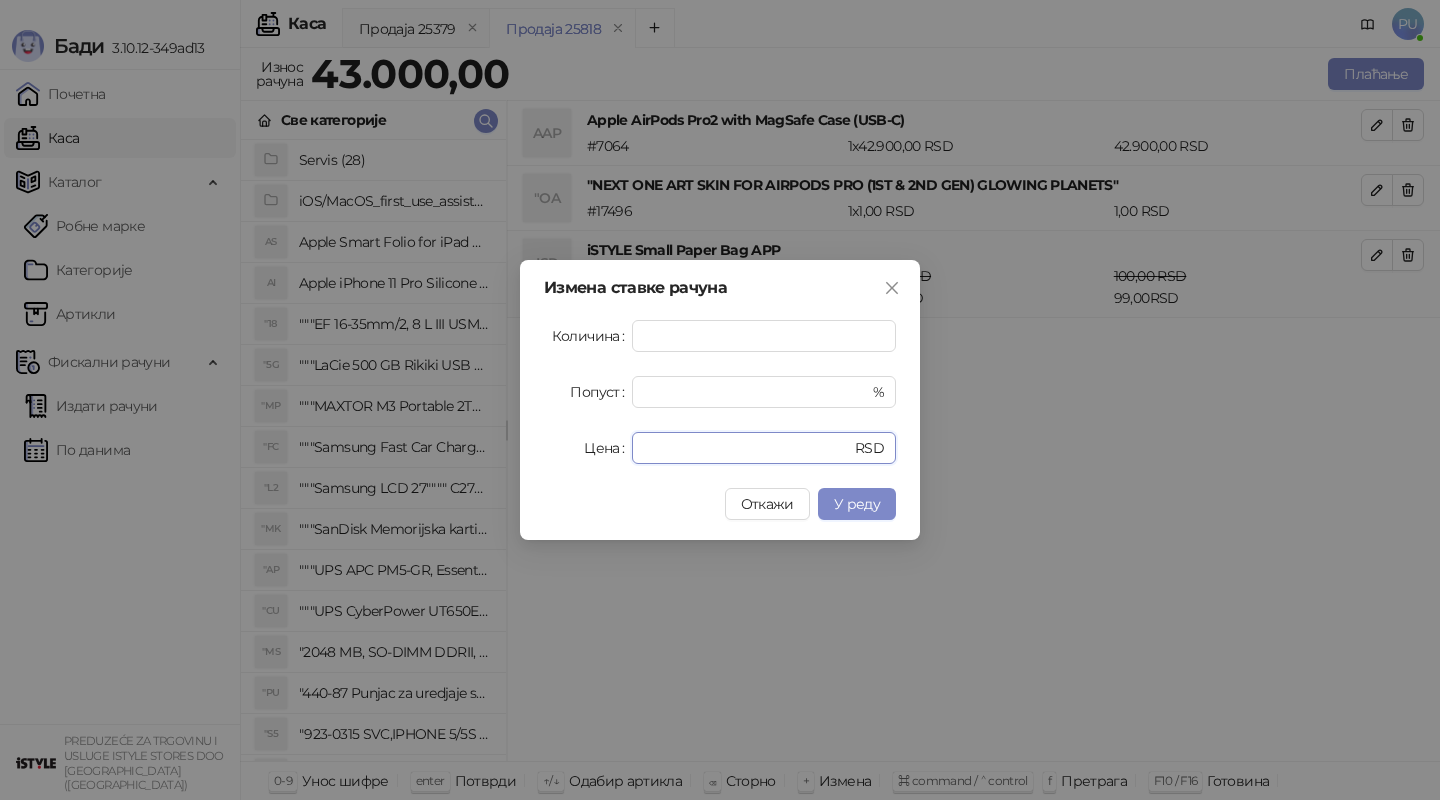drag, startPoint x: 709, startPoint y: 450, endPoint x: 259, endPoint y: 438, distance: 450.15997 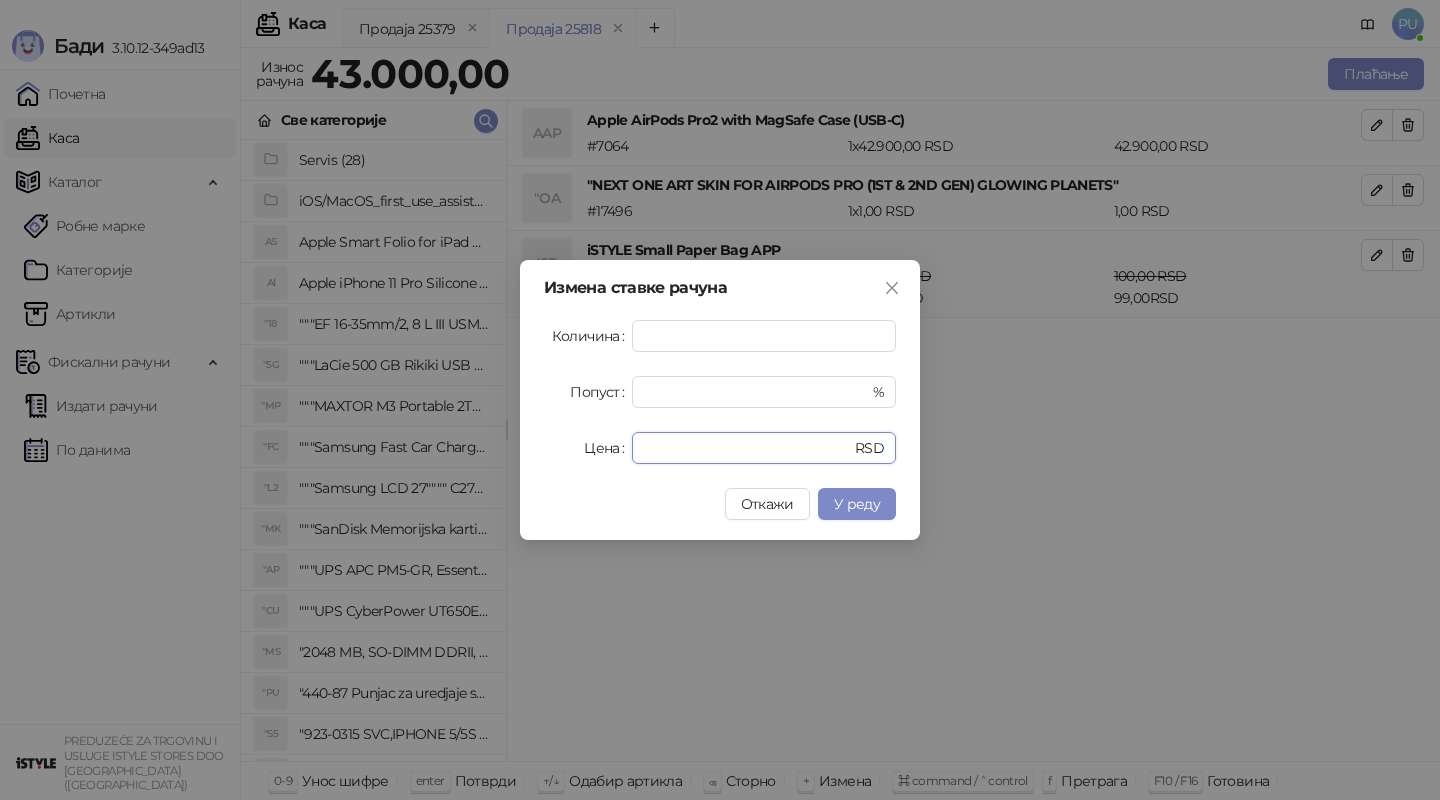 type on "*****" 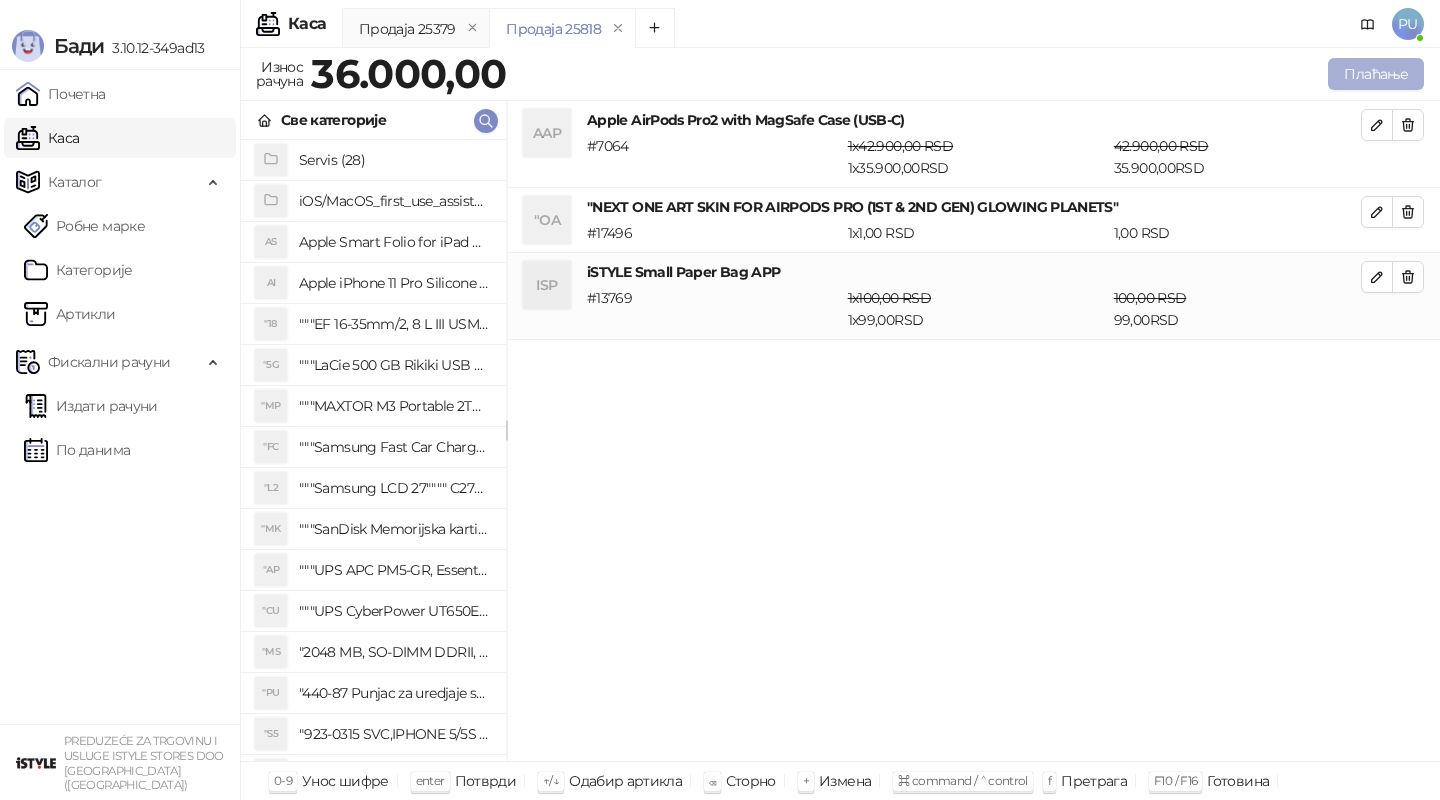 click on "Плаћање" at bounding box center (1376, 74) 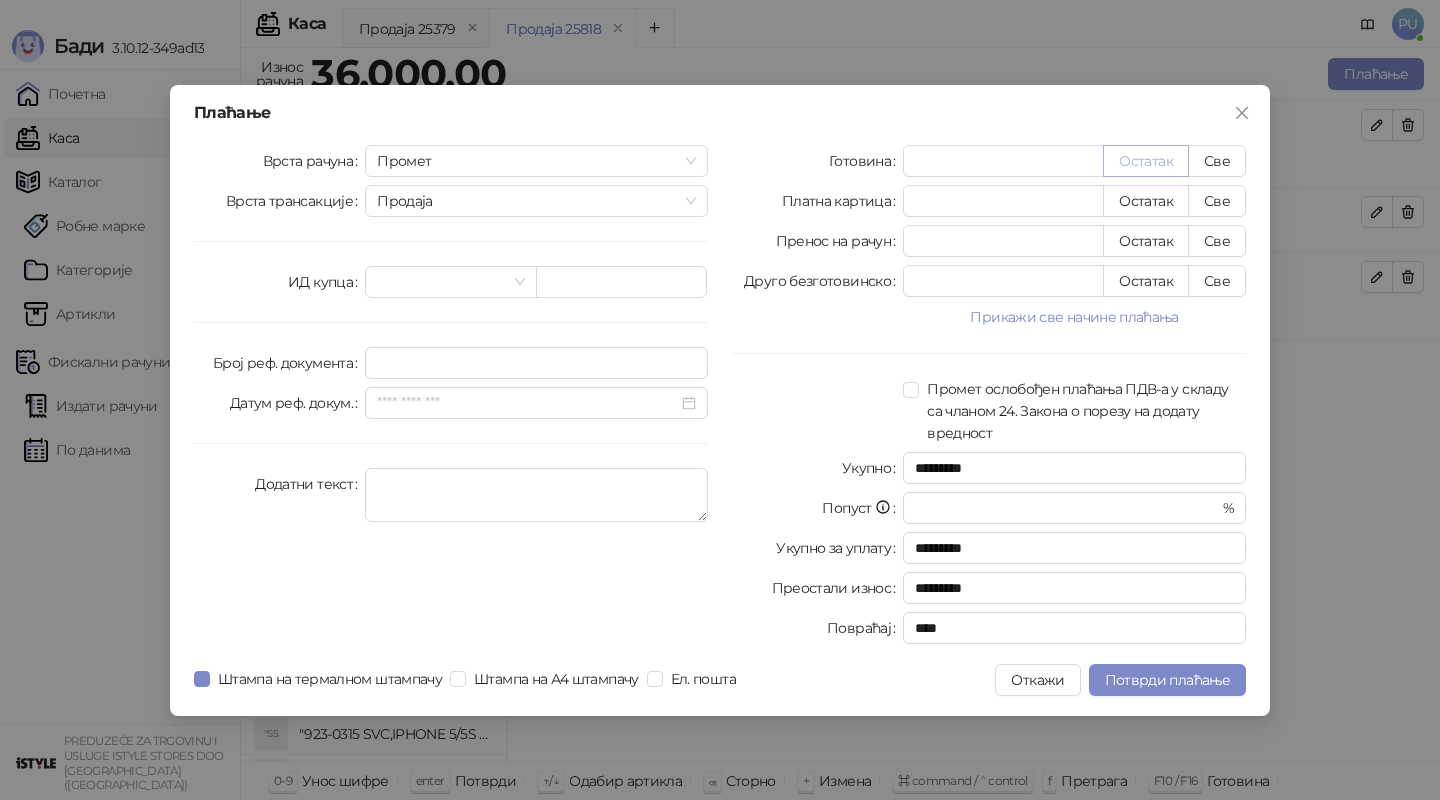 click on "Остатак" at bounding box center [1146, 161] 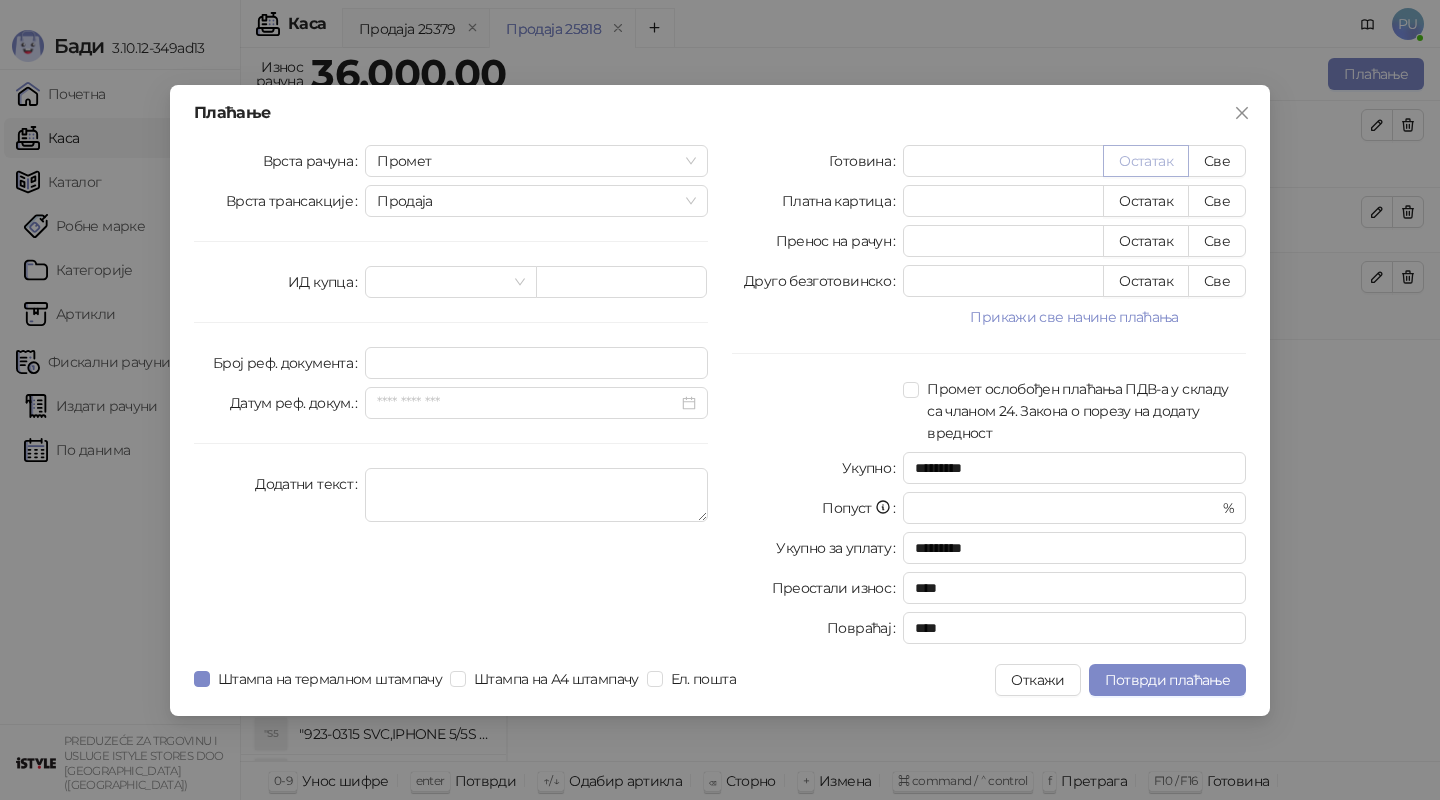 type on "*****" 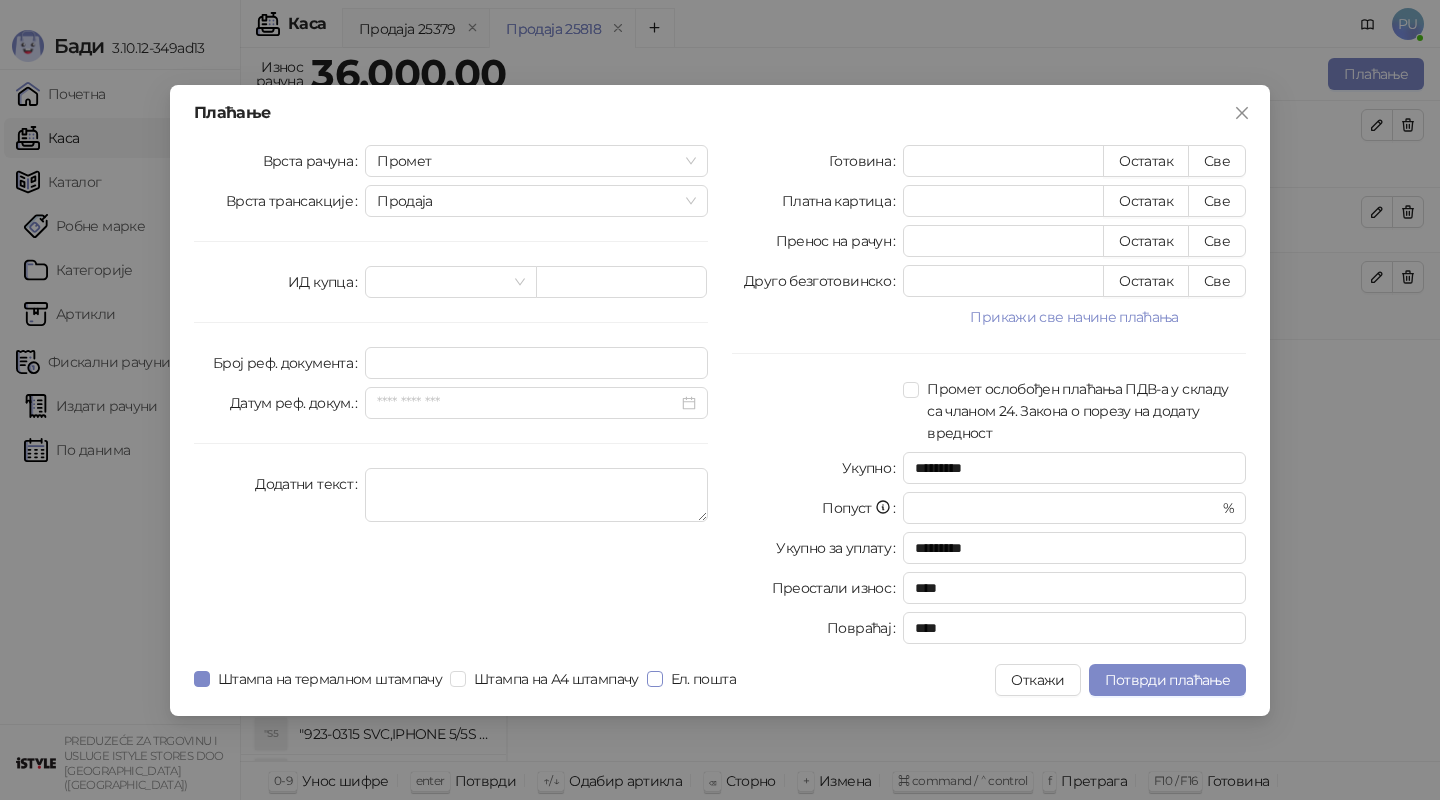 click on "Ел. пошта" at bounding box center (703, 679) 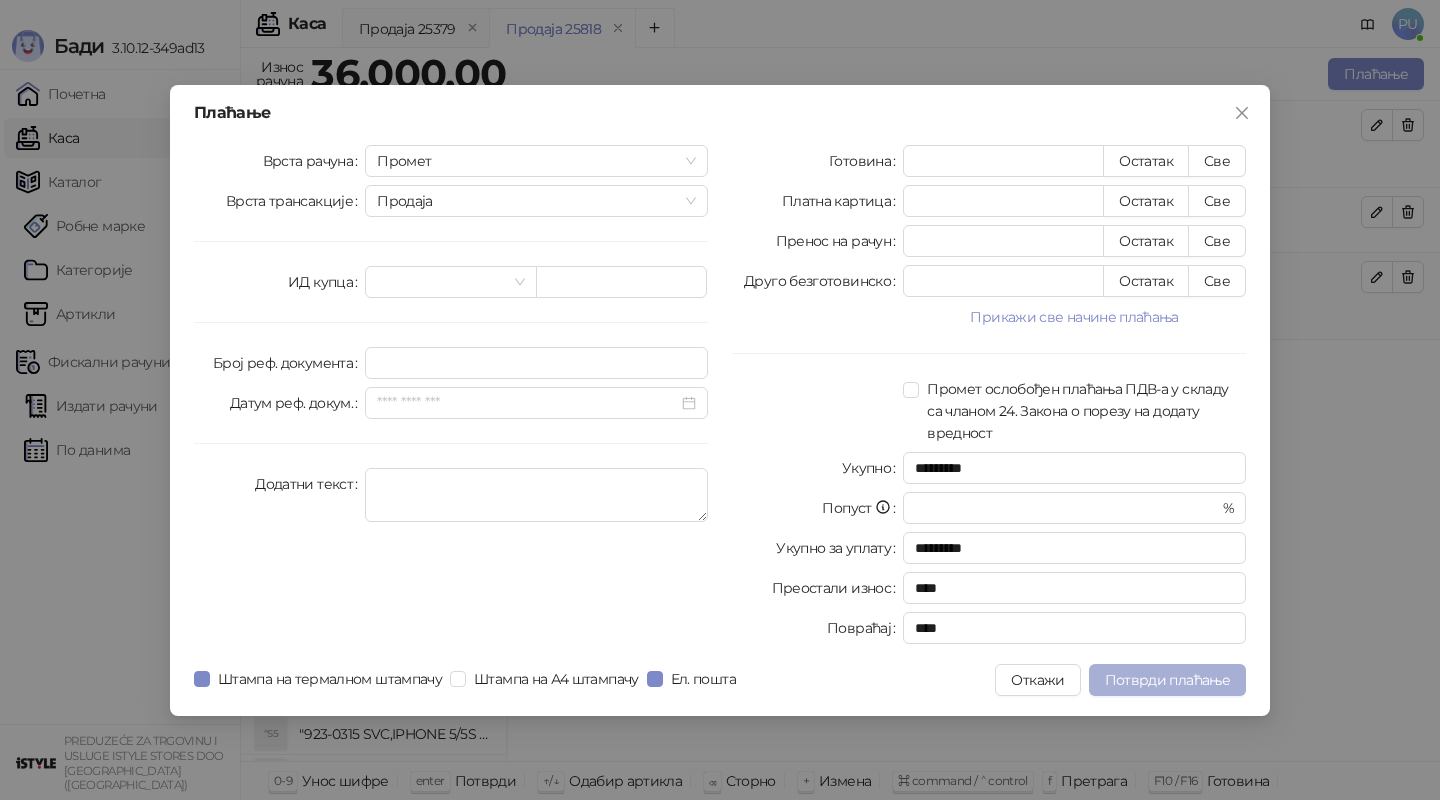 click on "Потврди плаћање" at bounding box center [1167, 680] 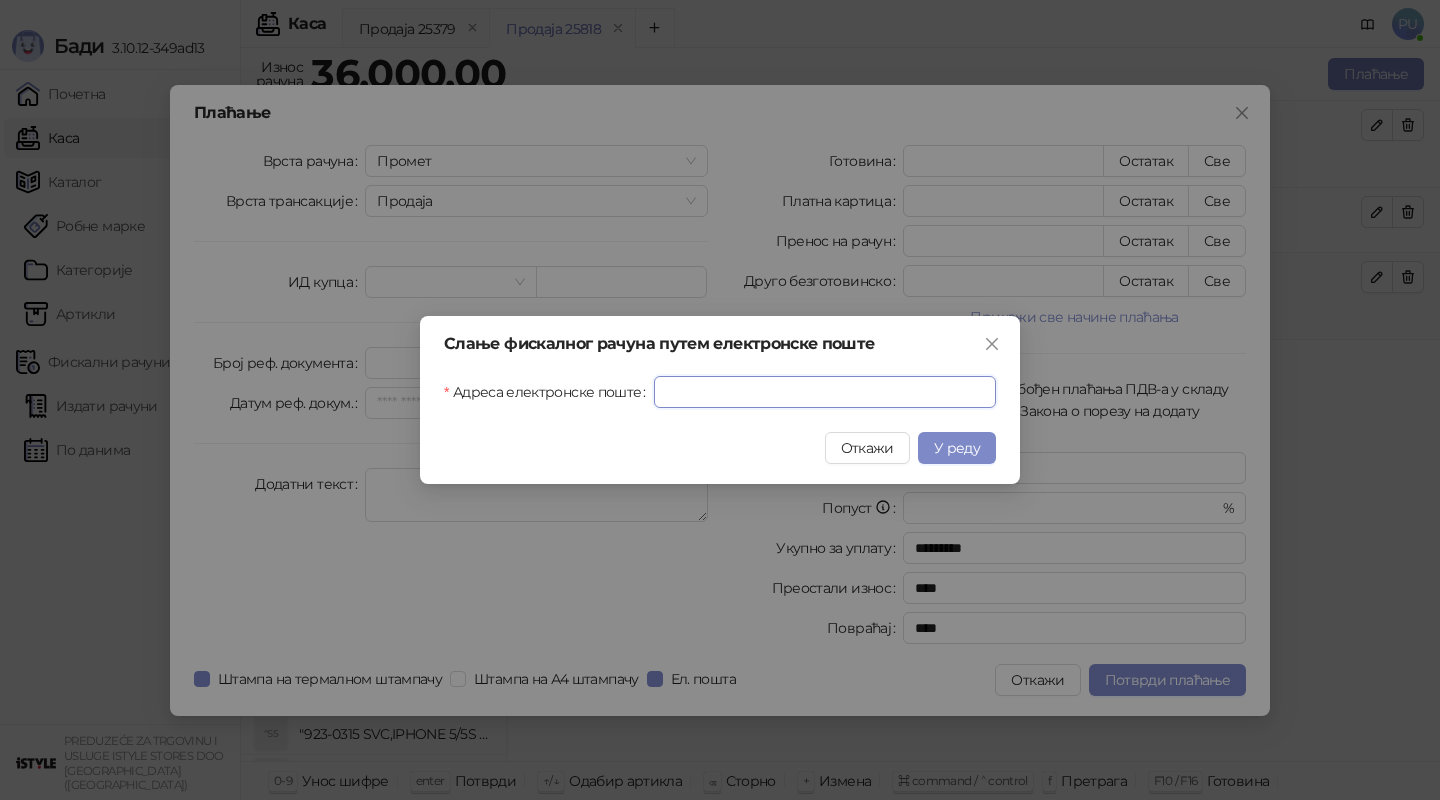 click on "Адреса електронске поште" at bounding box center (825, 392) 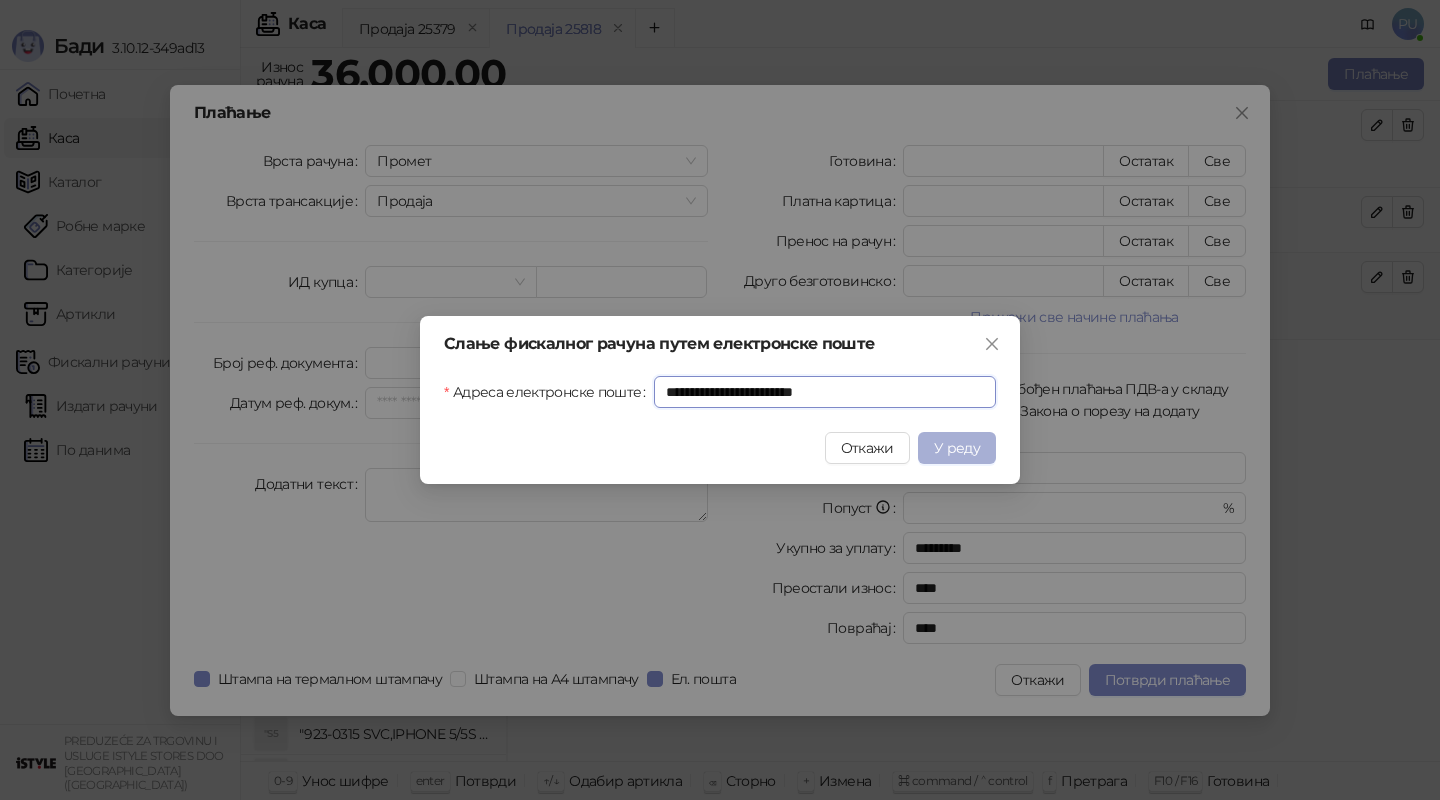 type on "**********" 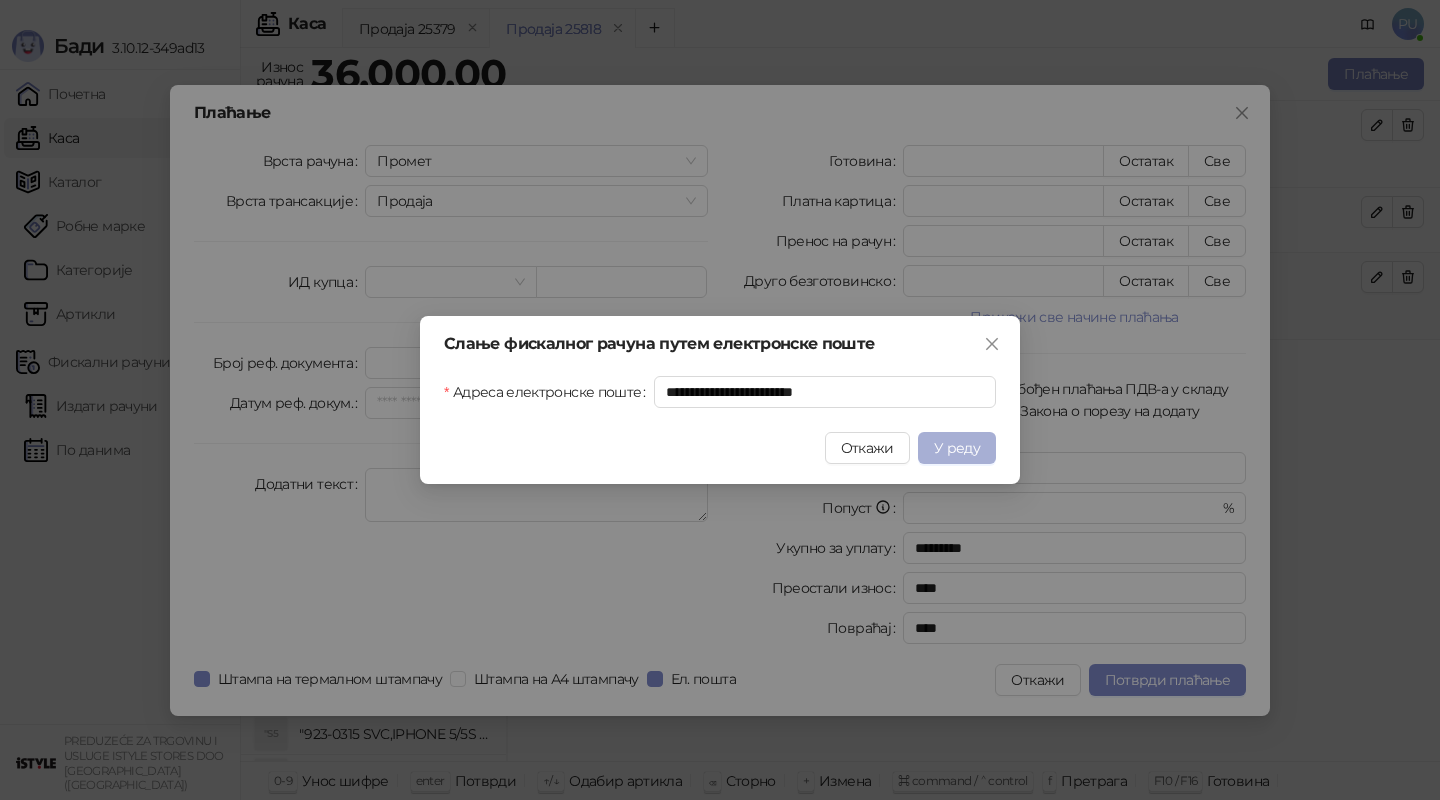 click on "У реду" at bounding box center (957, 448) 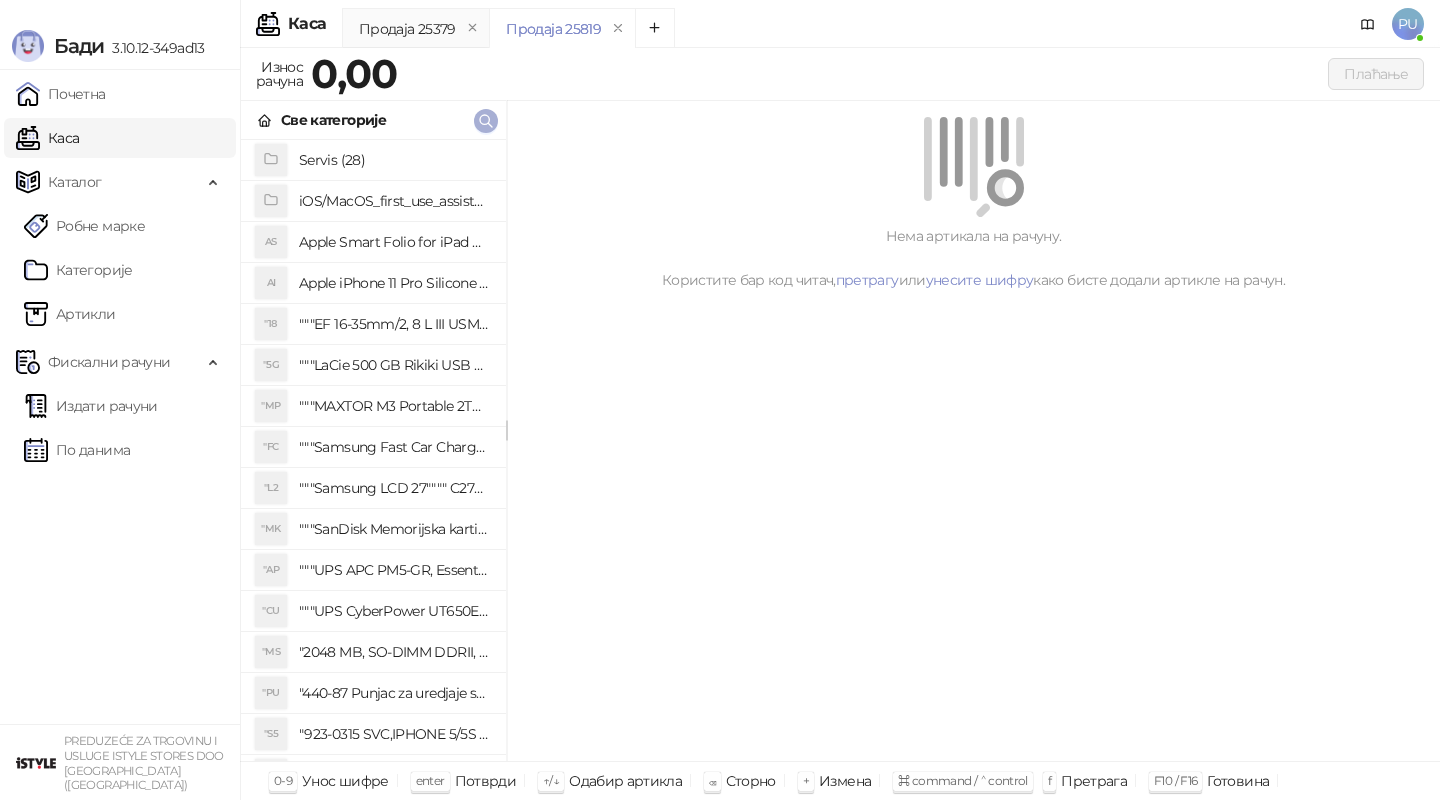 click 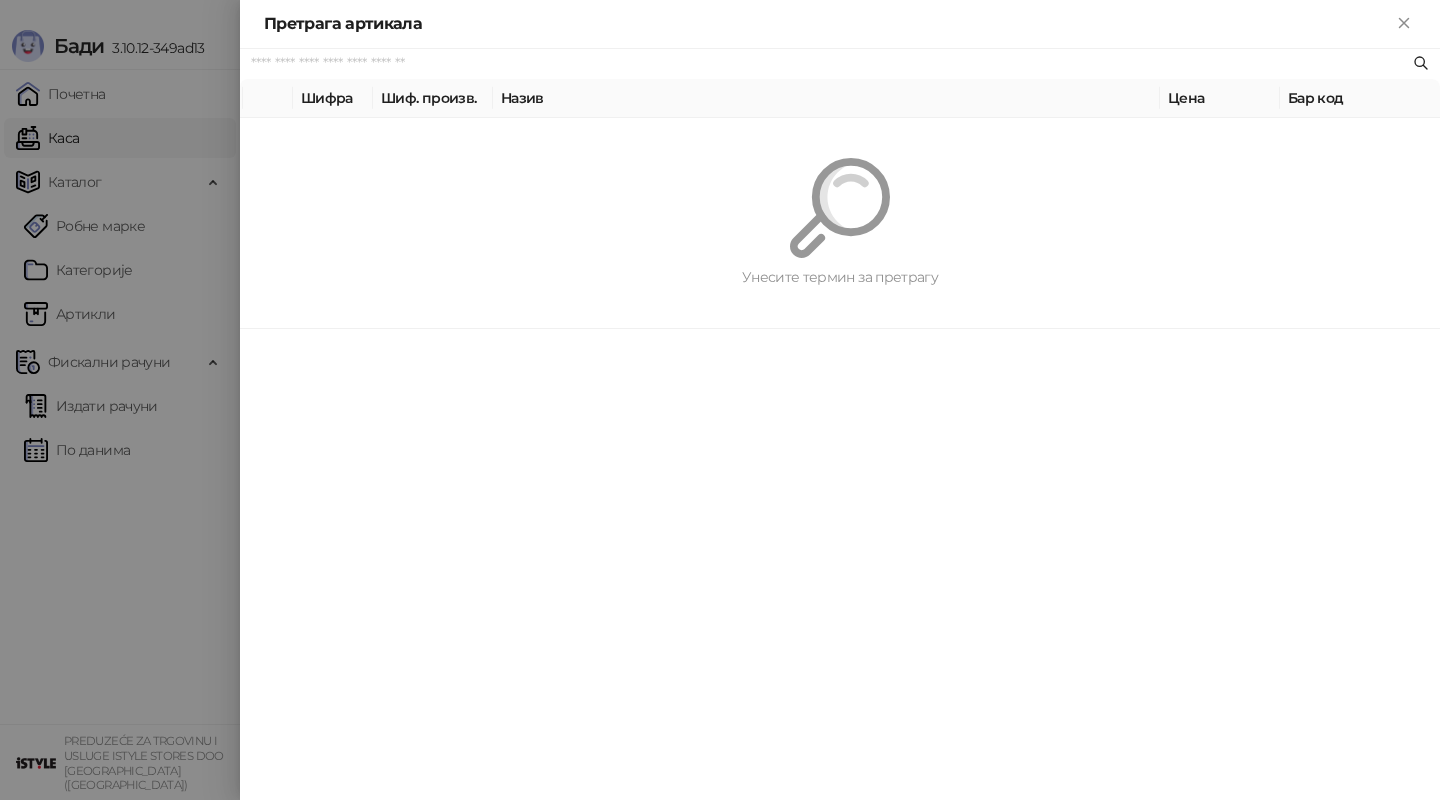 paste on "**********" 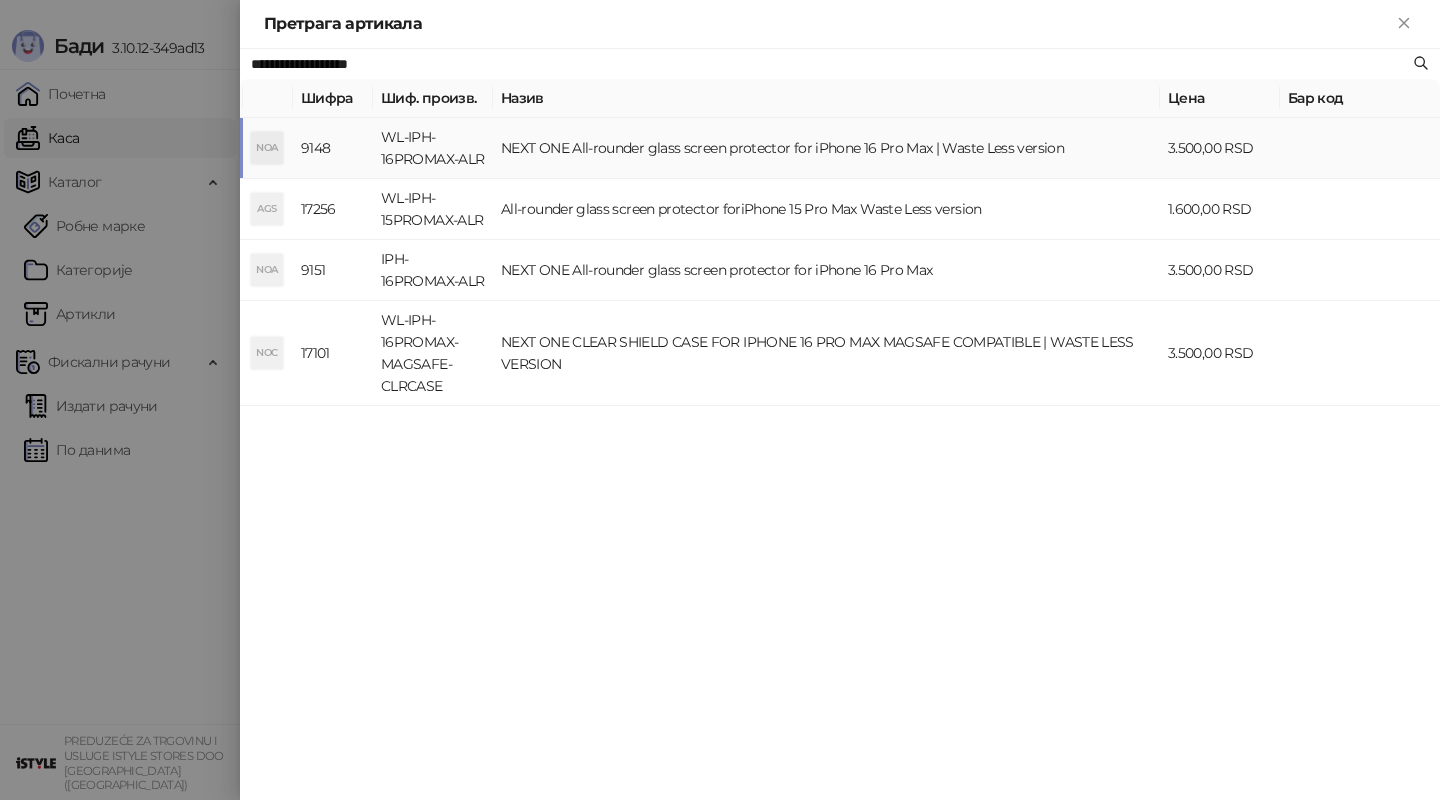 click on "NEXT ONE All-rounder glass screen protector for iPhone 16 Pro Max | Waste Less version" at bounding box center [826, 148] 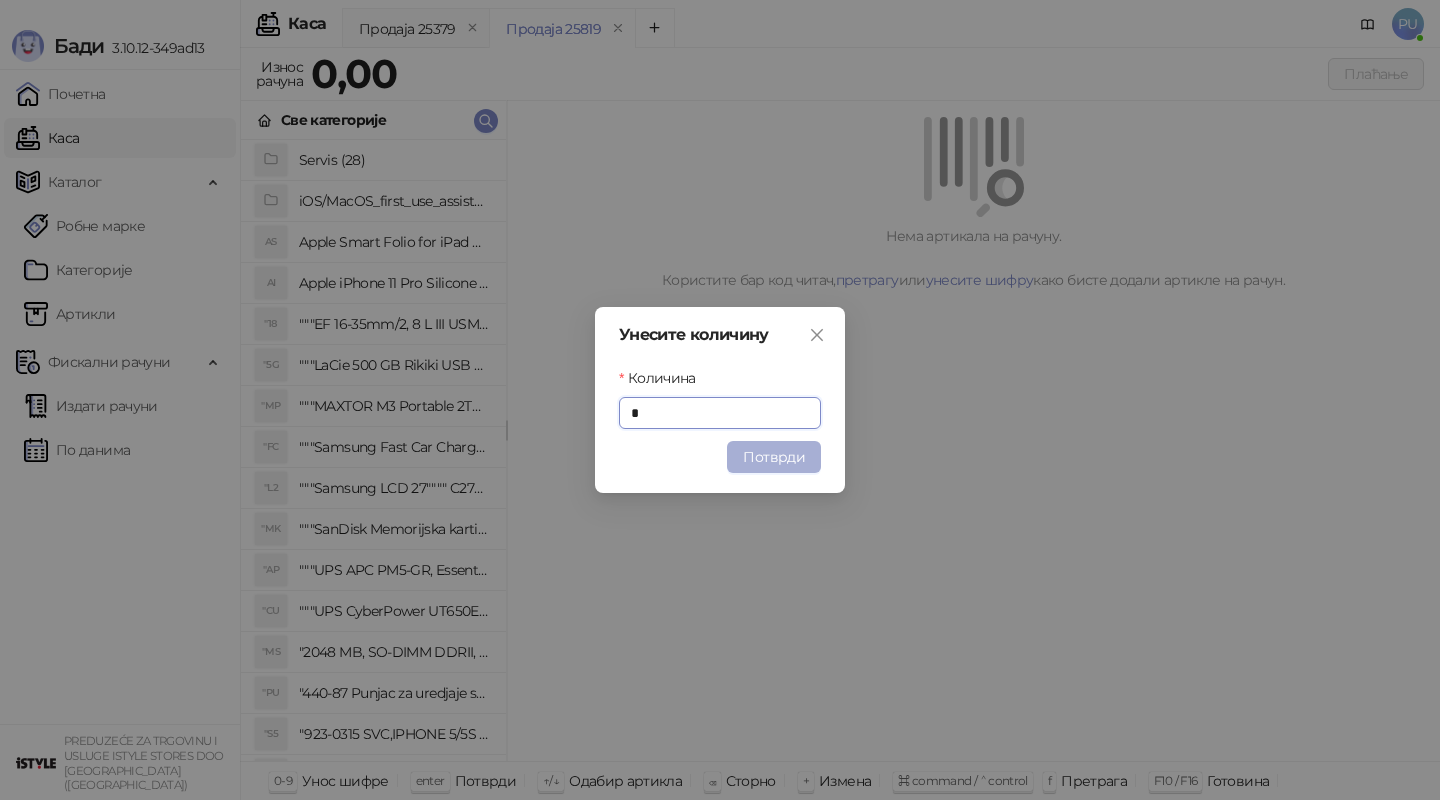 click on "Потврди" at bounding box center (774, 457) 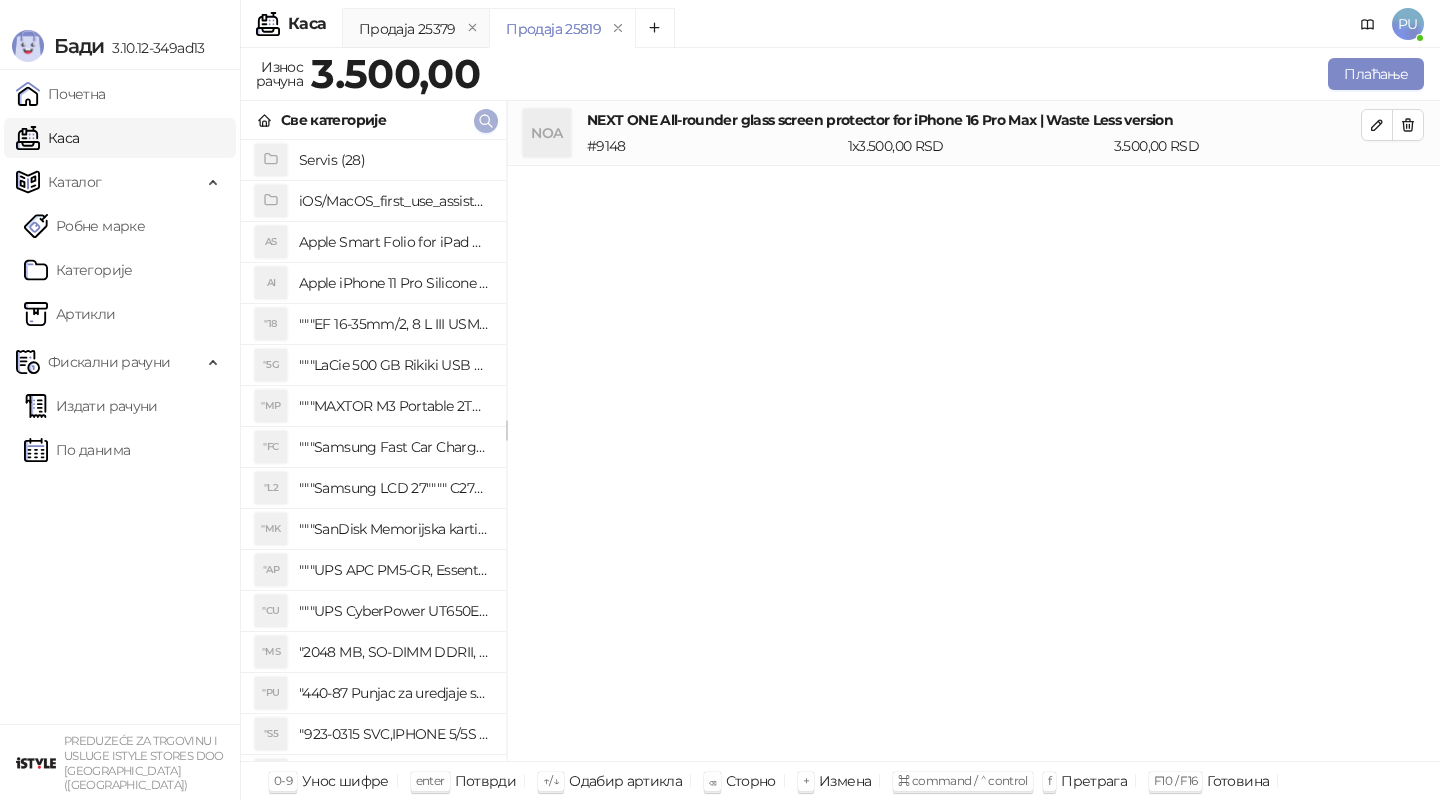 click 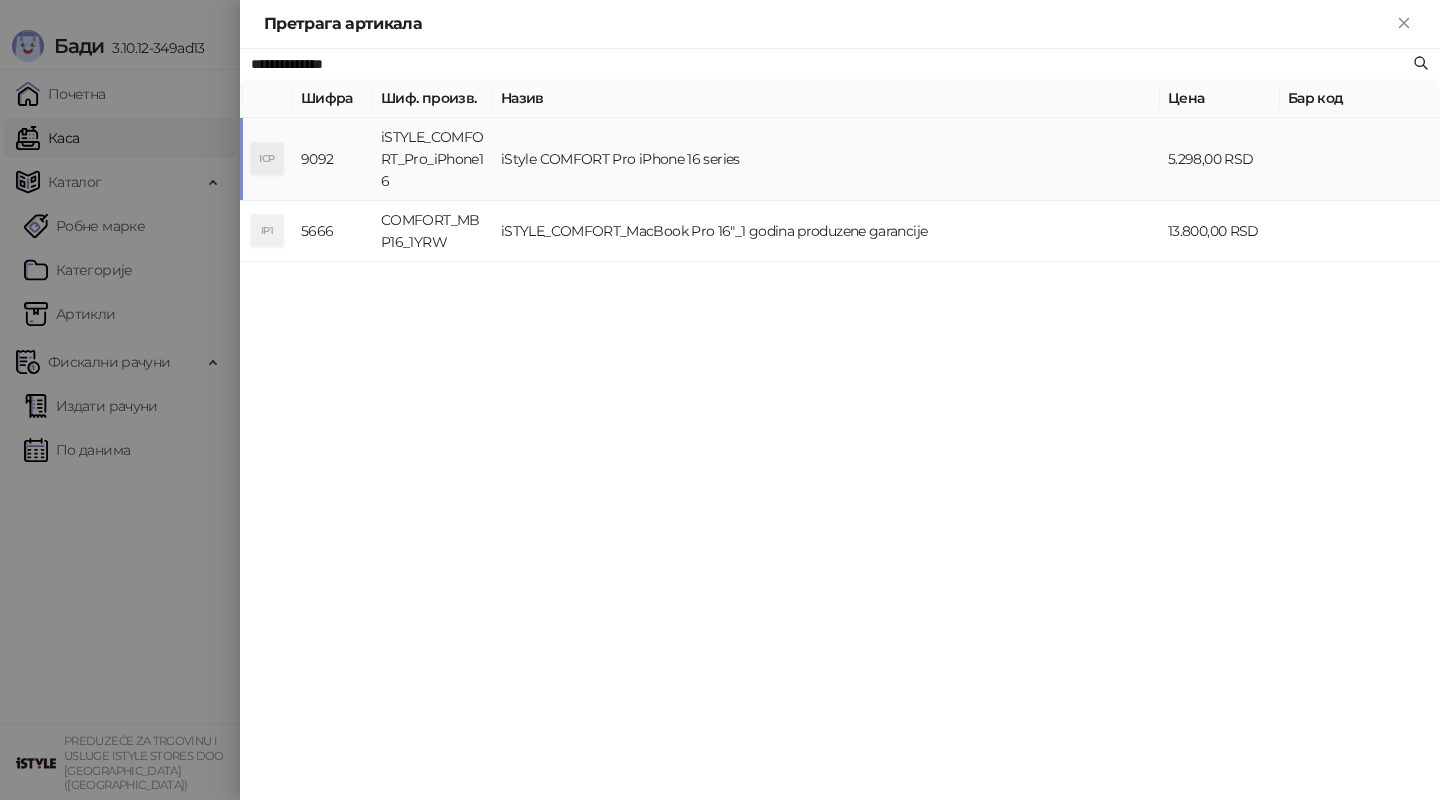 type on "**********" 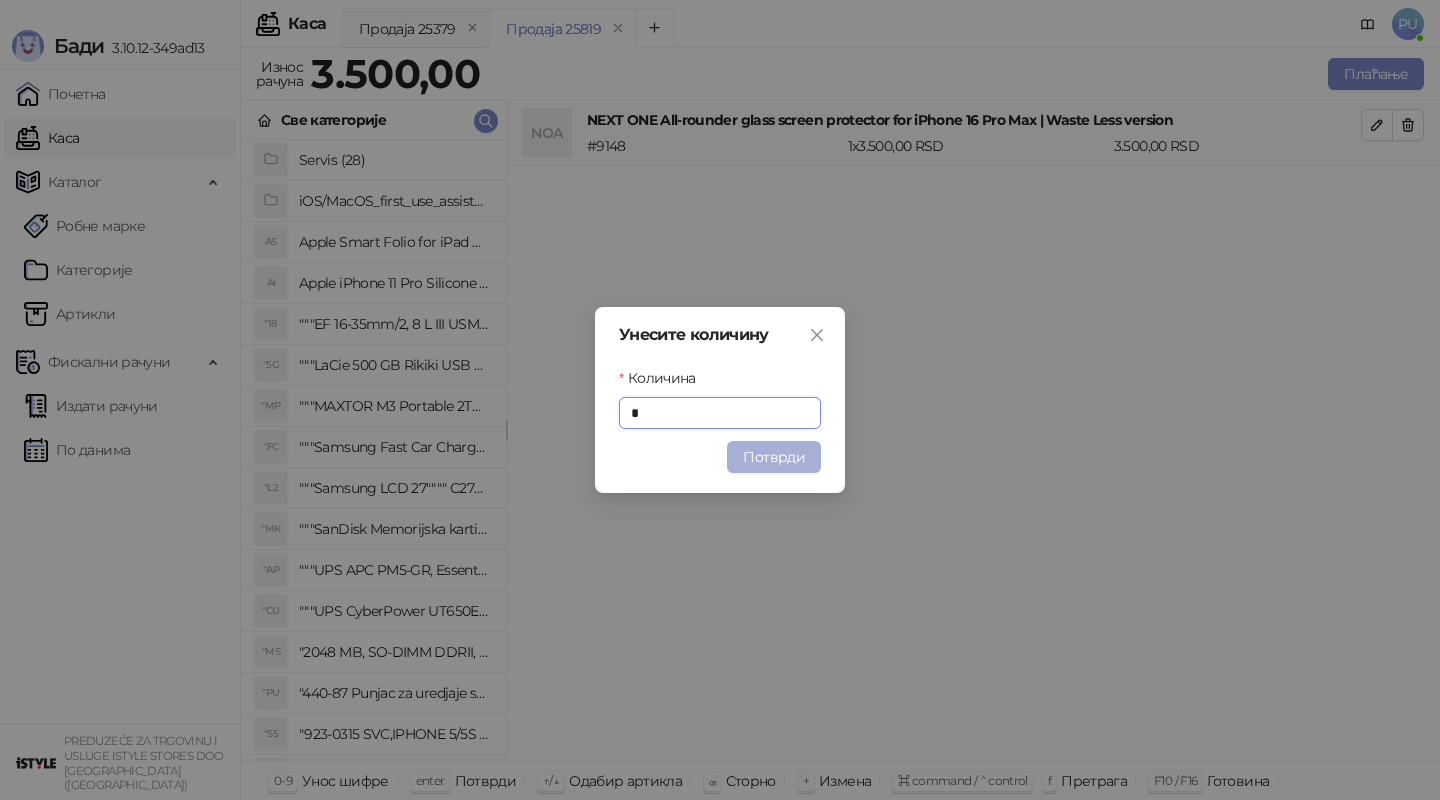 click on "Потврди" at bounding box center [774, 457] 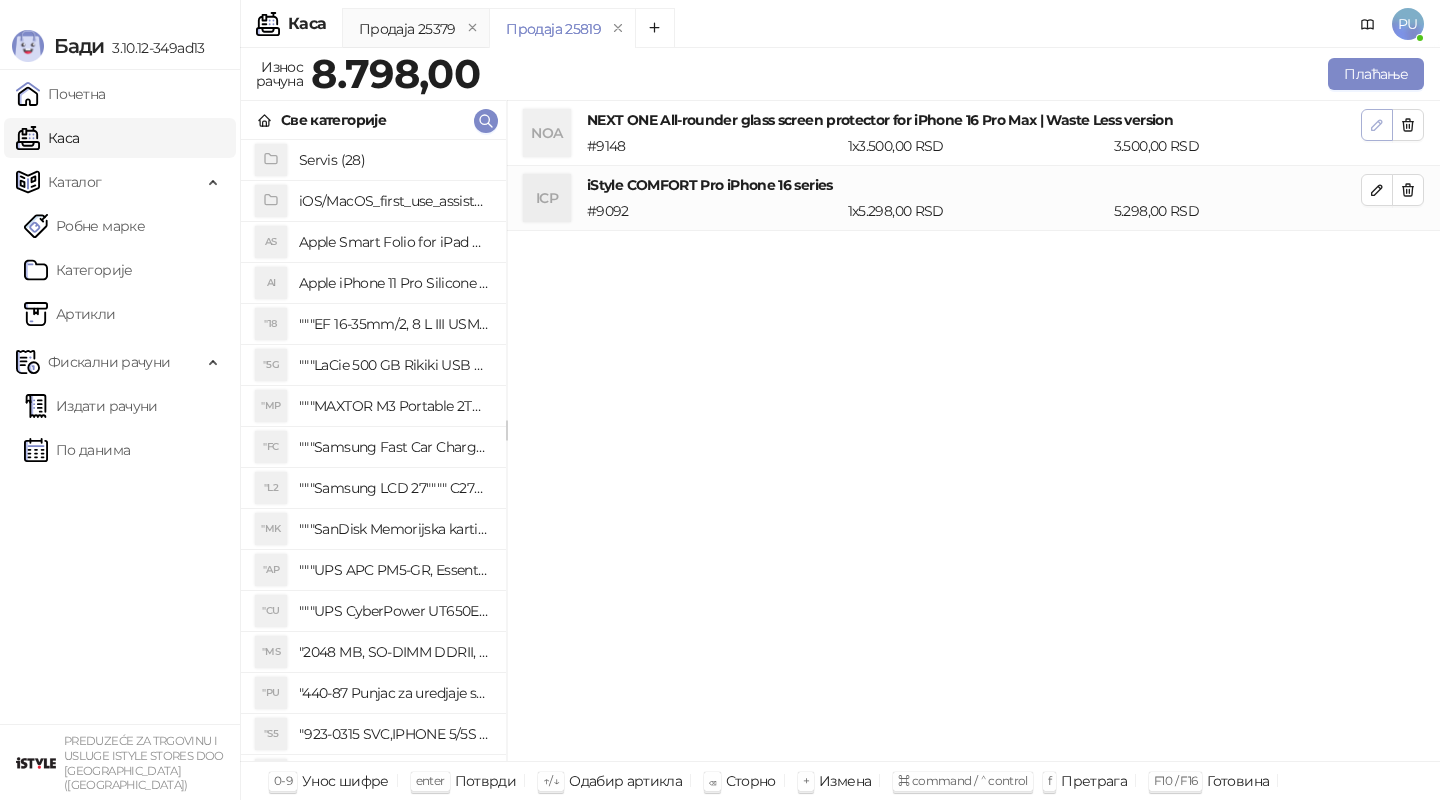 click at bounding box center (1377, 125) 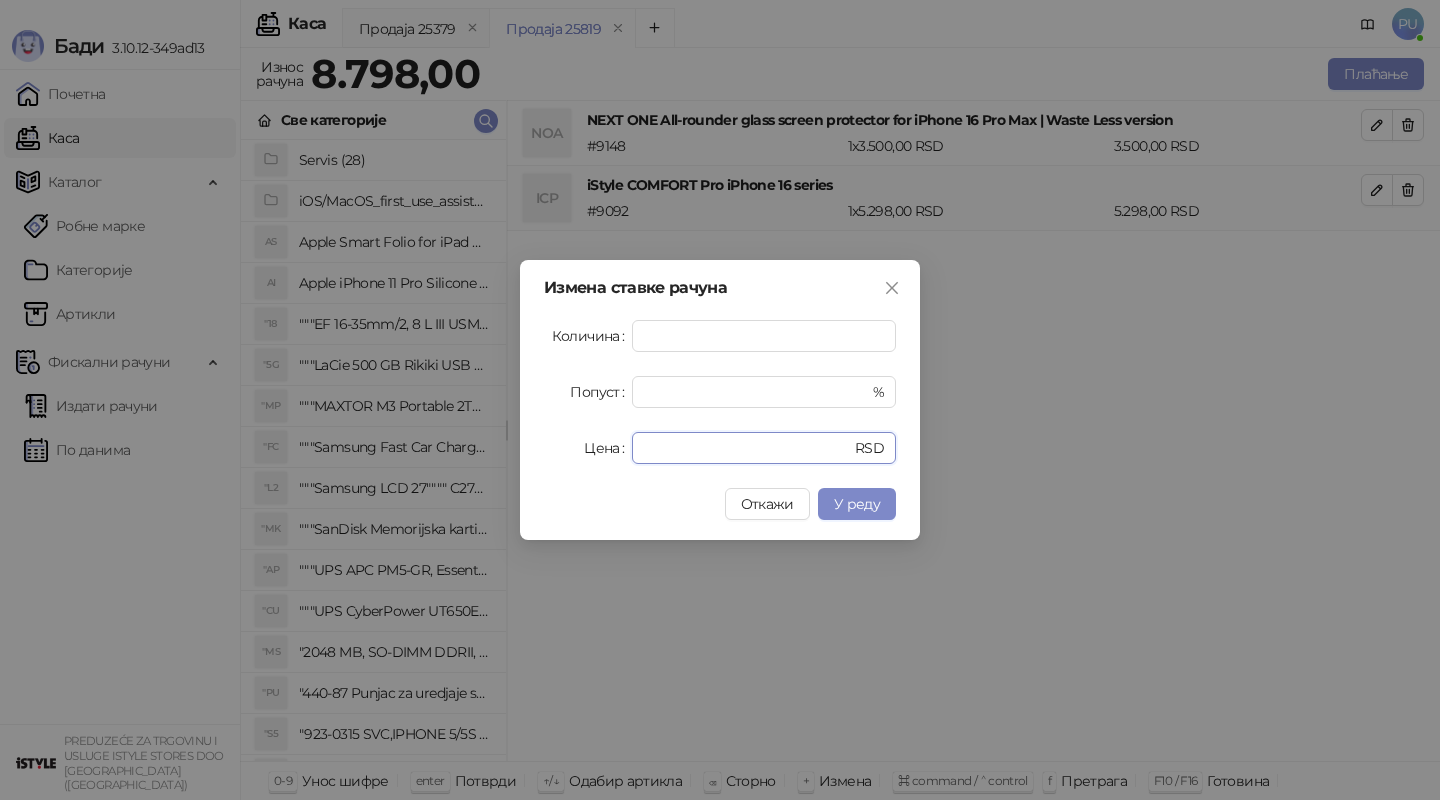 drag, startPoint x: 702, startPoint y: 448, endPoint x: 507, endPoint y: 448, distance: 195 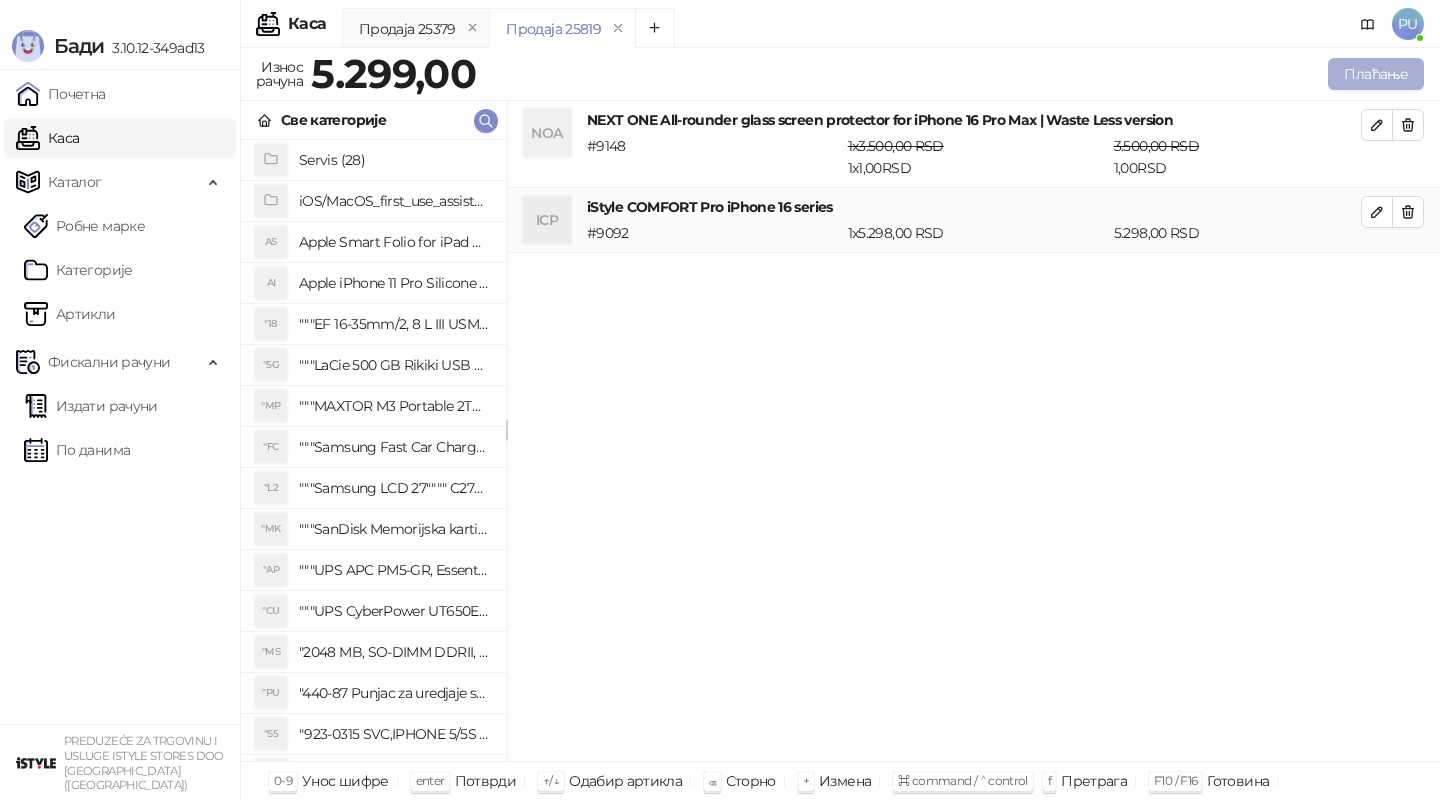 click on "Плаћање" at bounding box center (1376, 74) 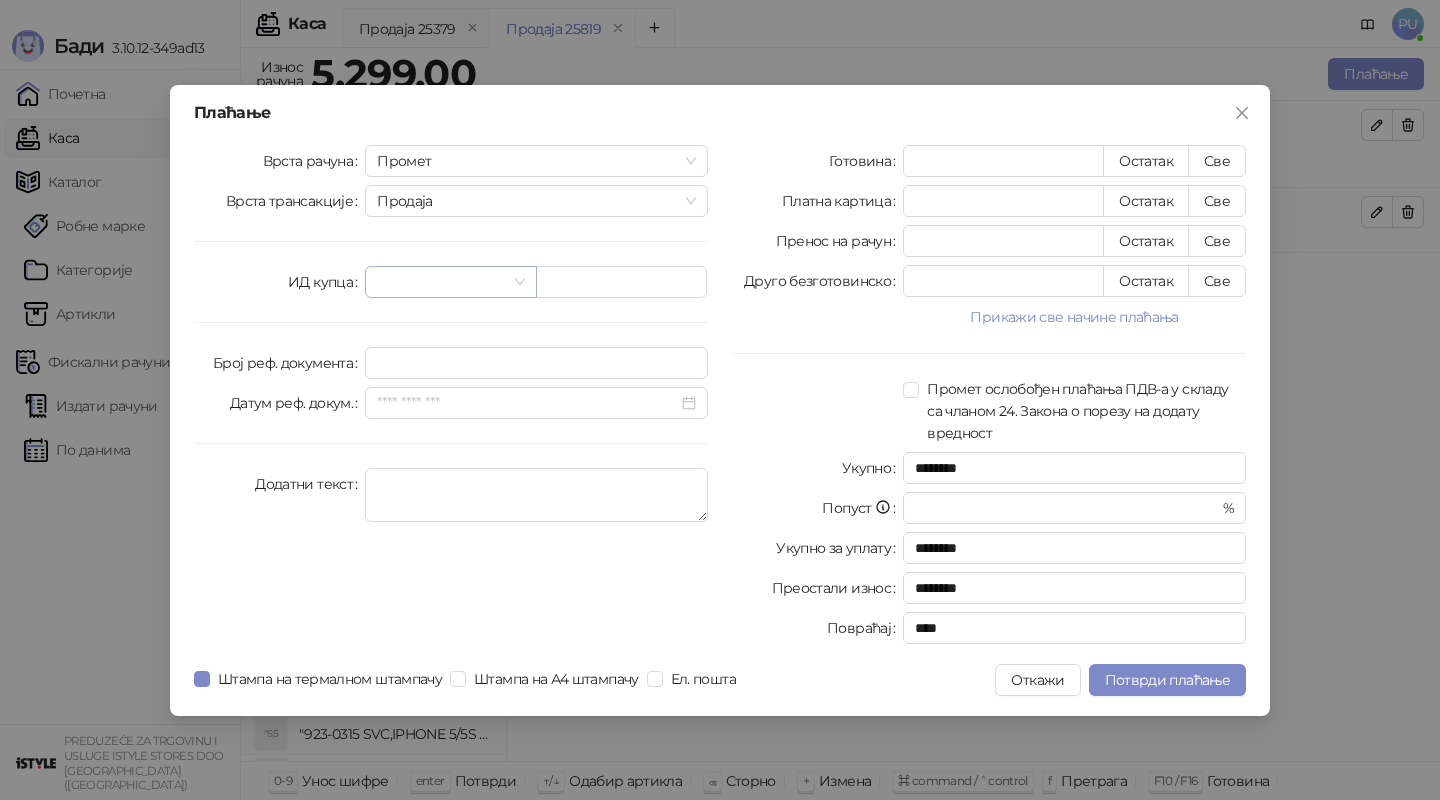 click at bounding box center (441, 282) 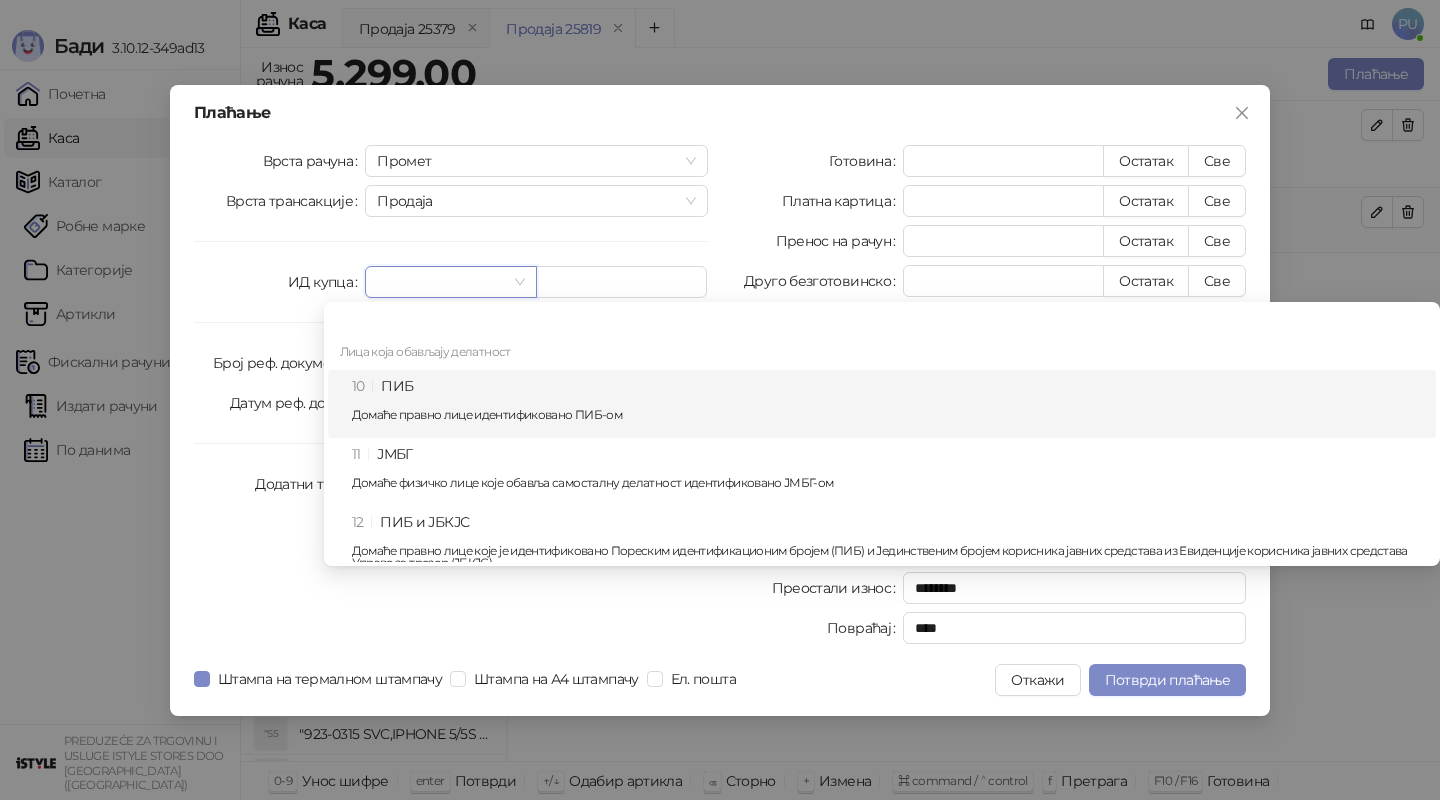 click on "10 ПИБ Домаће правно лице идентификовано ПИБ-ом" at bounding box center (888, 404) 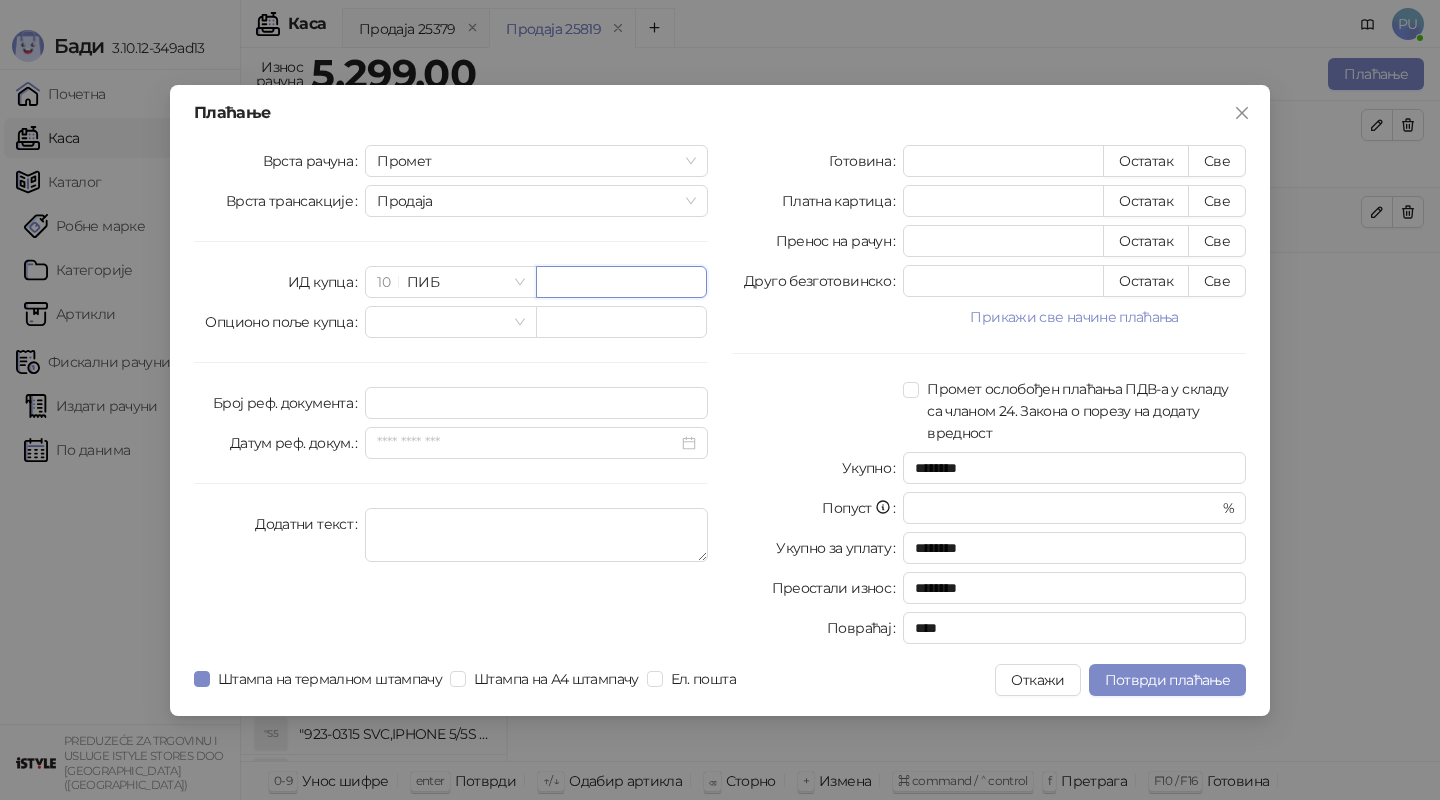 paste on "*********" 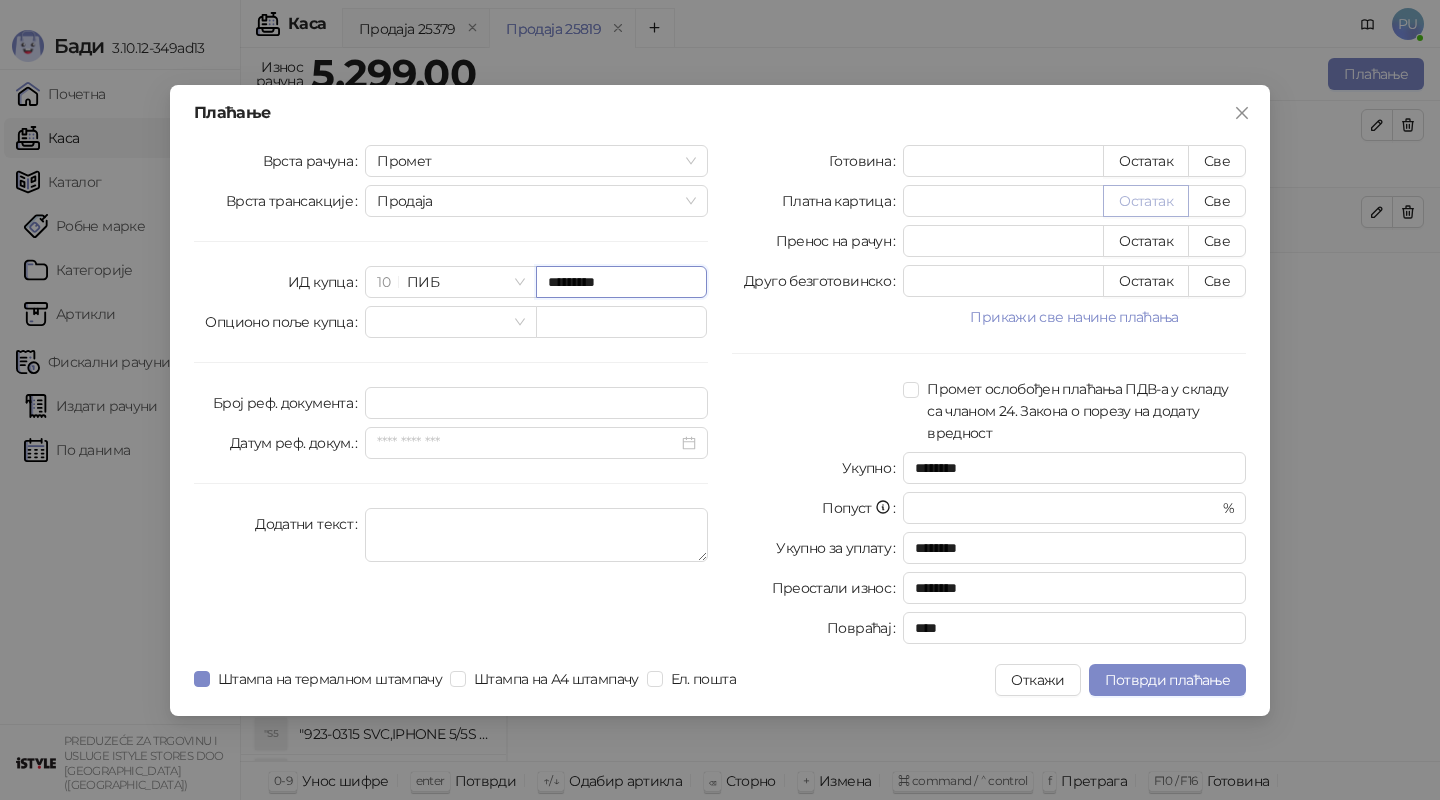 type on "*********" 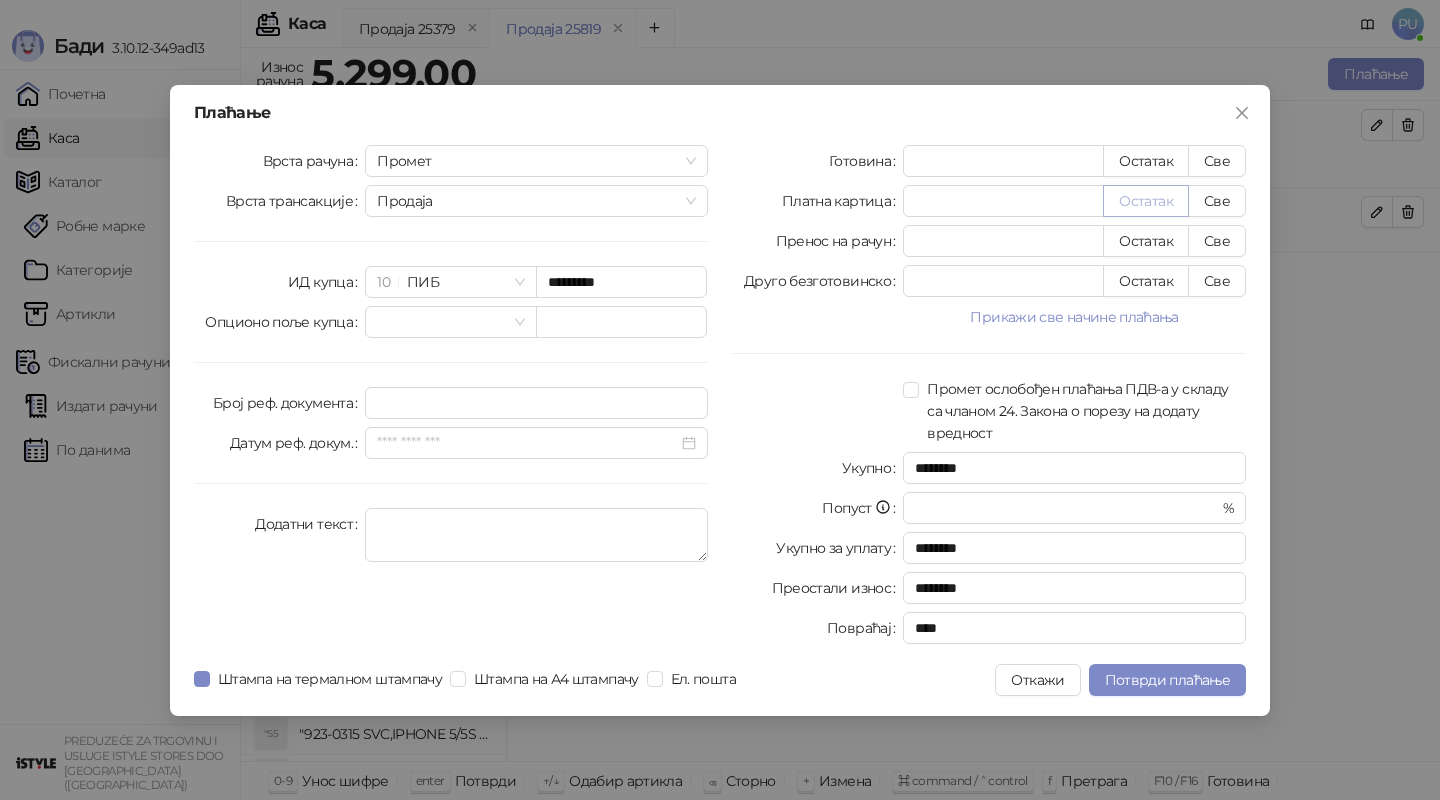 click on "Остатак" at bounding box center (1146, 201) 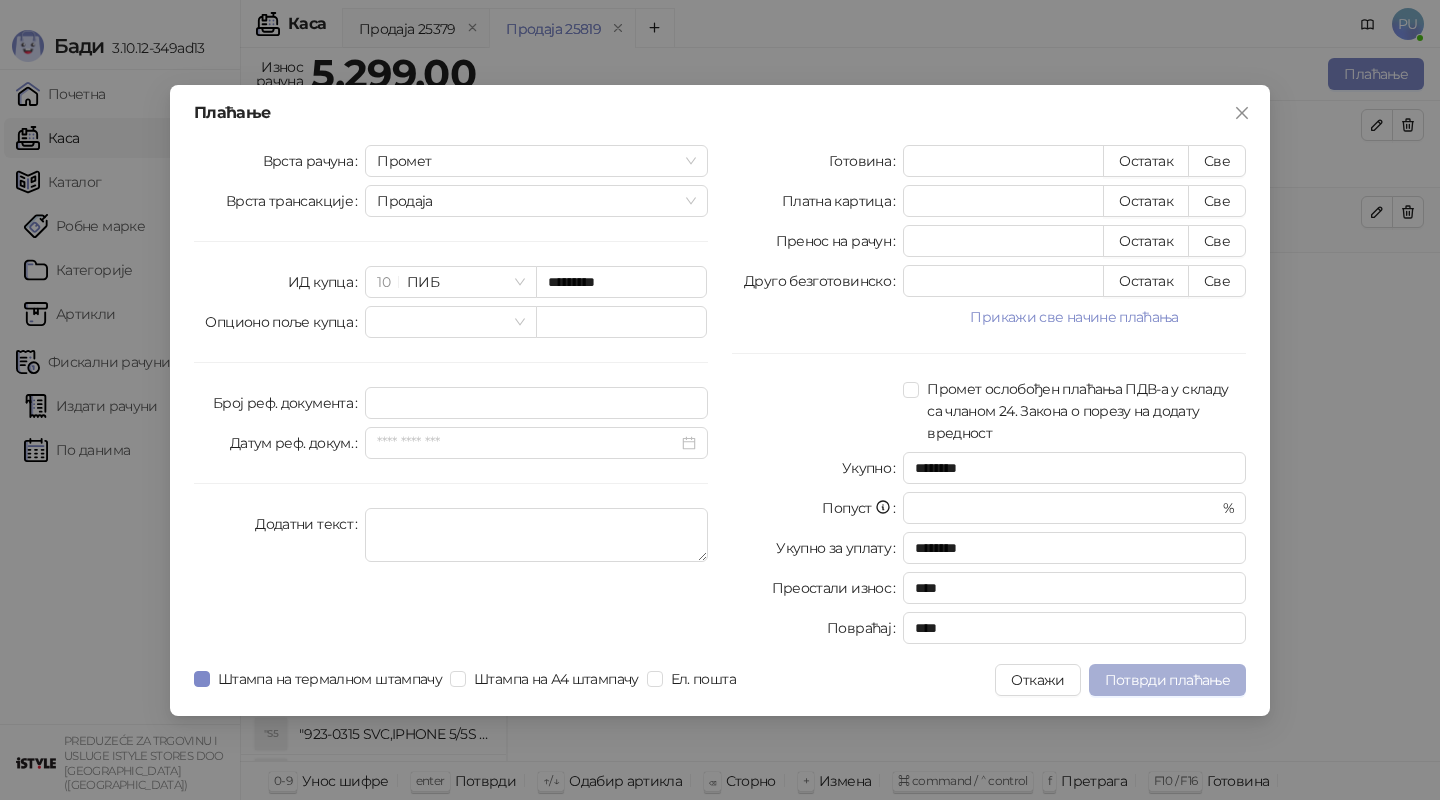 click on "Потврди плаћање" at bounding box center (1167, 680) 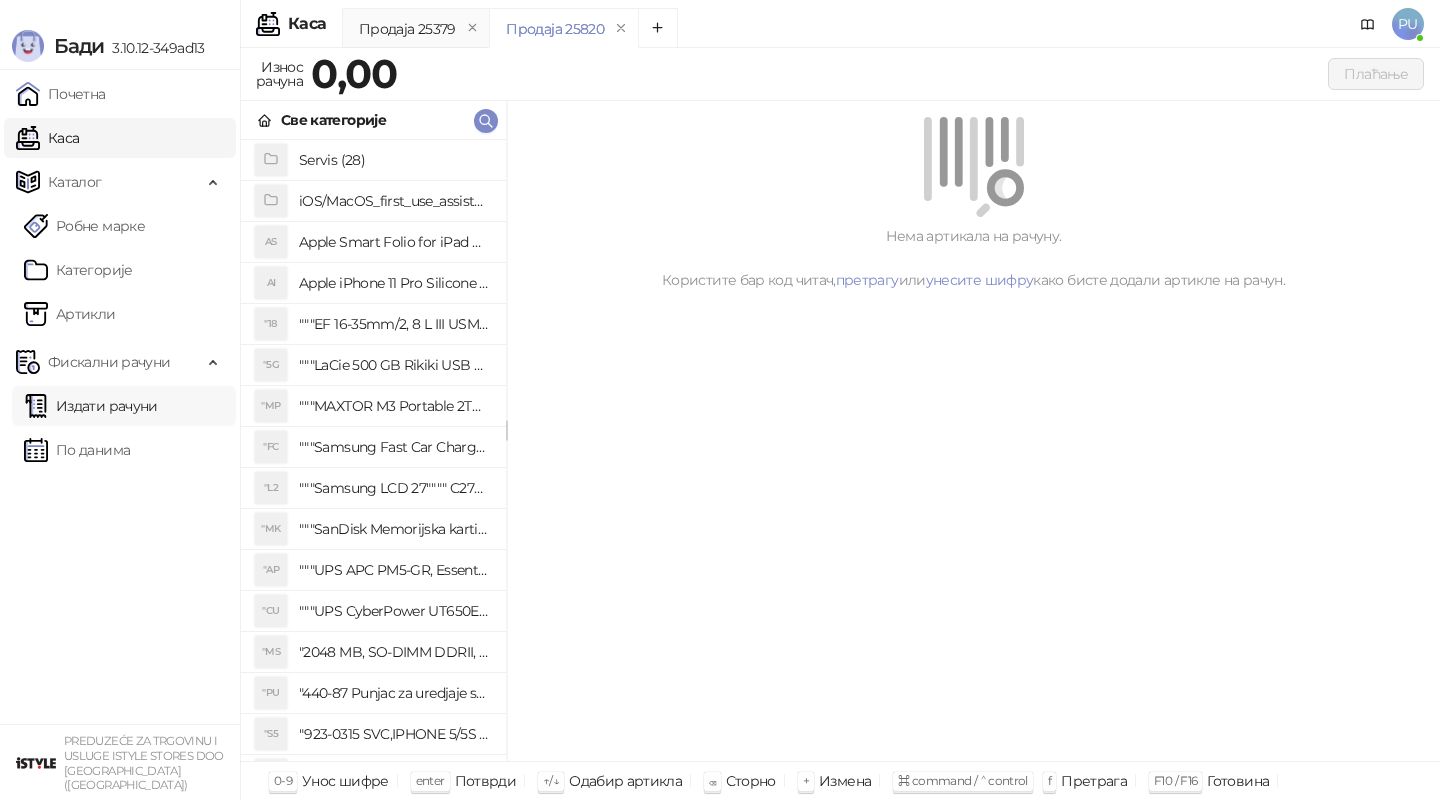 click on "Издати рачуни" at bounding box center [91, 406] 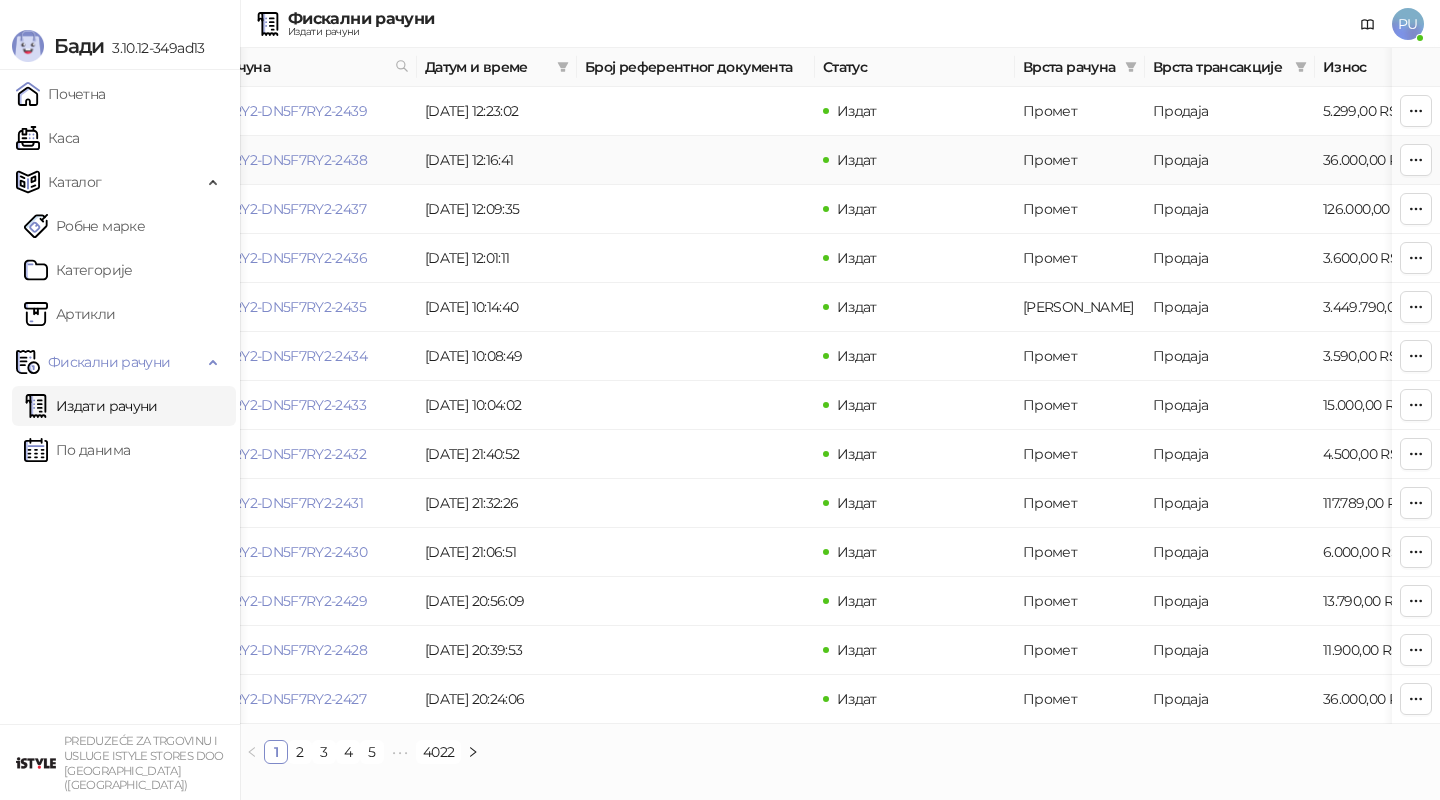 scroll, scrollTop: 0, scrollLeft: 58, axis: horizontal 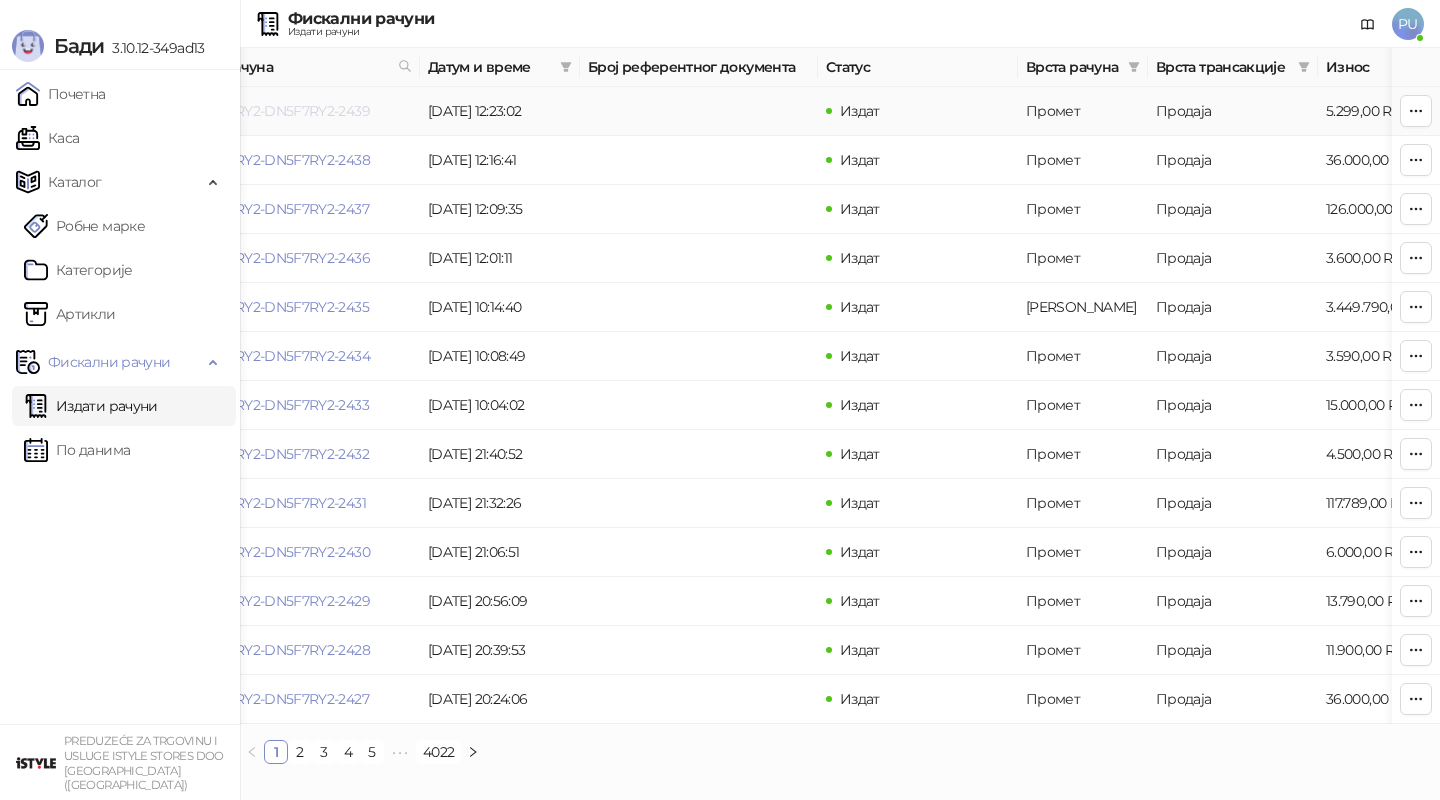 click on "DN5F7RY2-DN5F7RY2-2439" at bounding box center [280, 111] 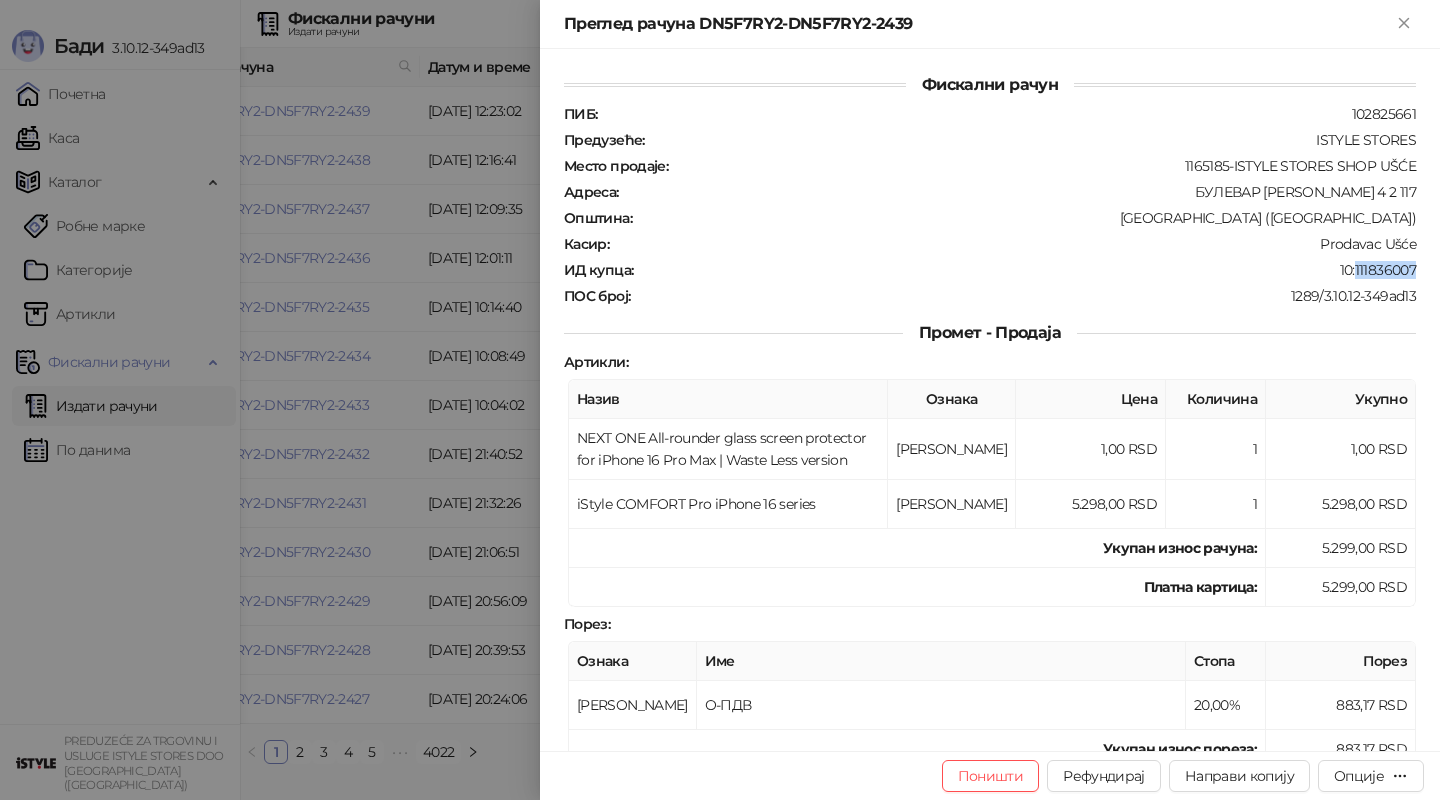 drag, startPoint x: 1354, startPoint y: 263, endPoint x: 1416, endPoint y: 265, distance: 62.03225 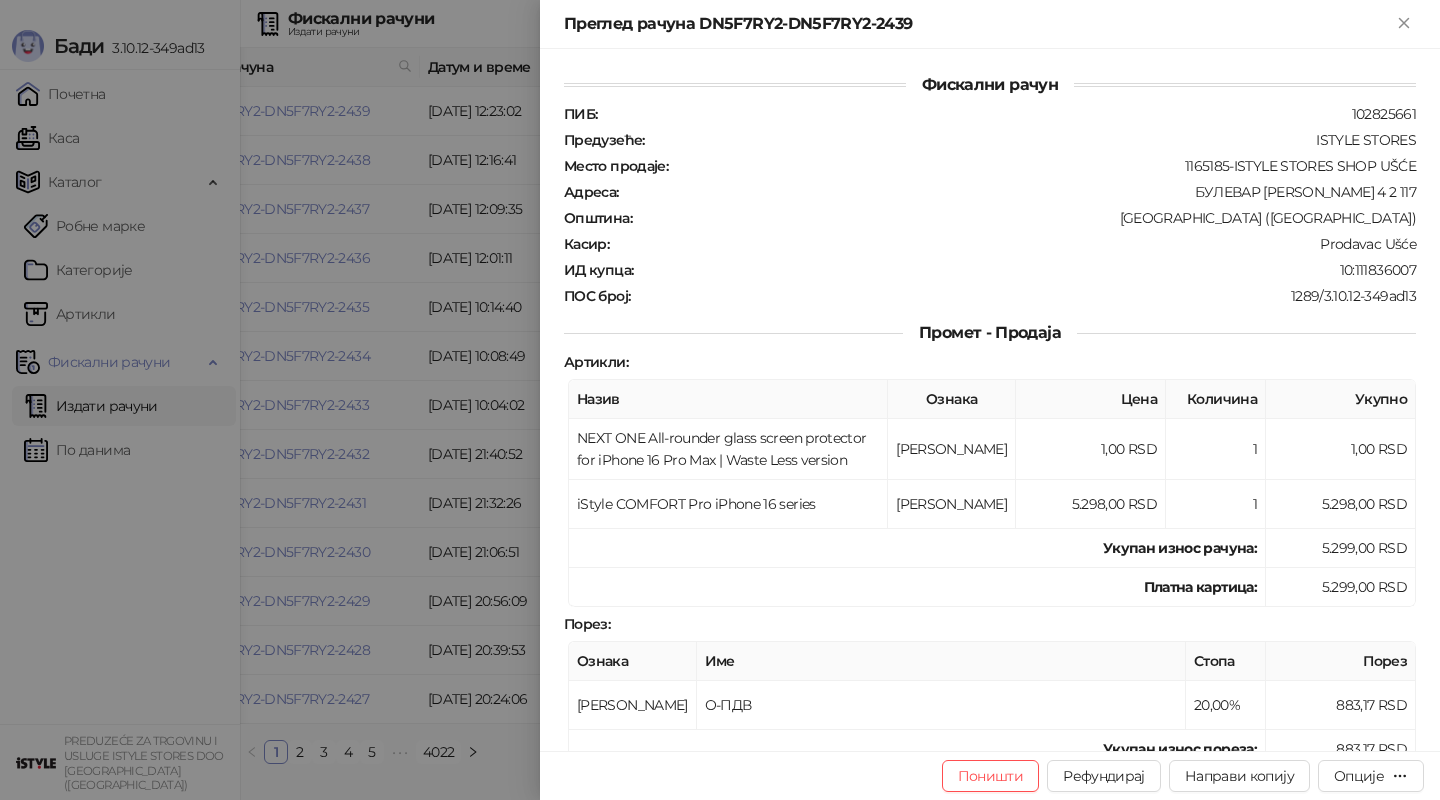 click at bounding box center (720, 400) 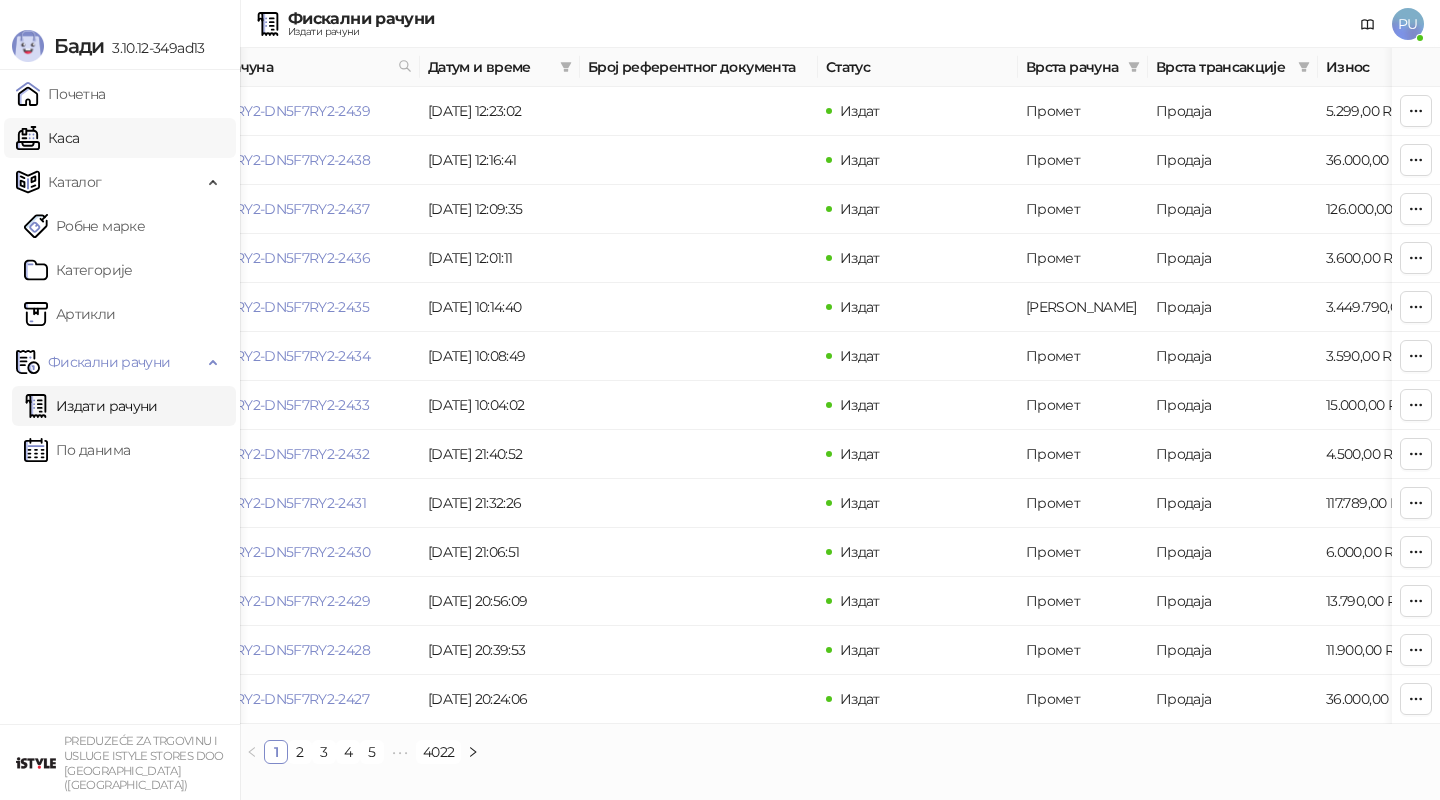 click on "Каса" at bounding box center [47, 138] 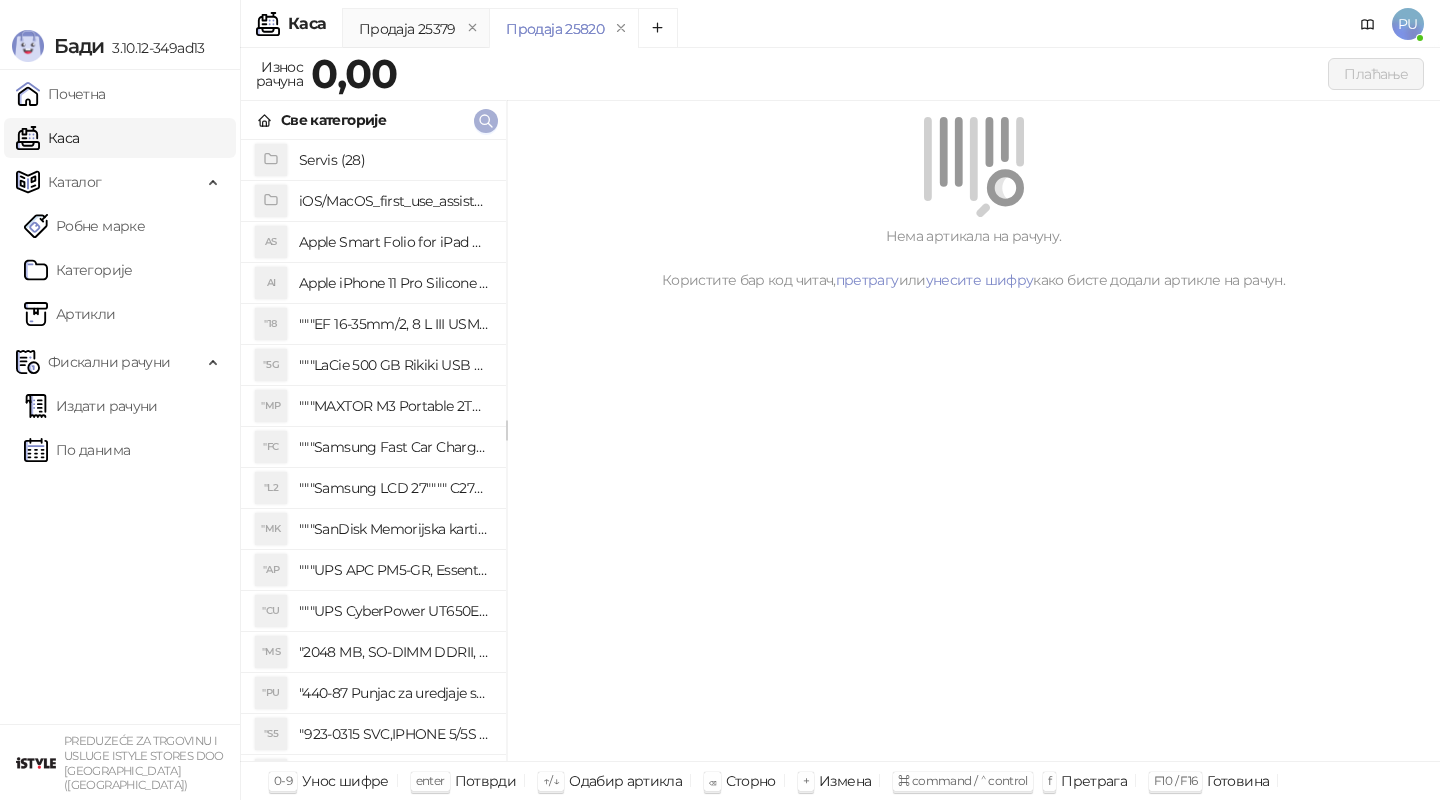 click 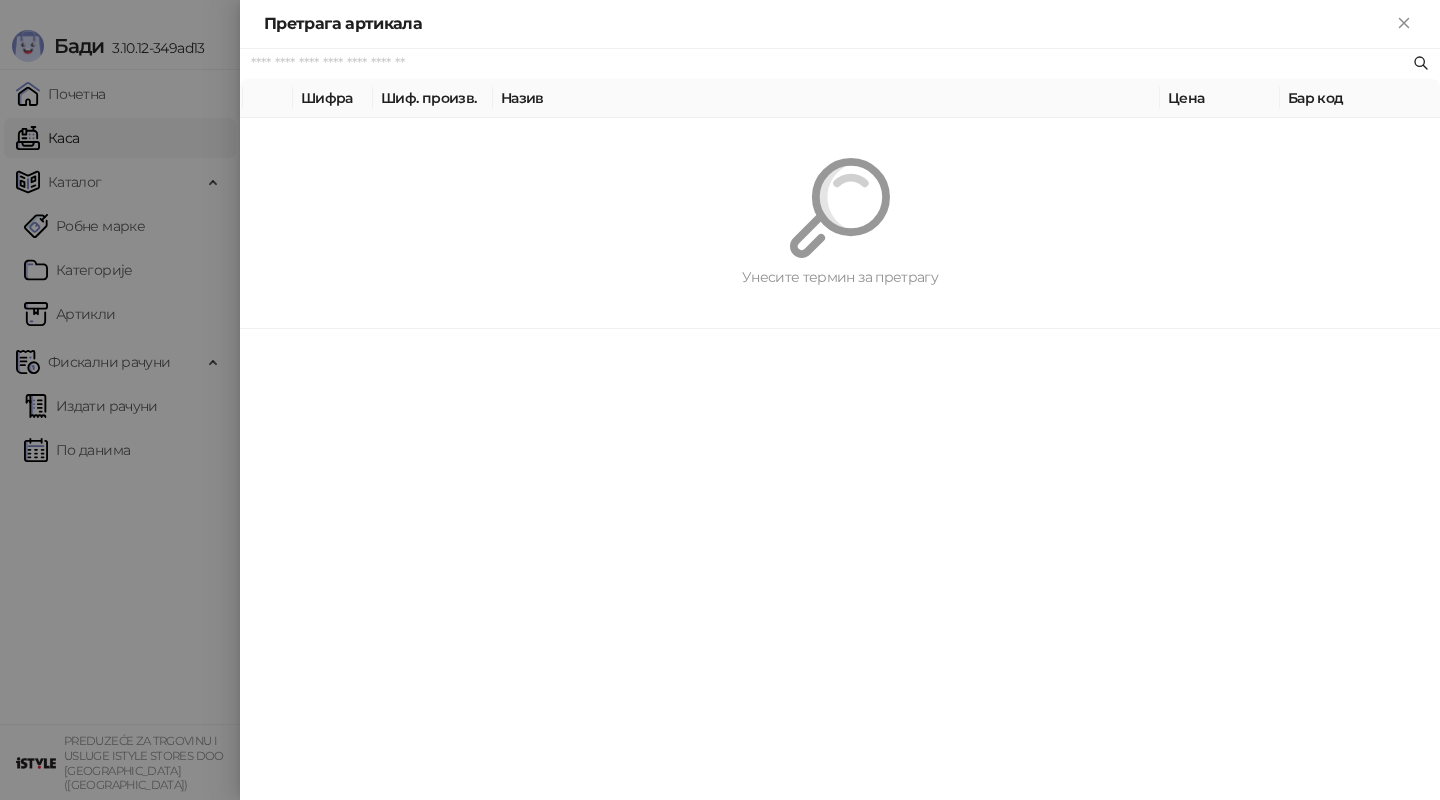 paste on "*********" 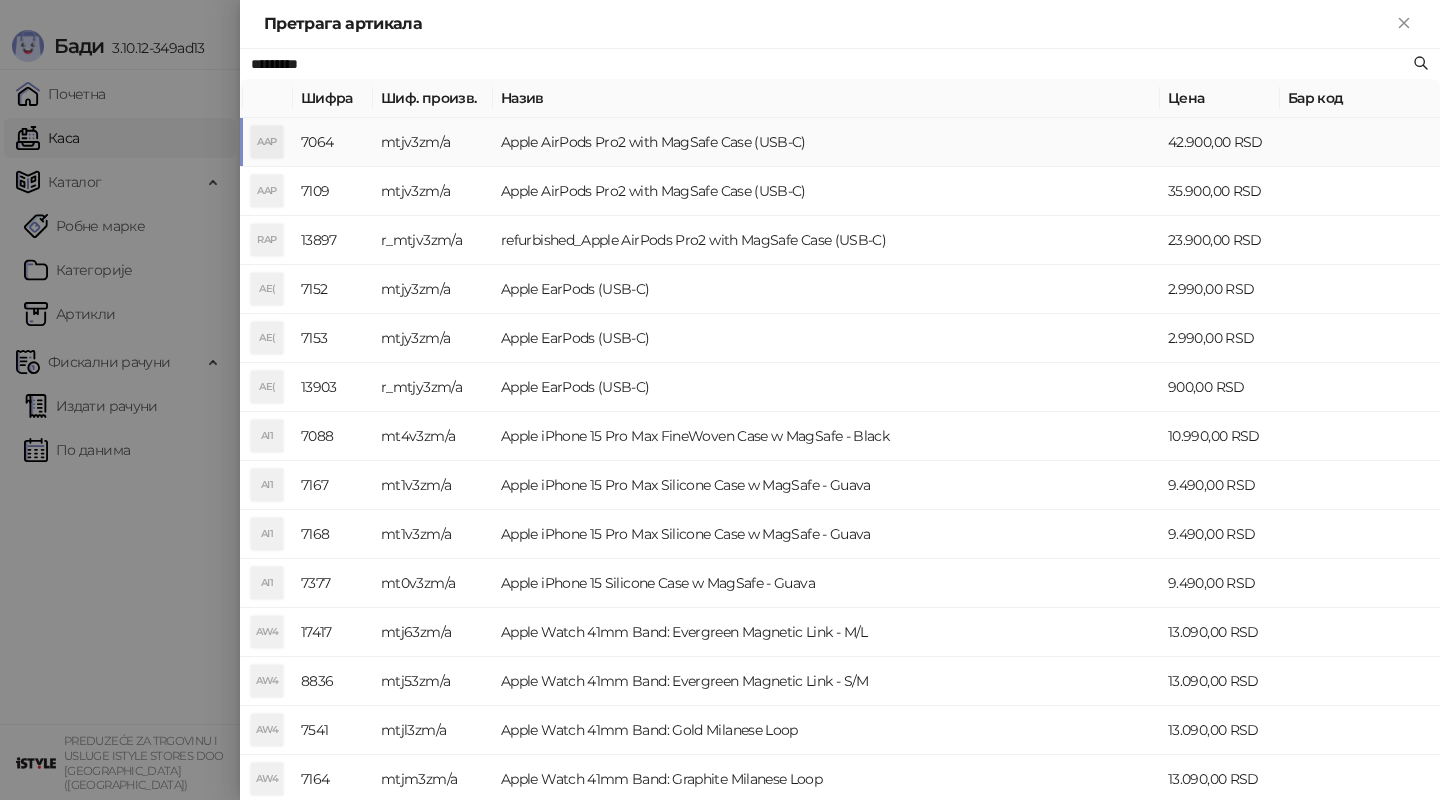 click on "Apple AirPods Pro2 with MagSafe Case (USB-C)" at bounding box center [826, 142] 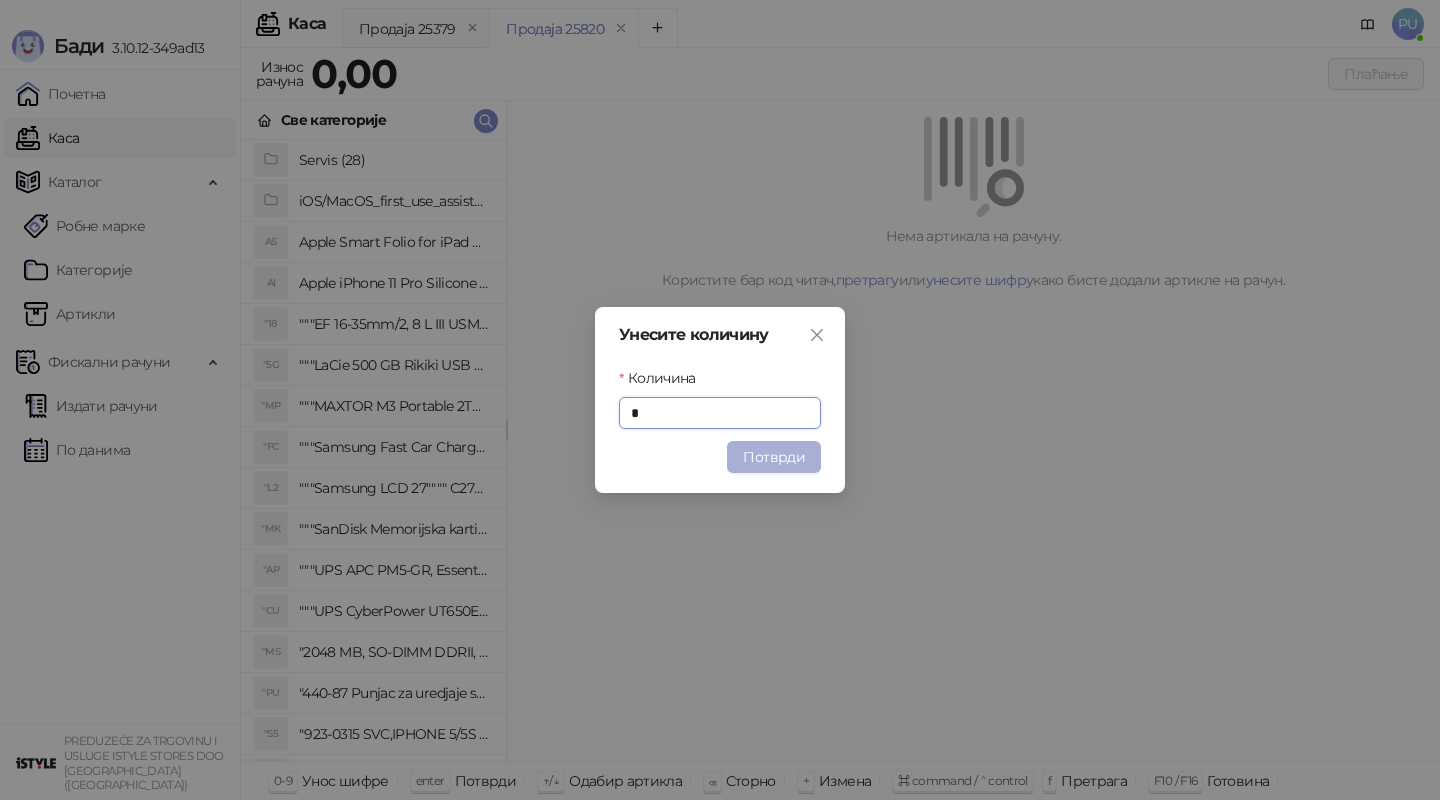 click on "Потврди" at bounding box center [774, 457] 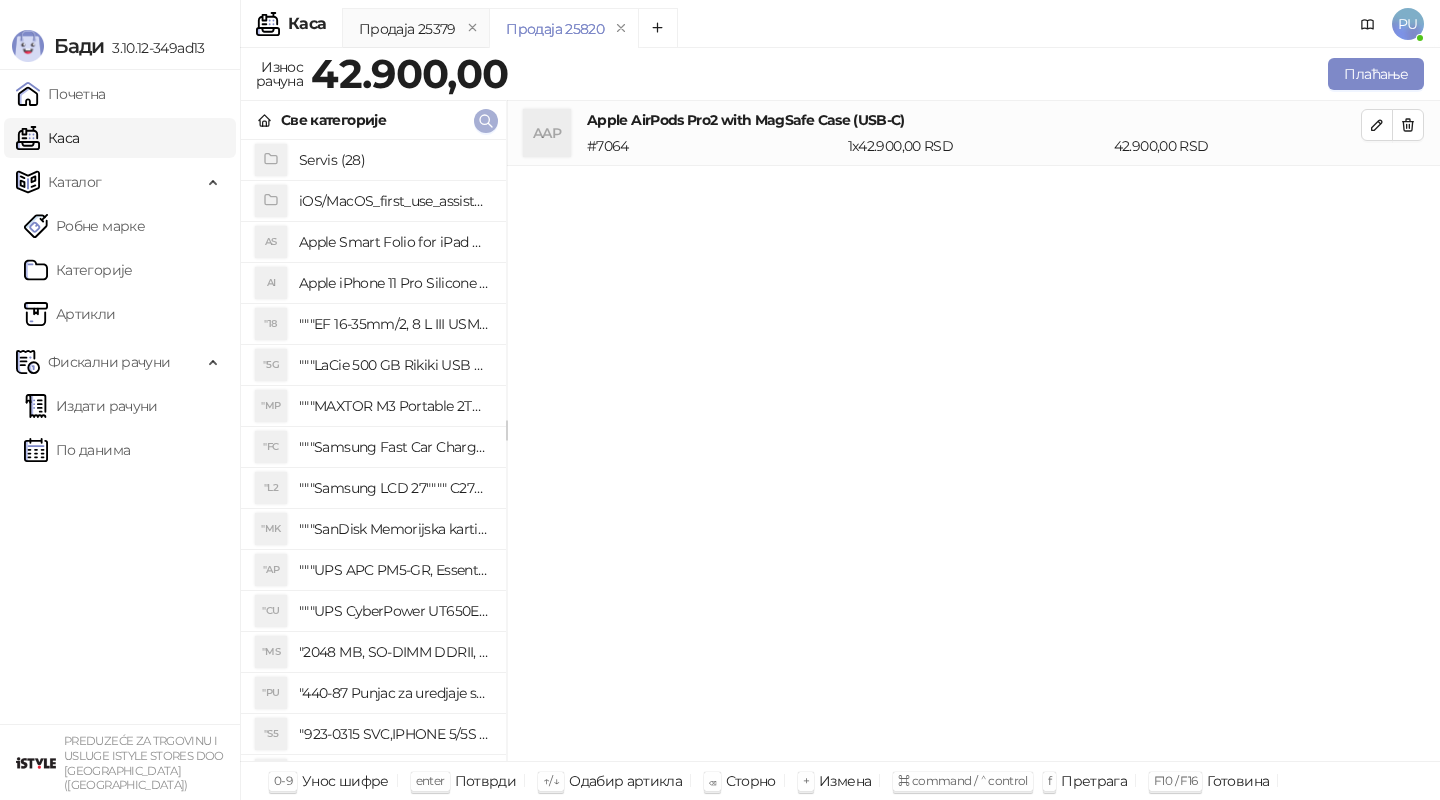 click 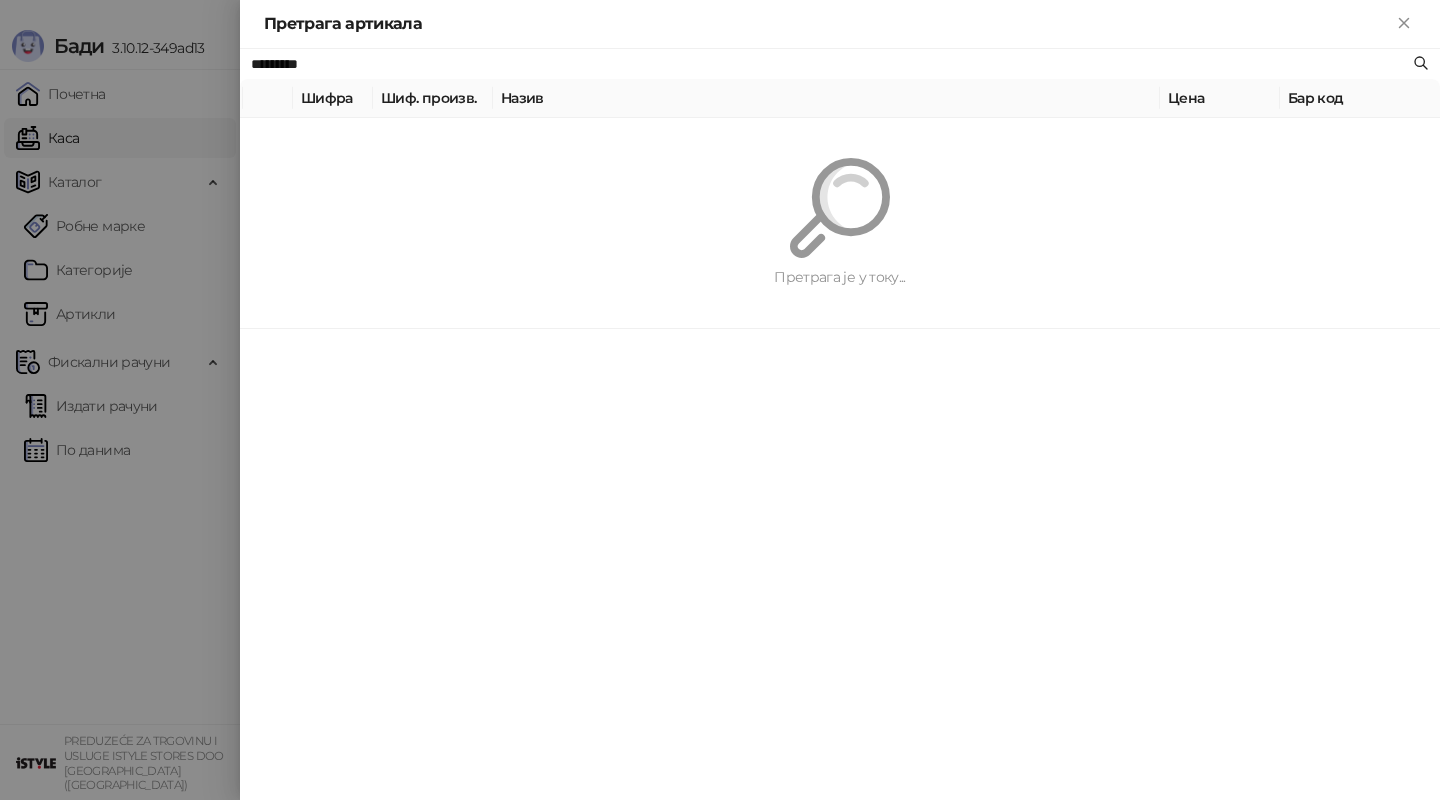 paste on "****" 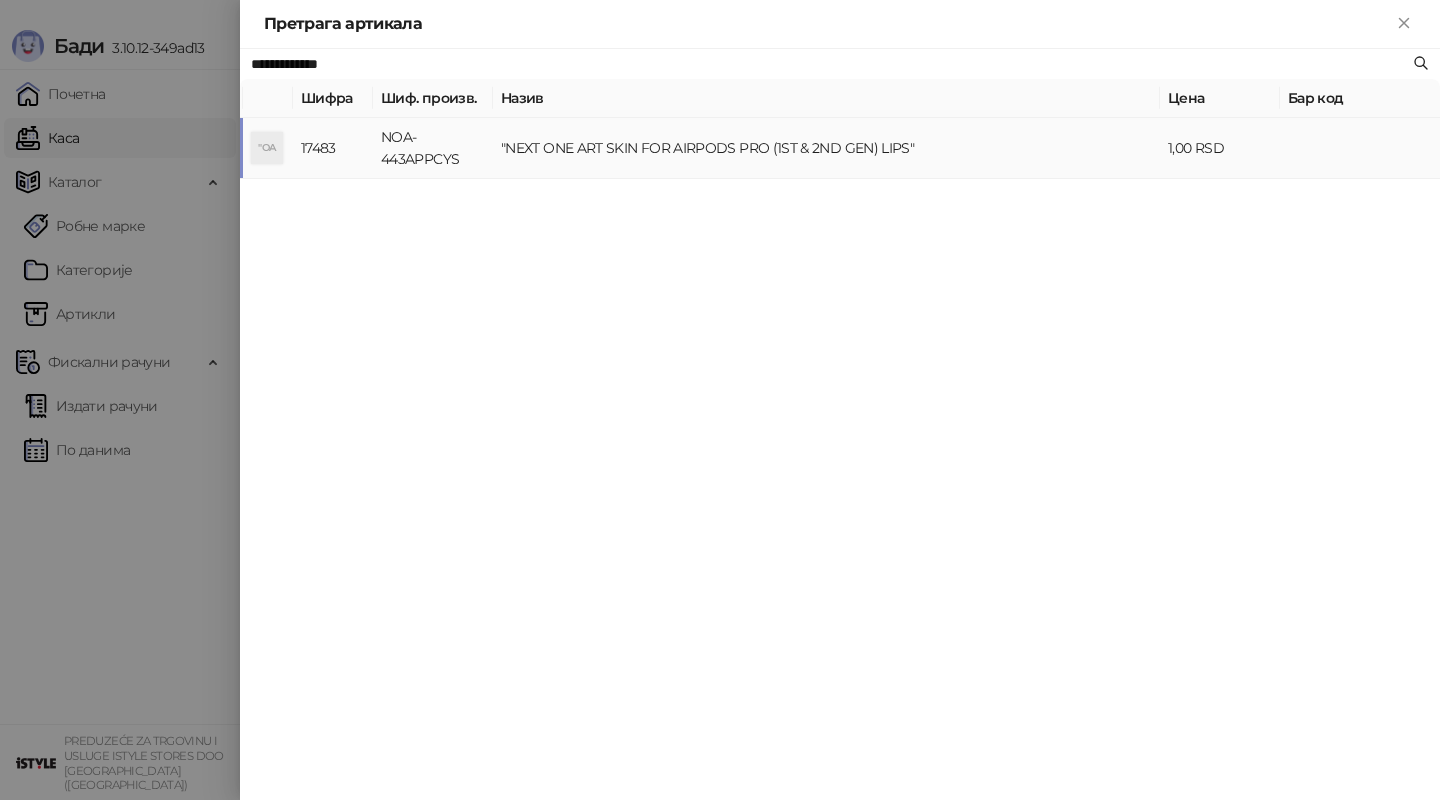 click on ""NEXT ONE ART SKIN FOR AIRPODS PRO (1ST & 2ND GEN) LIPS"" at bounding box center [826, 148] 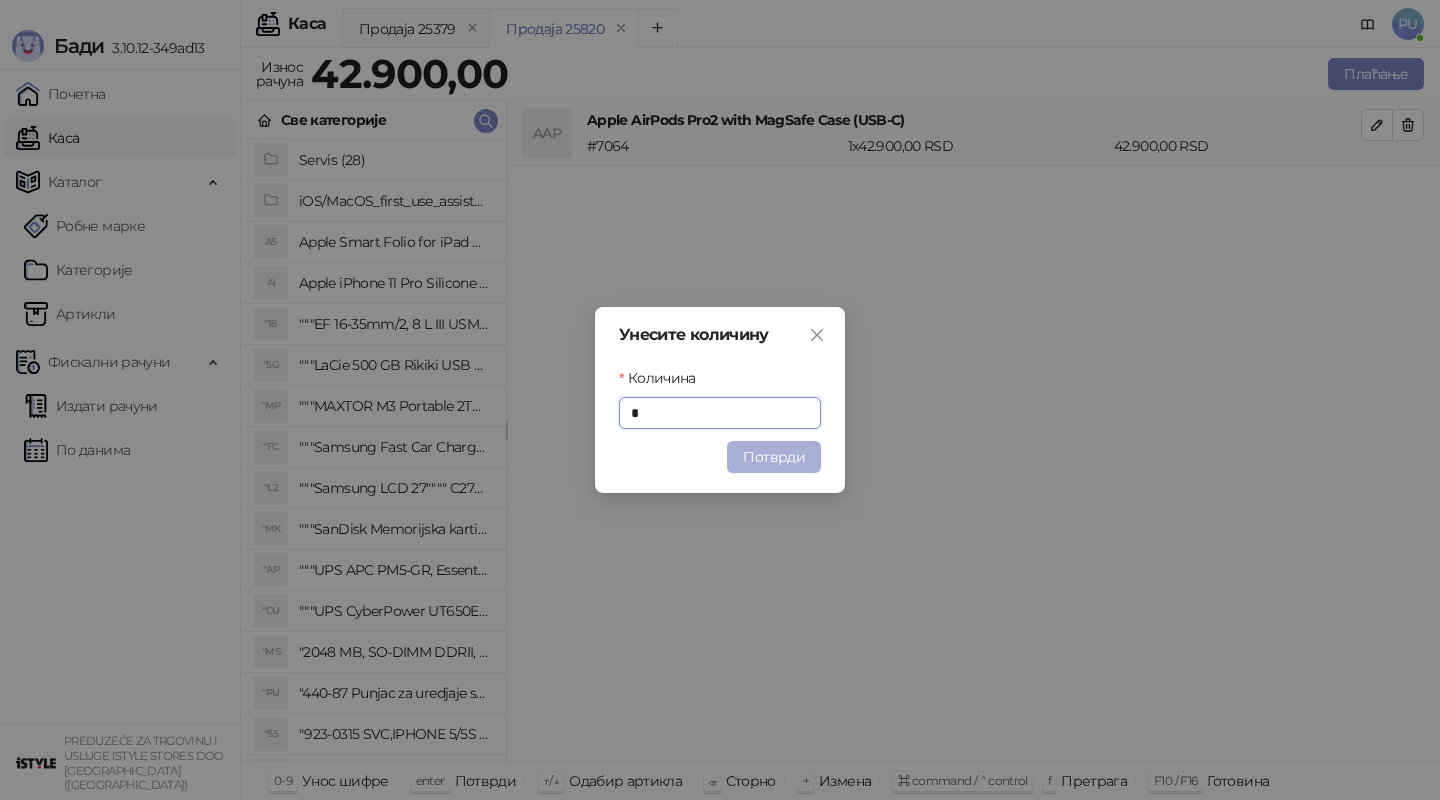 click on "Потврди" at bounding box center (774, 457) 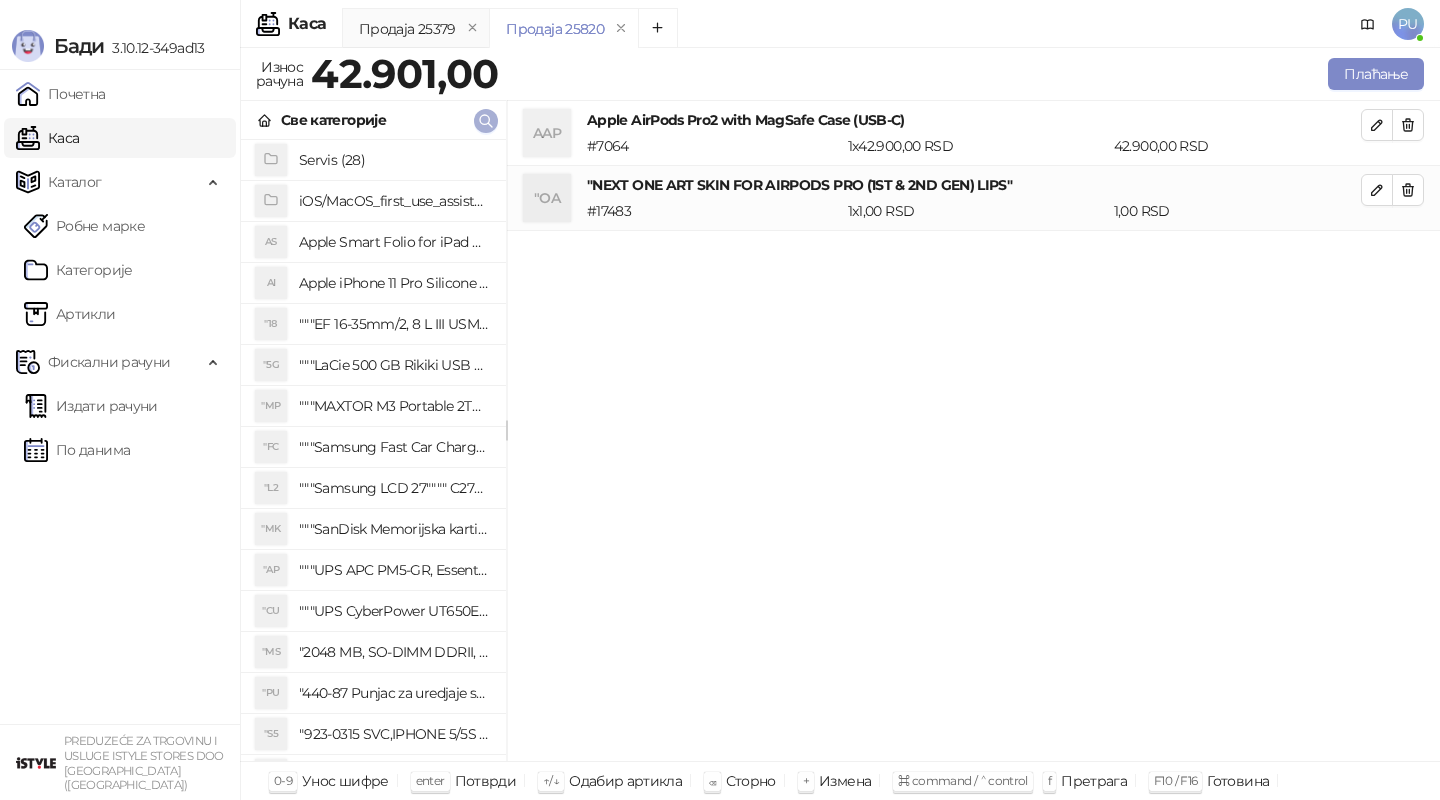 click 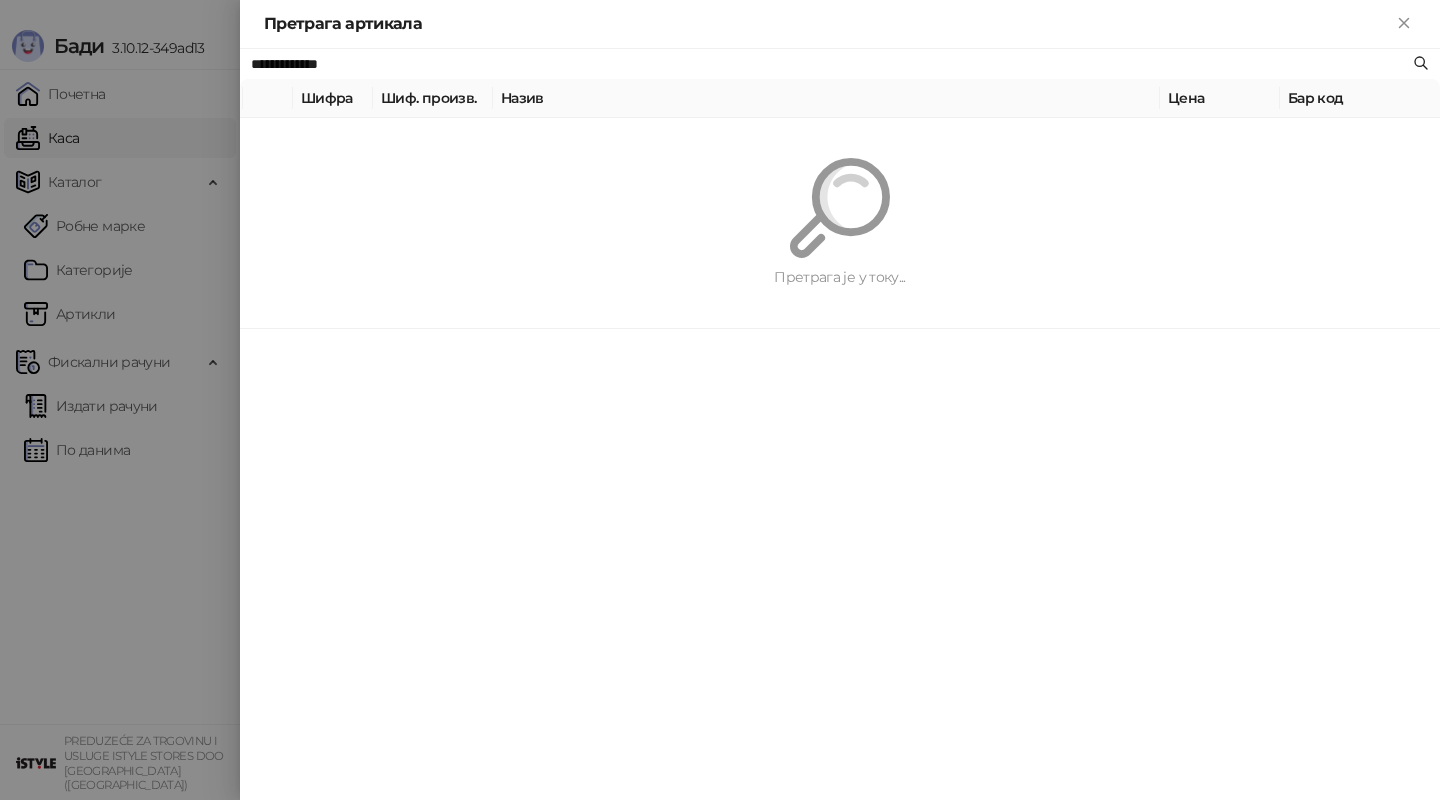 paste on "******" 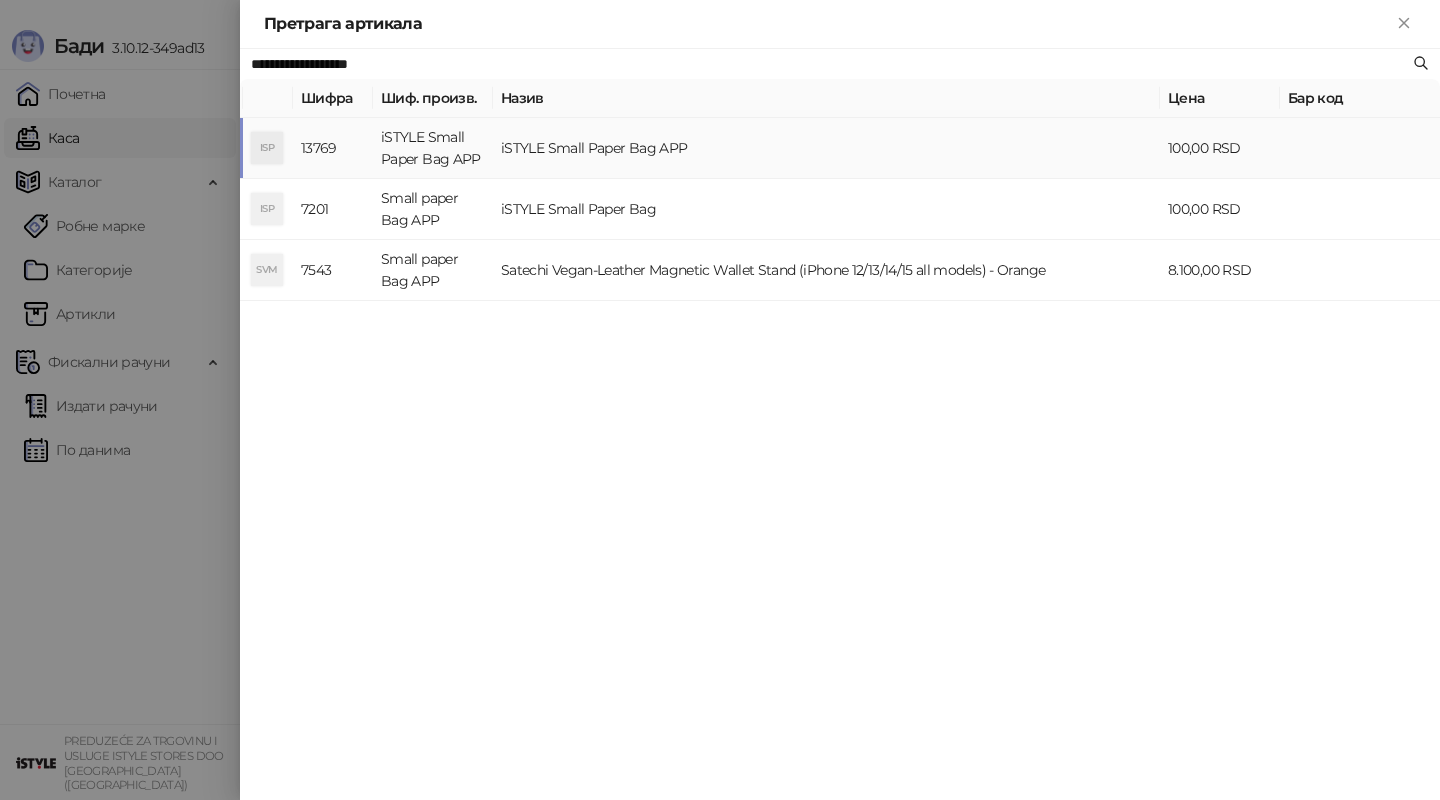 type on "**********" 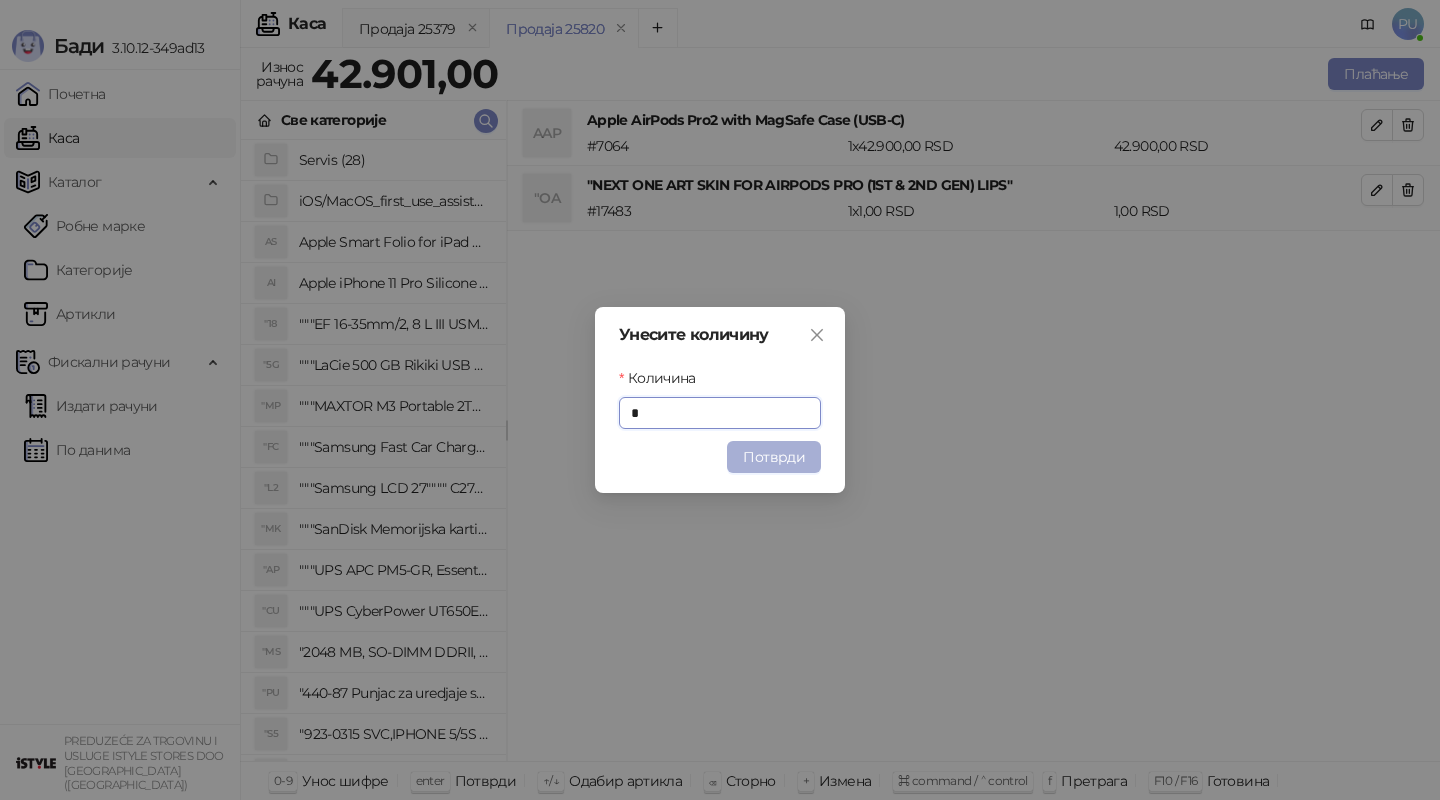 click on "Потврди" at bounding box center (774, 457) 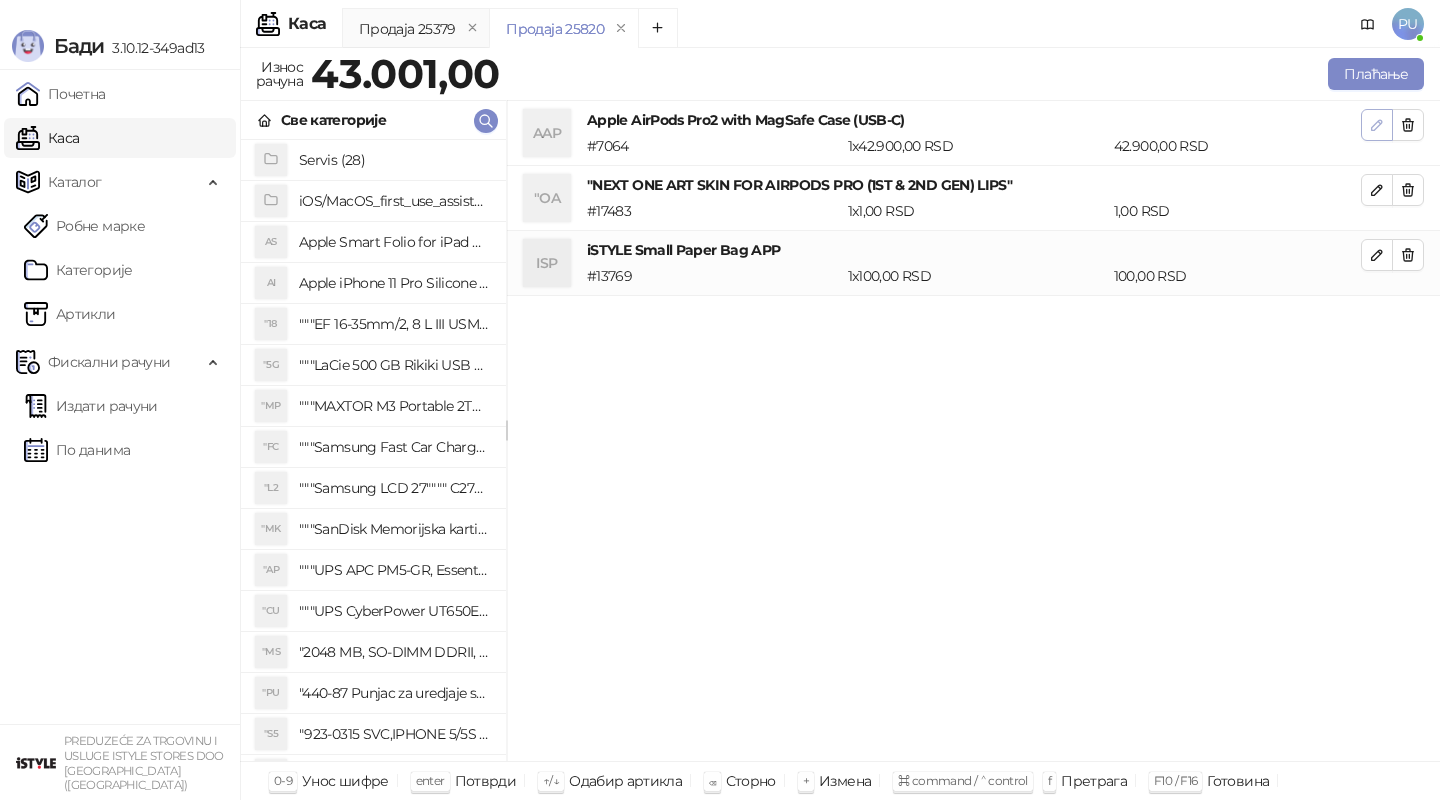 click at bounding box center [1377, 125] 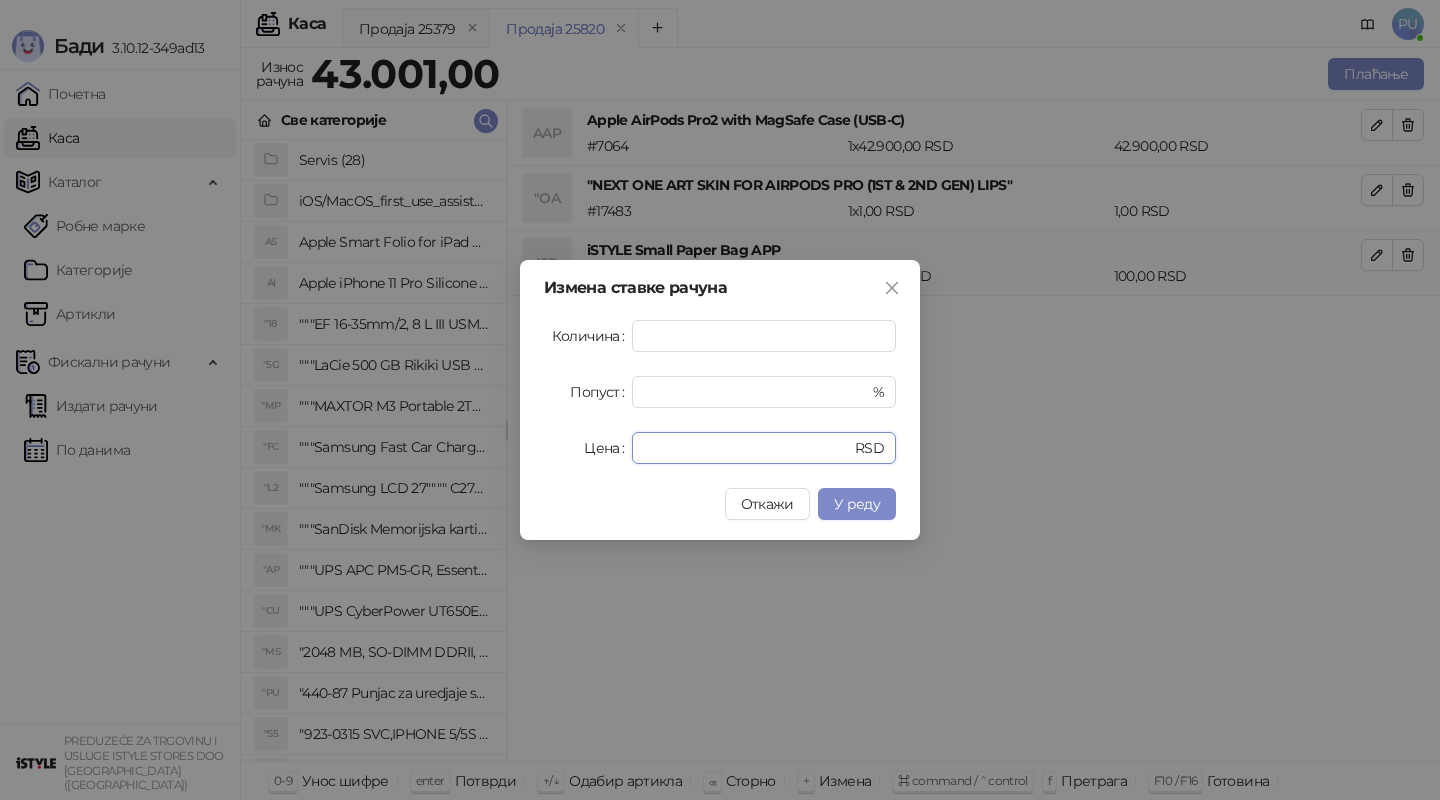 drag, startPoint x: 715, startPoint y: 446, endPoint x: 363, endPoint y: 469, distance: 352.7506 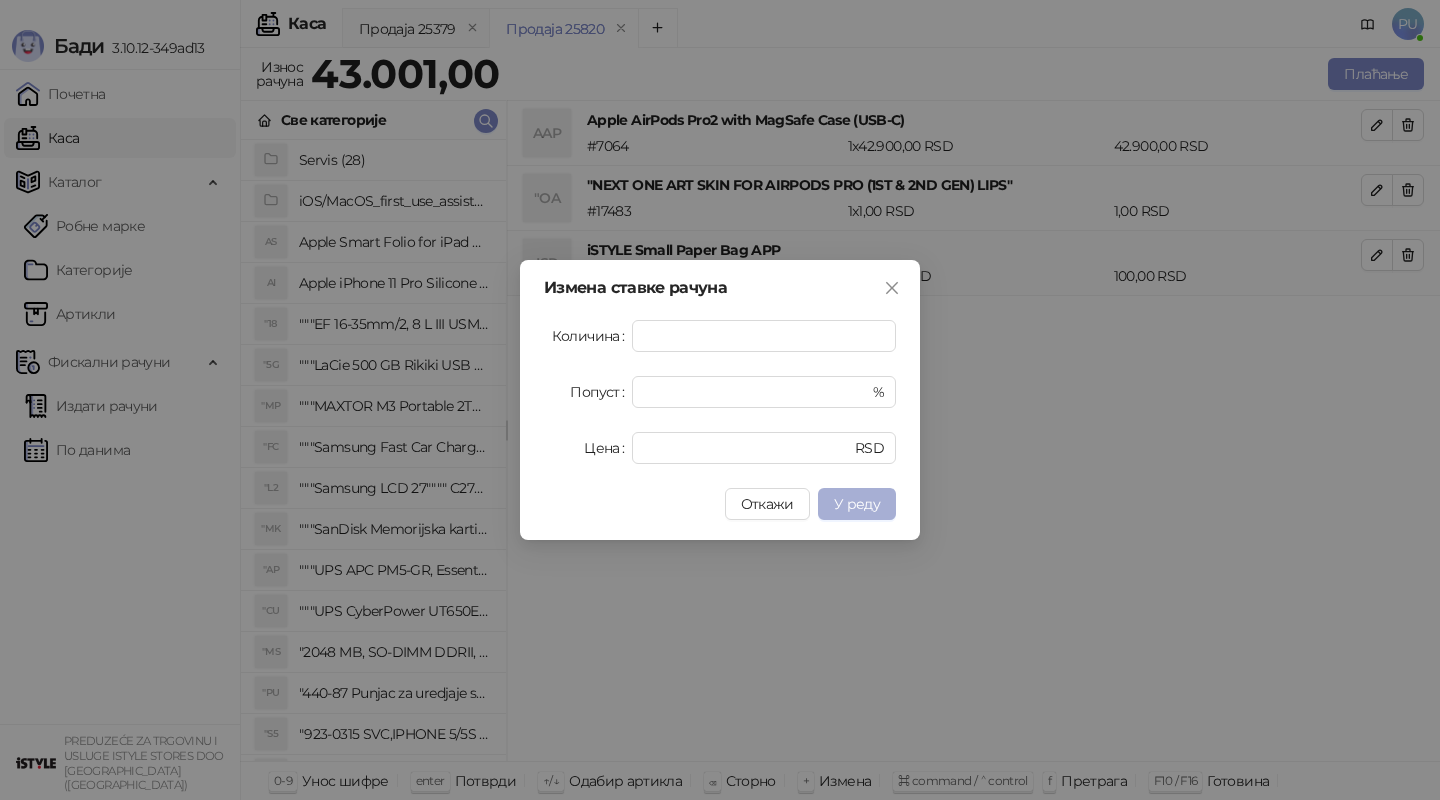 click on "У реду" at bounding box center (857, 504) 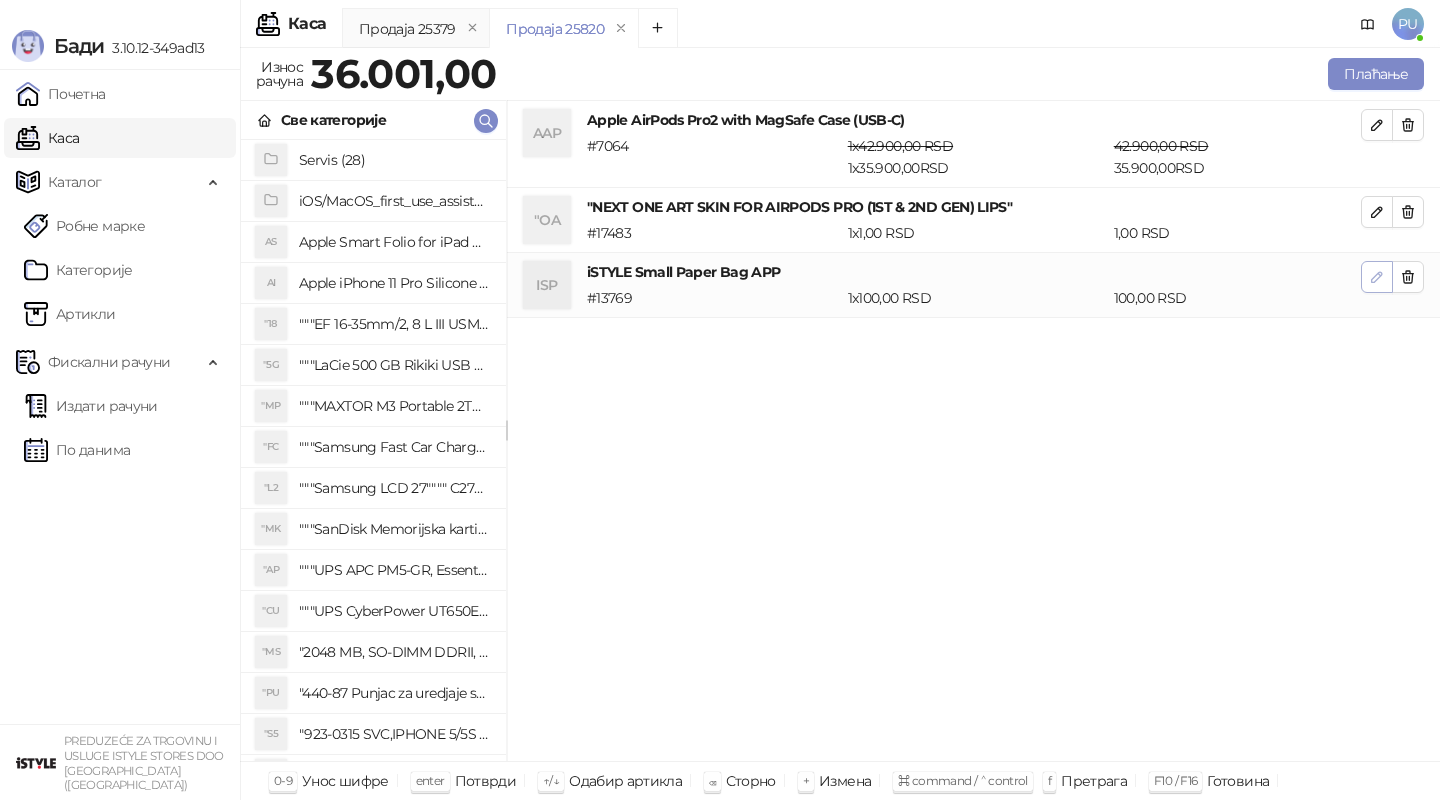 click at bounding box center (1377, 277) 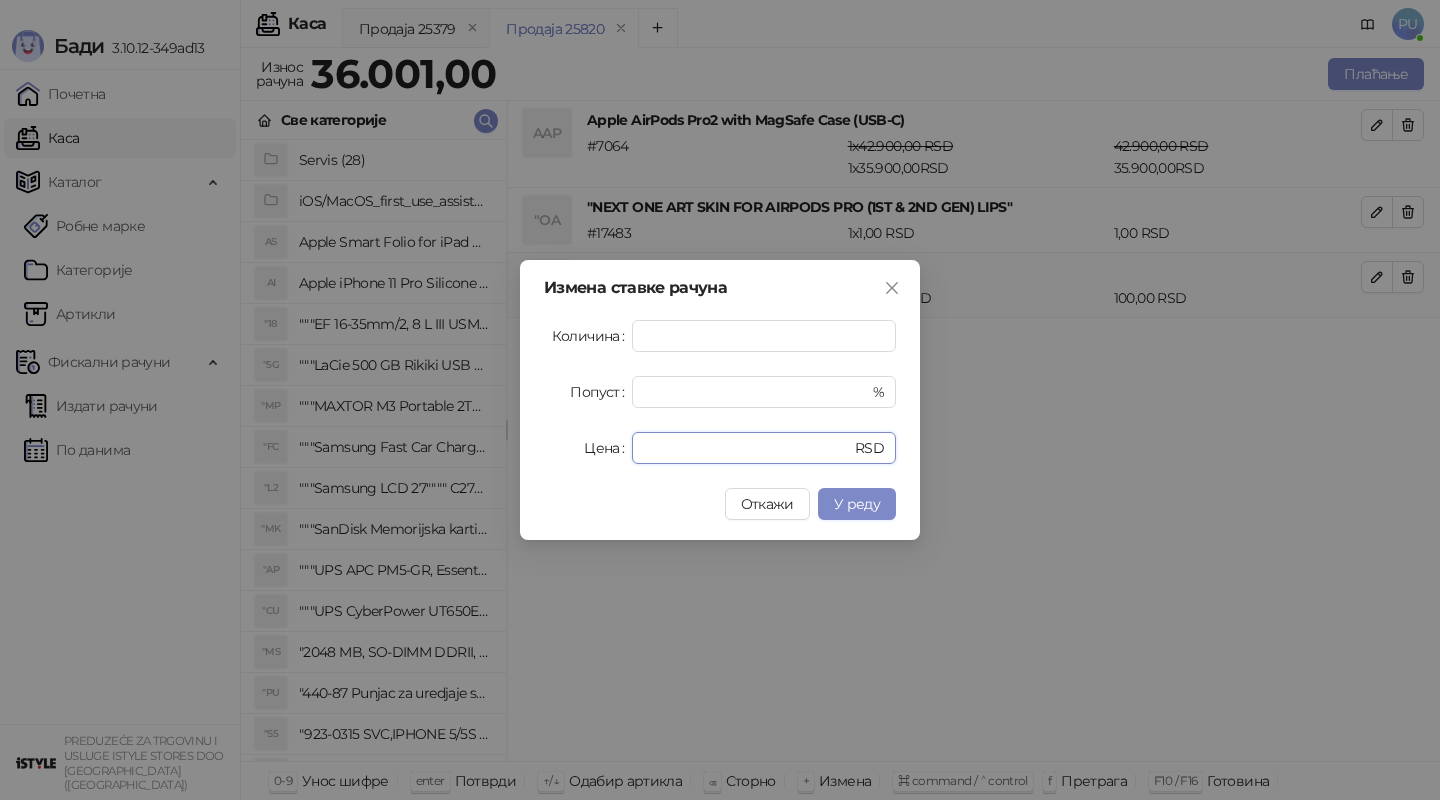 drag, startPoint x: 682, startPoint y: 453, endPoint x: 450, endPoint y: 453, distance: 232 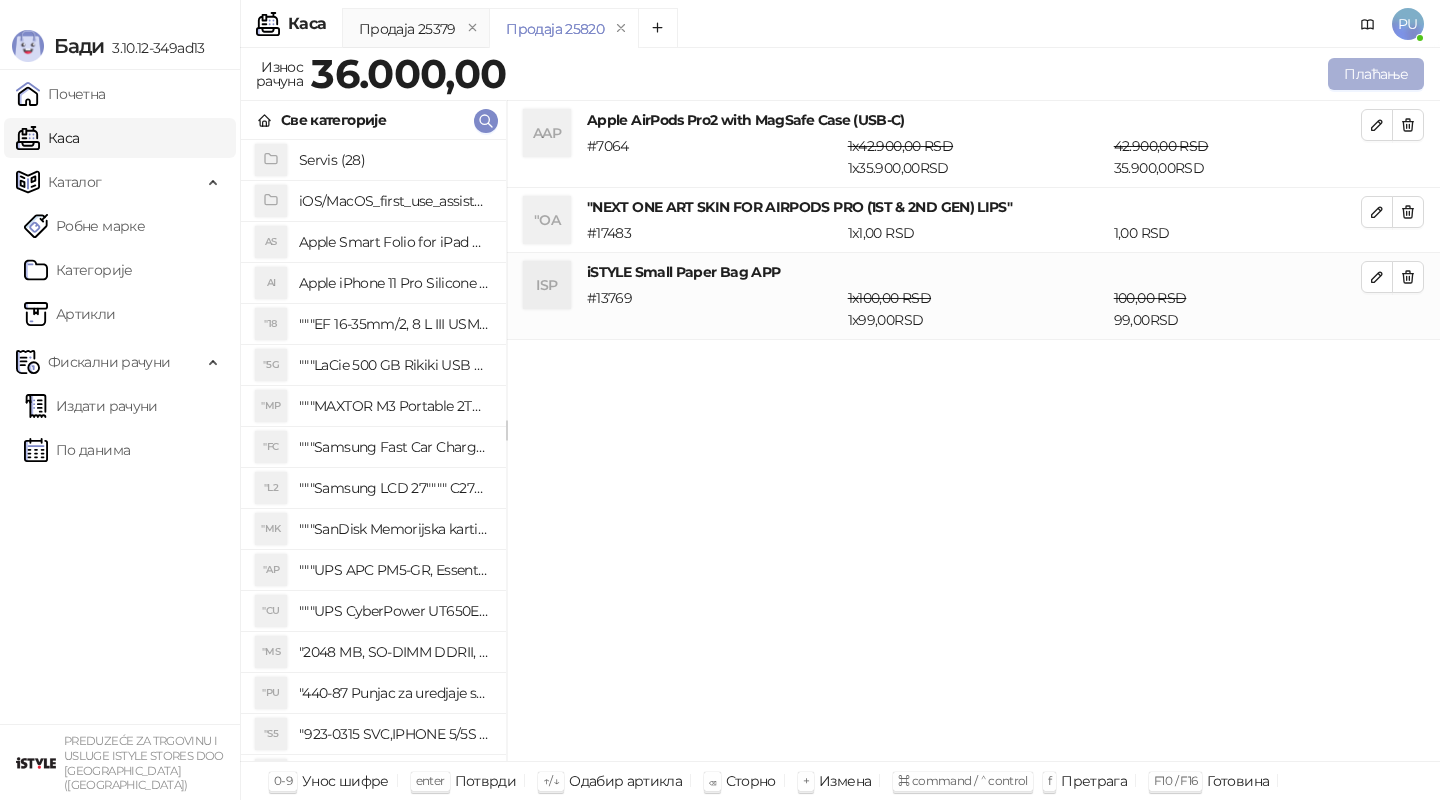 click on "Плаћање" at bounding box center [1376, 74] 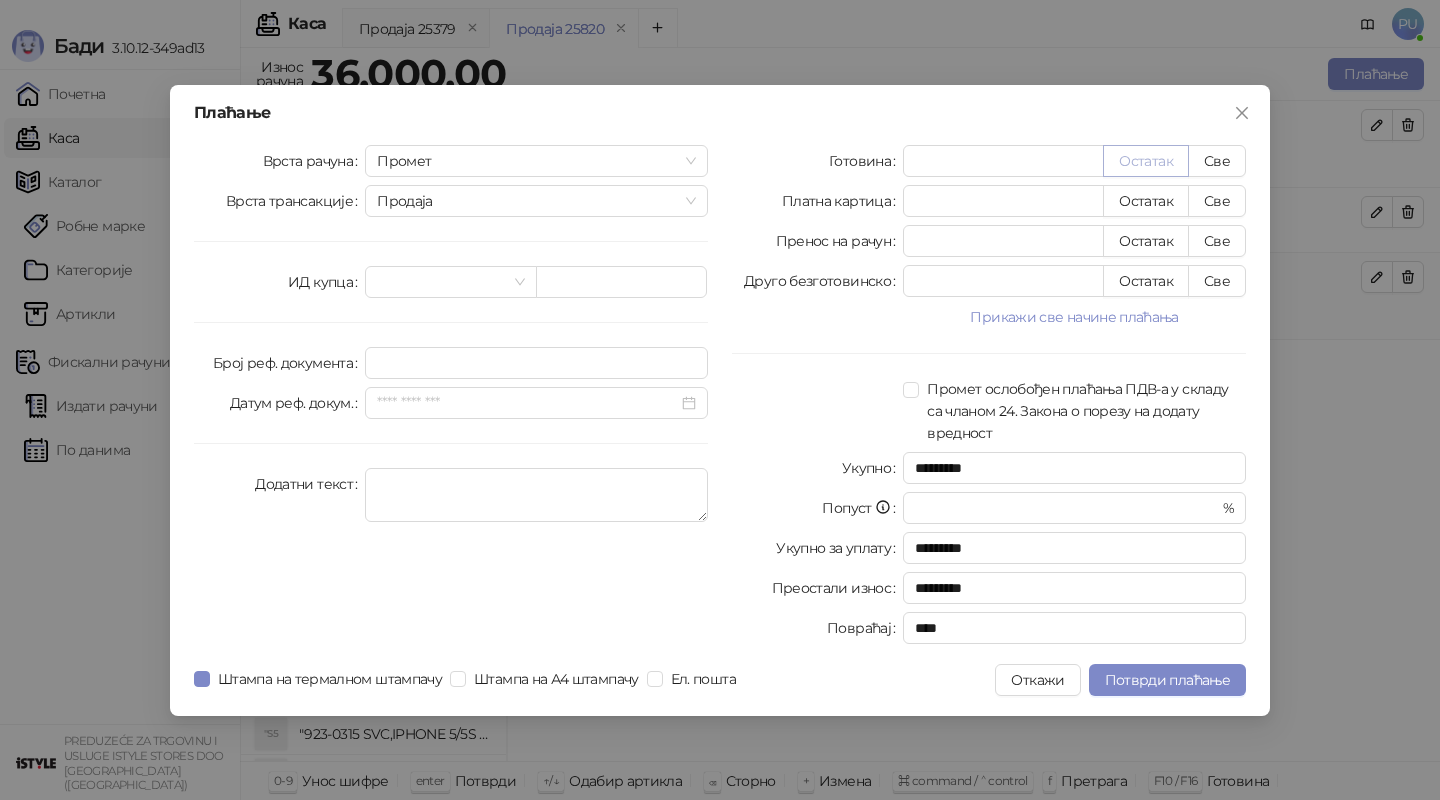 click on "Остатак" at bounding box center [1146, 161] 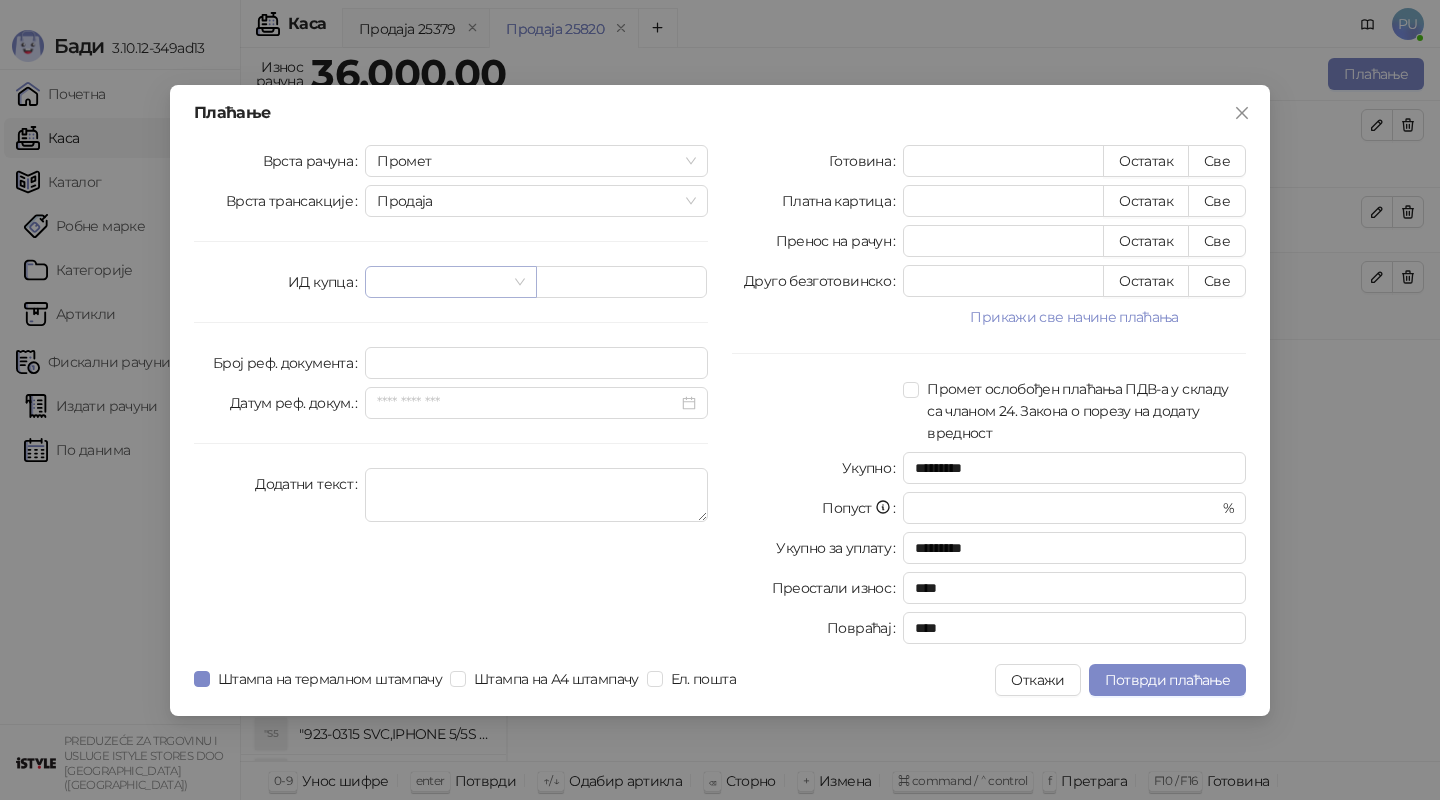 click at bounding box center (441, 282) 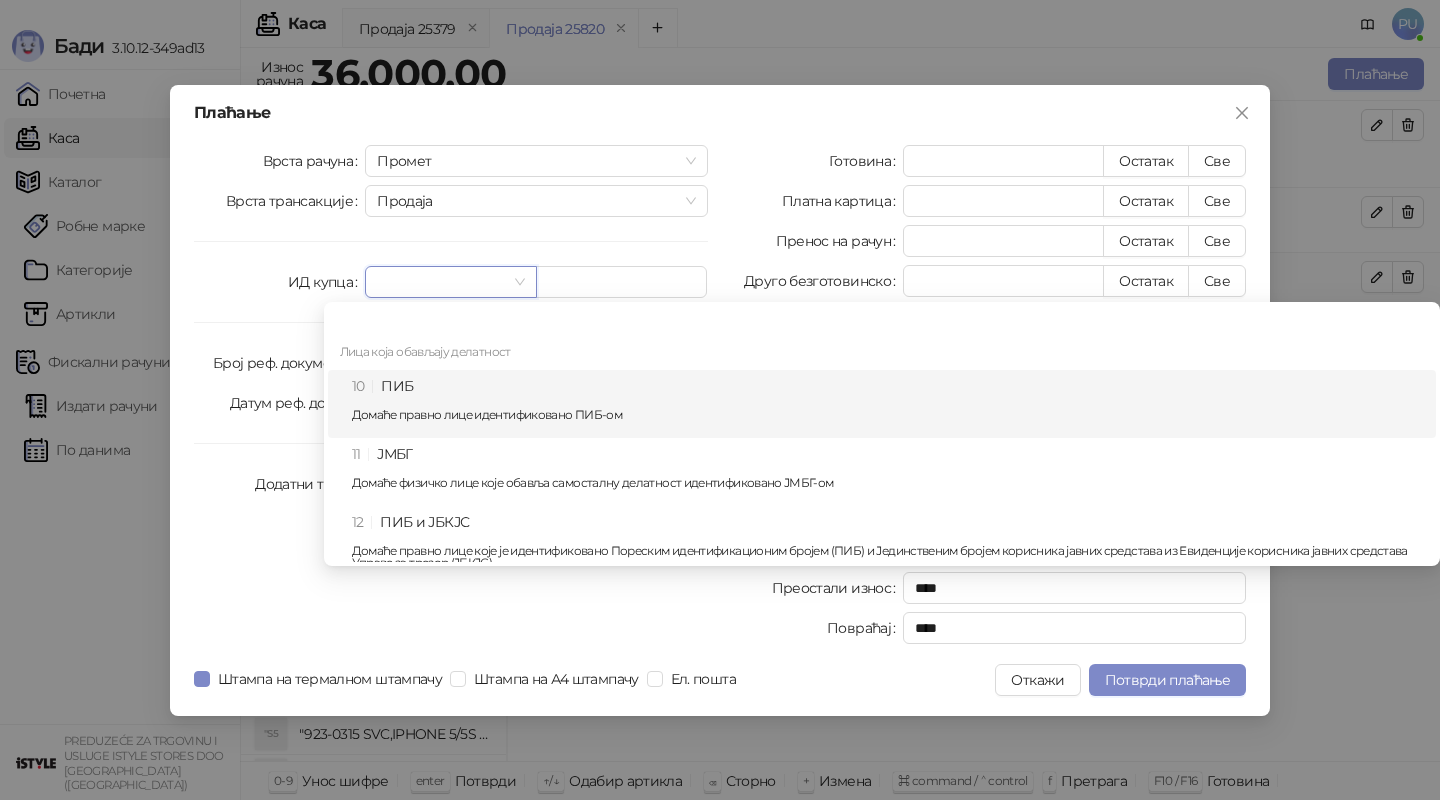 click on "10 ПИБ Домаће правно лице идентификовано ПИБ-ом" at bounding box center (888, 404) 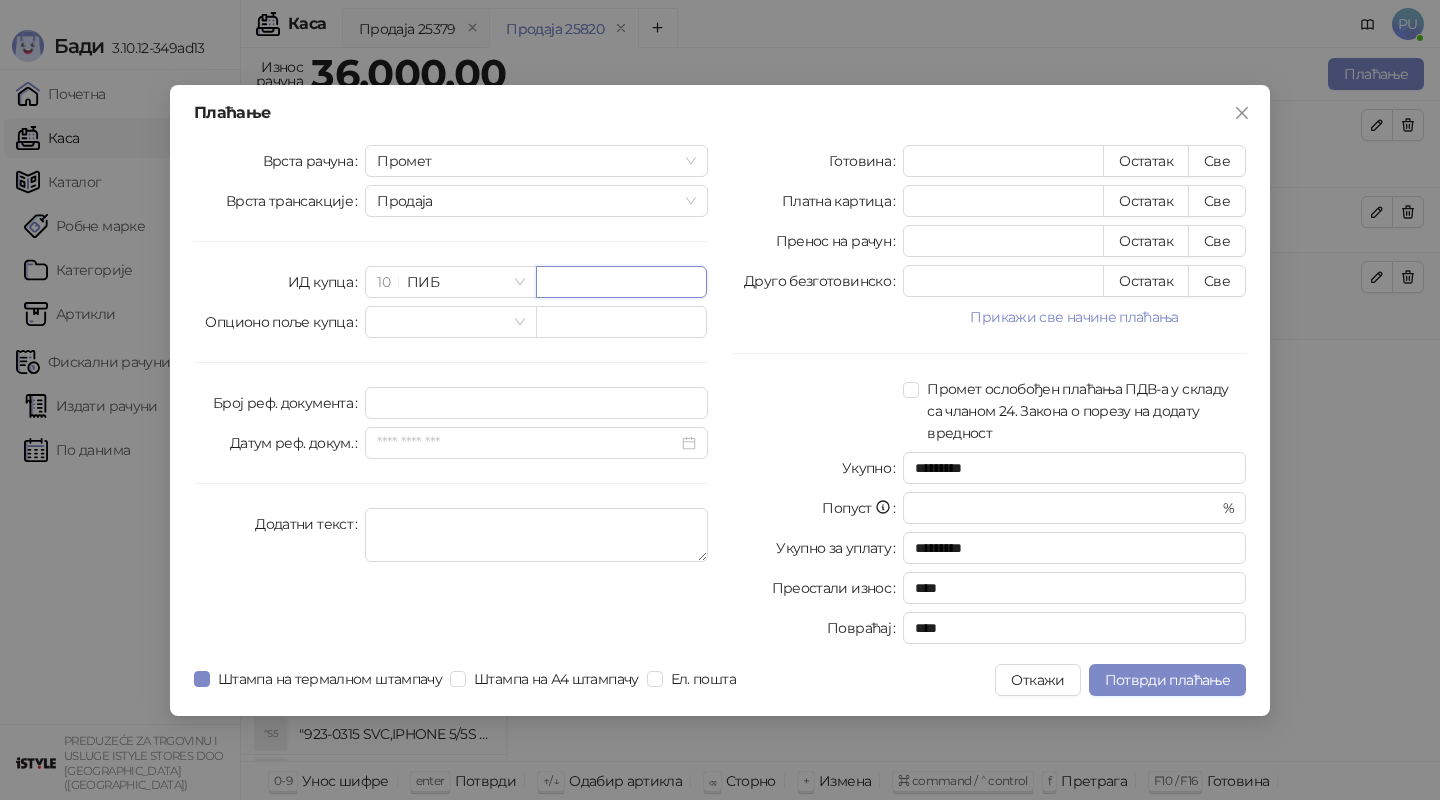 paste on "*********" 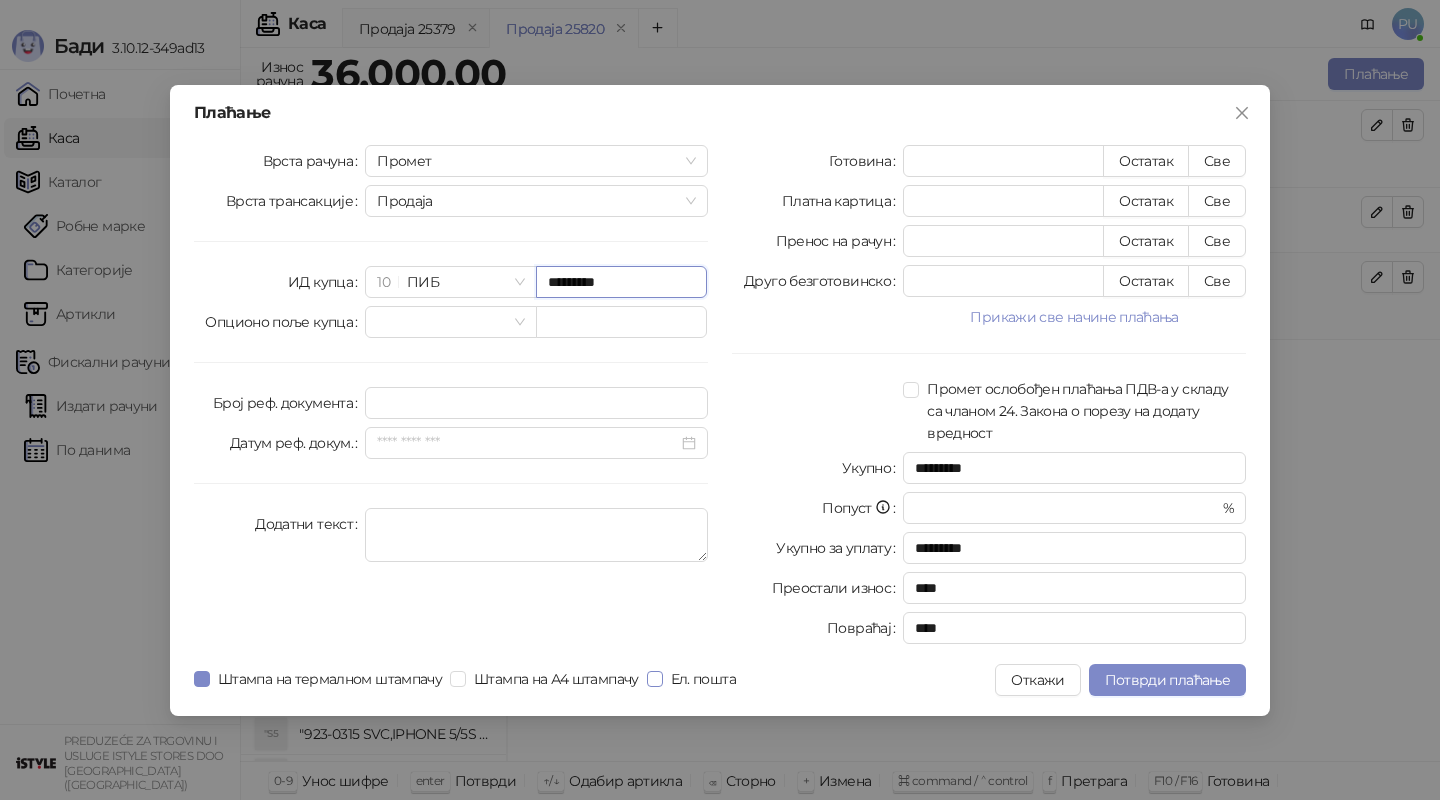 type on "*********" 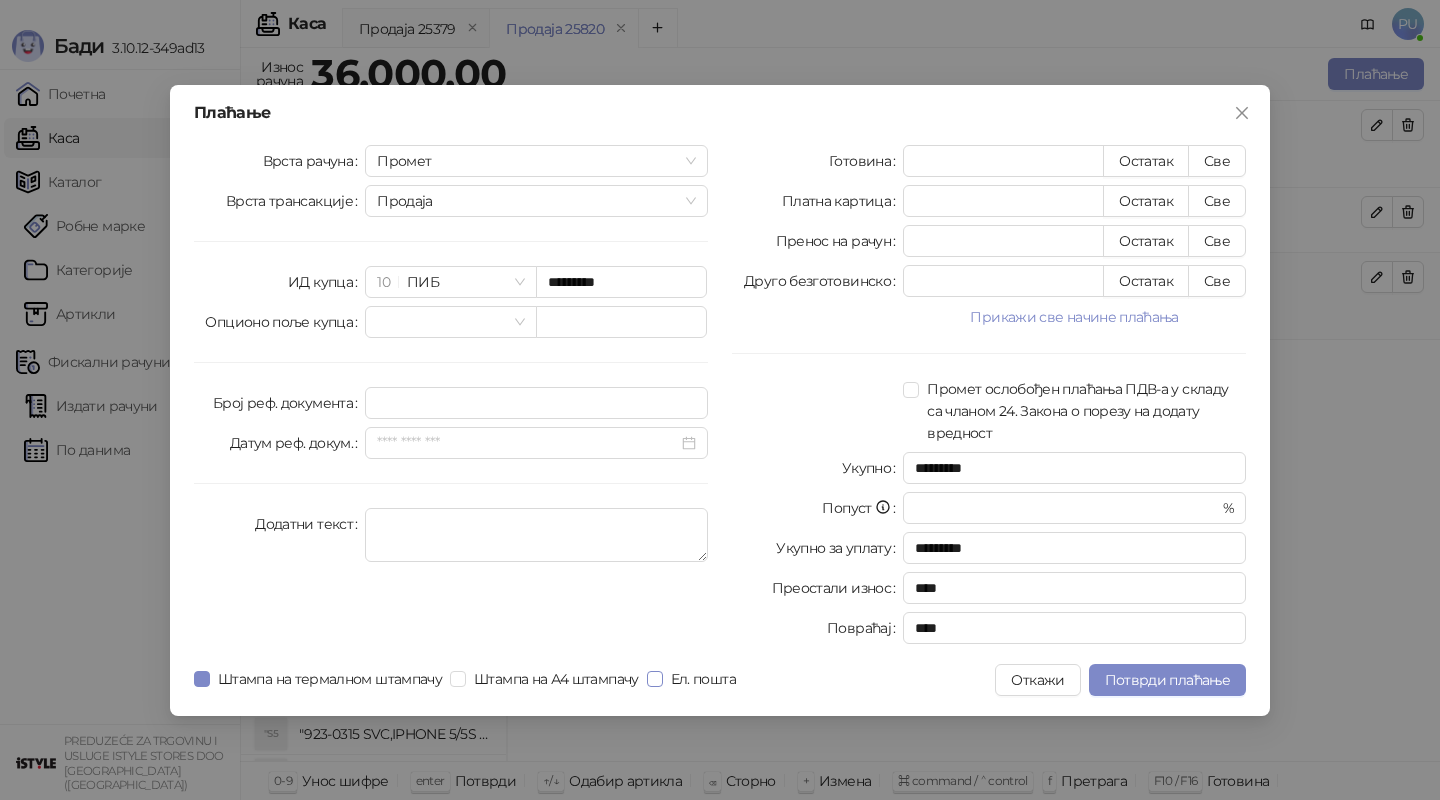 click on "Ел. пошта" at bounding box center [703, 679] 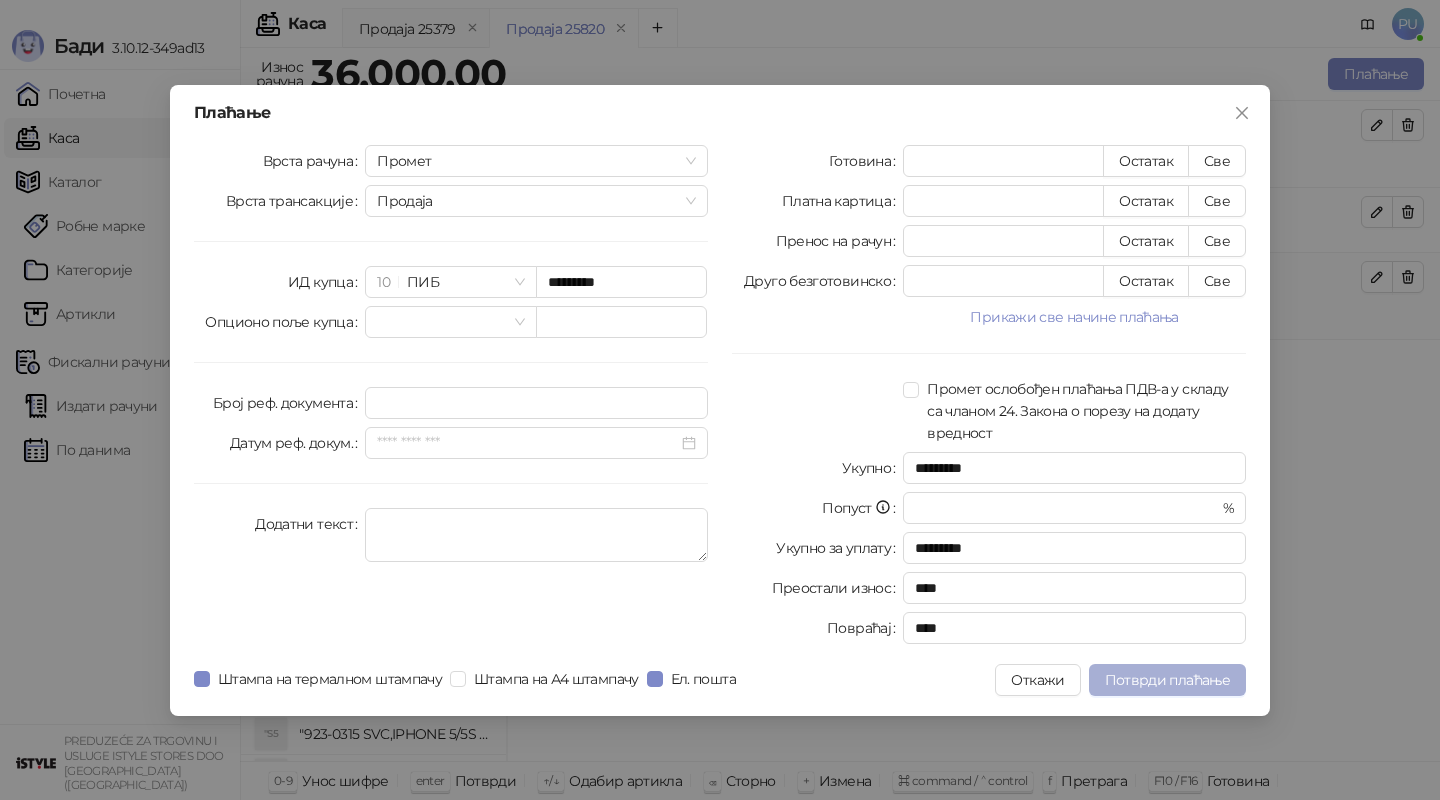 click on "Потврди плаћање" at bounding box center (1167, 680) 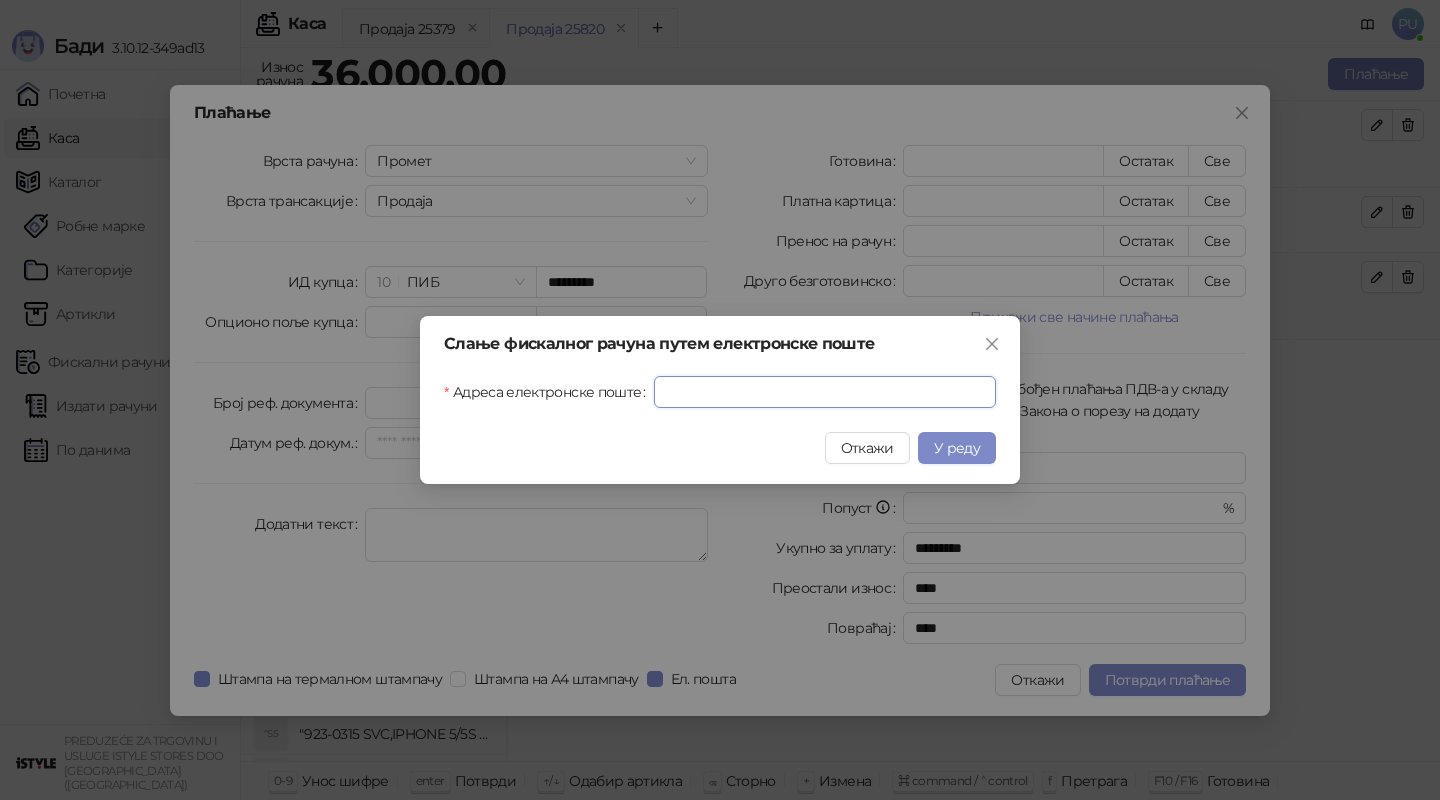 click on "Адреса електронске поште" at bounding box center [825, 392] 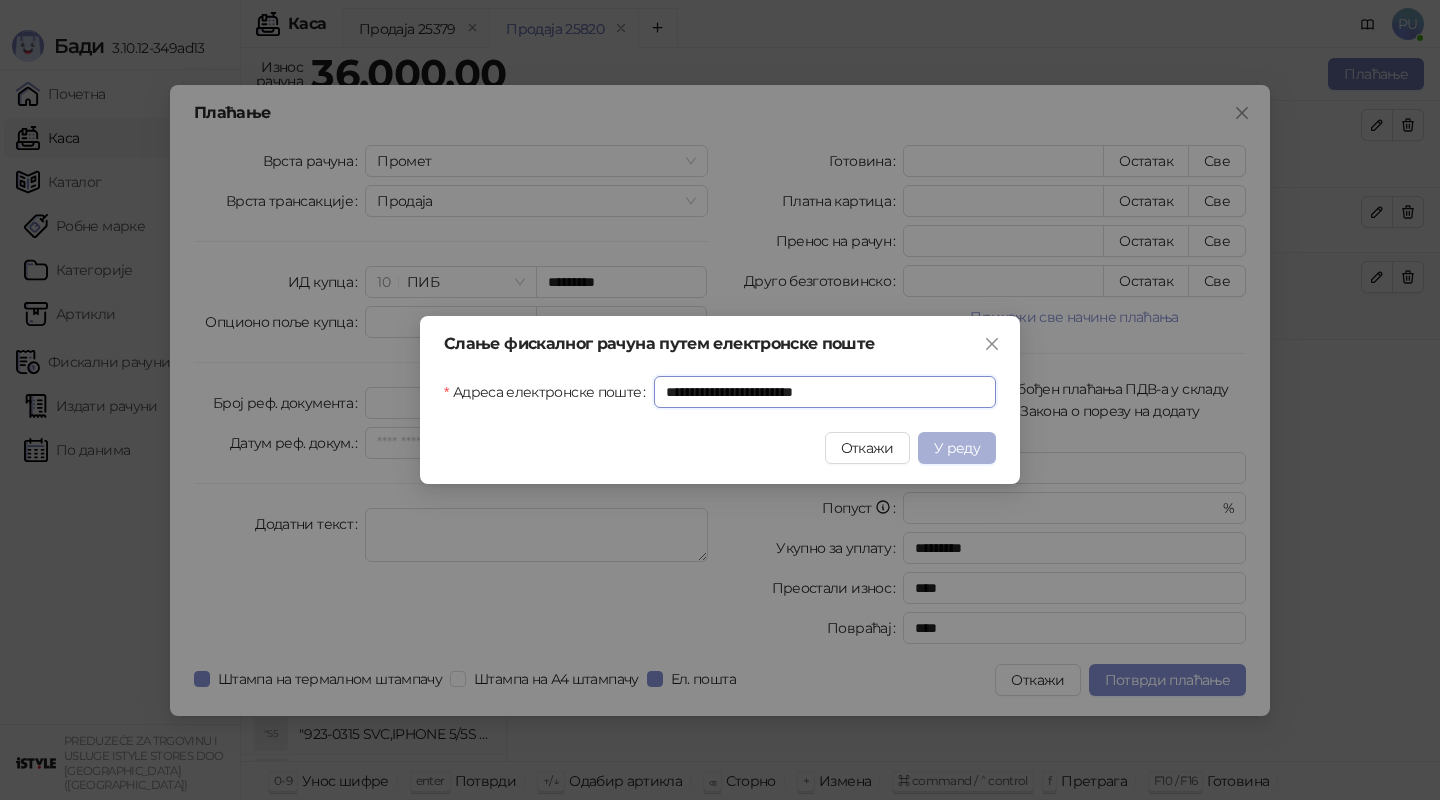 type on "**********" 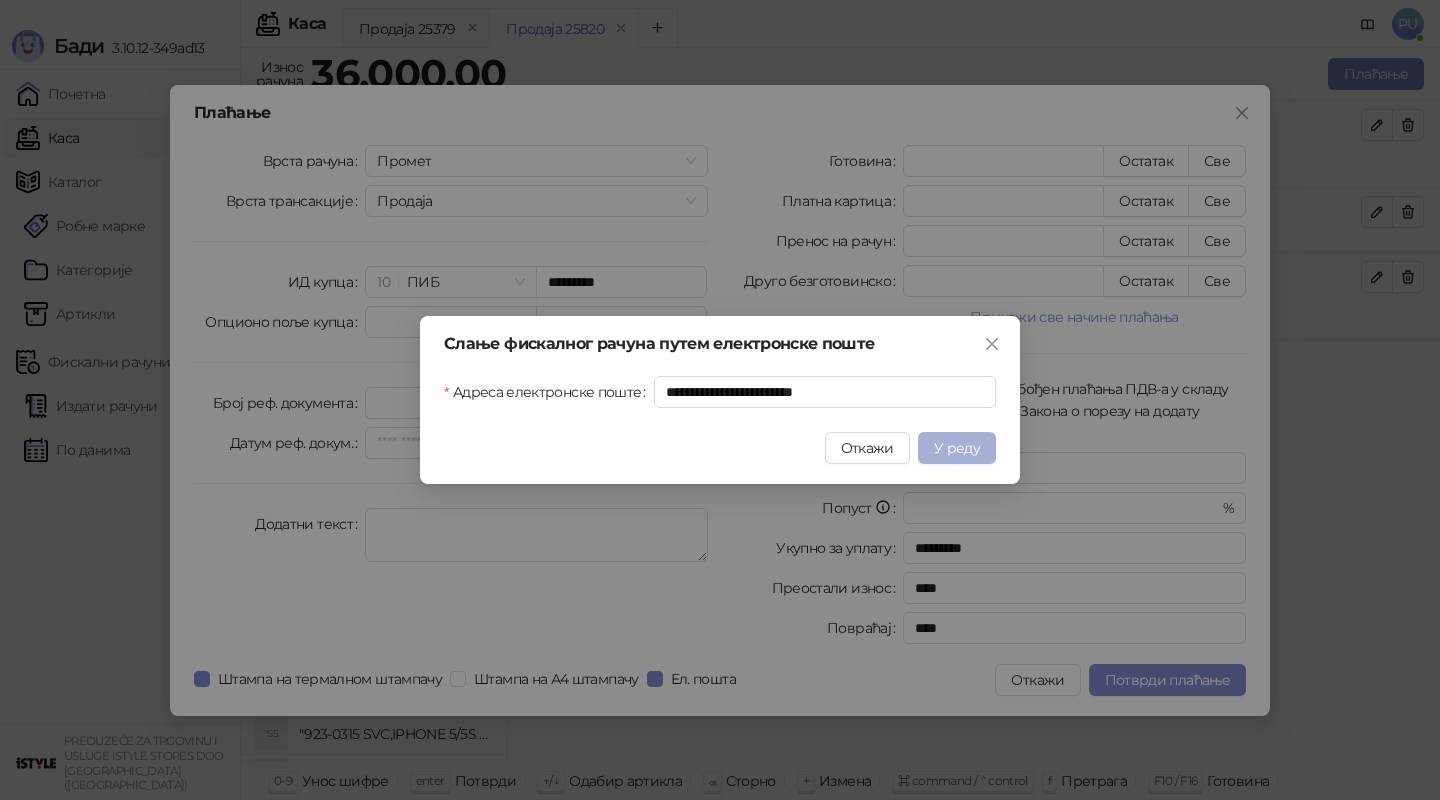 click on "У реду" at bounding box center (957, 448) 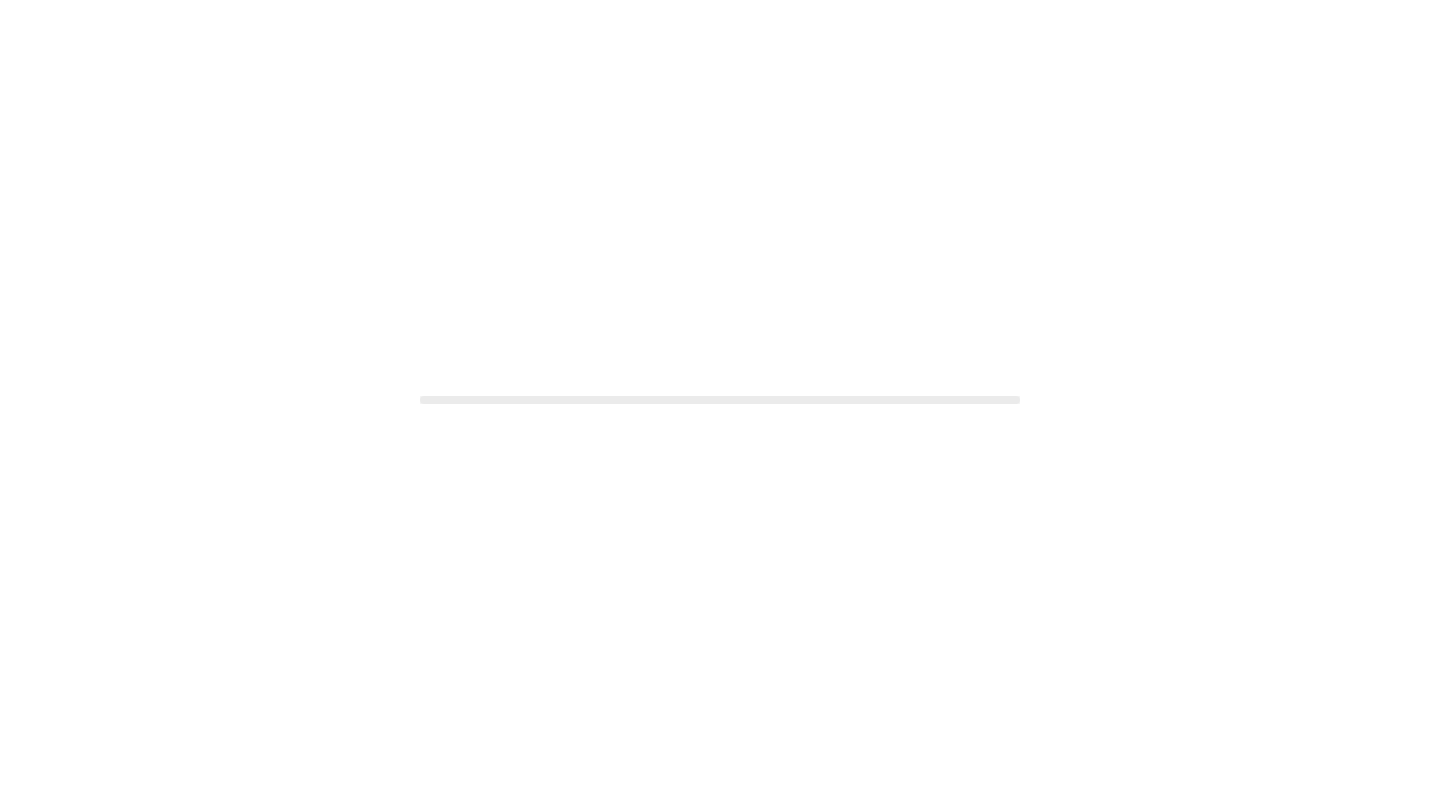 scroll, scrollTop: 0, scrollLeft: 0, axis: both 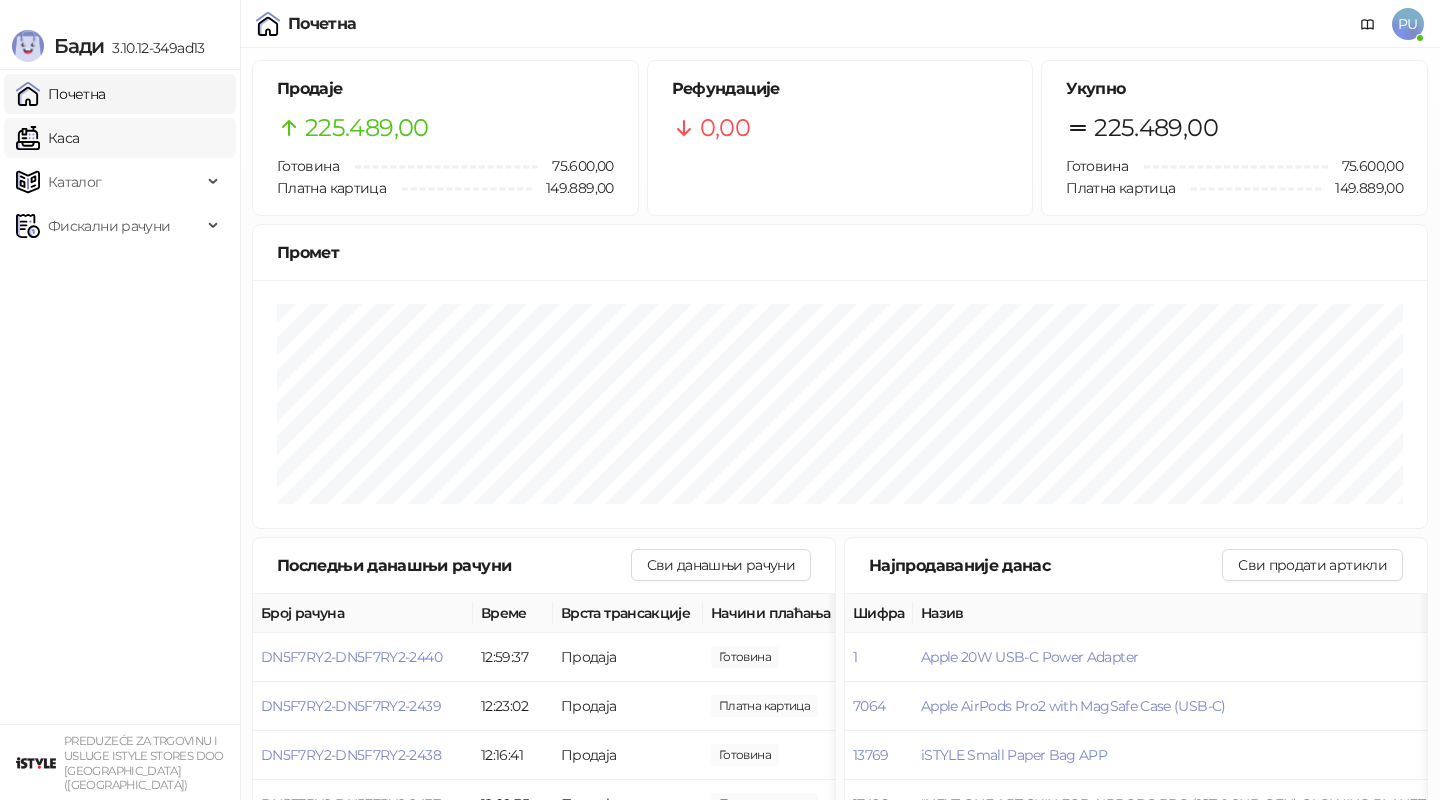 click on "Каса" at bounding box center (47, 138) 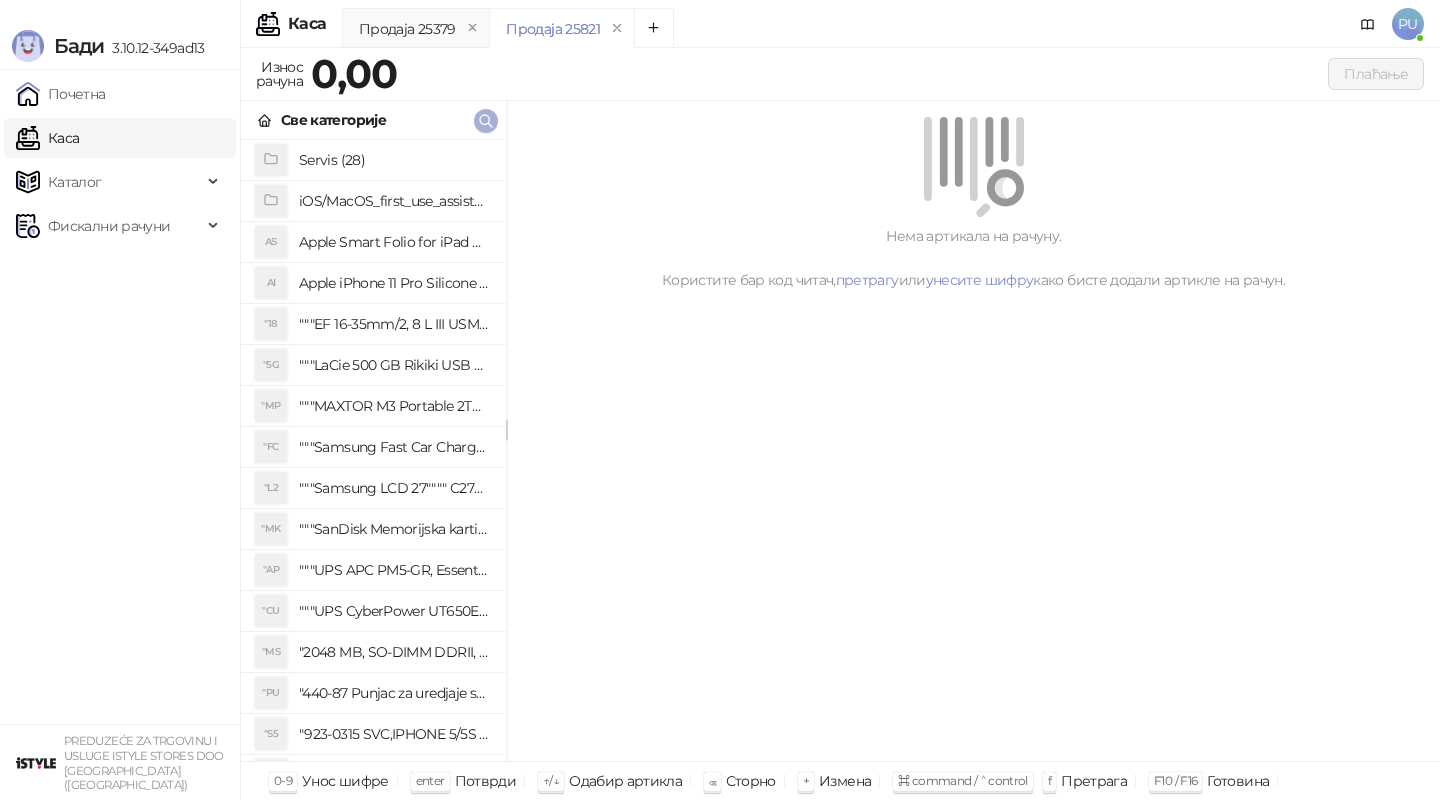 click 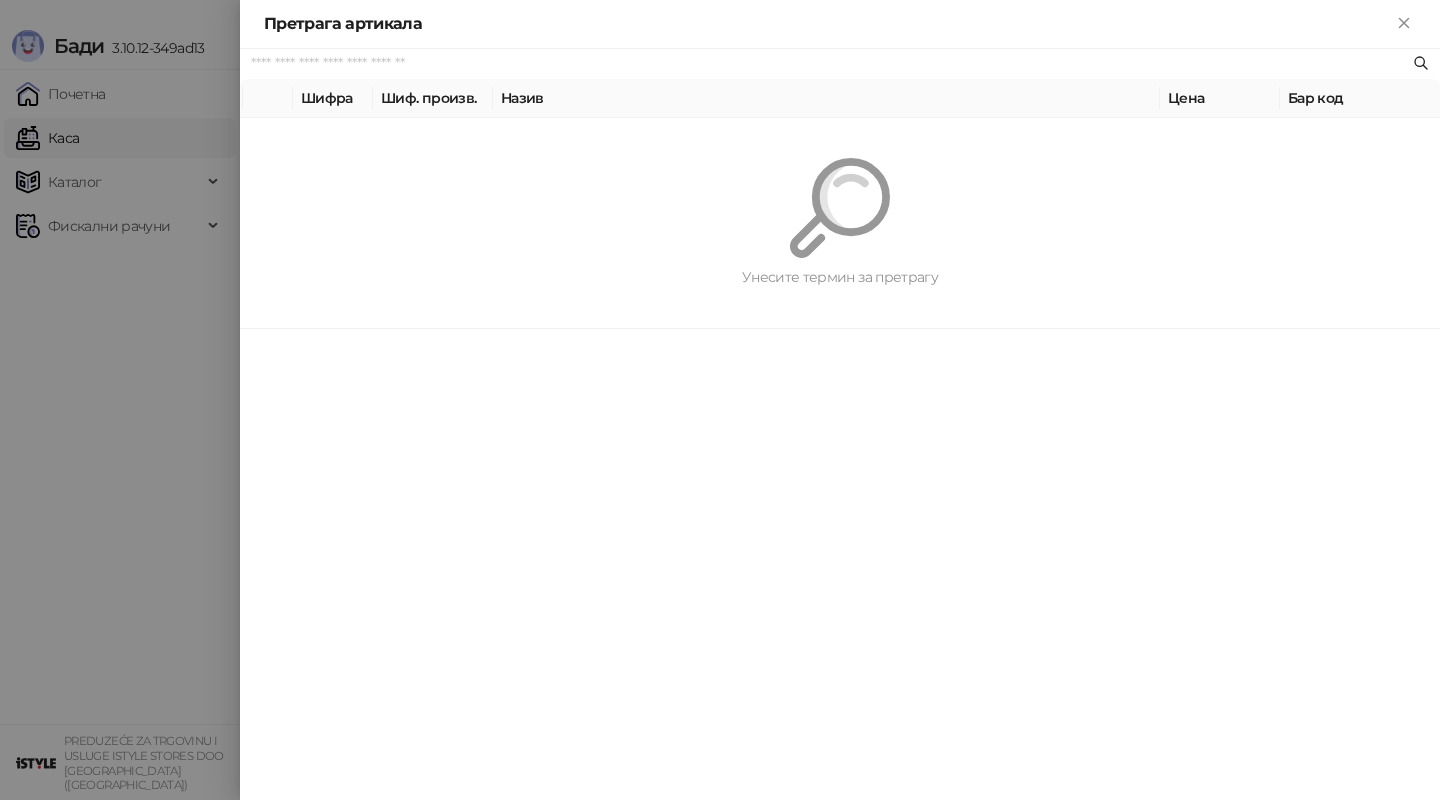 paste on "*********" 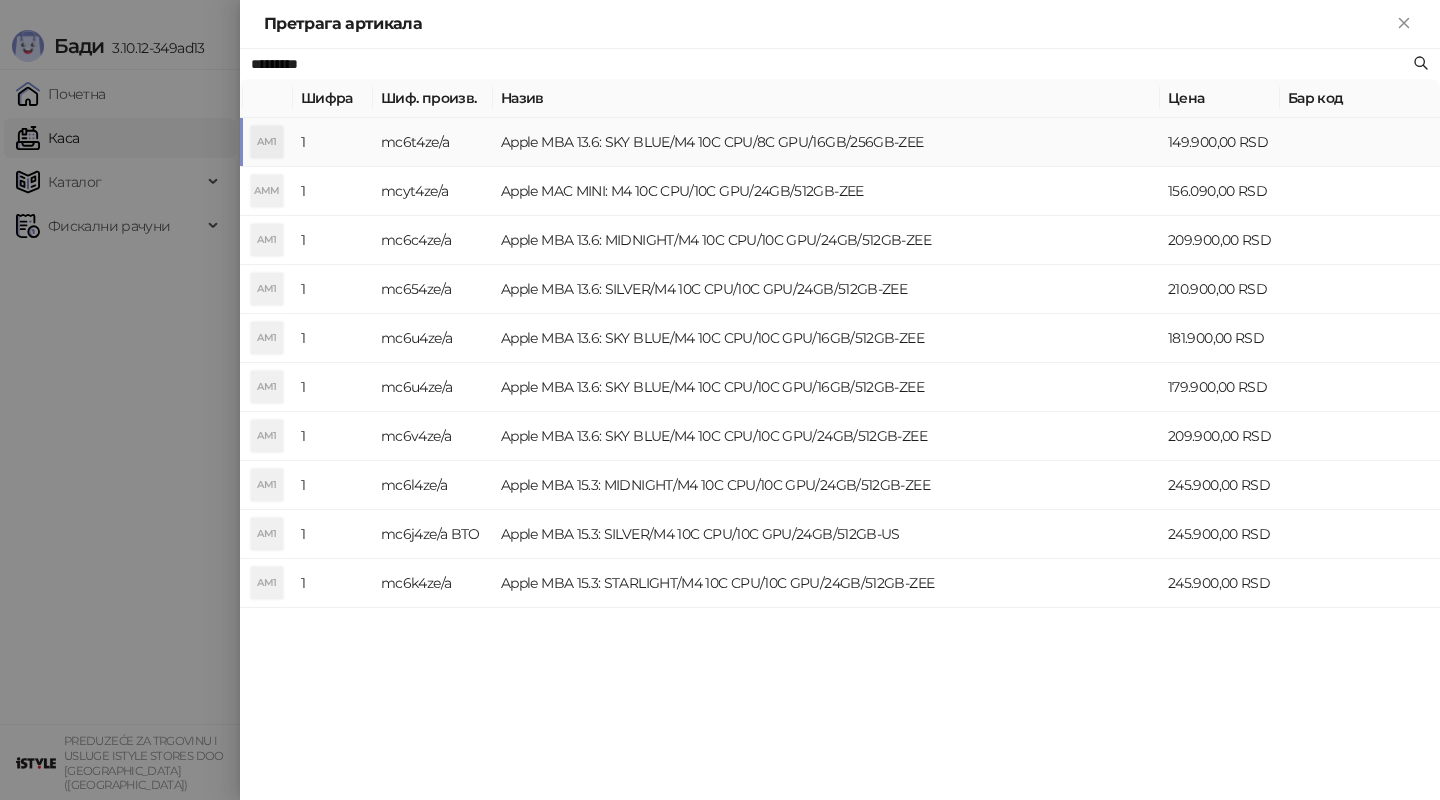 type on "*********" 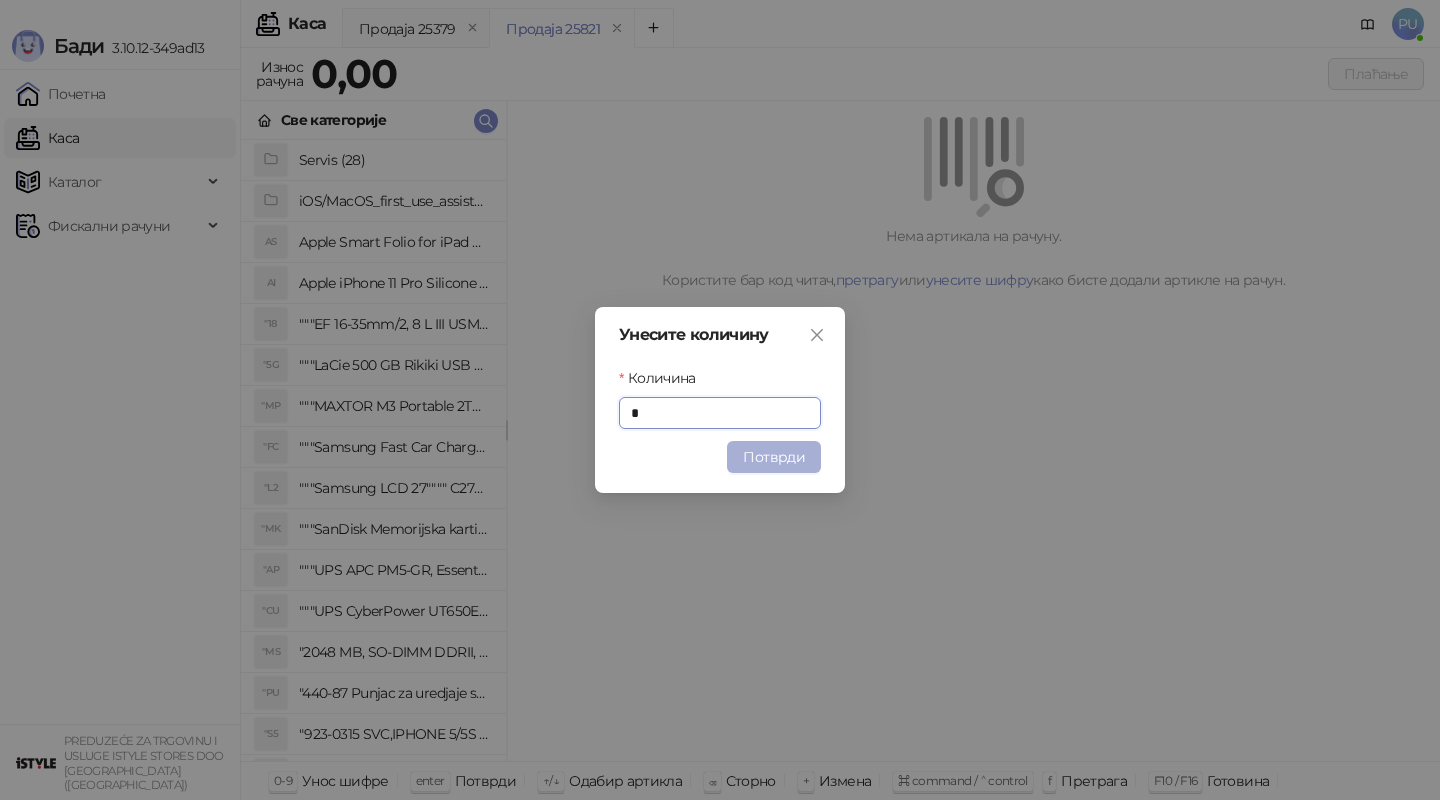 click on "Потврди" at bounding box center [774, 457] 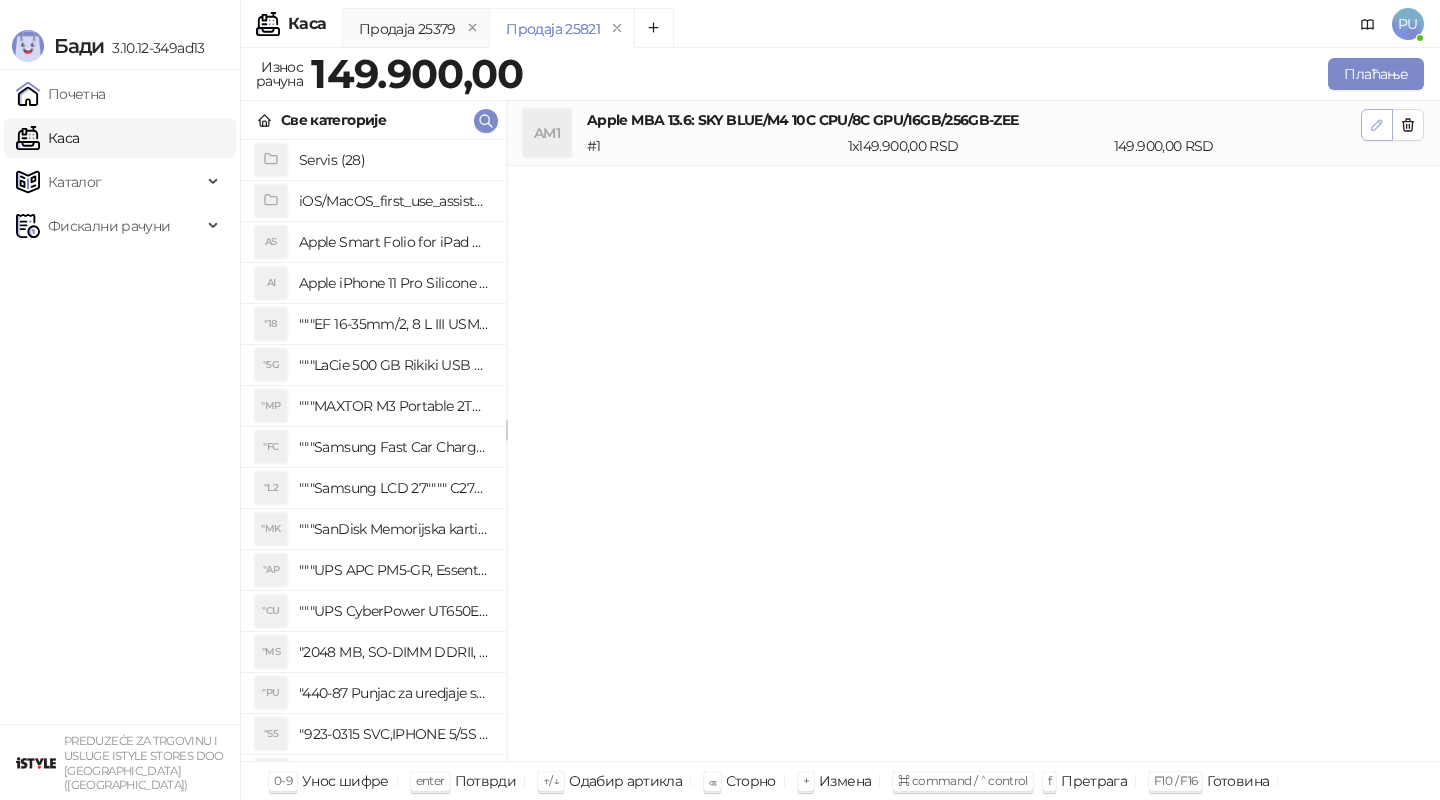 click 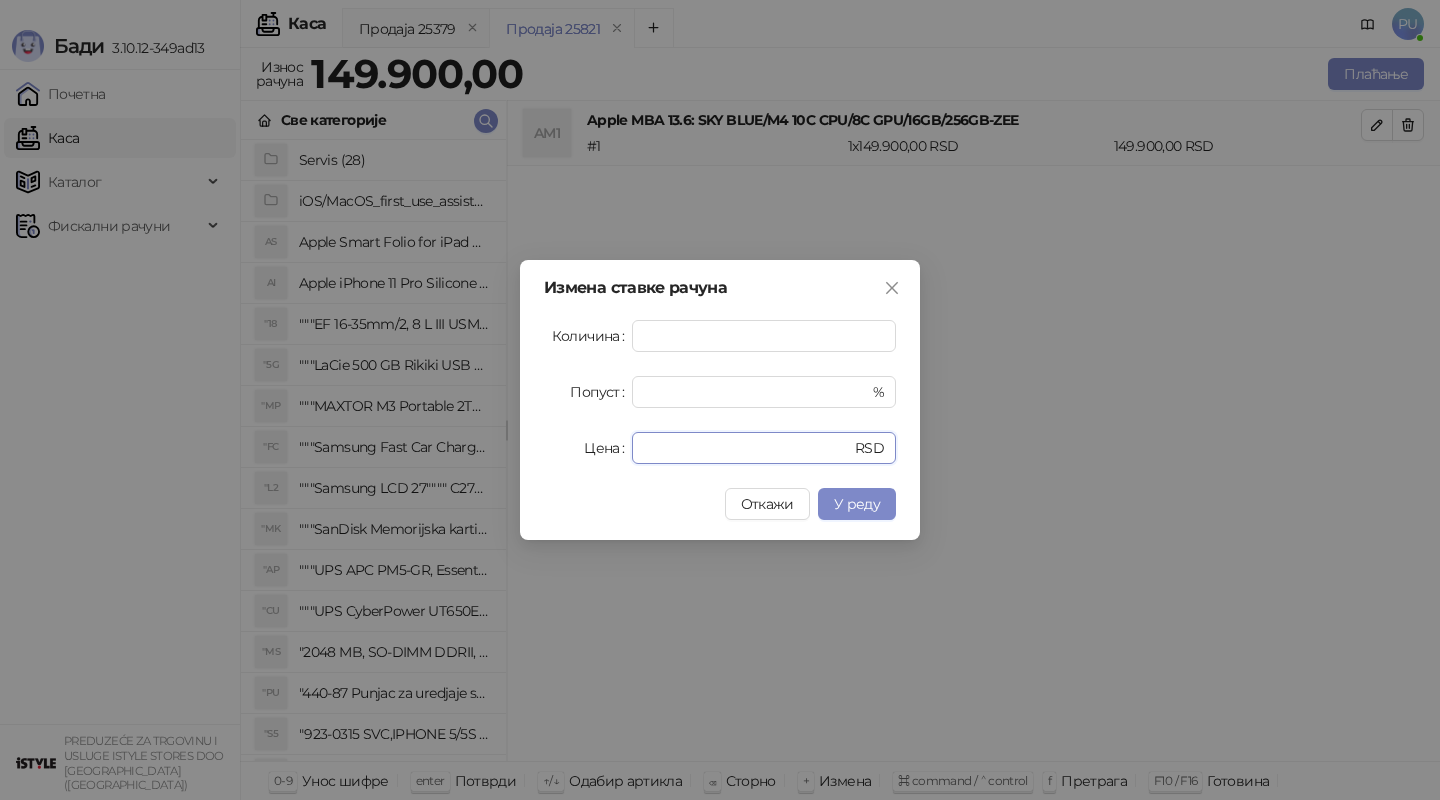 drag, startPoint x: 713, startPoint y: 446, endPoint x: 426, endPoint y: 446, distance: 287 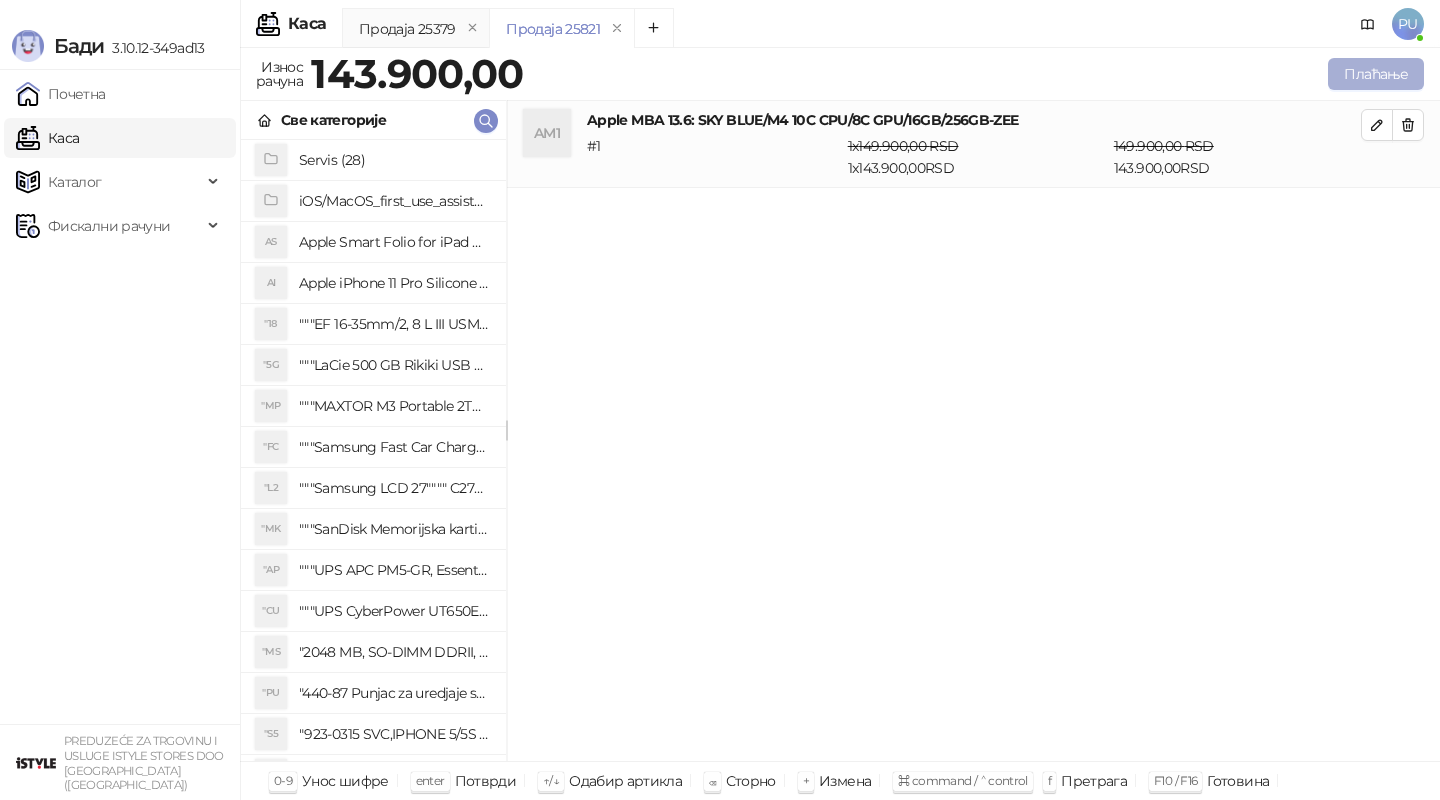 click on "Плаћање" at bounding box center (1376, 74) 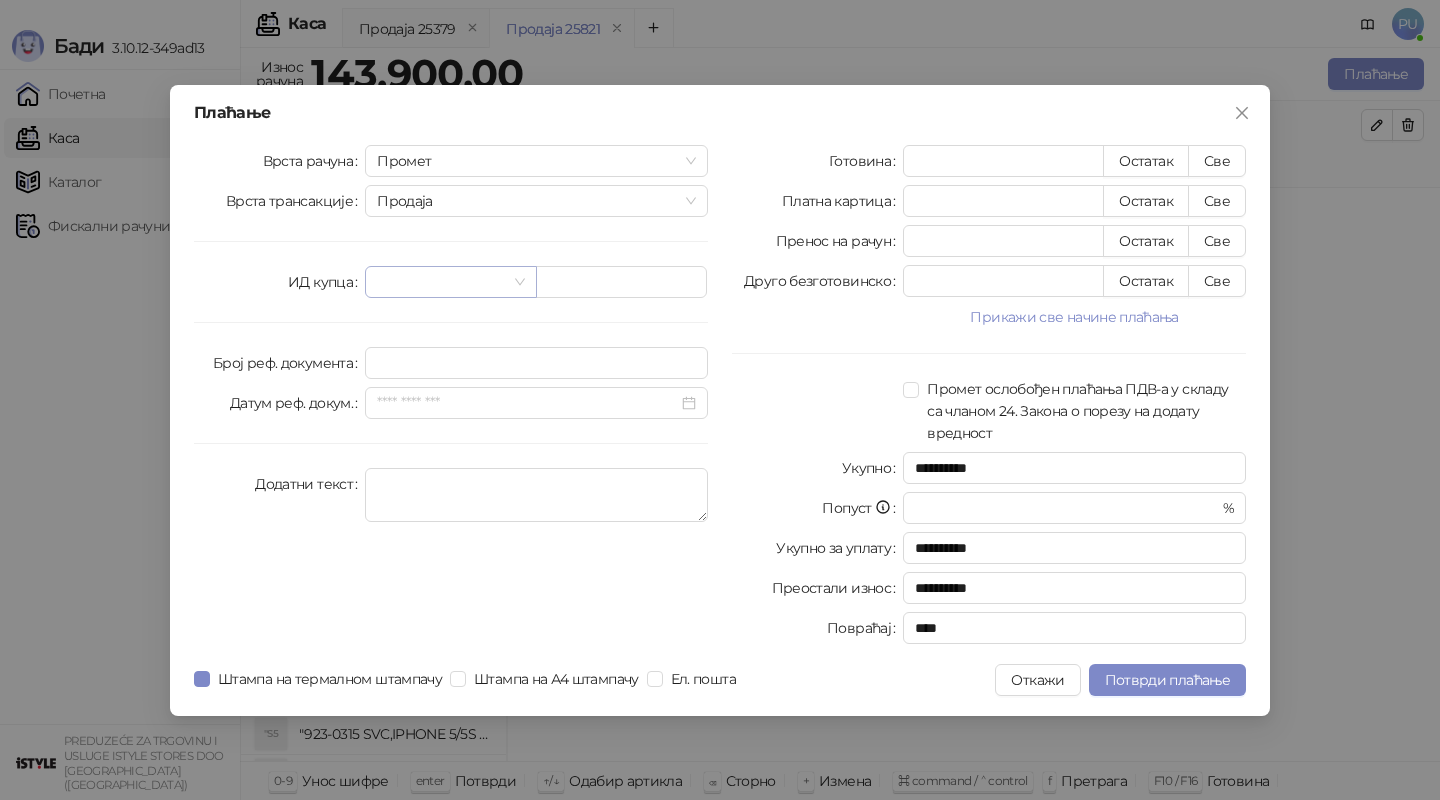 click at bounding box center (441, 282) 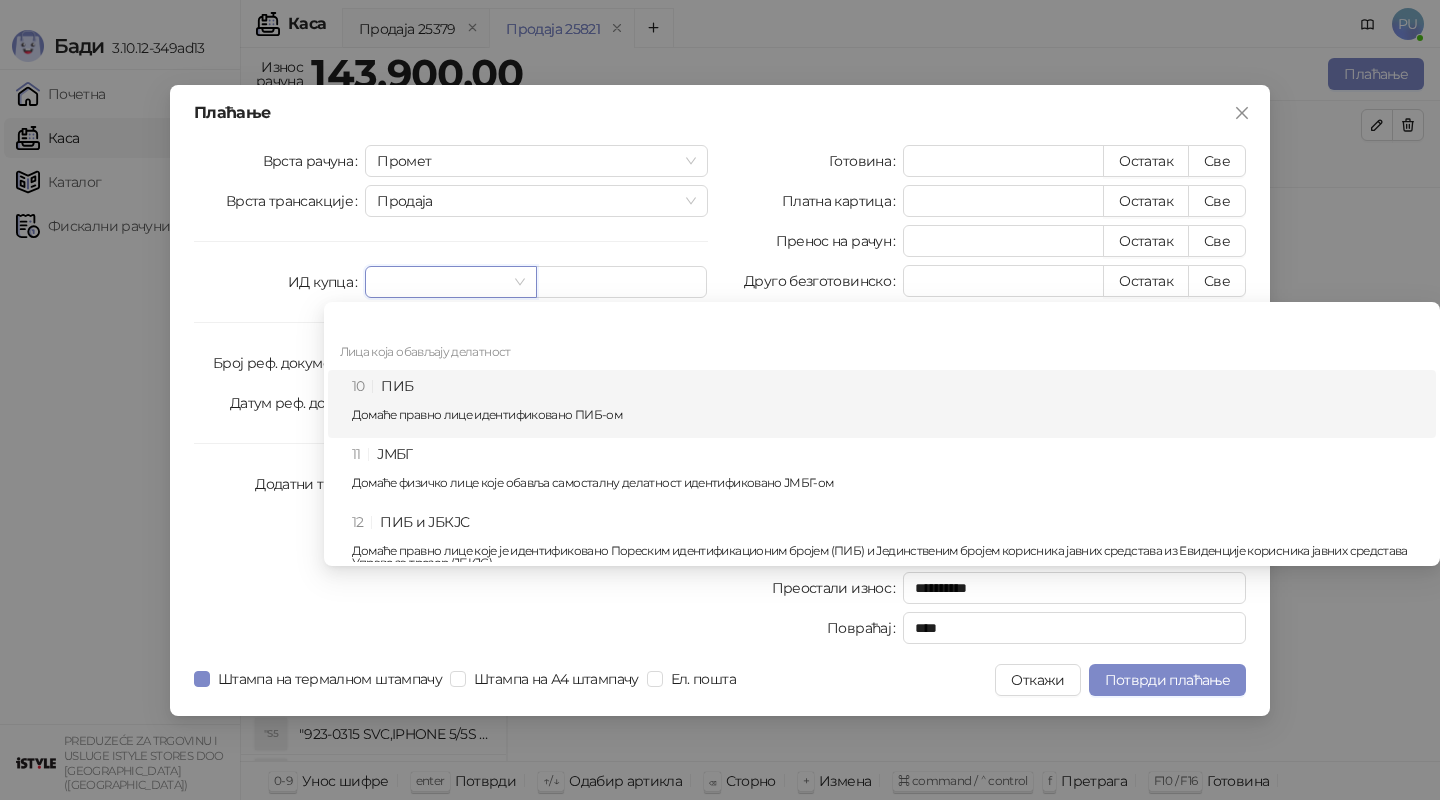 click on "10 ПИБ Домаће правно лице идентификовано ПИБ-ом" at bounding box center [888, 404] 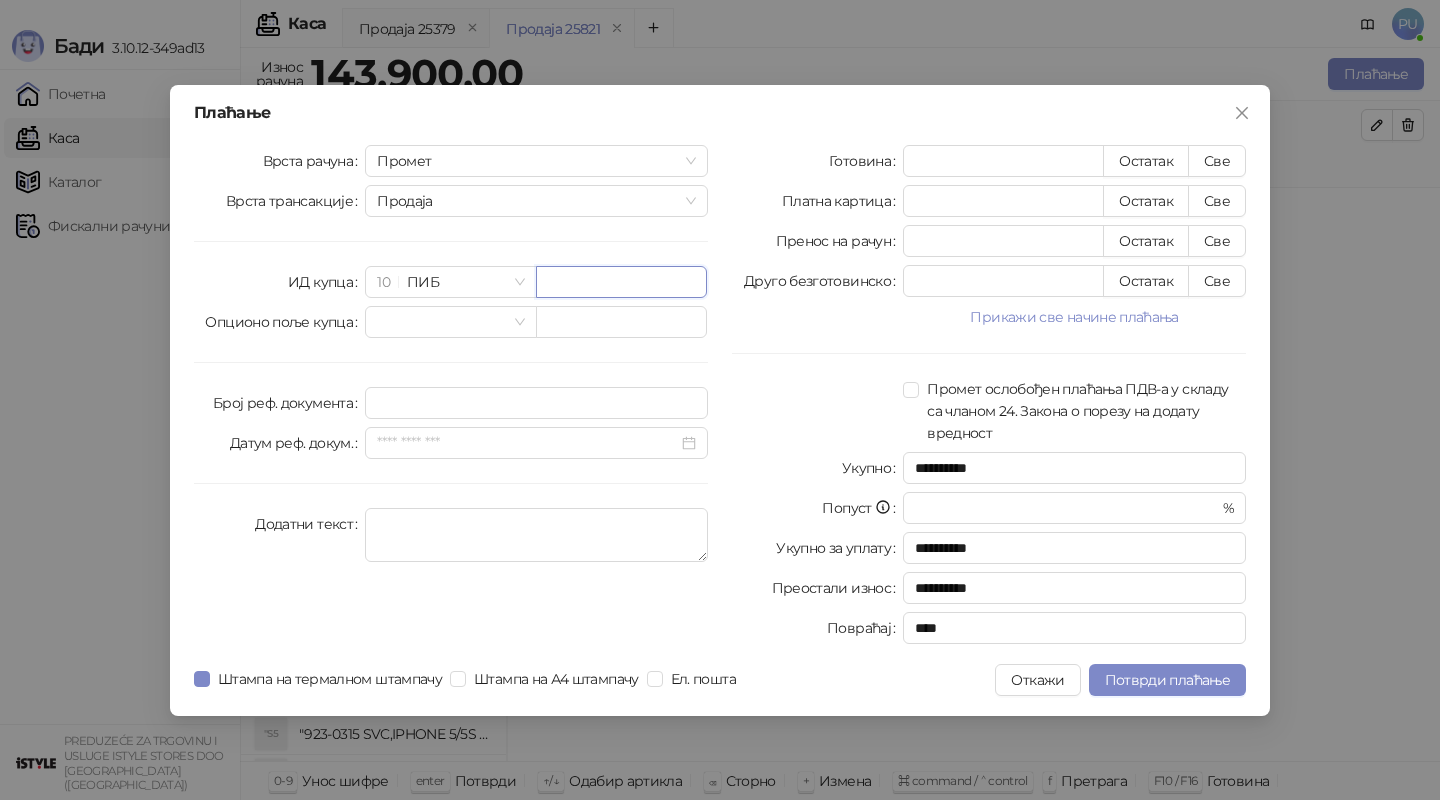 paste on "*********" 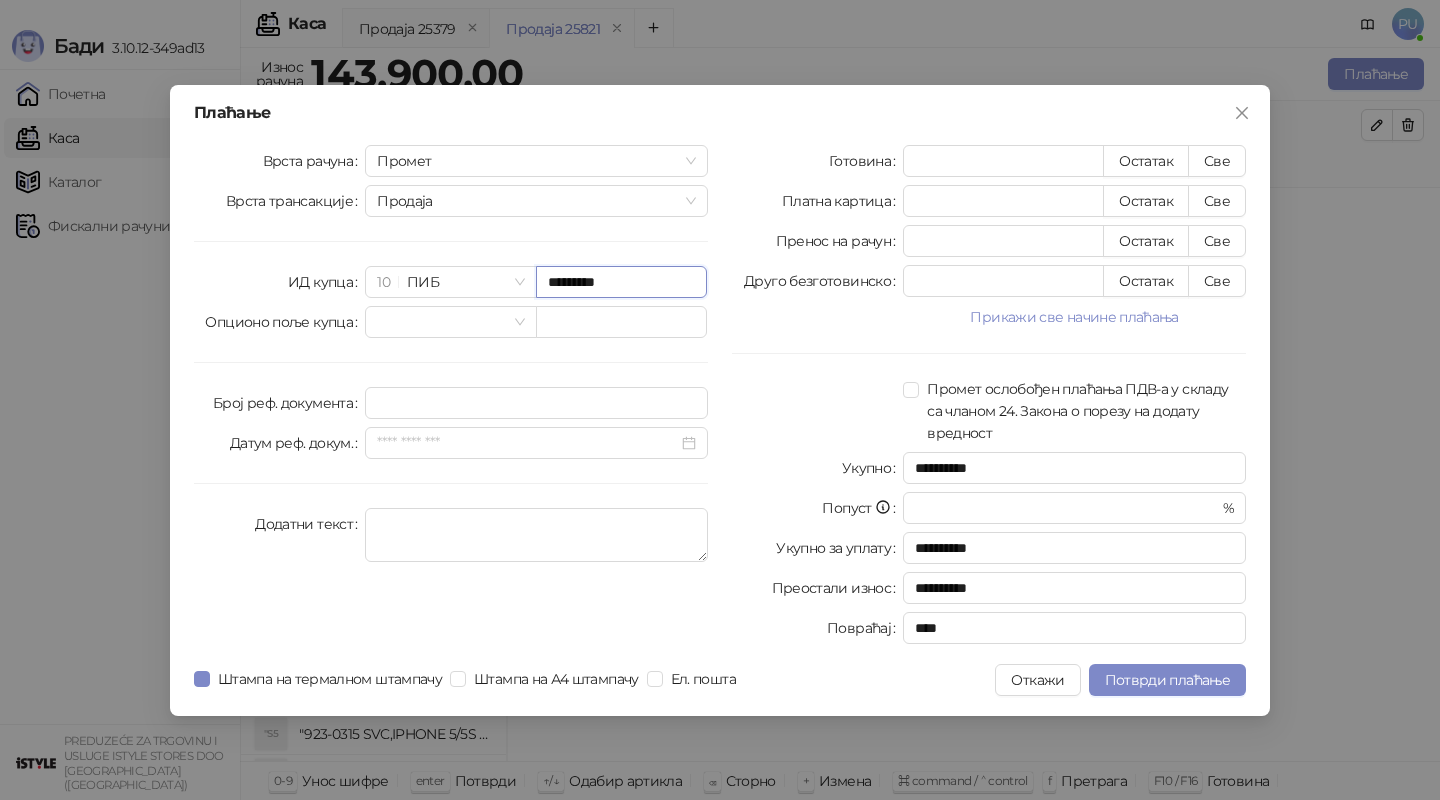 type on "*********" 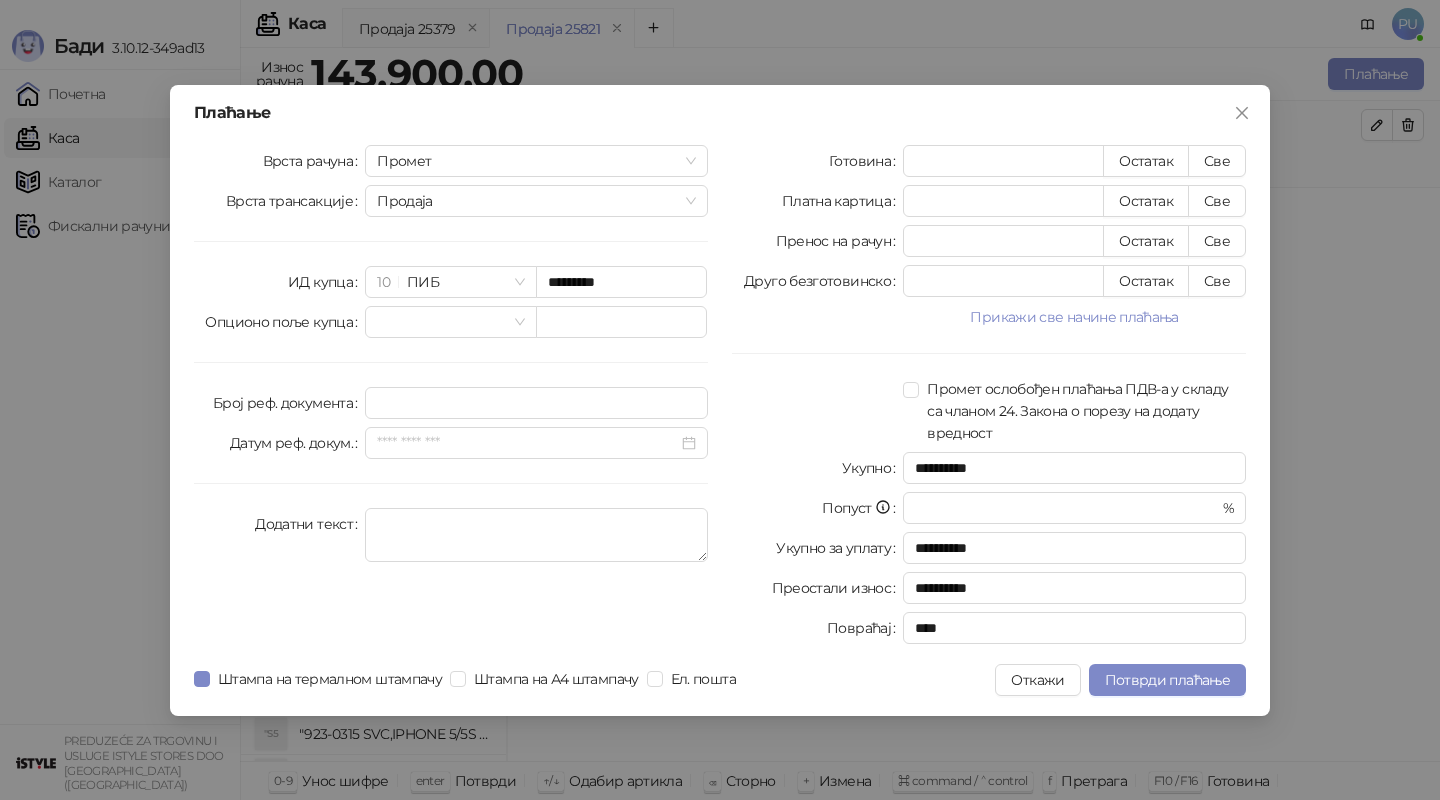 click on "Штампа на термалном штампачу Штампа на А4 штампачу Ел. пошта" at bounding box center [469, 680] 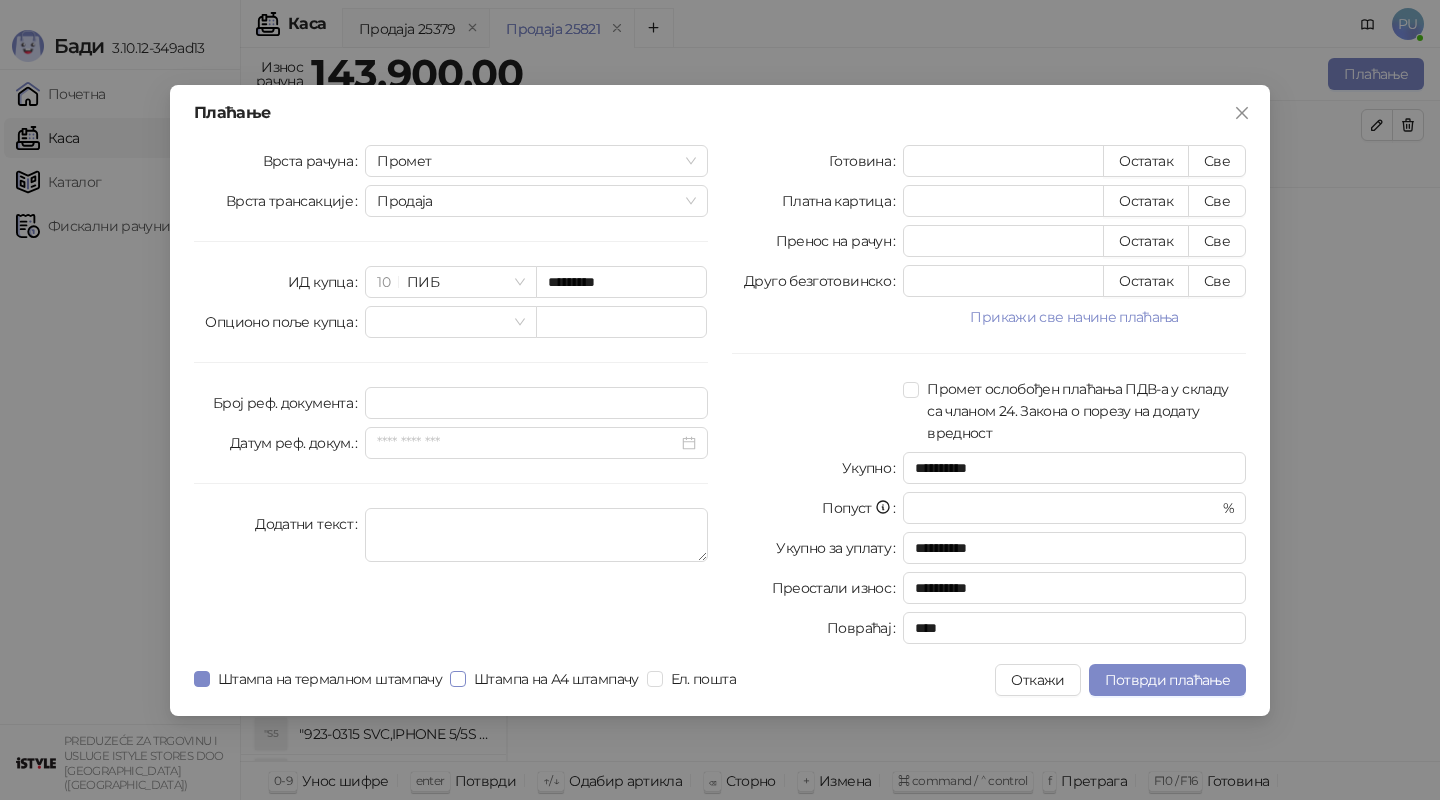 click on "Штампа на А4 штампачу" at bounding box center [556, 679] 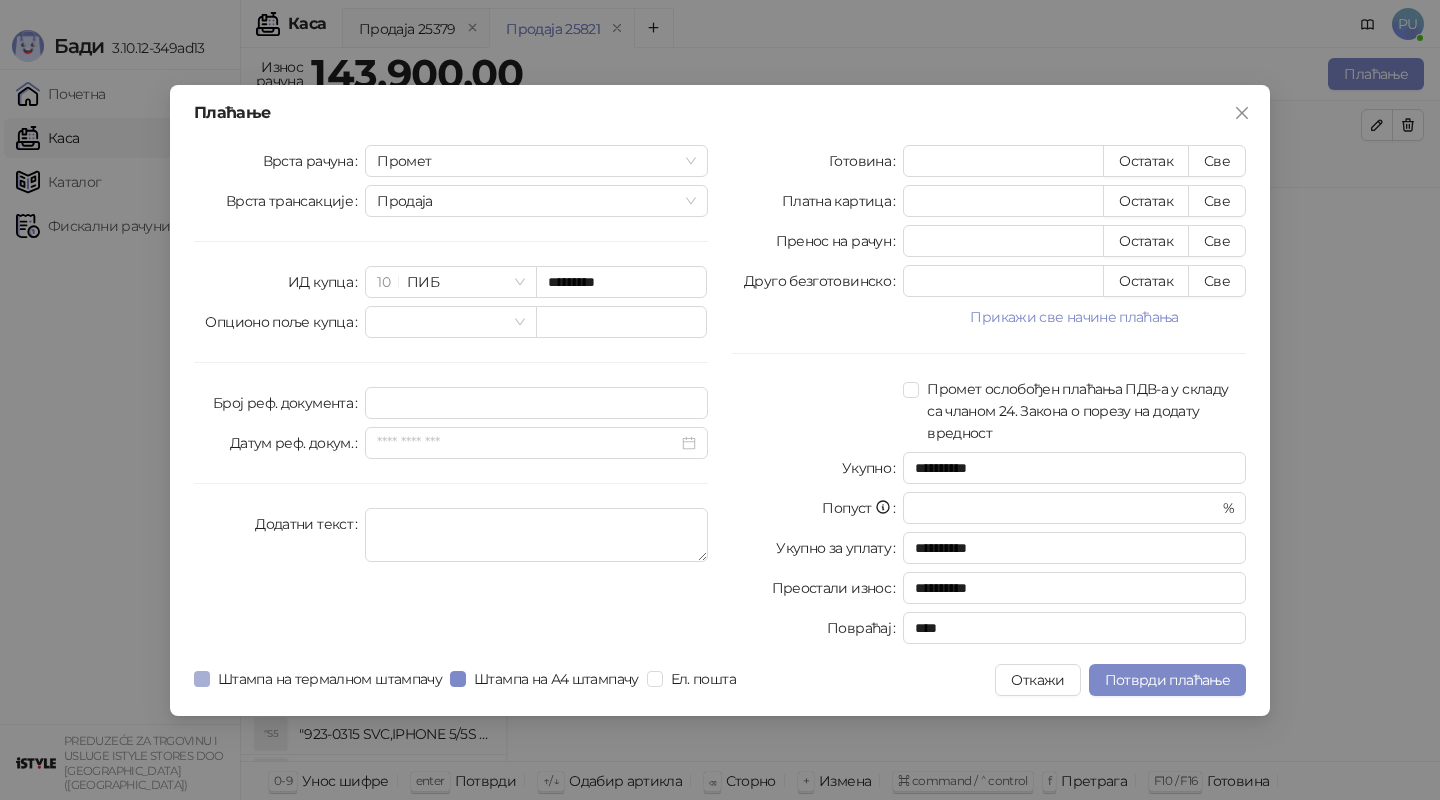 click on "Штампа на термалном штампачу" at bounding box center [330, 679] 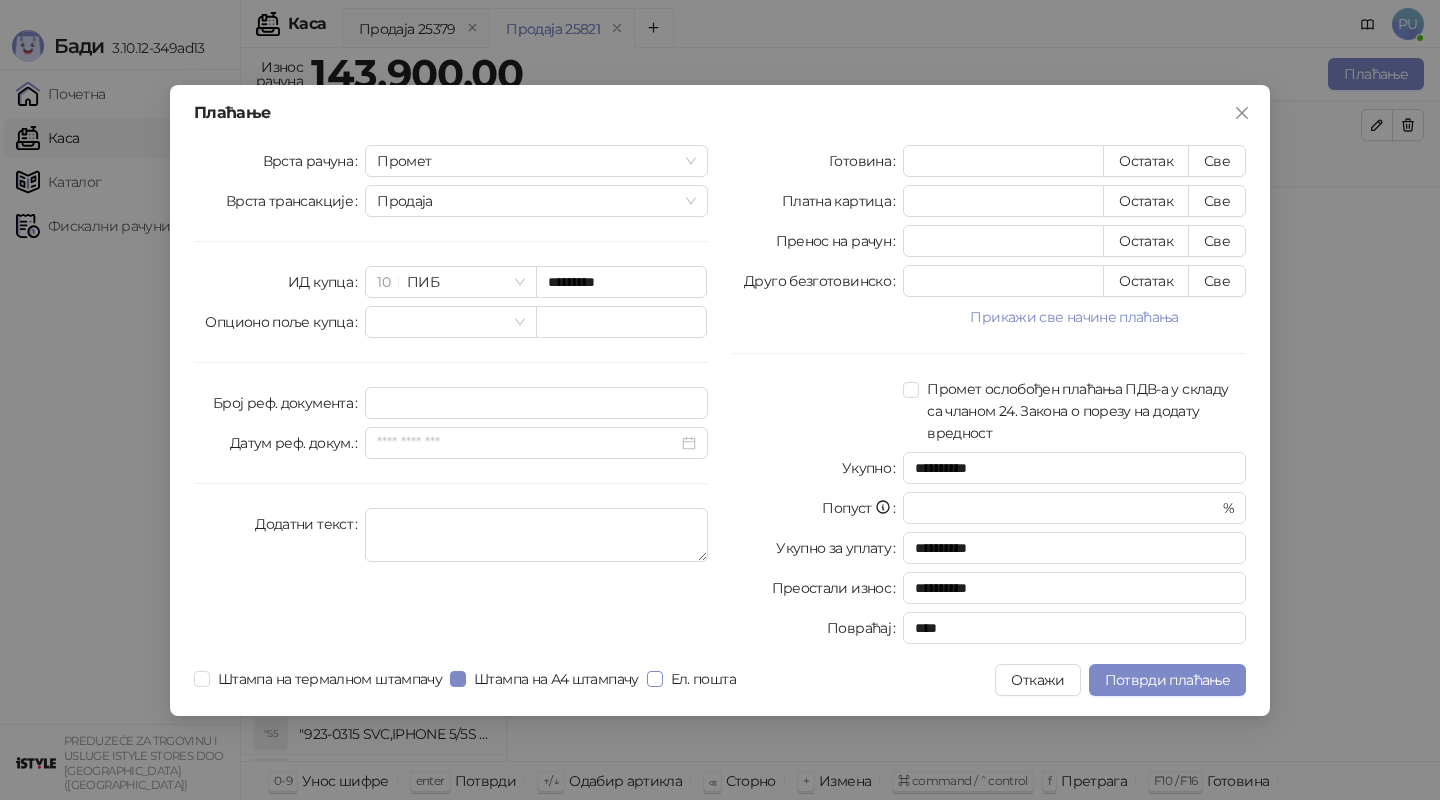 click on "Ел. пошта" at bounding box center (703, 679) 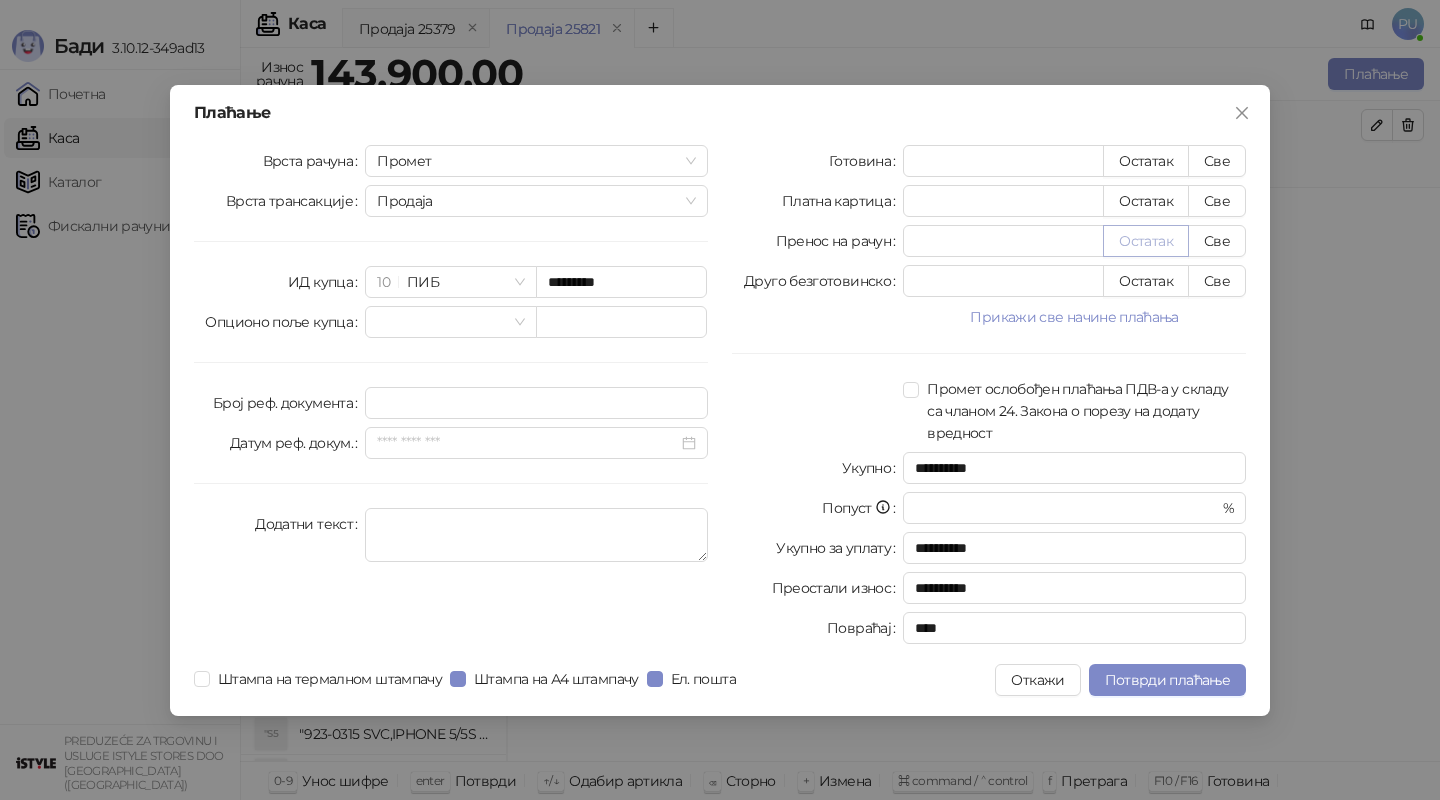 click on "Остатак" at bounding box center (1146, 241) 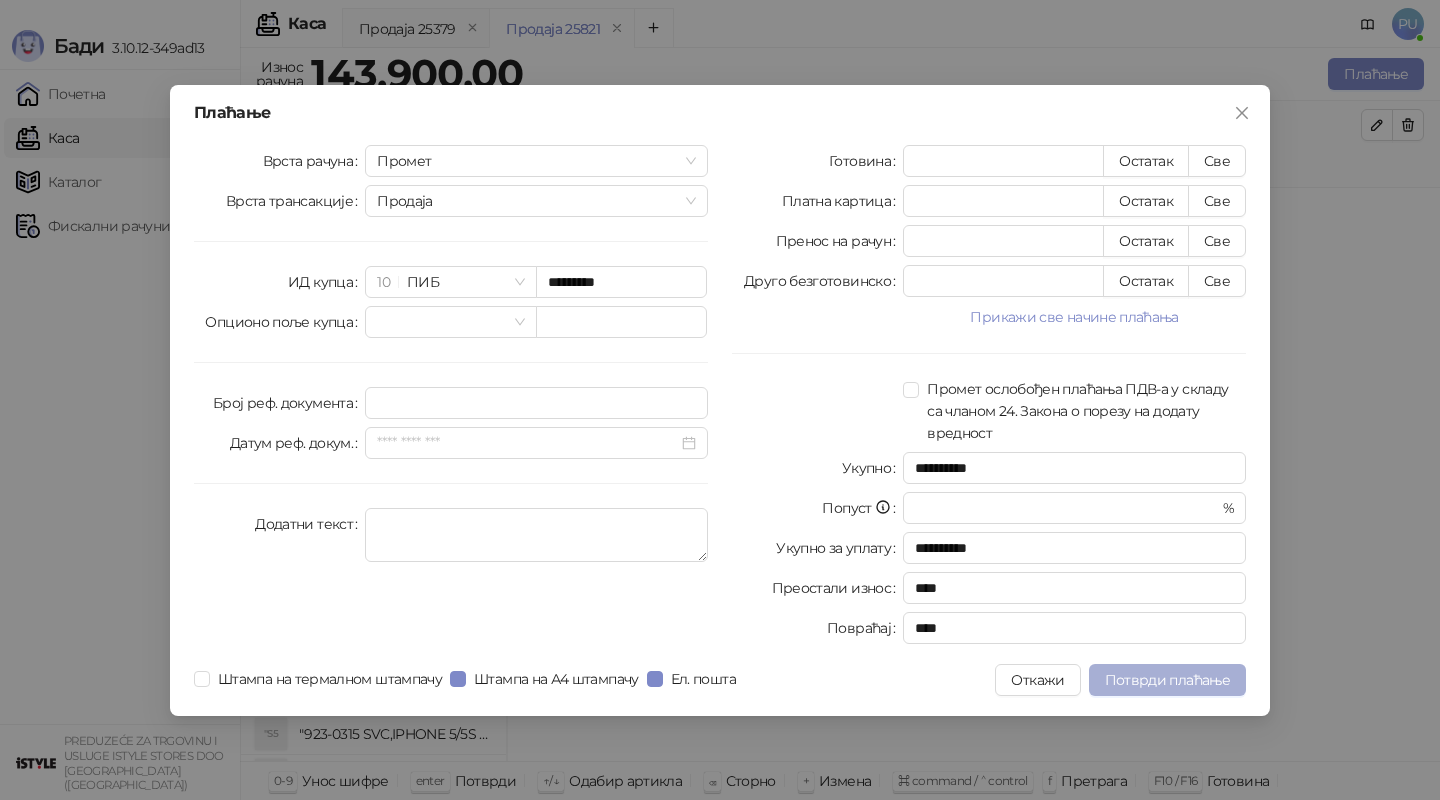click on "Потврди плаћање" at bounding box center [1167, 680] 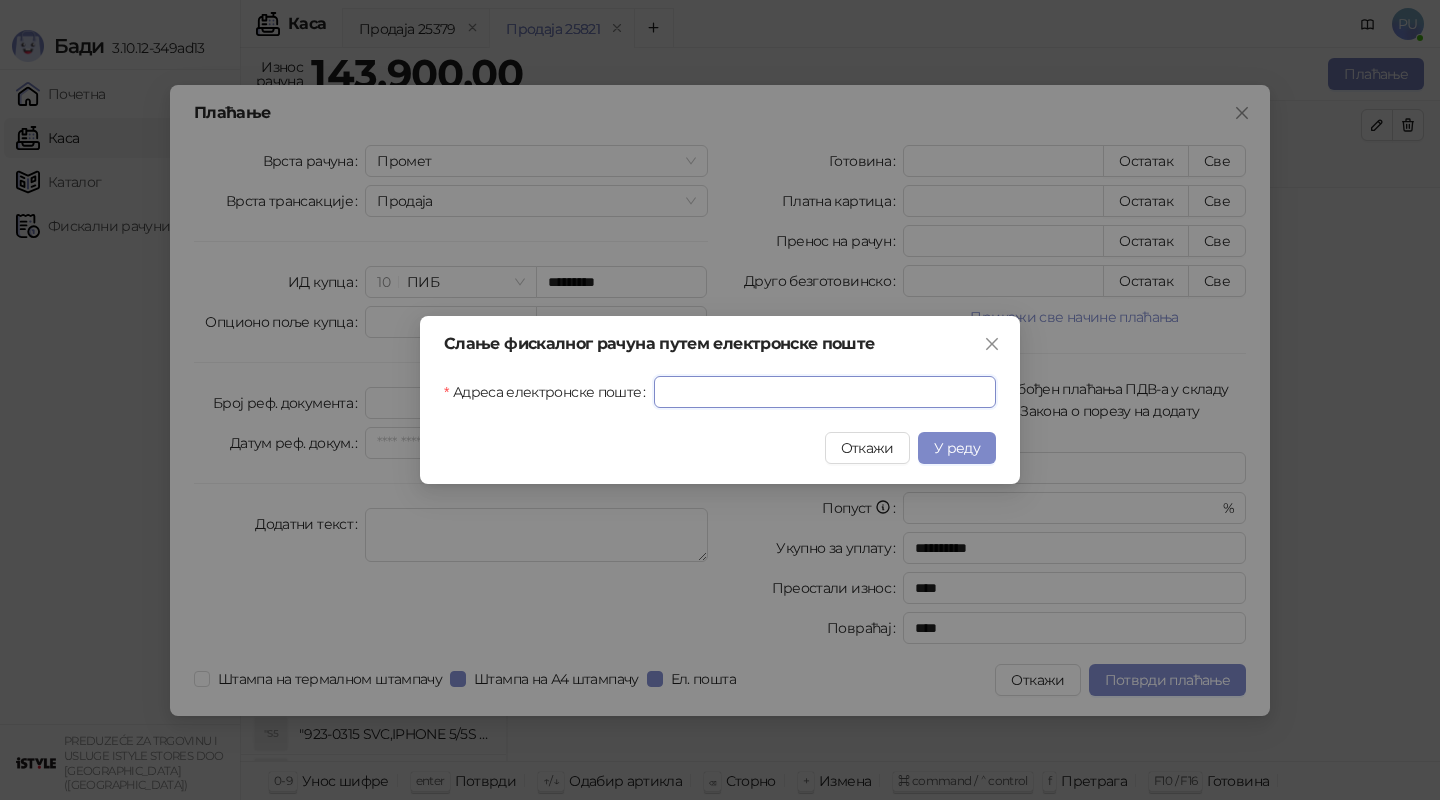 click on "Адреса електронске поште" at bounding box center [825, 392] 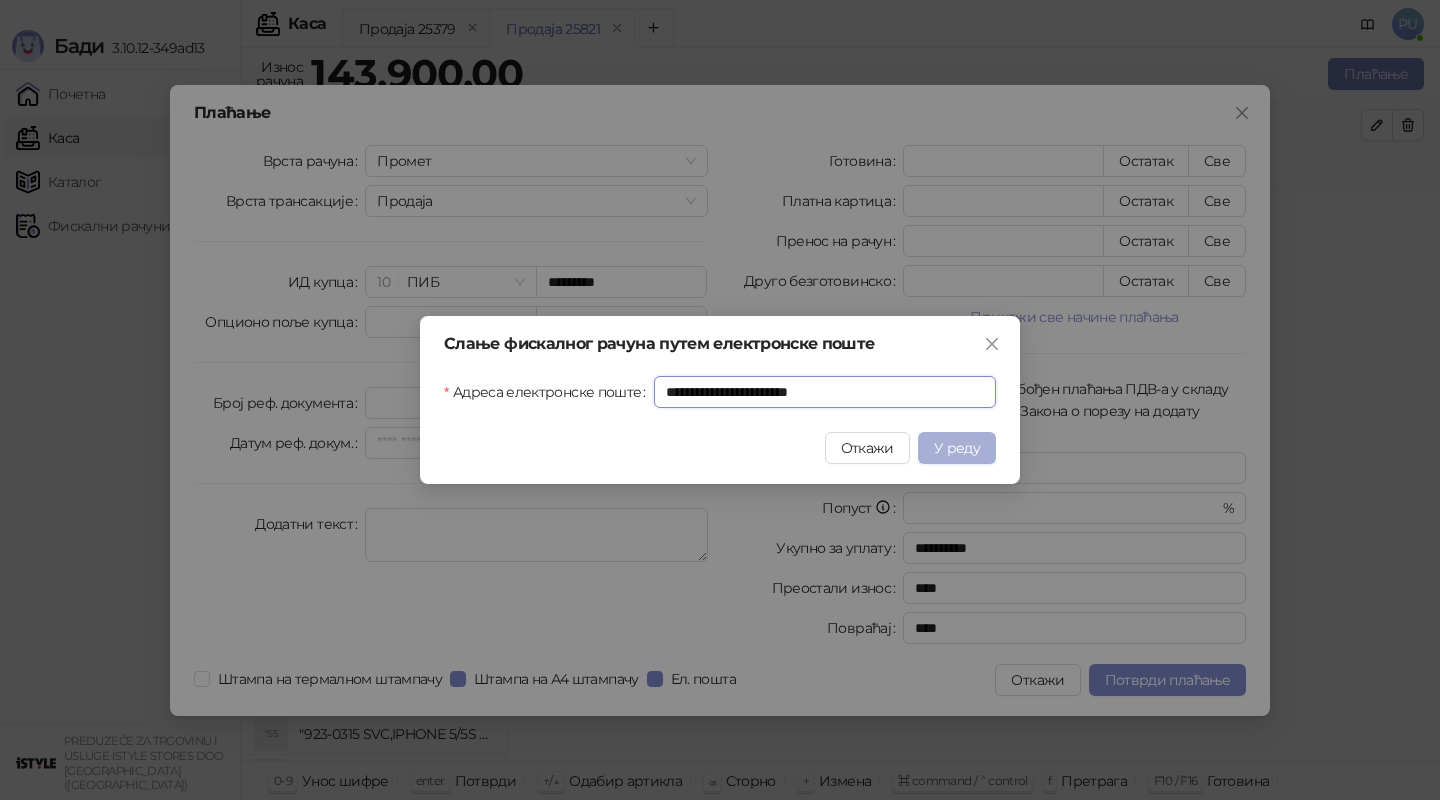 type on "**********" 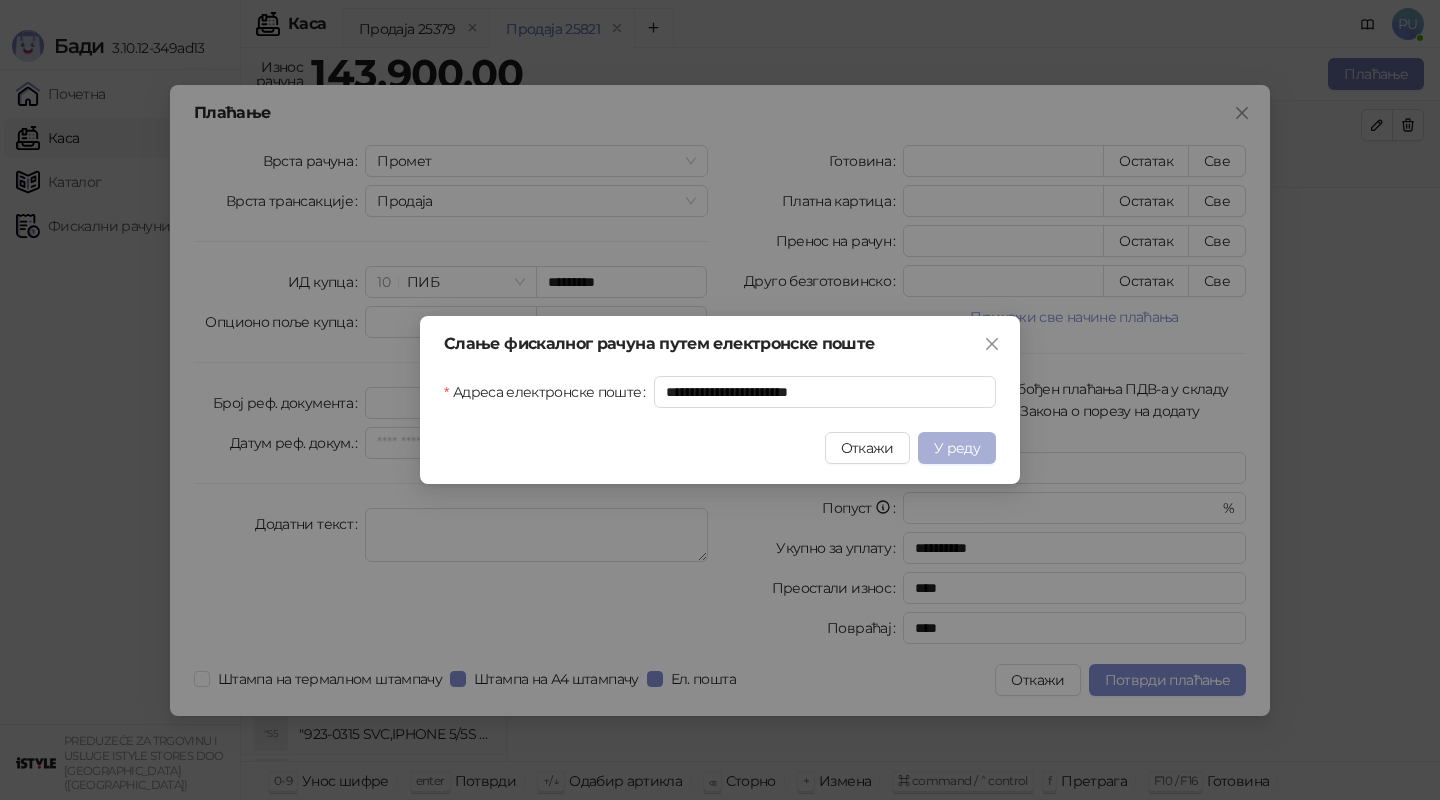 click on "У реду" at bounding box center [957, 448] 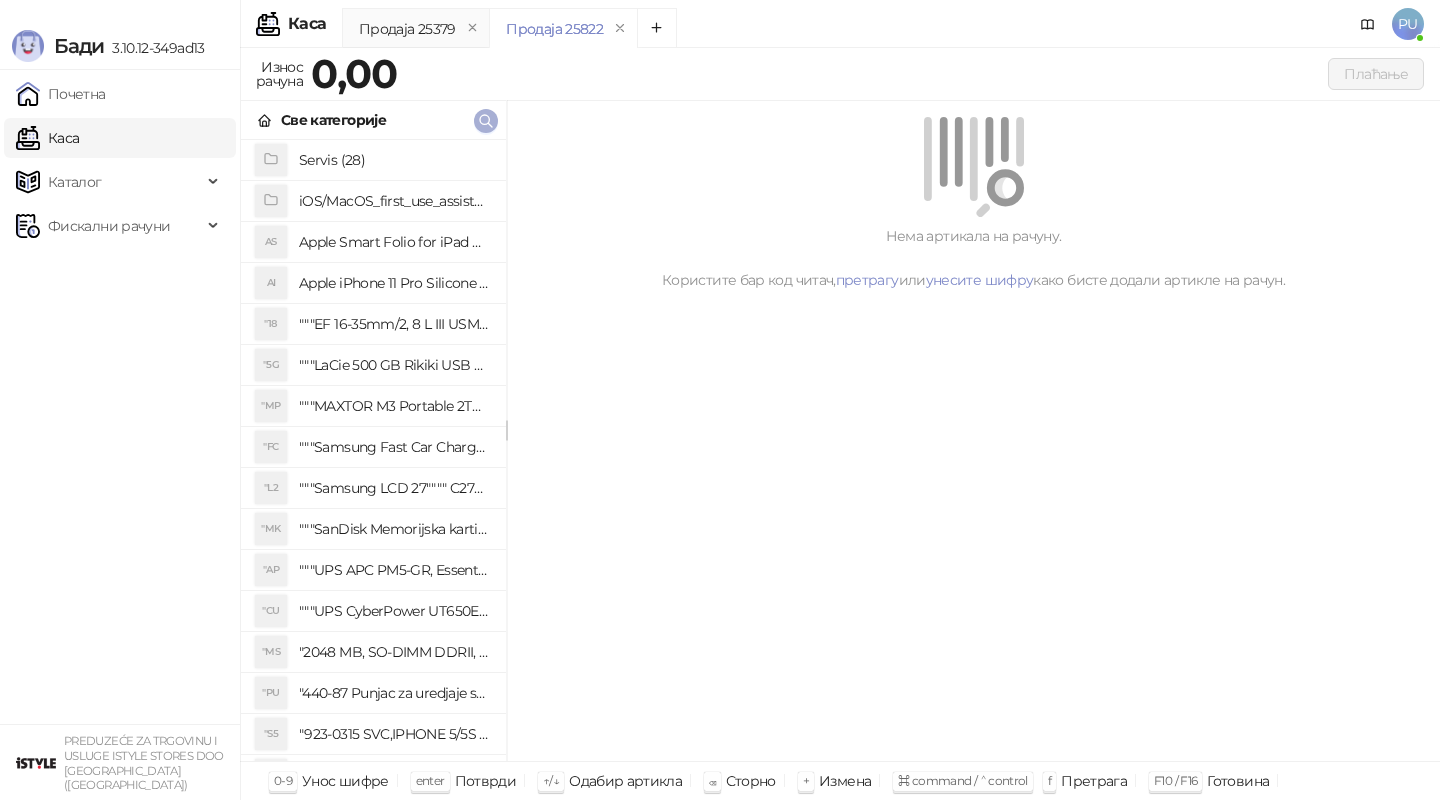 click 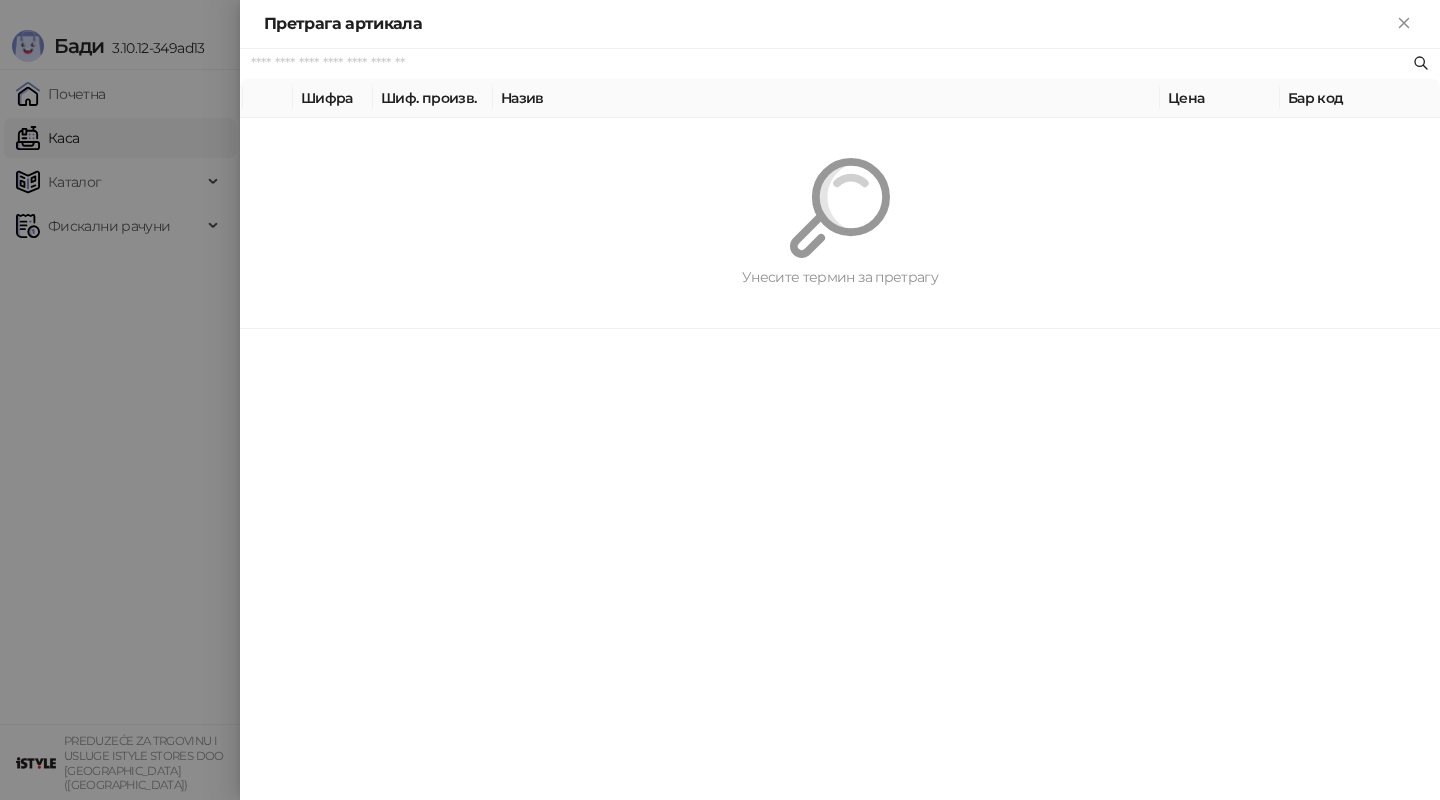 paste on "********" 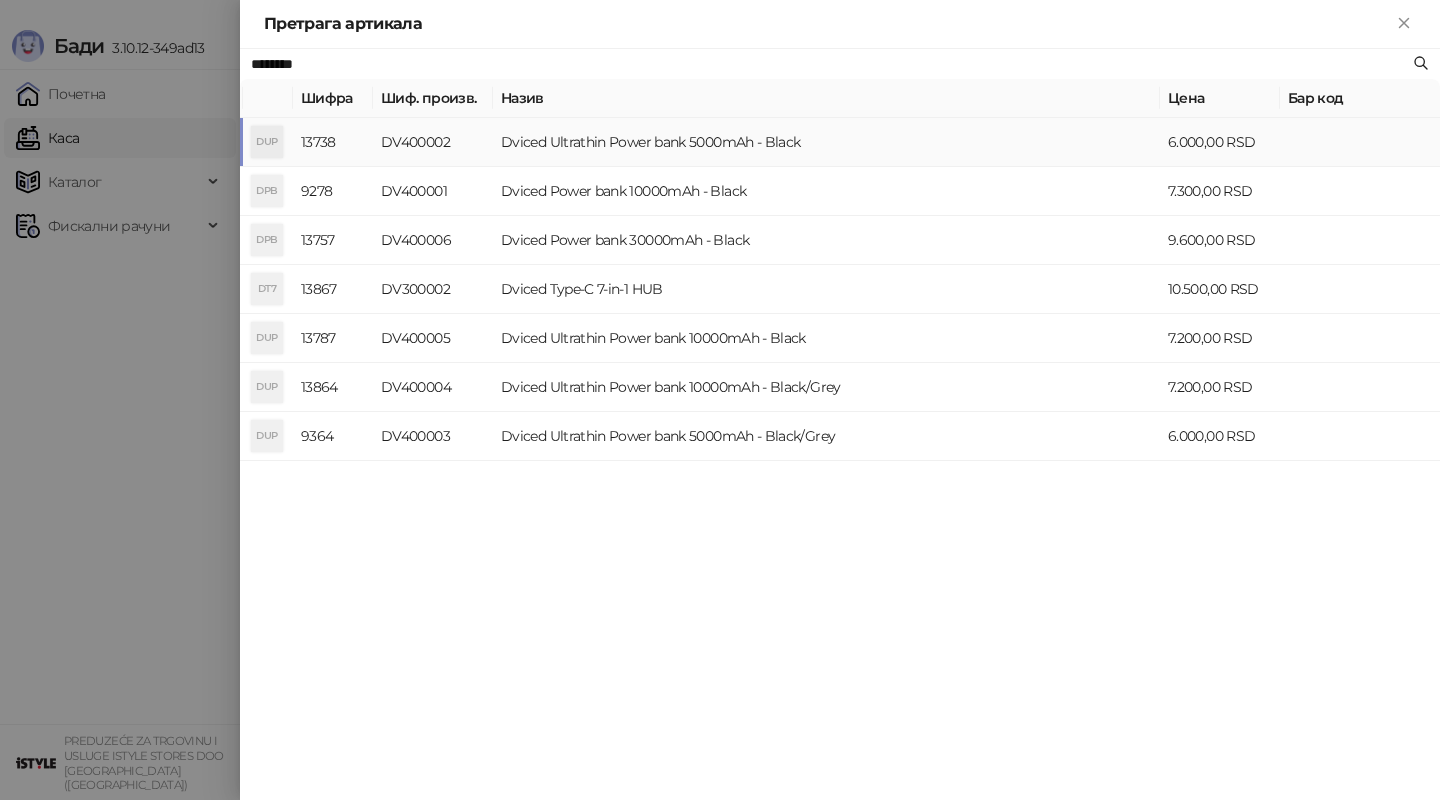 type on "********" 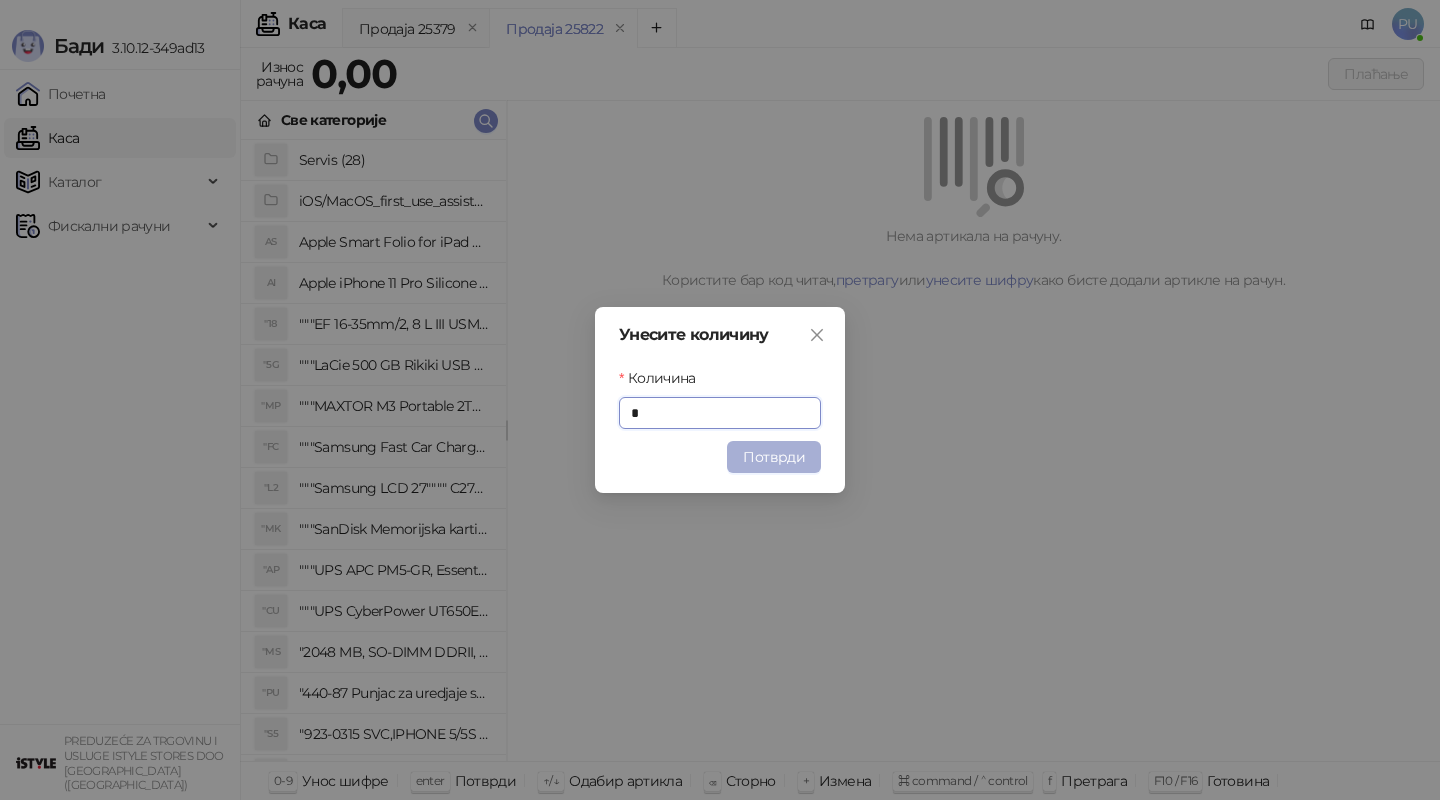 click on "Потврди" at bounding box center (774, 457) 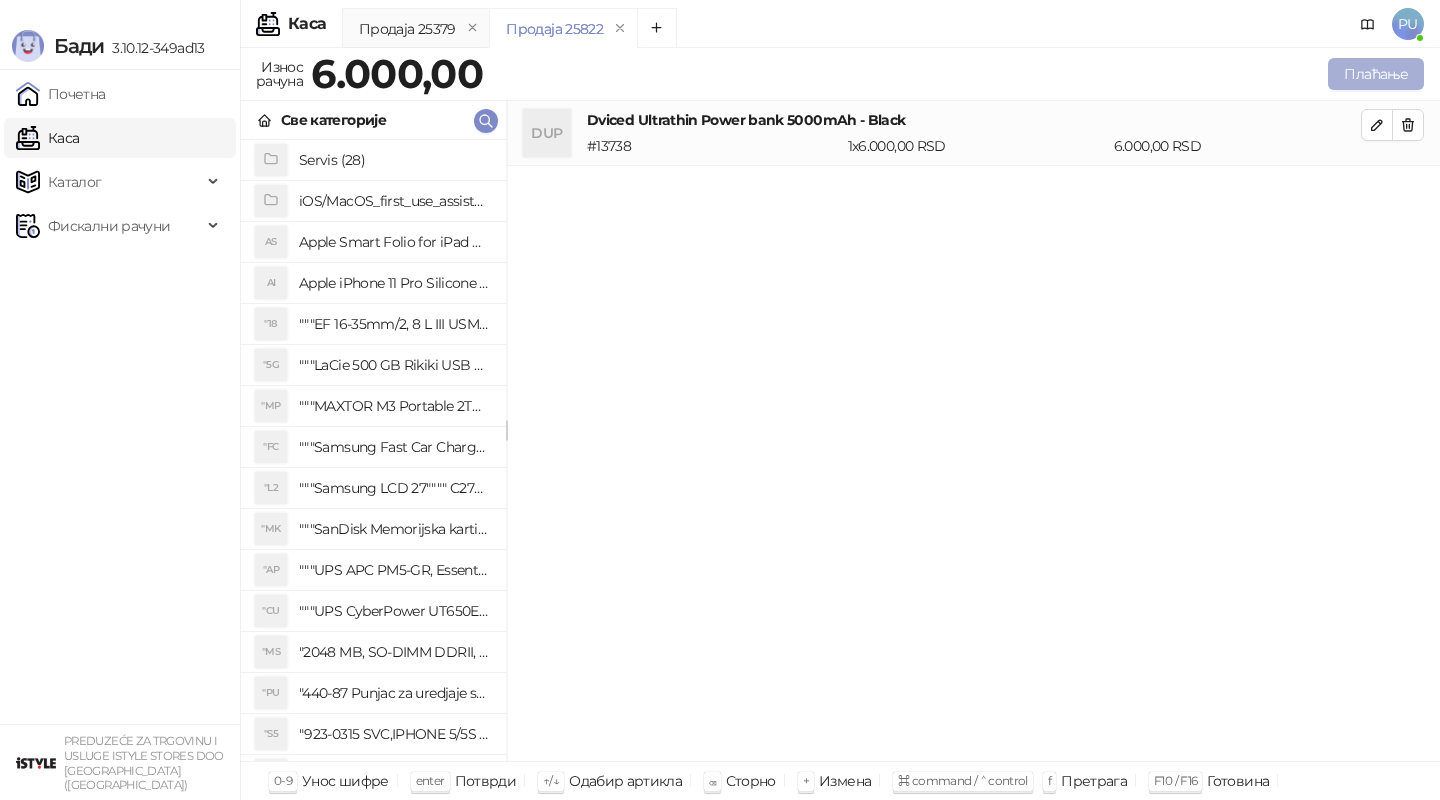 click on "Плаћање" at bounding box center [1376, 74] 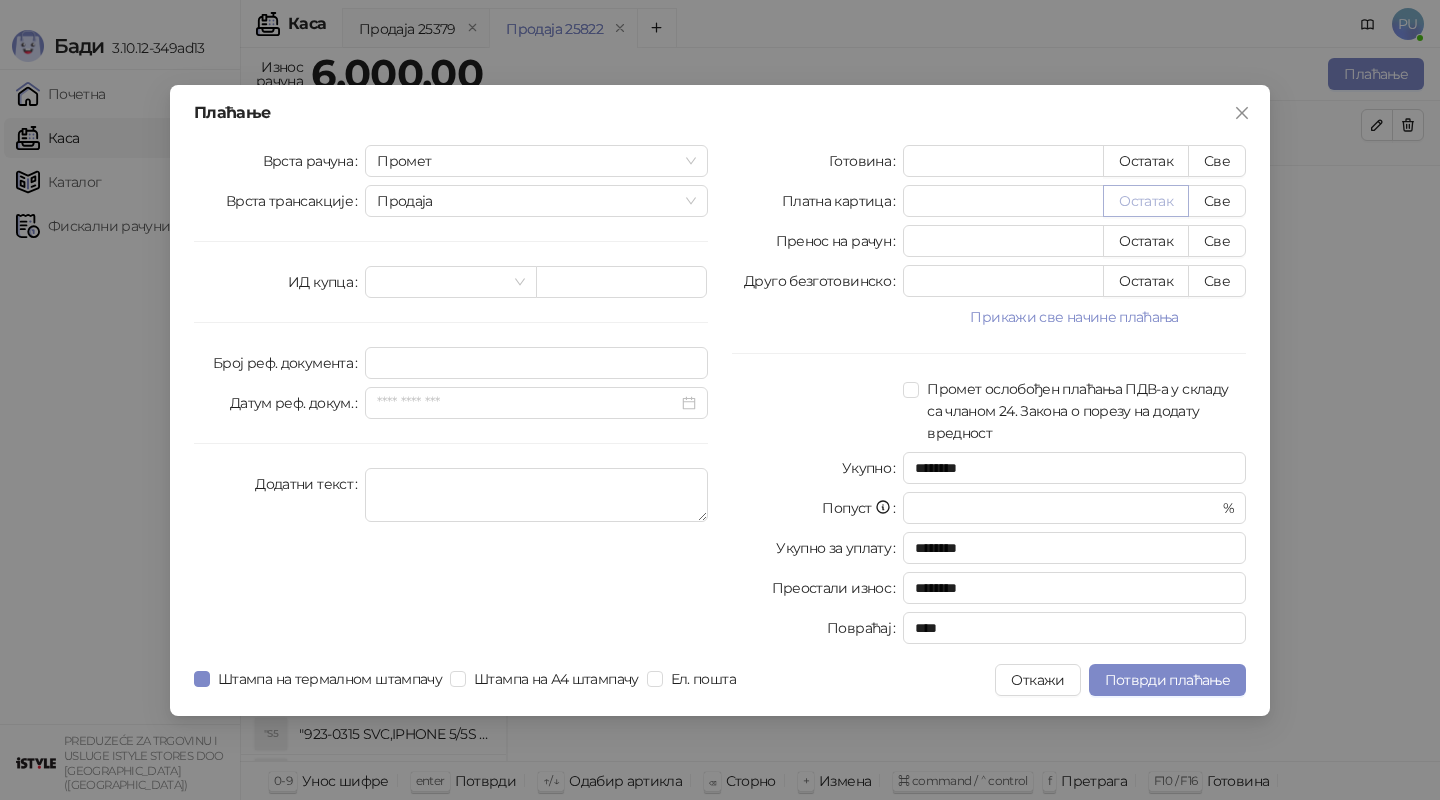 click on "Остатак" at bounding box center (1146, 201) 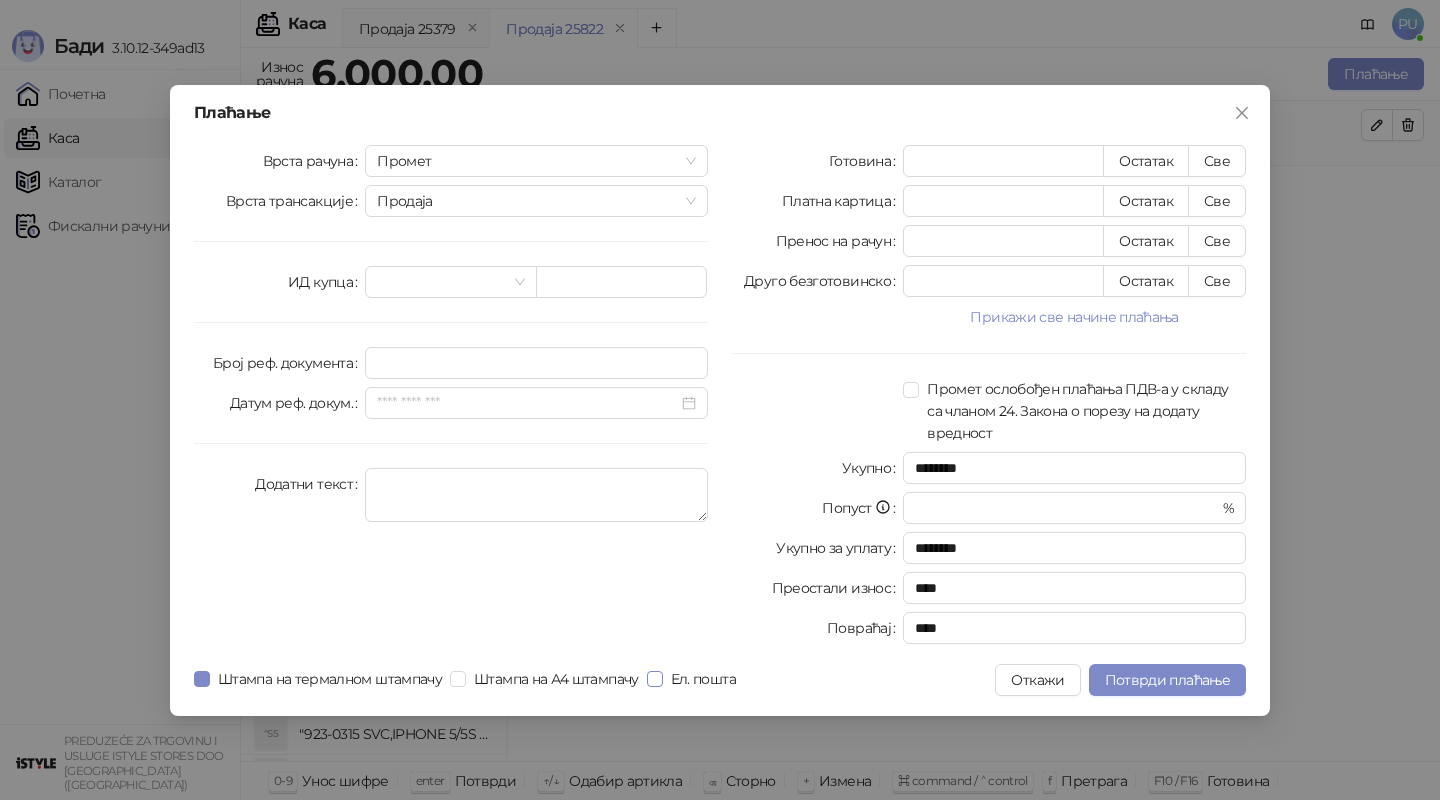 click on "Ел. пошта" at bounding box center (703, 679) 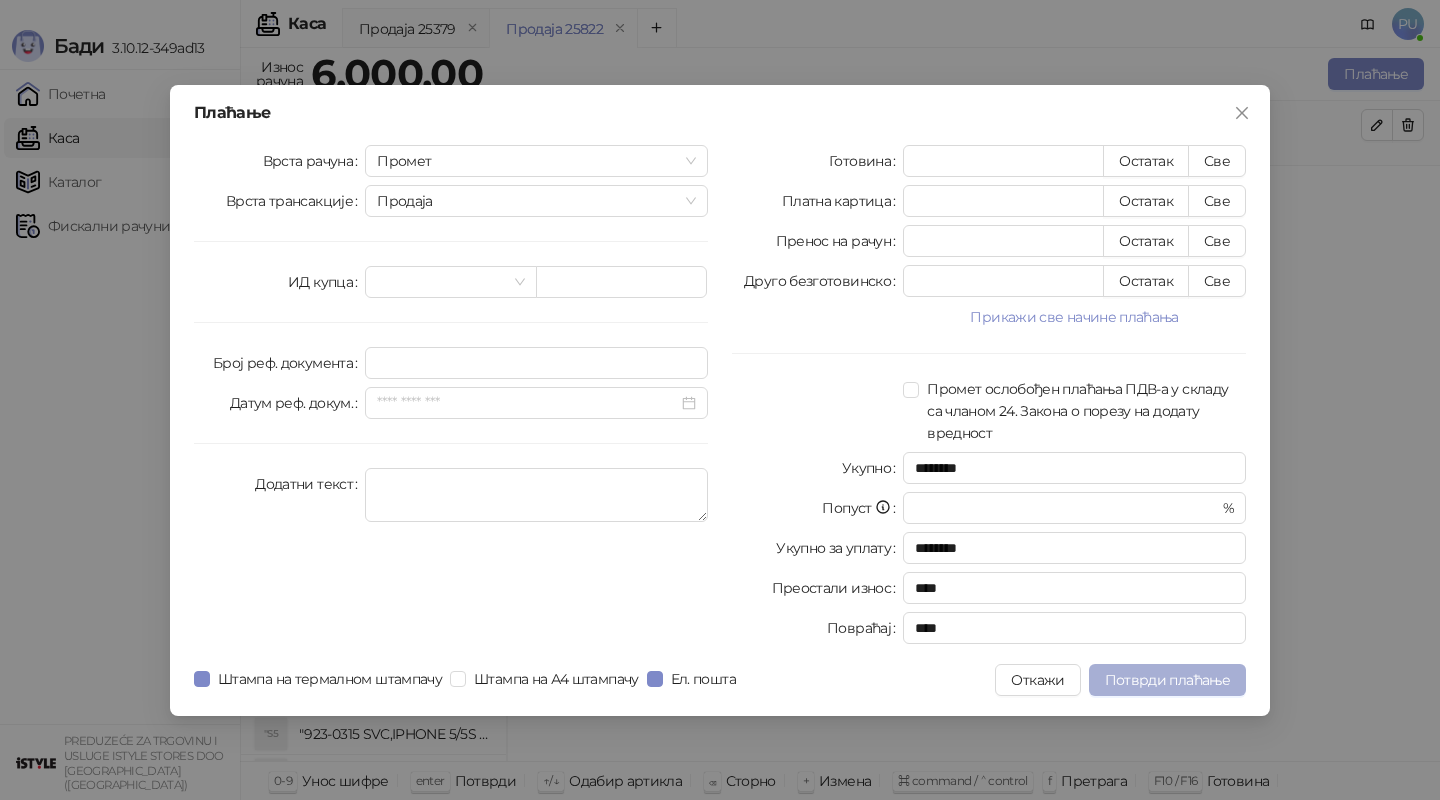 click on "Потврди плаћање" at bounding box center [1167, 680] 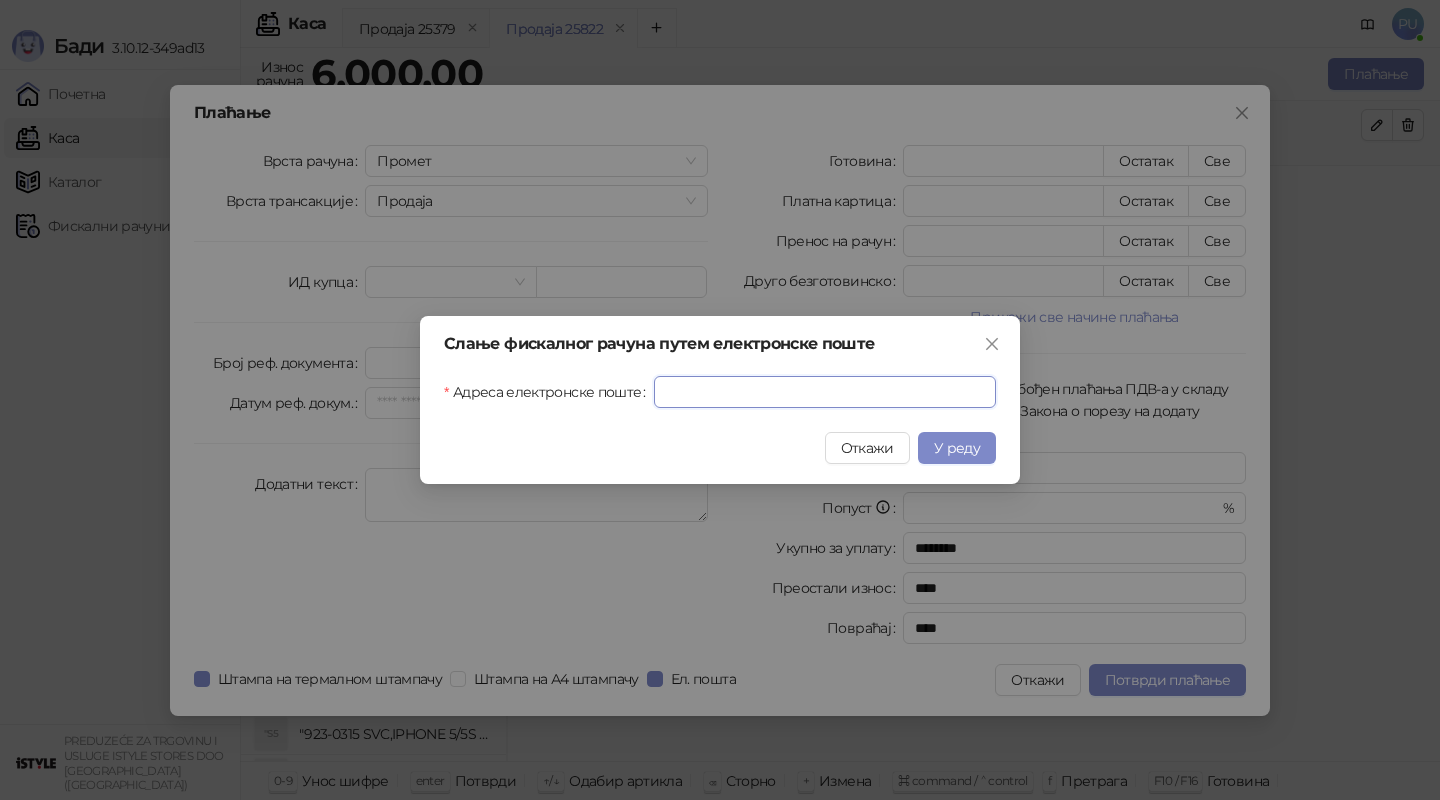 click on "Адреса електронске поште" at bounding box center [825, 392] 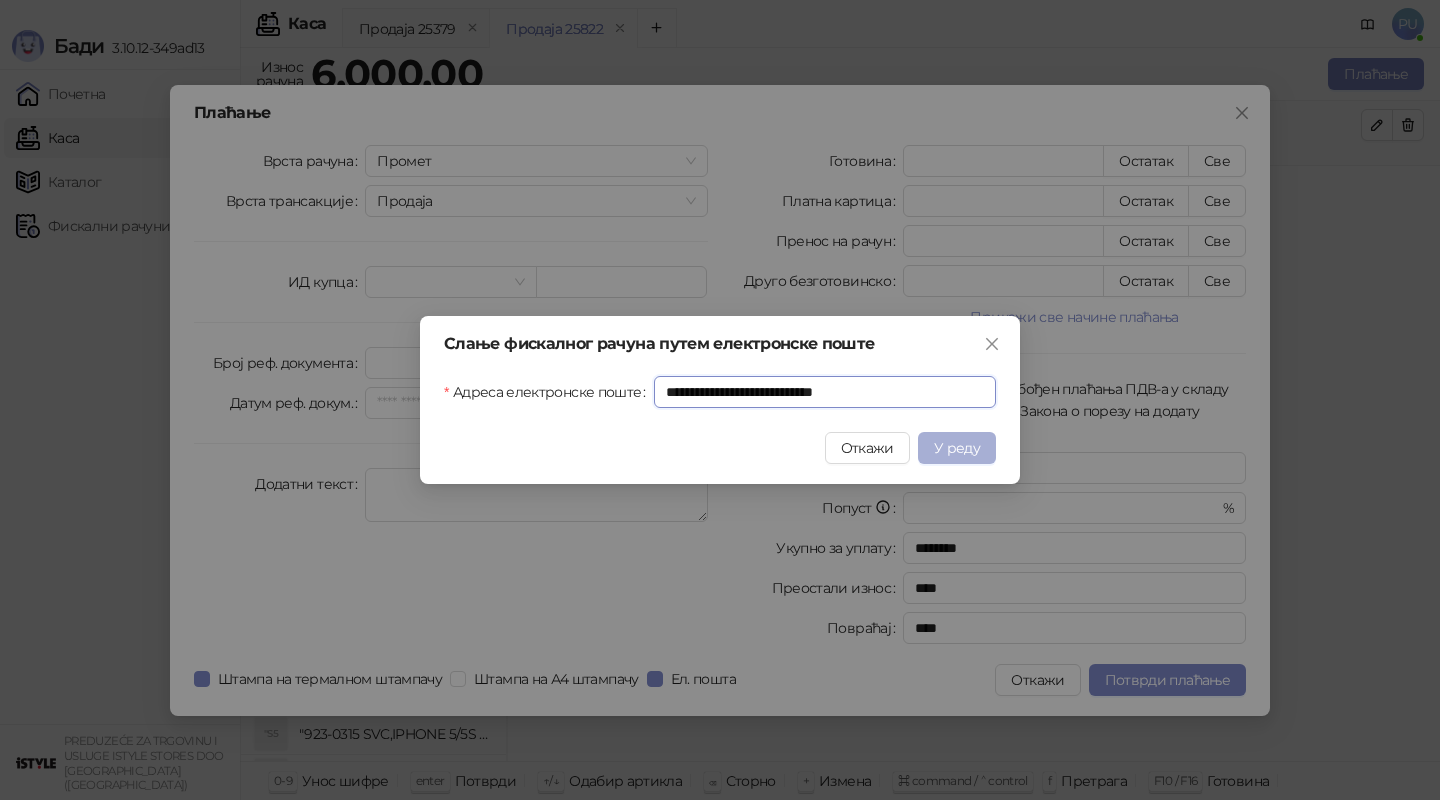 type on "**********" 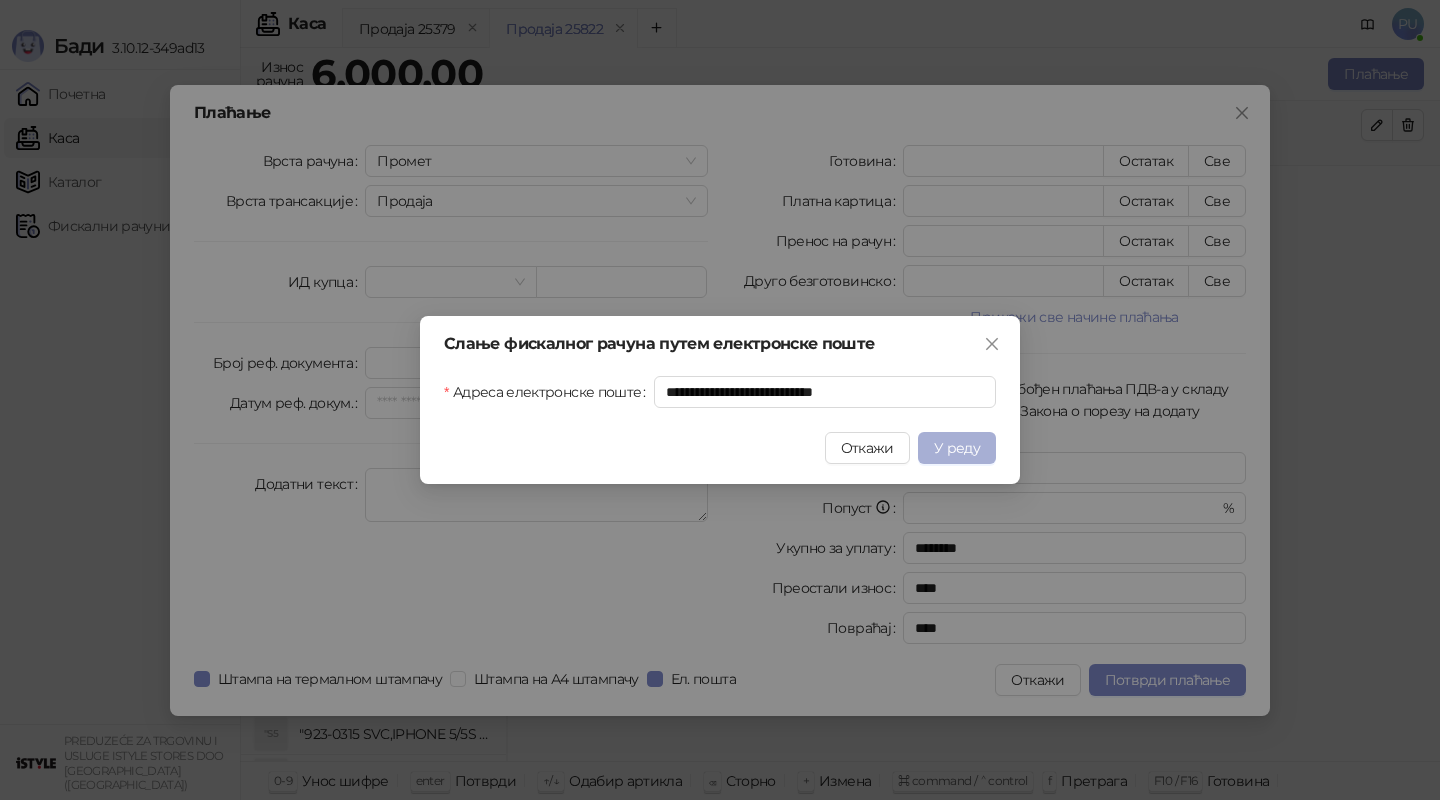 click on "У реду" at bounding box center [957, 448] 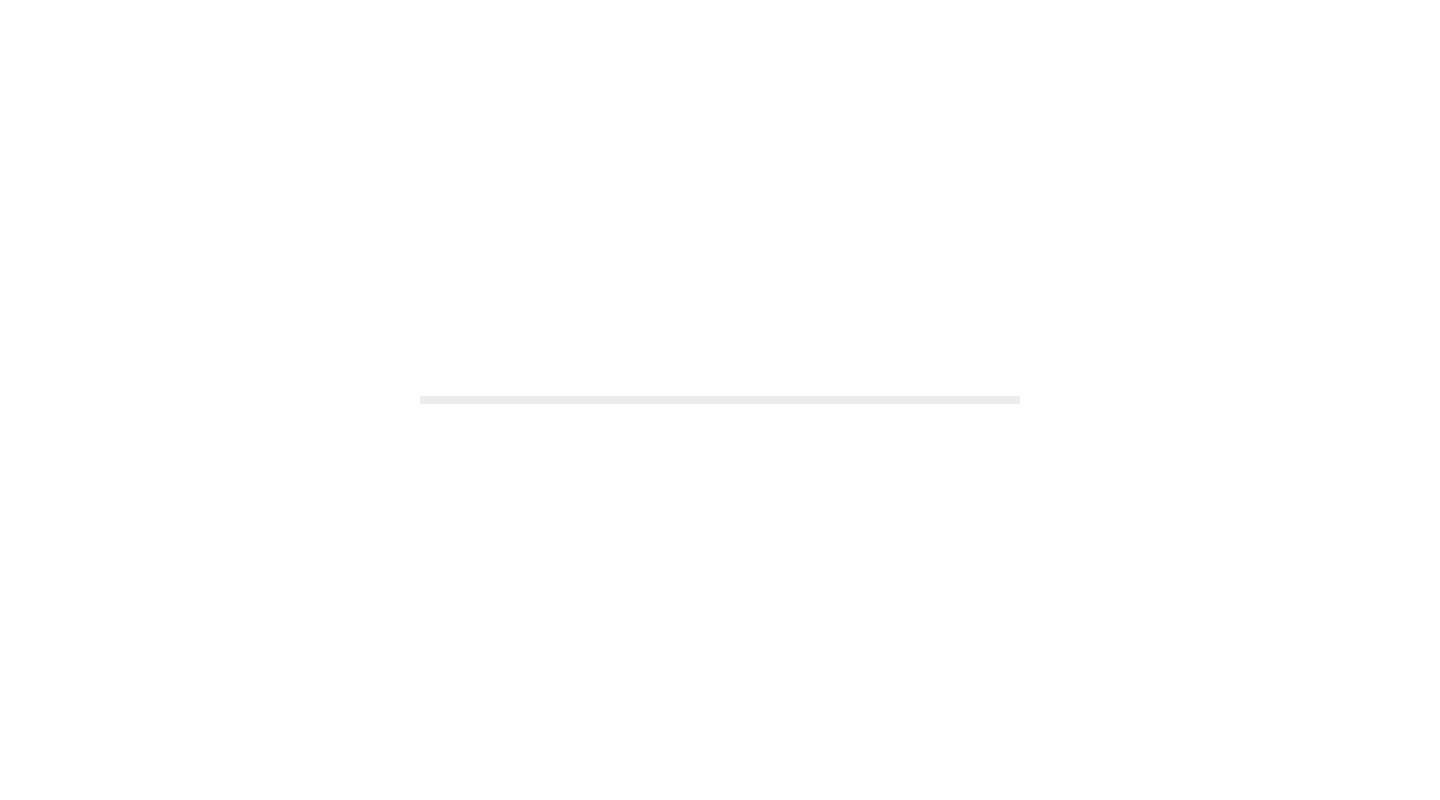 scroll, scrollTop: 0, scrollLeft: 0, axis: both 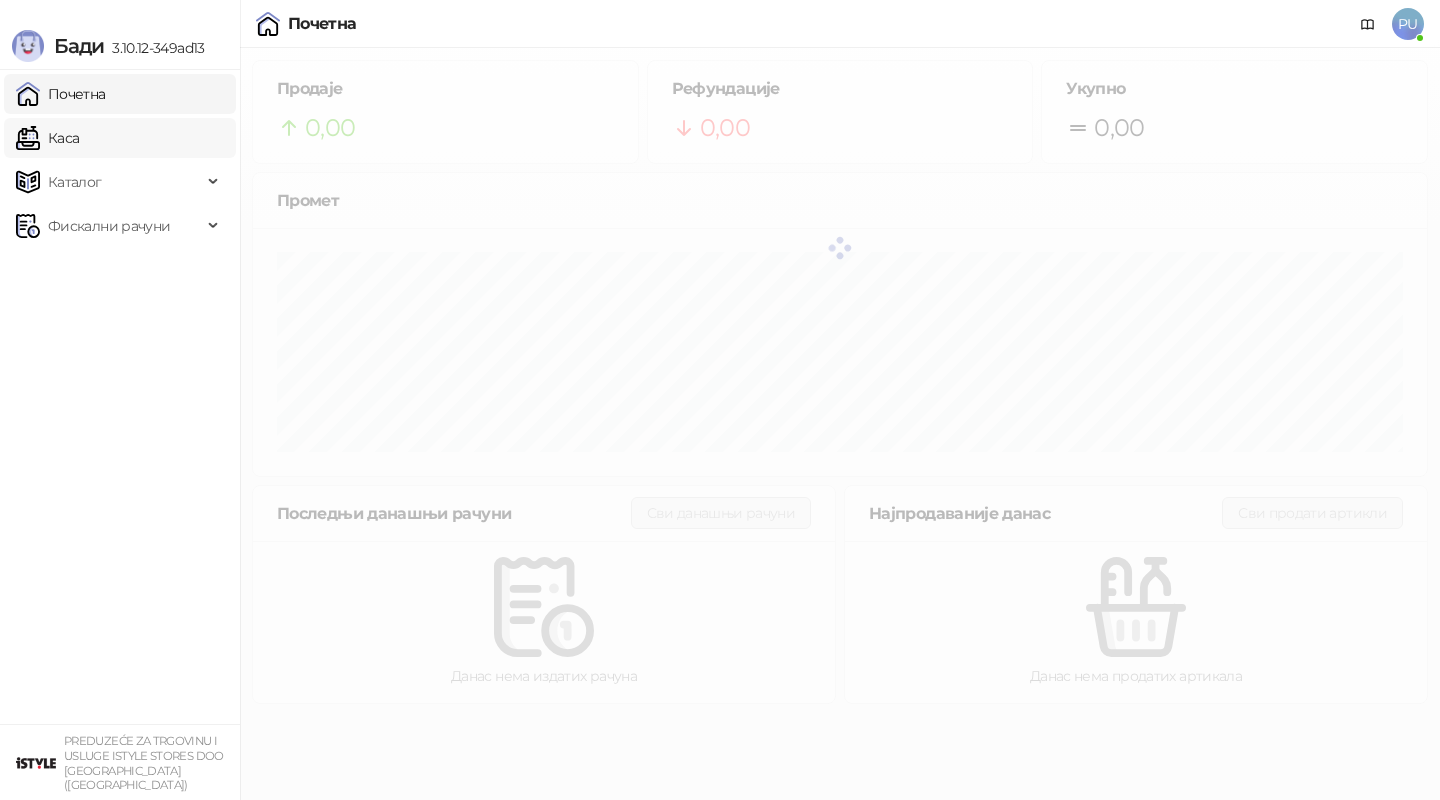 click on "Каса" at bounding box center (47, 138) 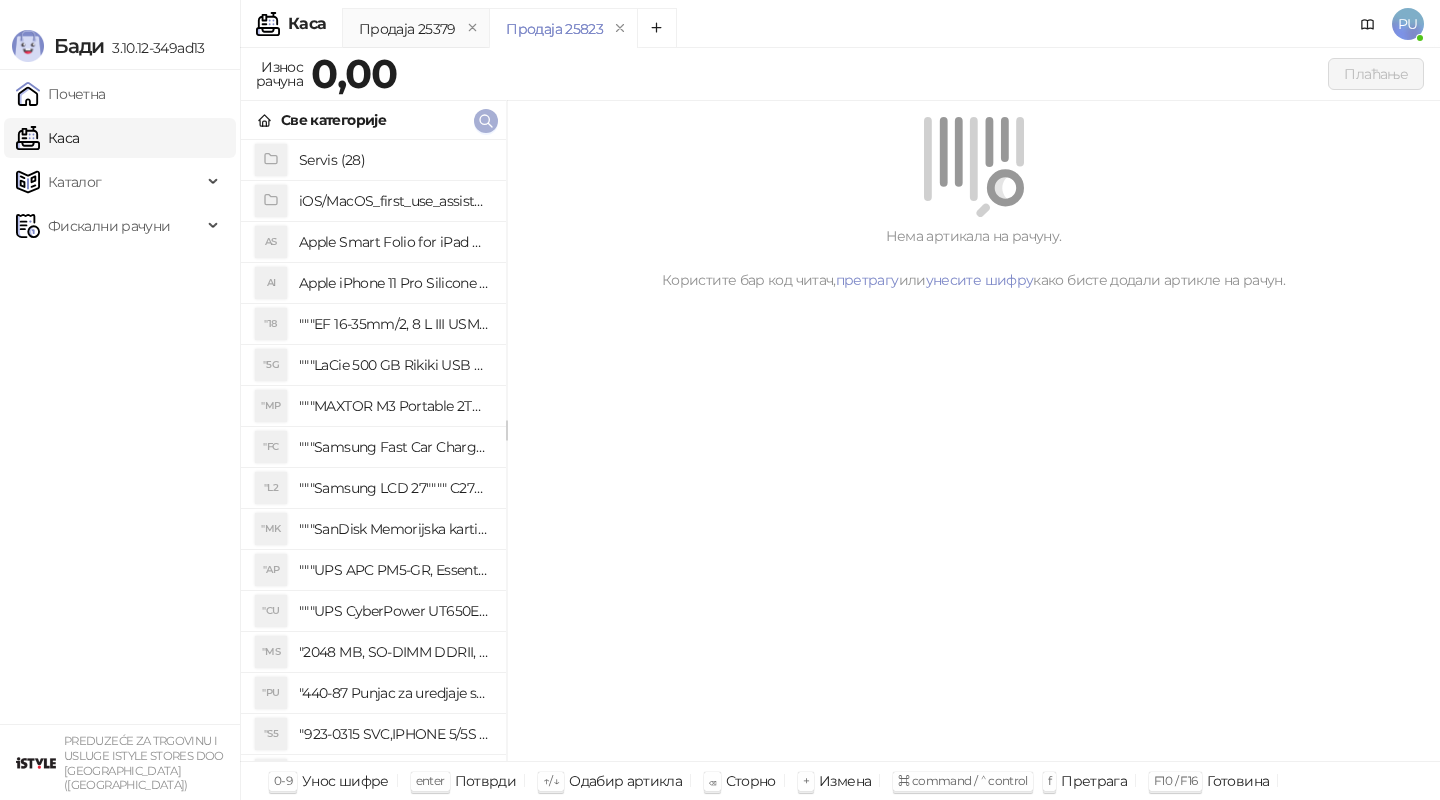 click 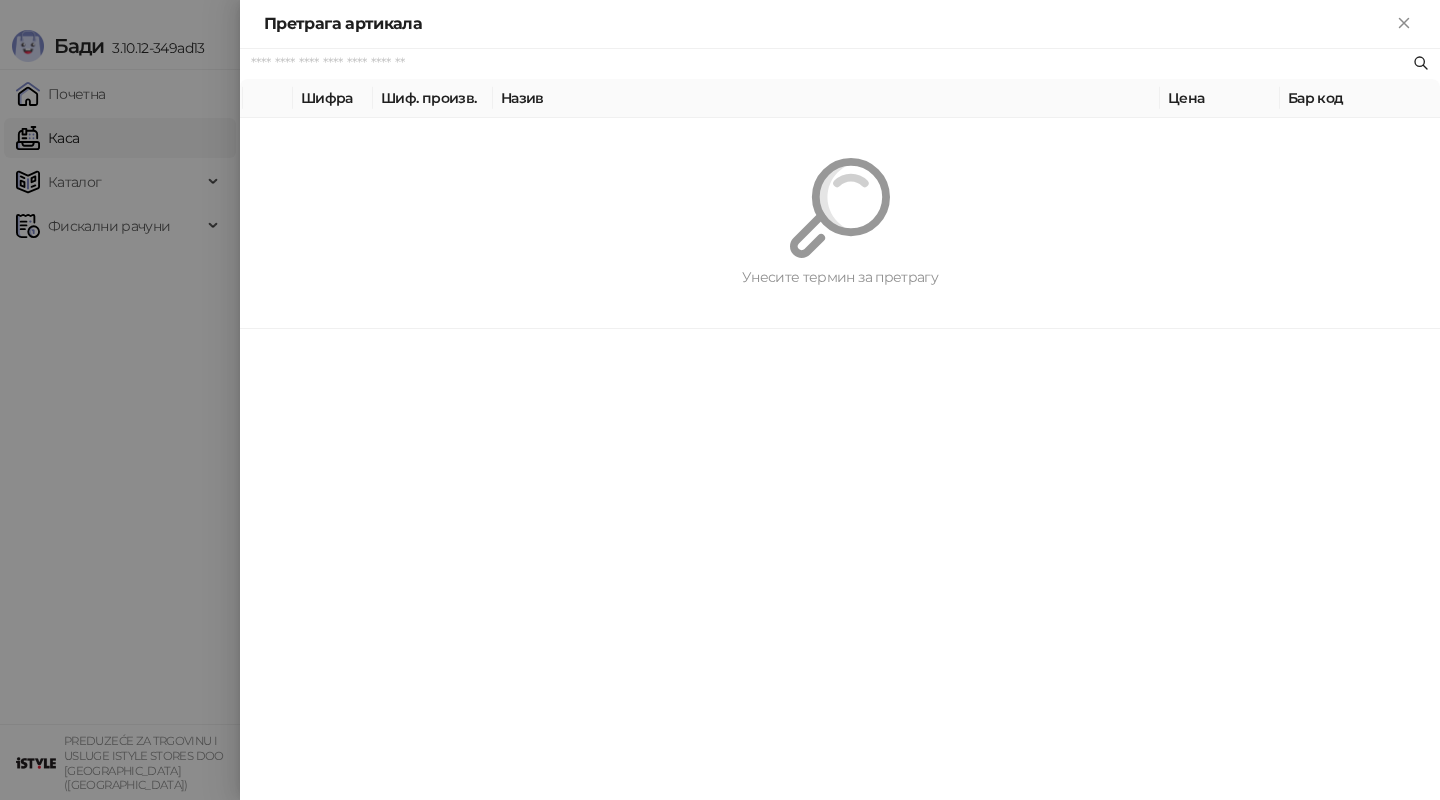 paste on "*********" 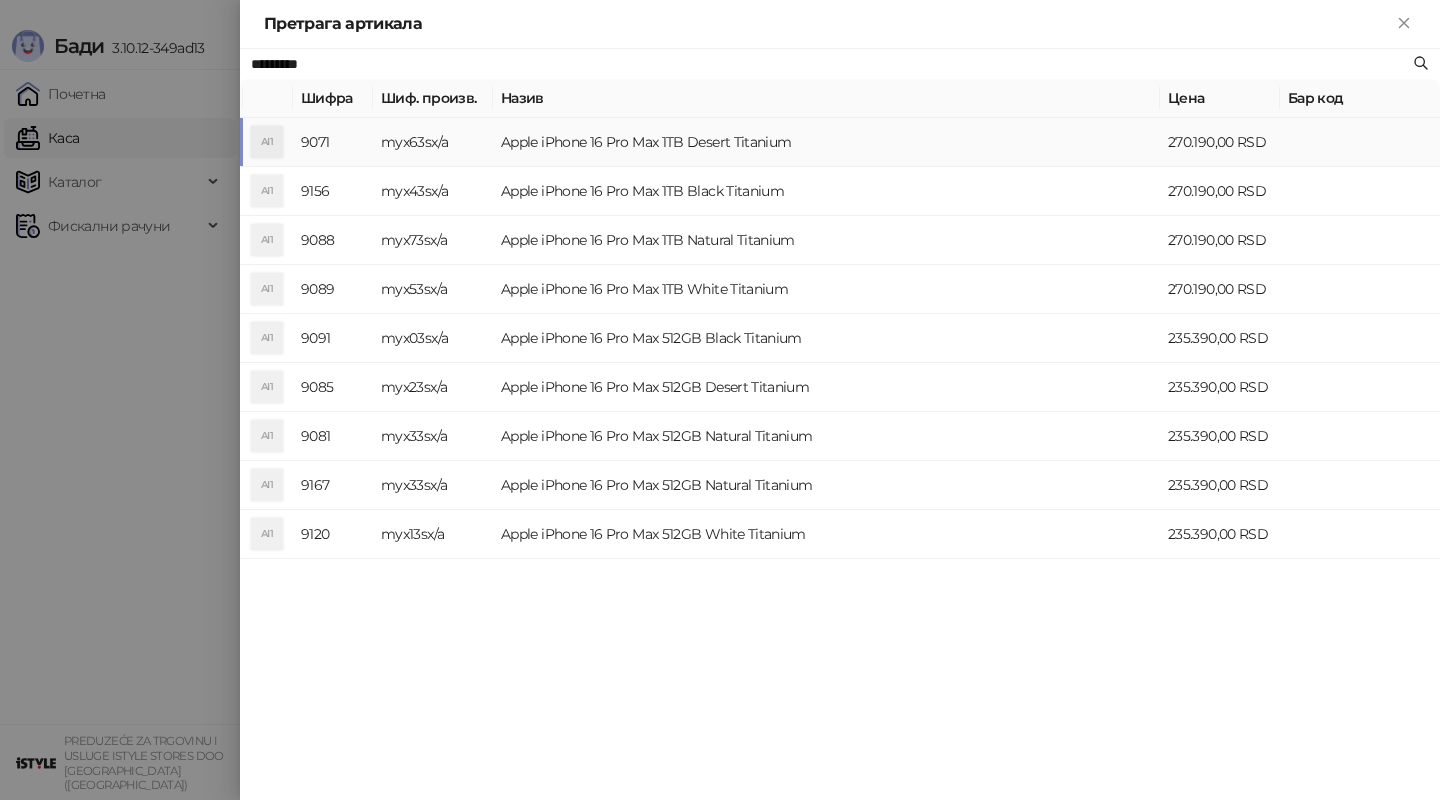 click on "Apple iPhone 16 Pro Max 1TB Desert Titanium" at bounding box center [826, 142] 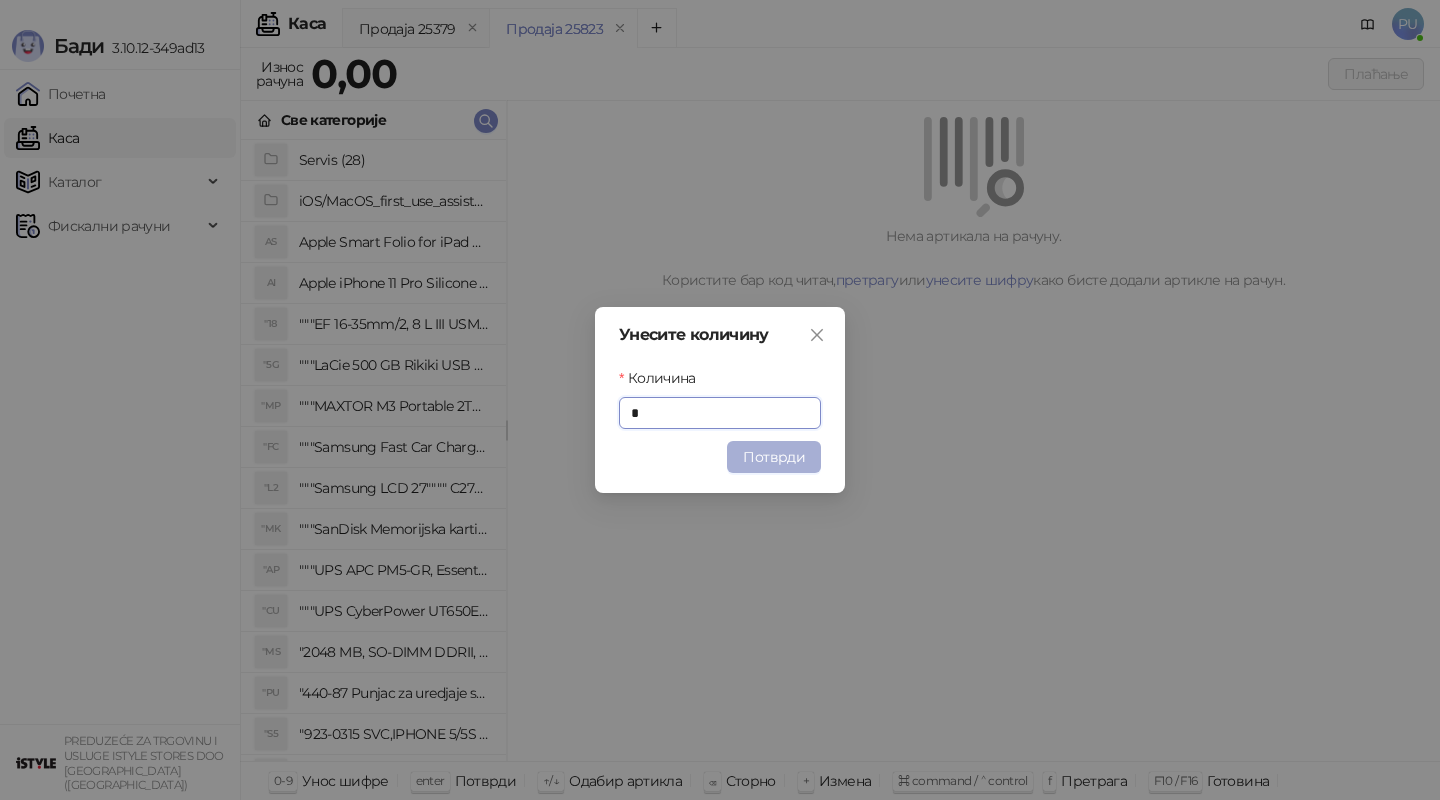 click on "Потврди" at bounding box center (774, 457) 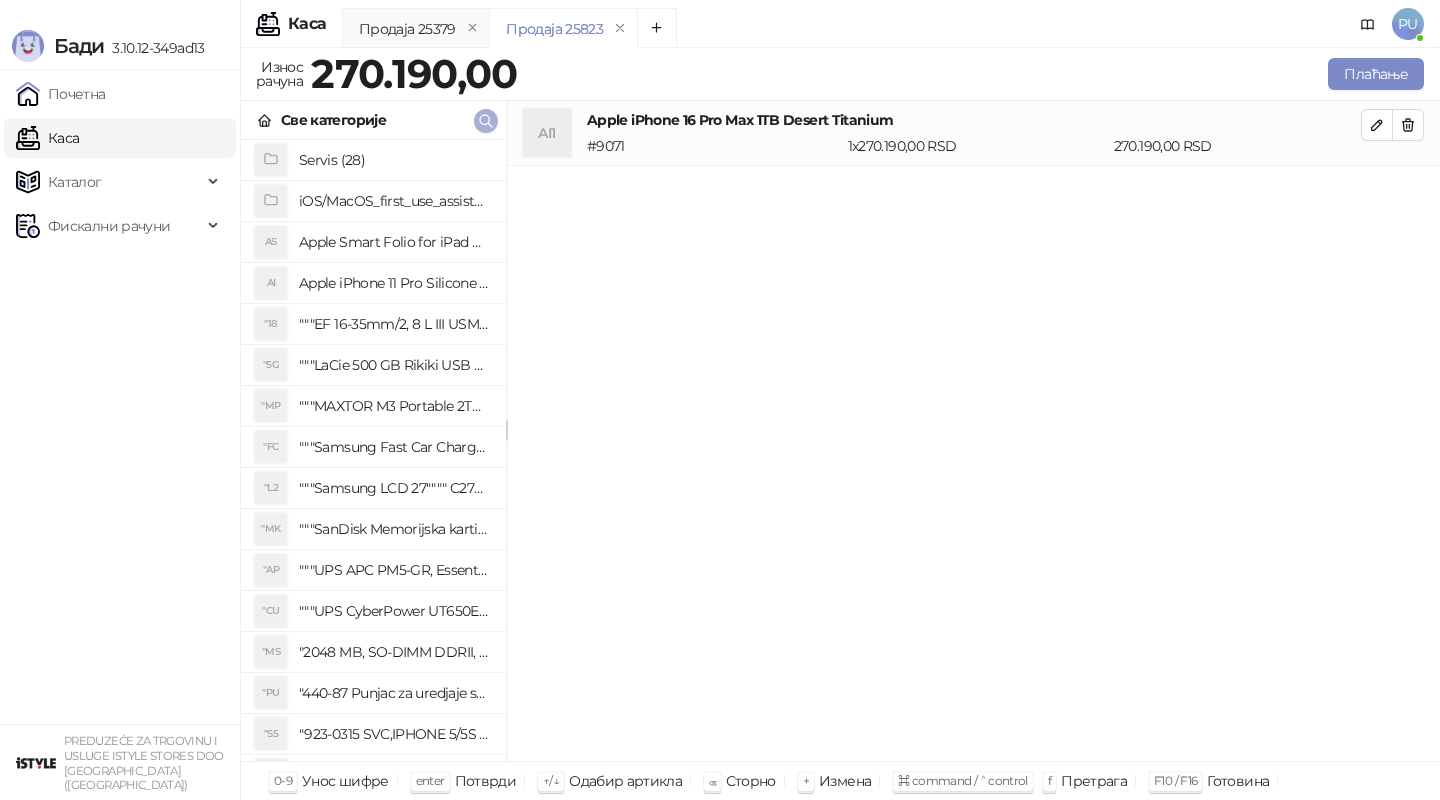 click 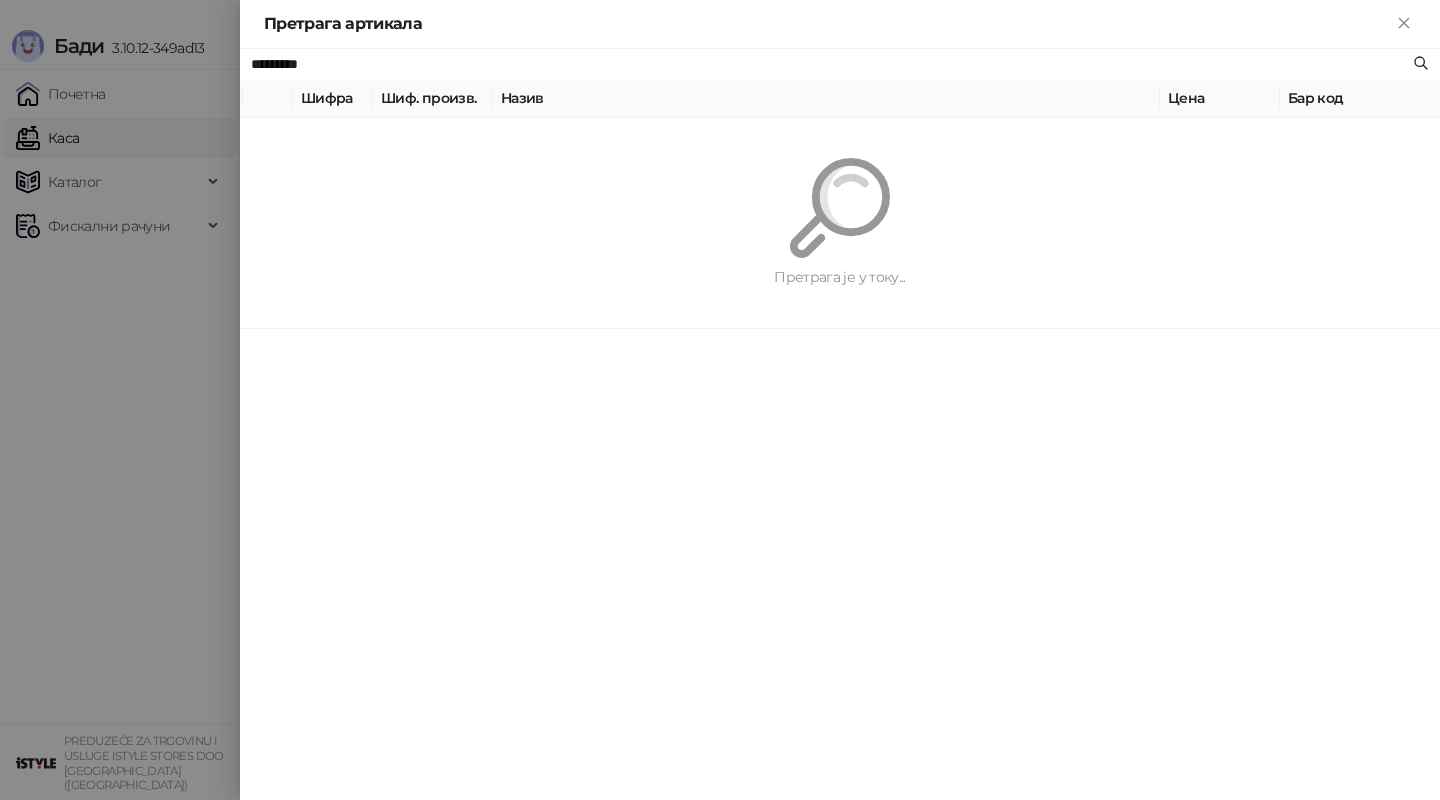 paste 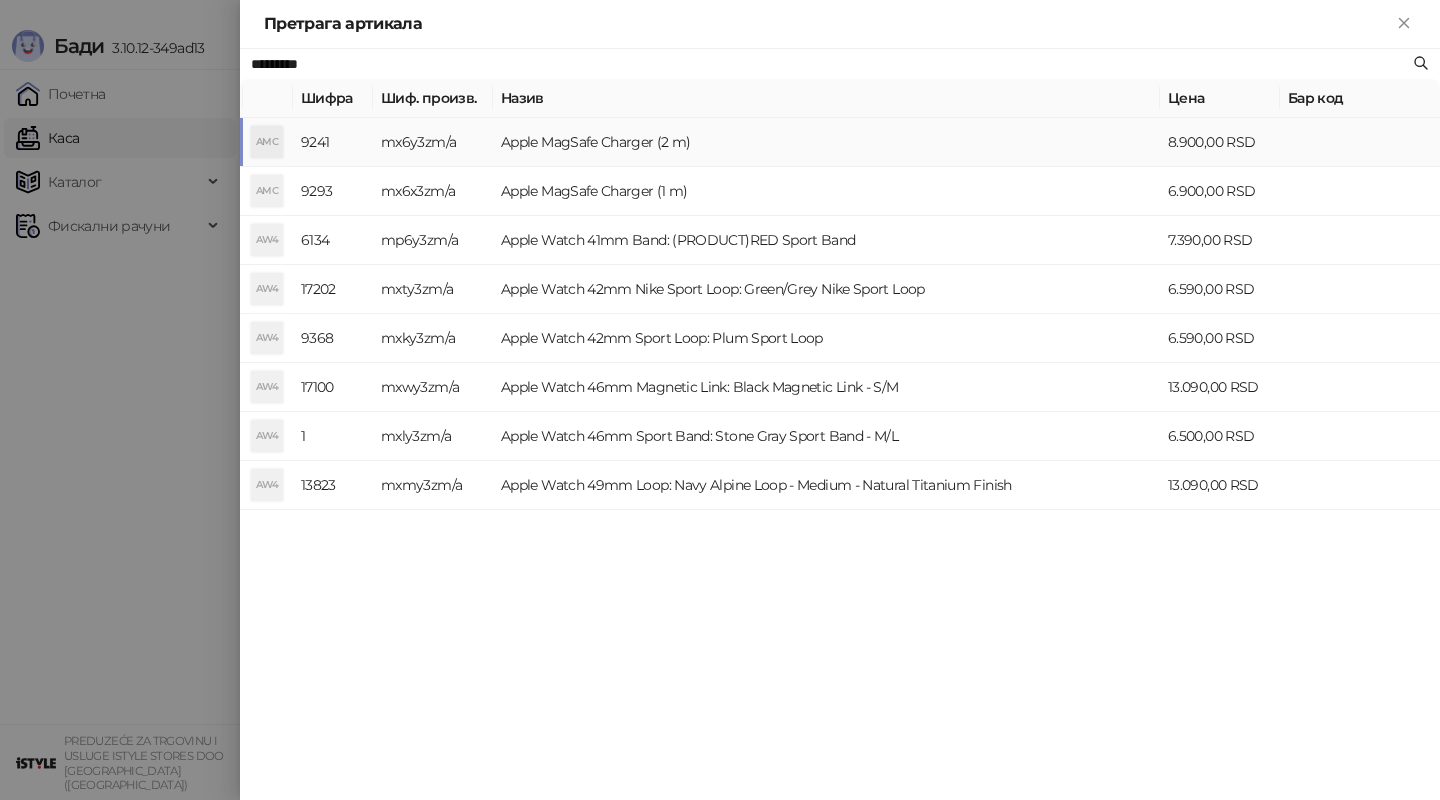 click on "Apple MagSafe Charger (2 m)" at bounding box center (826, 142) 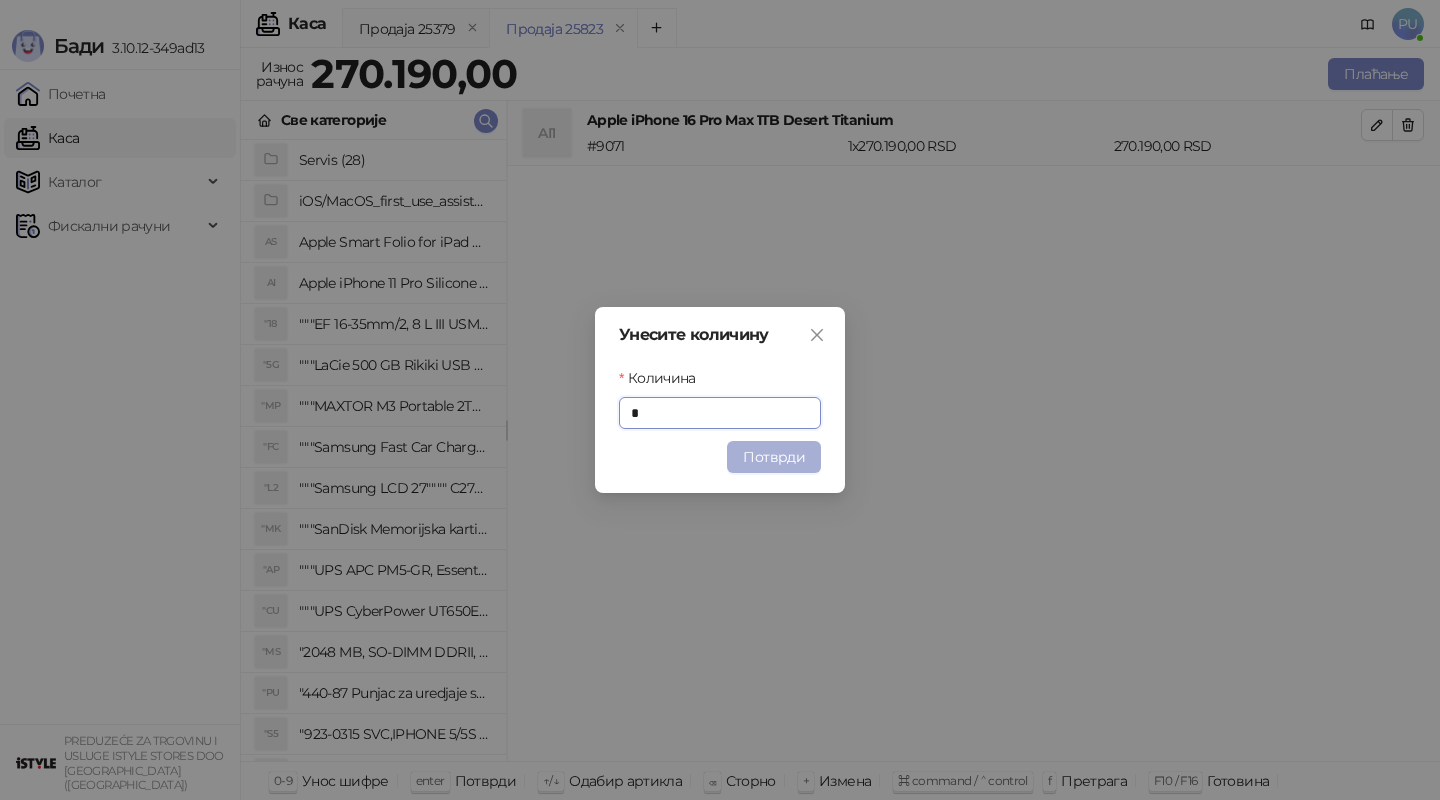 click on "Потврди" at bounding box center (774, 457) 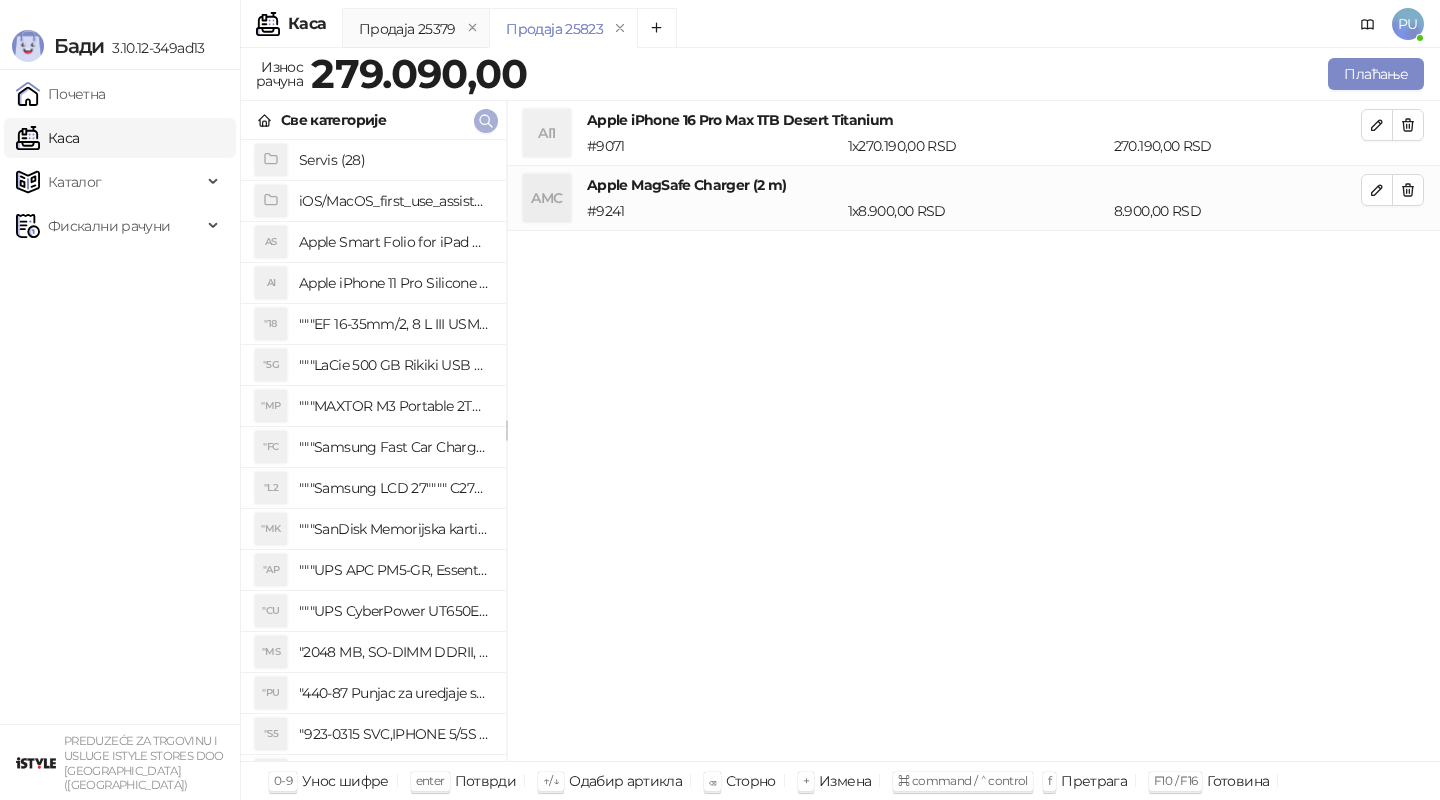 click at bounding box center [486, 121] 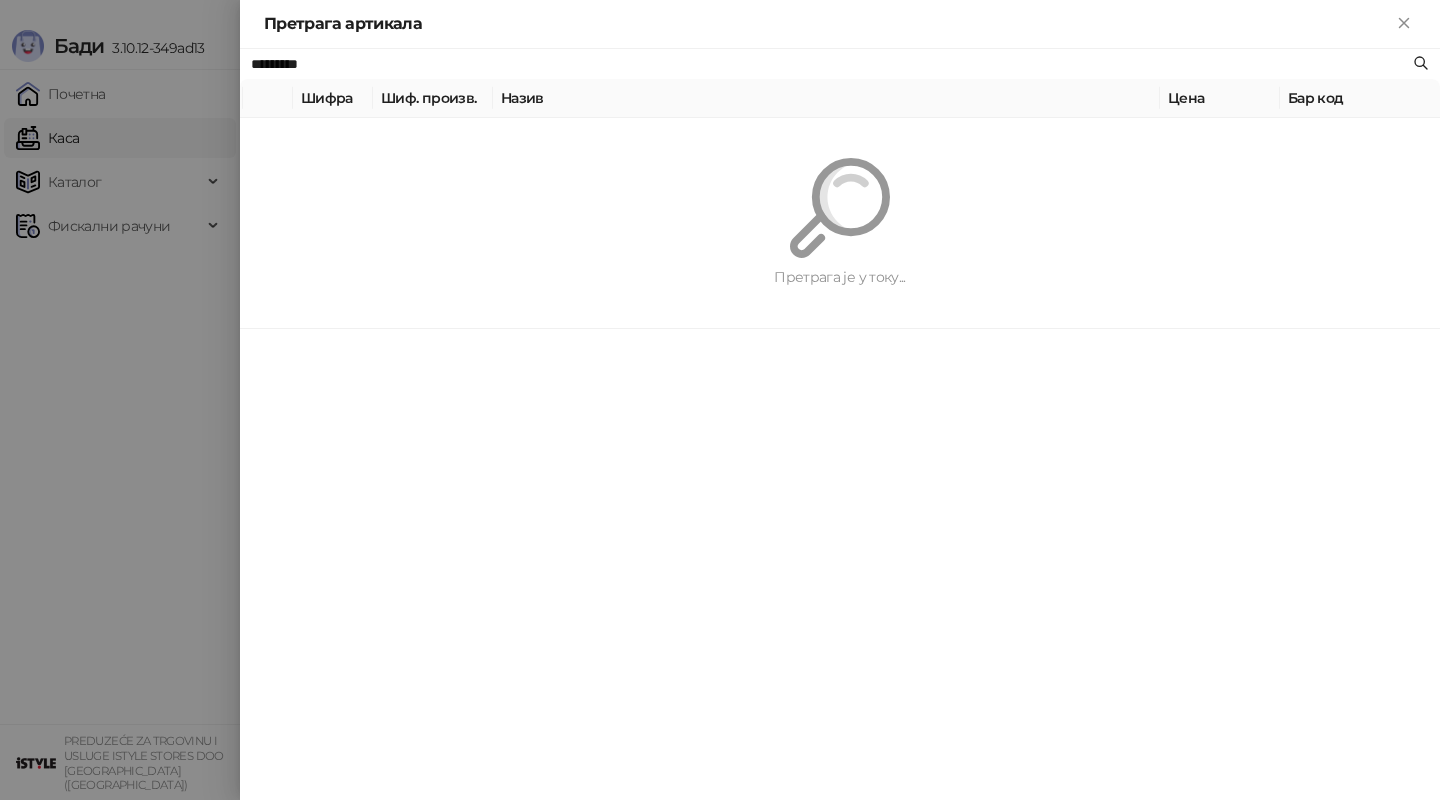 paste 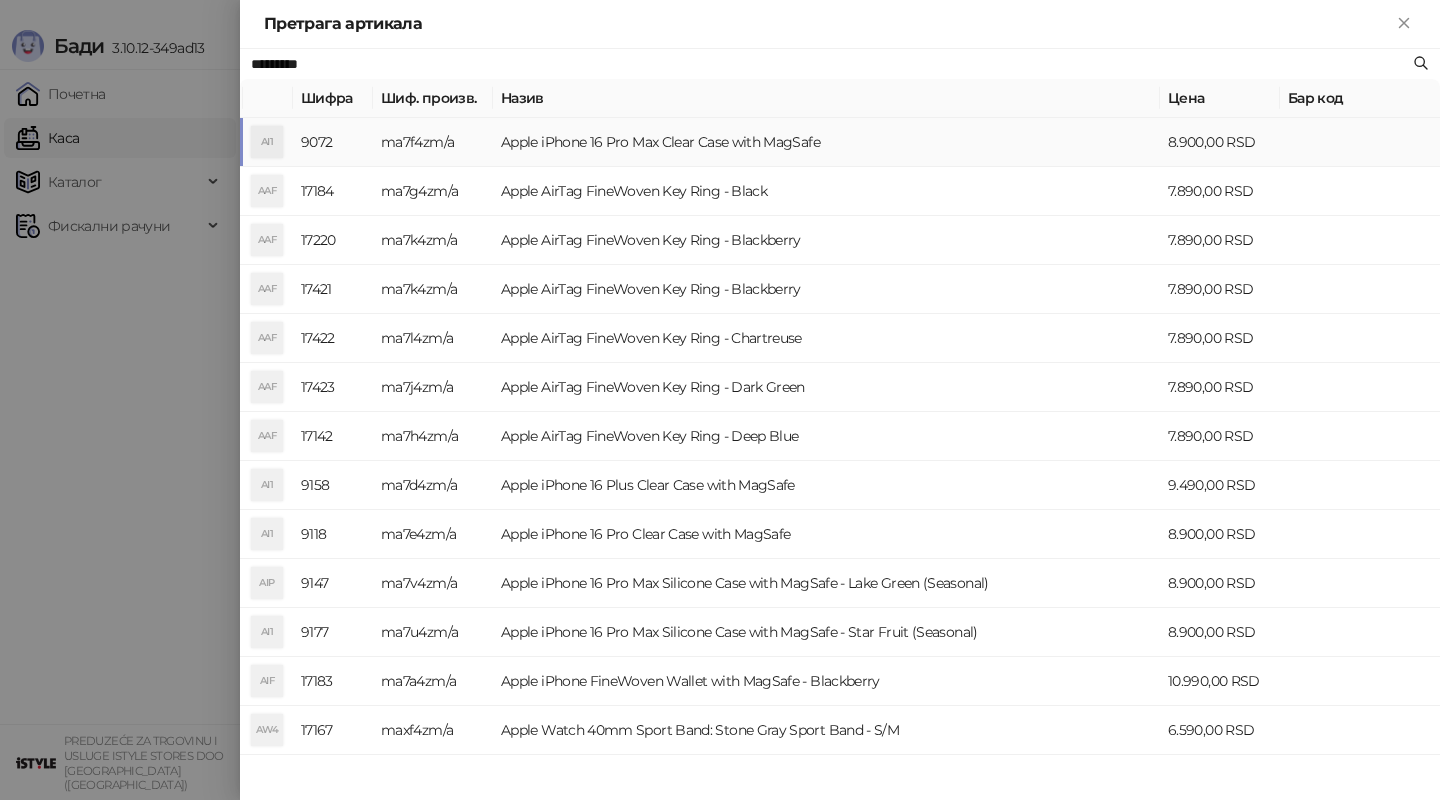 click on "Apple iPhone 16 Pro Max Clear Case with MagSafe" at bounding box center (826, 142) 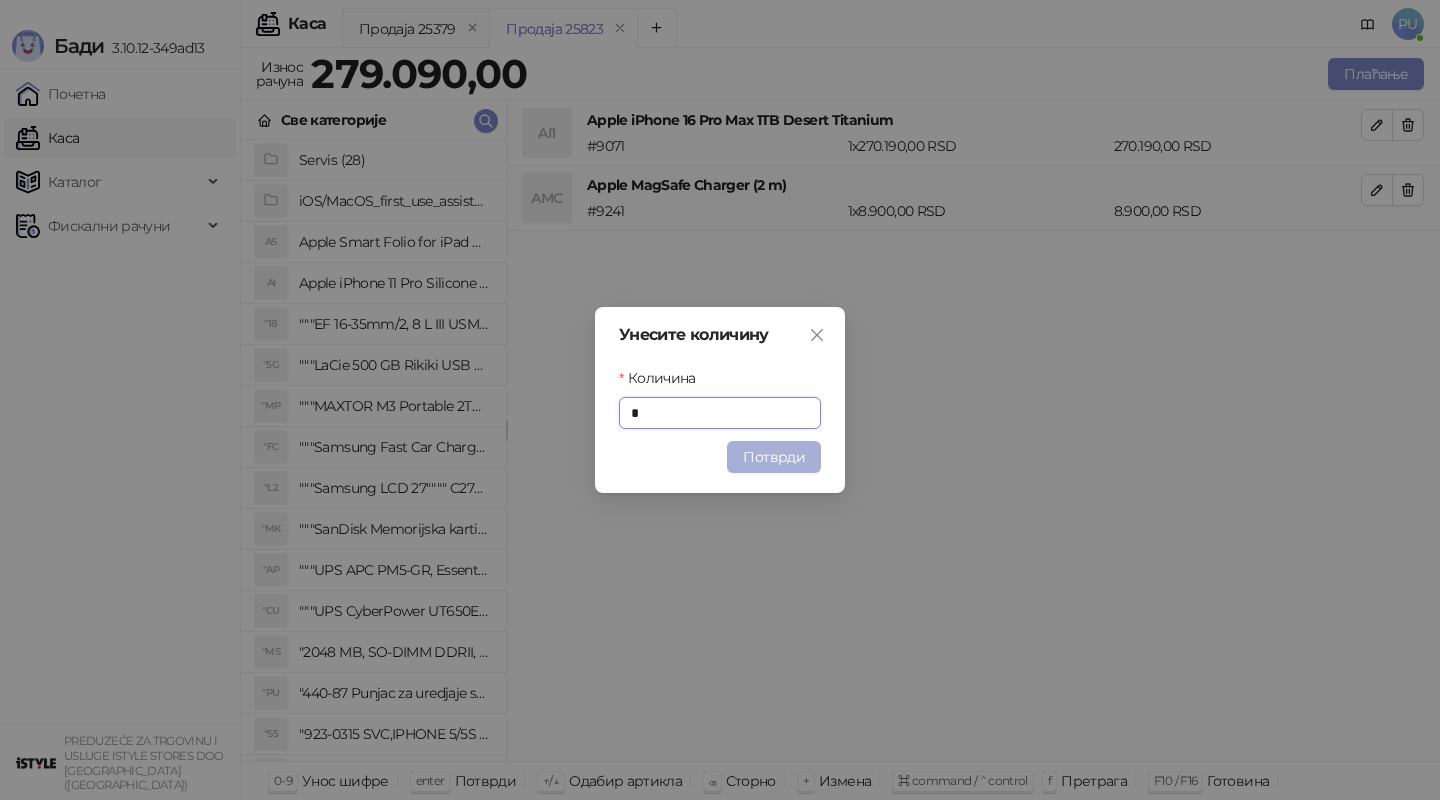 click on "Потврди" at bounding box center [774, 457] 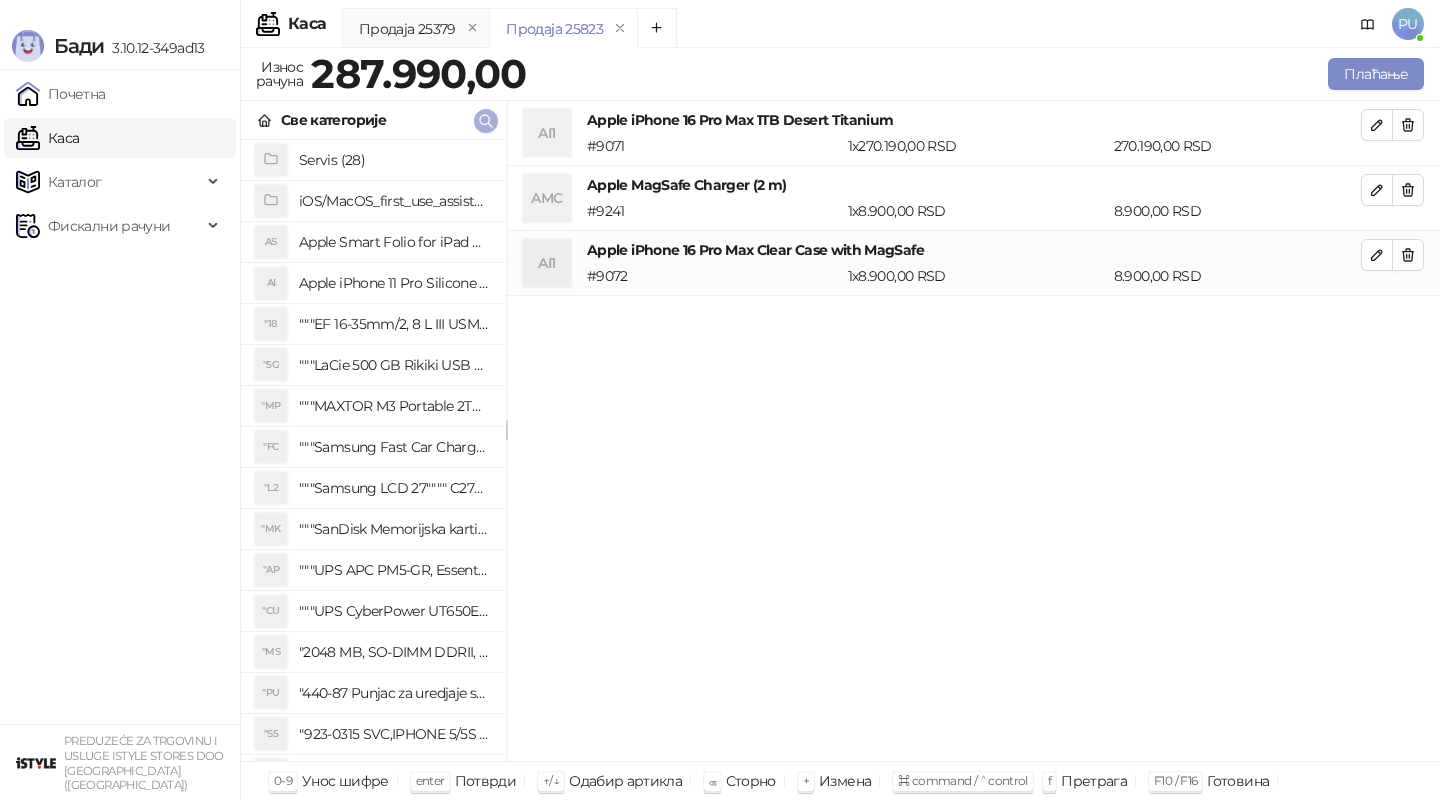 click at bounding box center [486, 120] 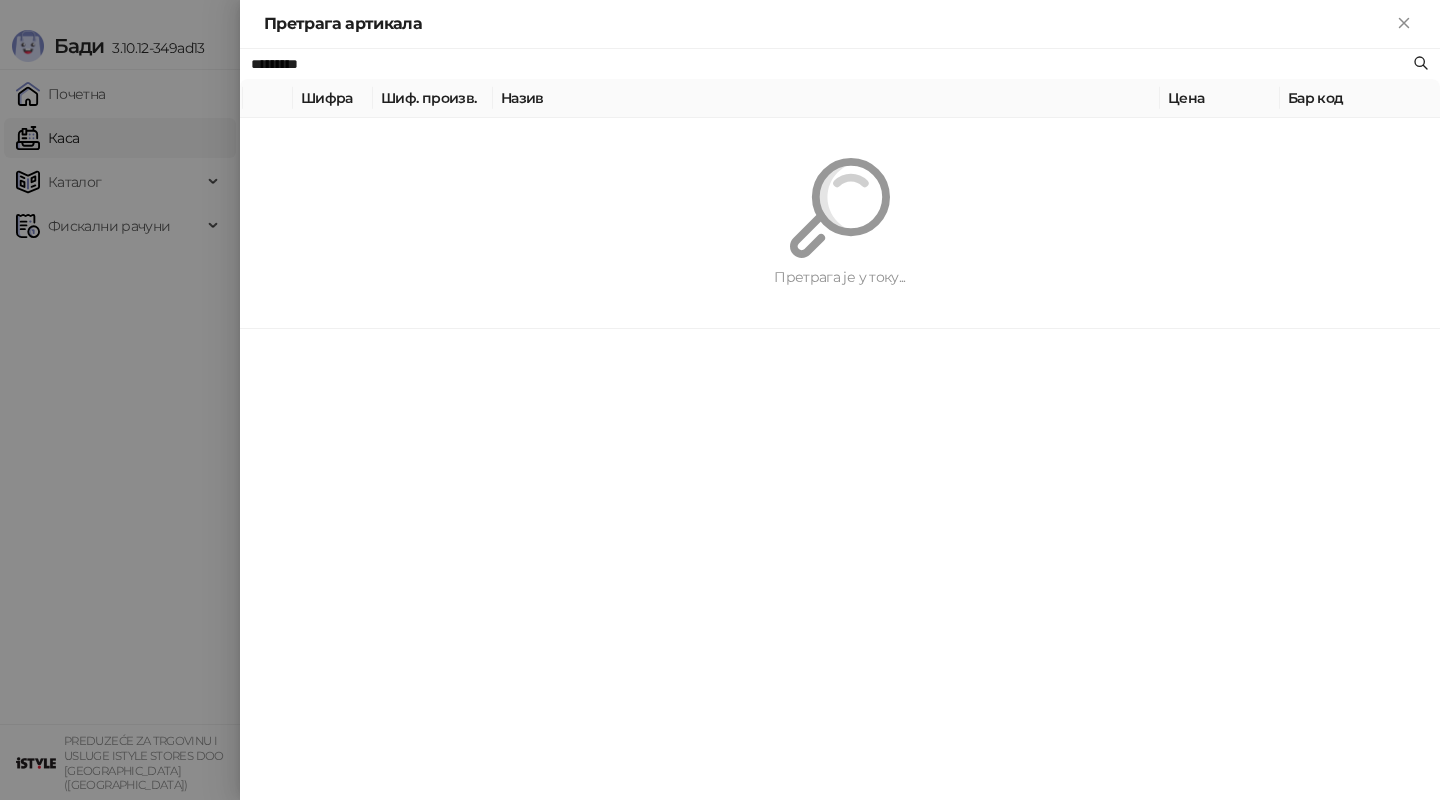 paste on "**********" 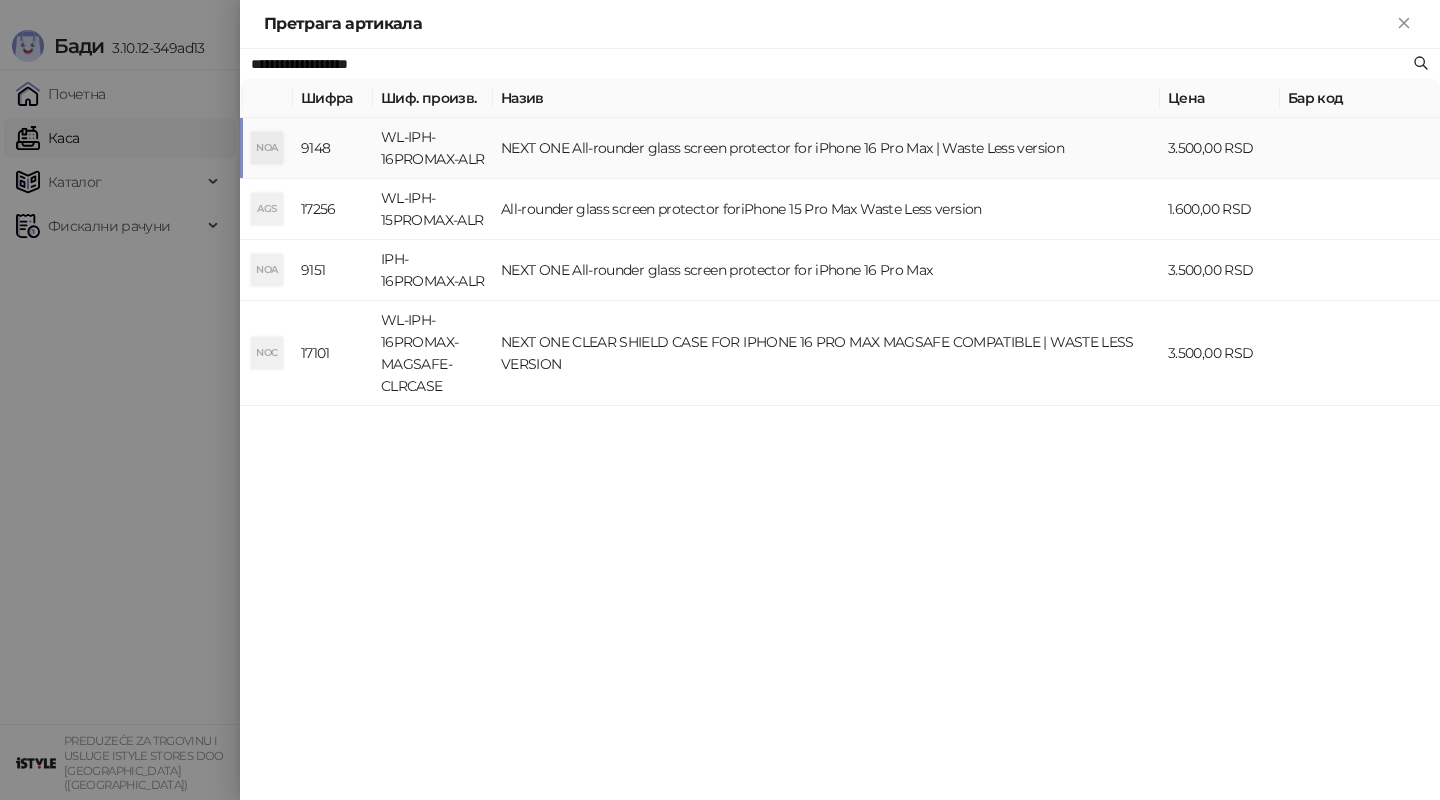 click on "NEXT ONE All-rounder glass screen protector for iPhone 16 Pro Max | Waste Less version" at bounding box center [826, 148] 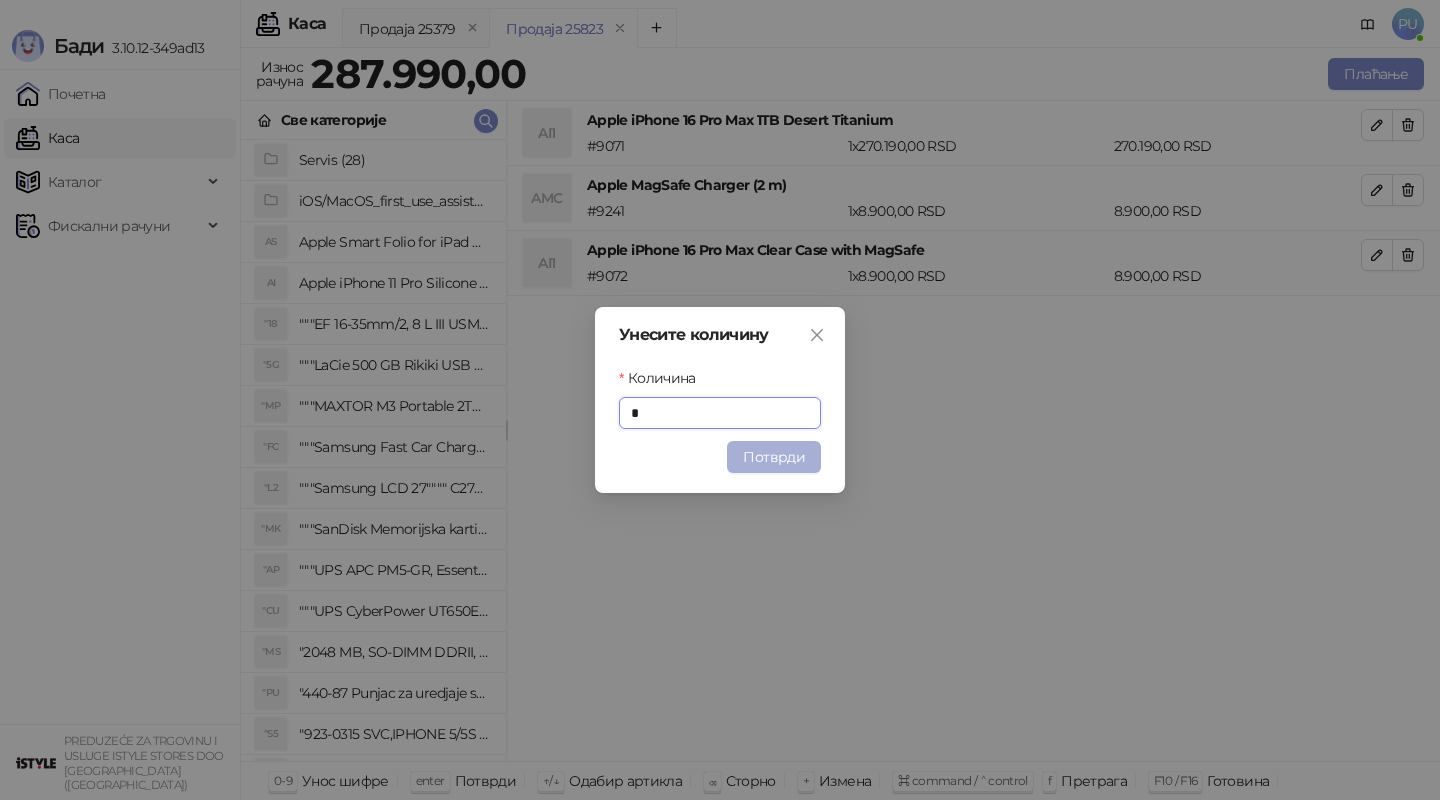 click on "Потврди" at bounding box center [774, 457] 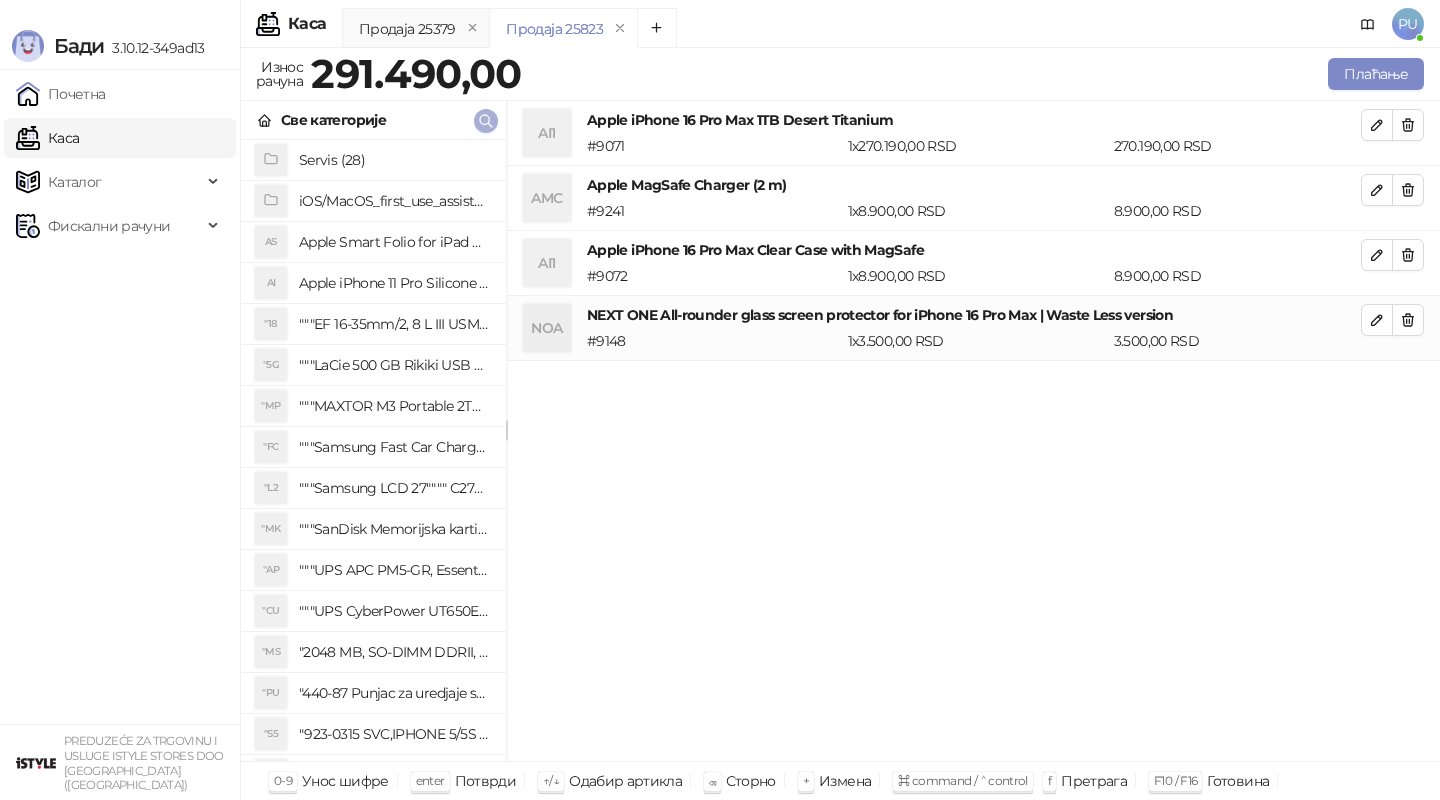 click 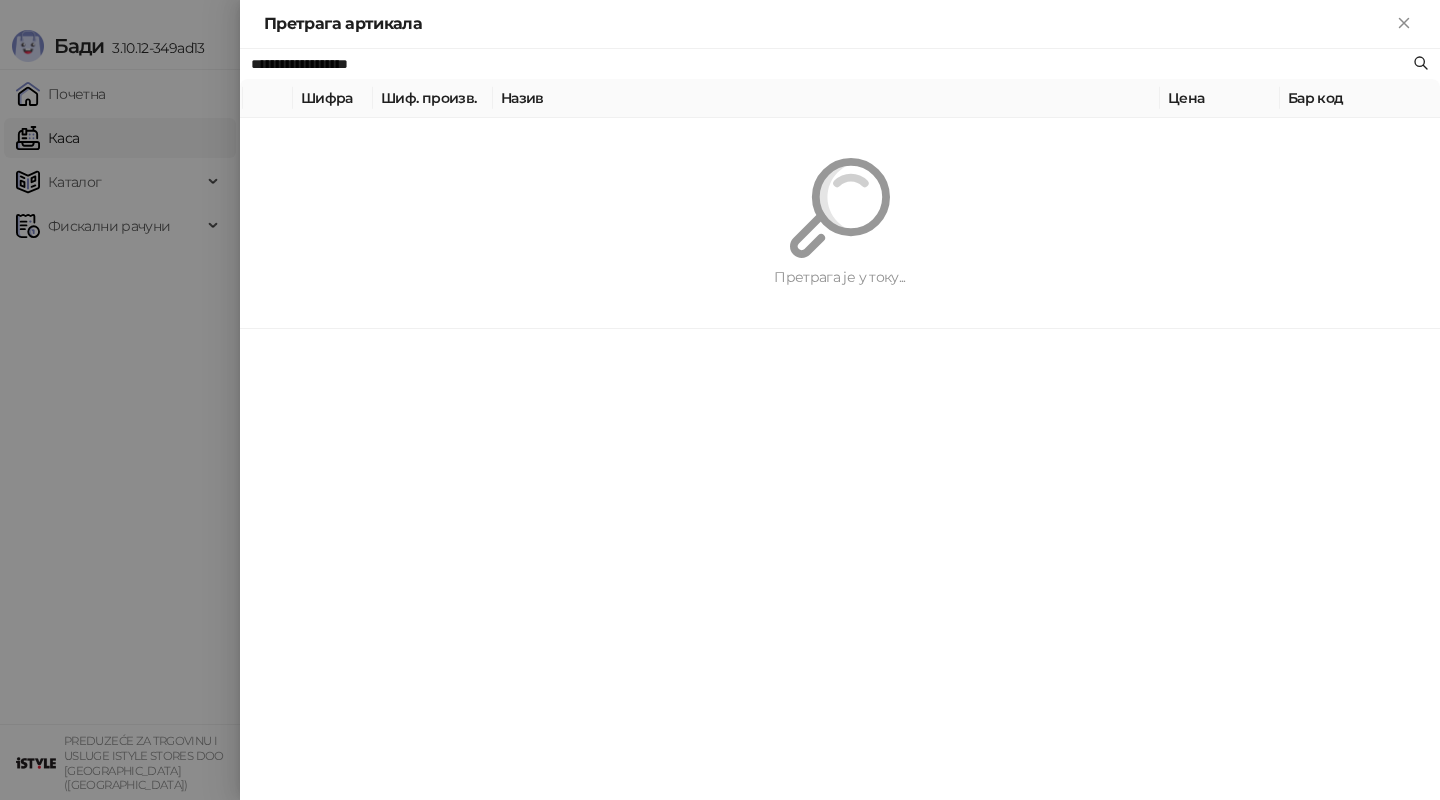 paste on "********" 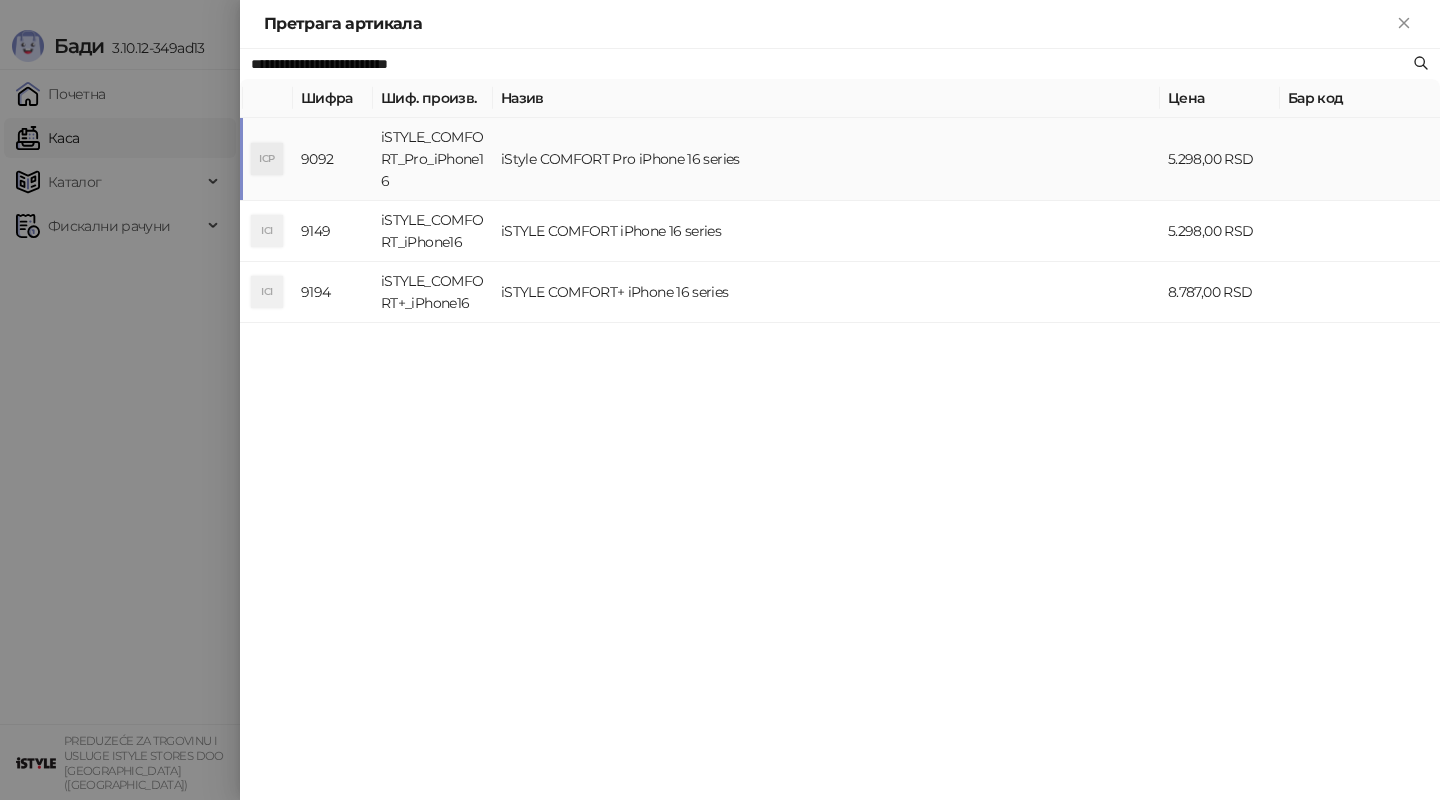 type on "**********" 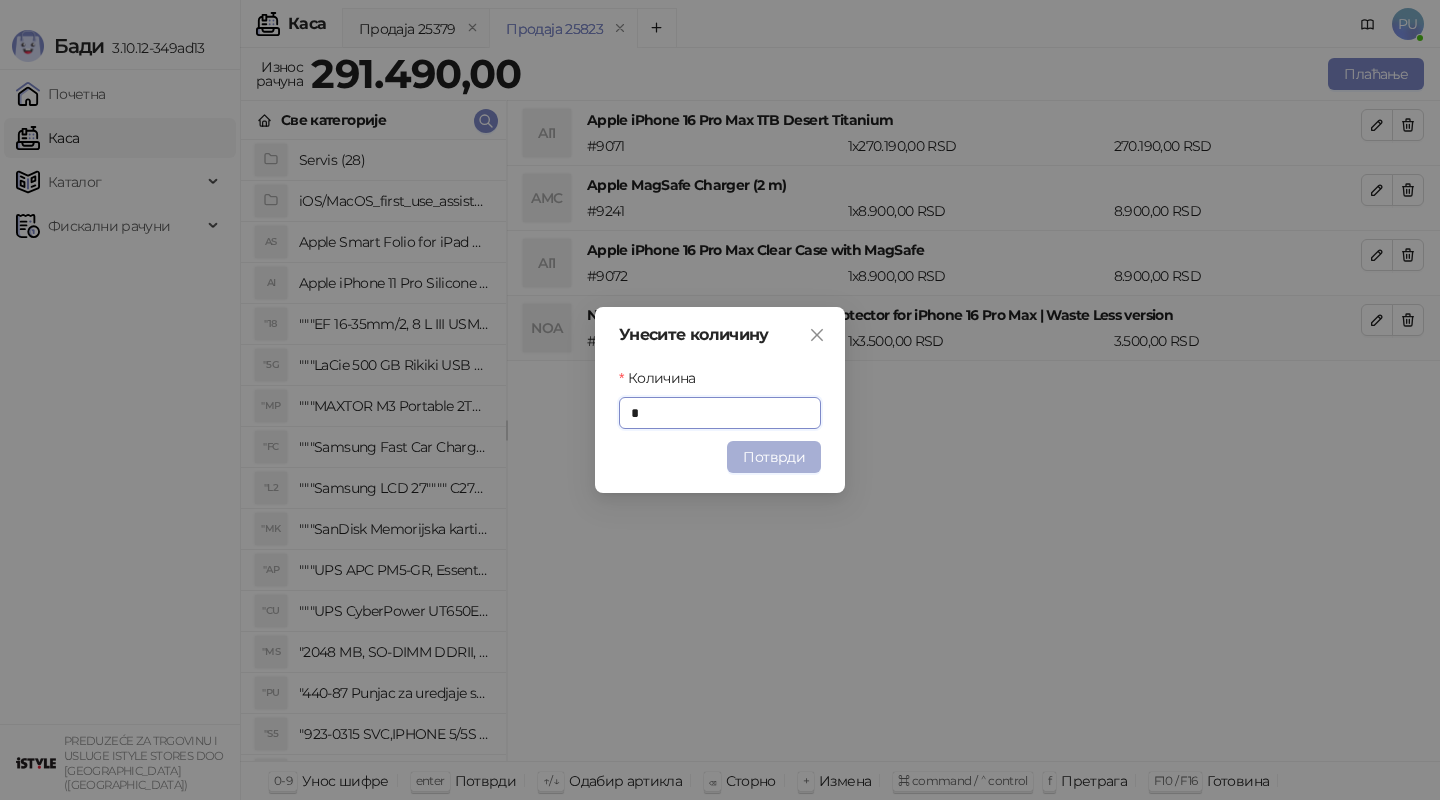 click on "Потврди" at bounding box center (774, 457) 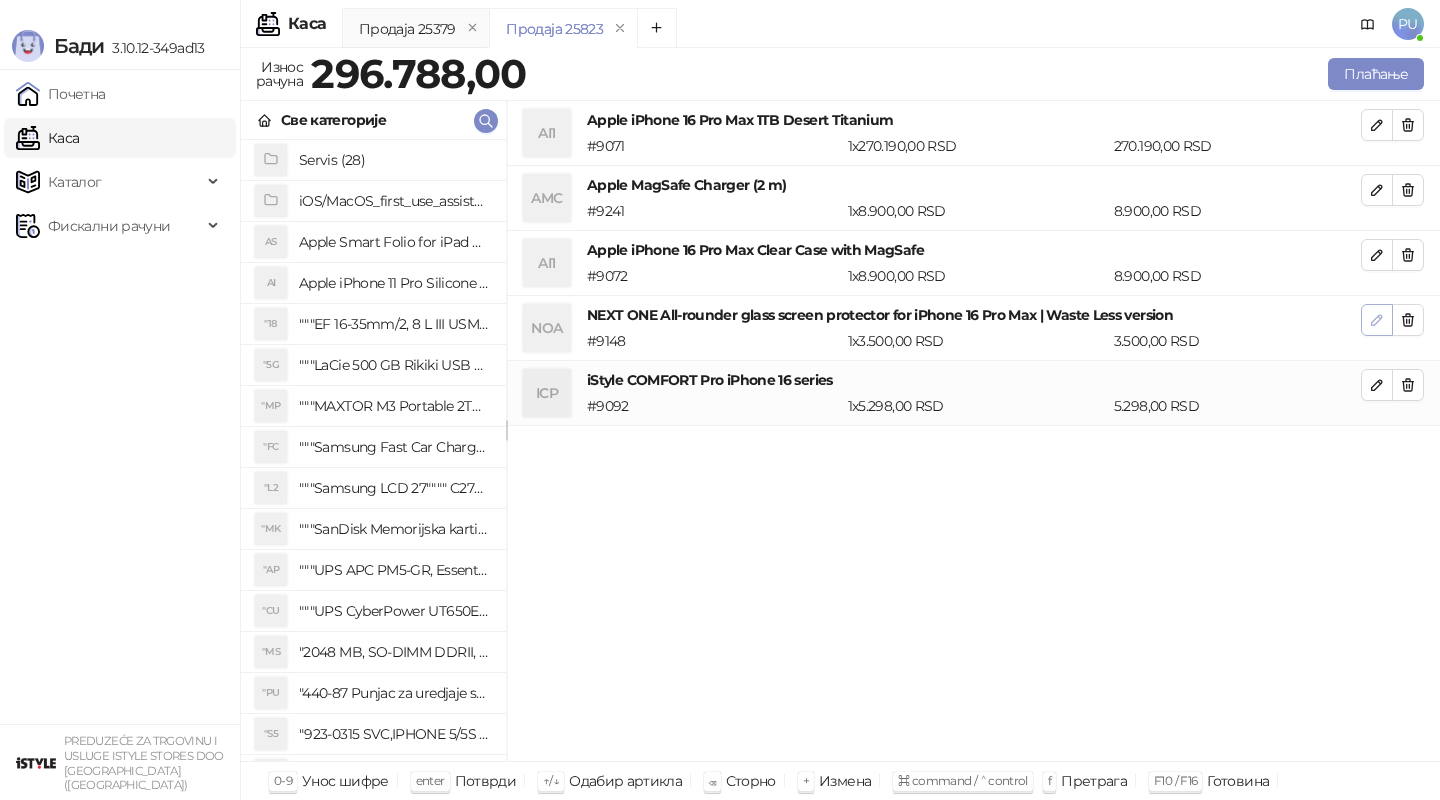 click 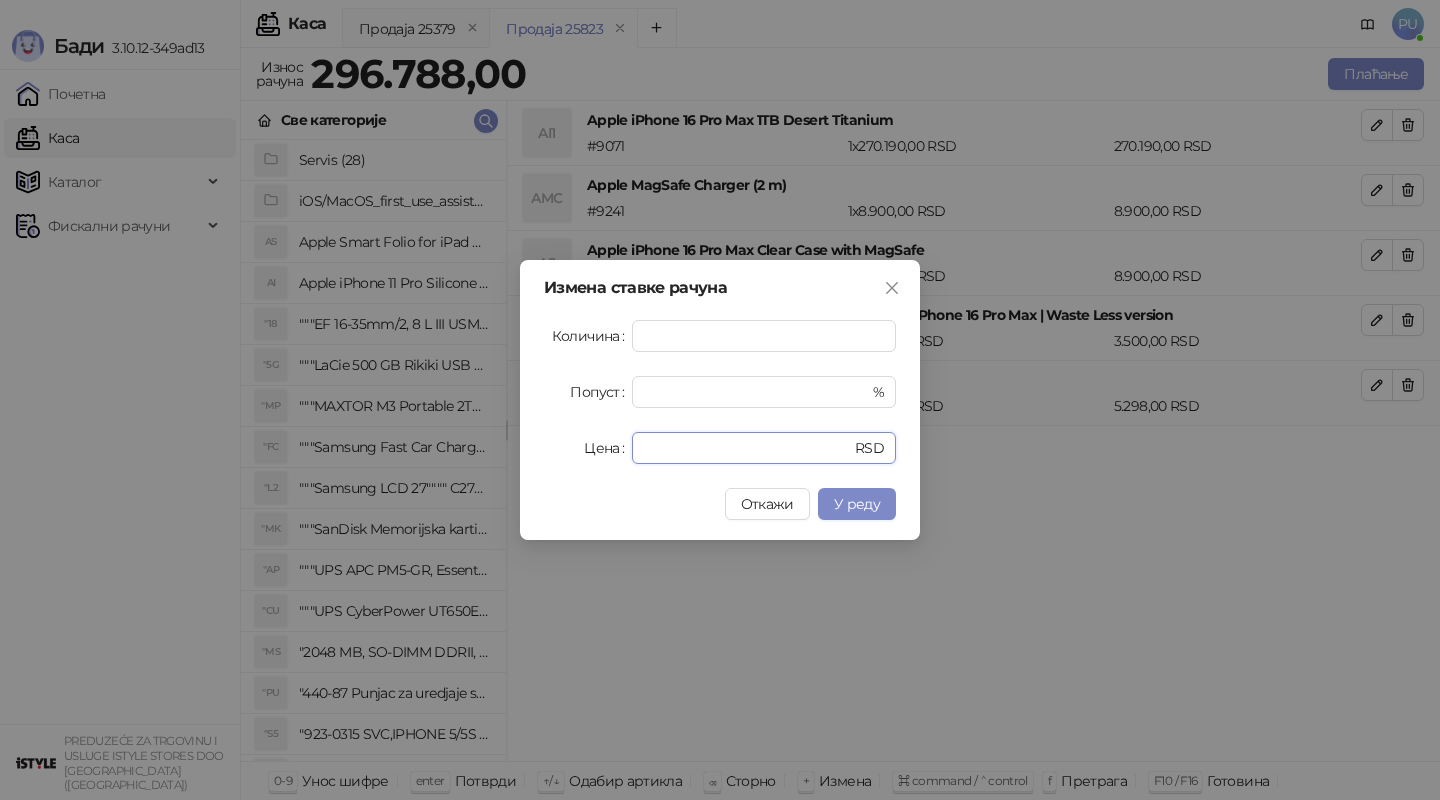 drag, startPoint x: 720, startPoint y: 447, endPoint x: 544, endPoint y: 447, distance: 176 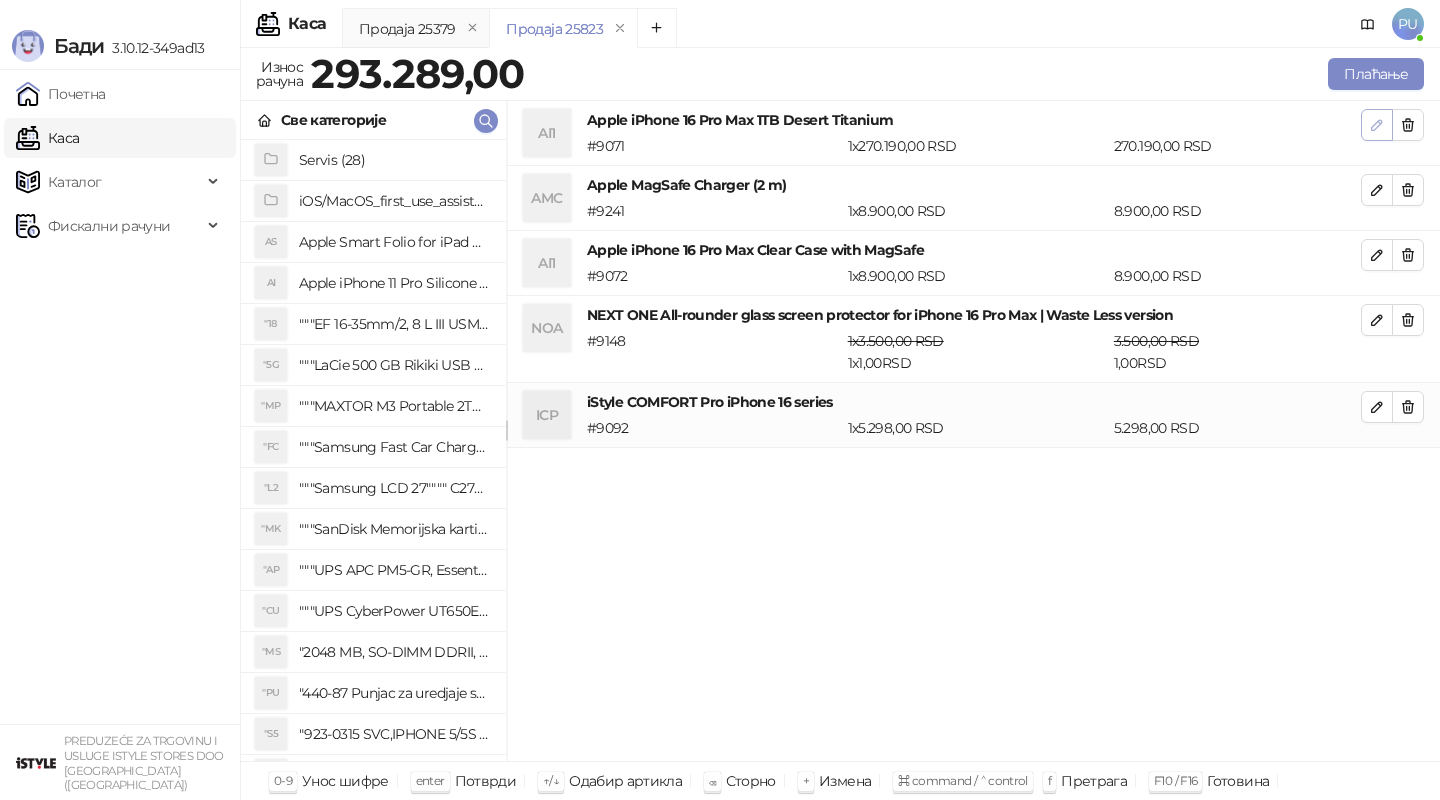 click at bounding box center [1377, 124] 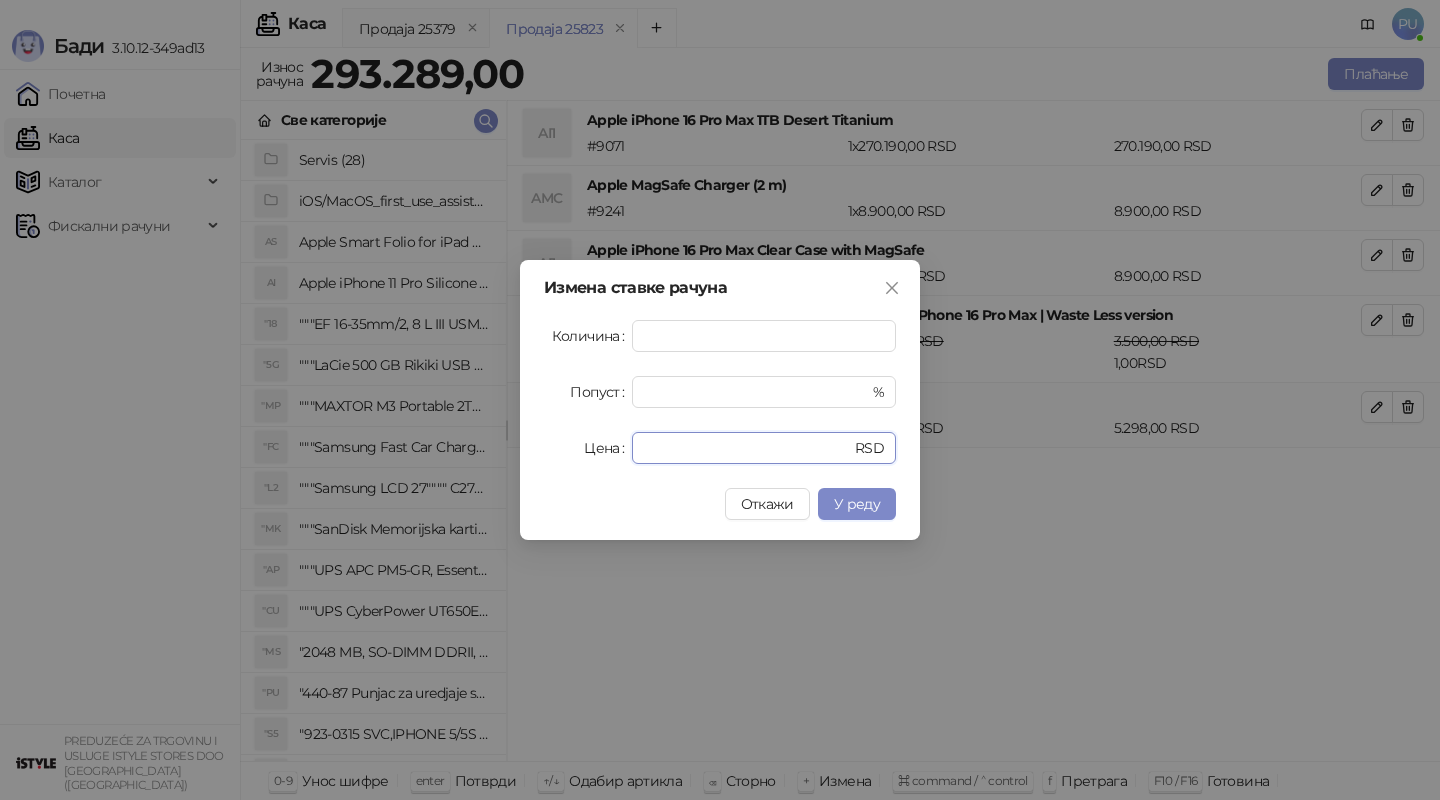 drag, startPoint x: 710, startPoint y: 454, endPoint x: 486, endPoint y: 454, distance: 224 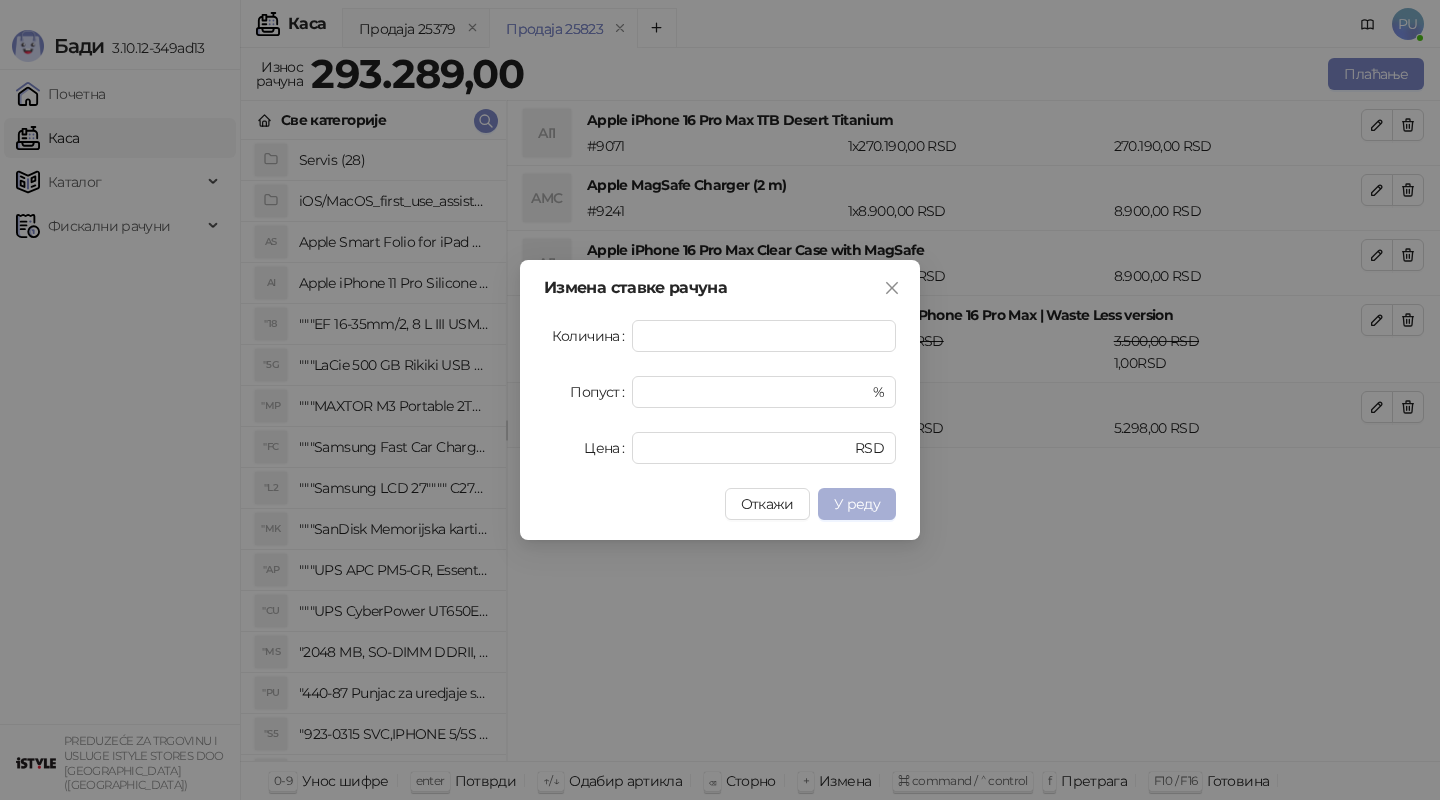 type on "******" 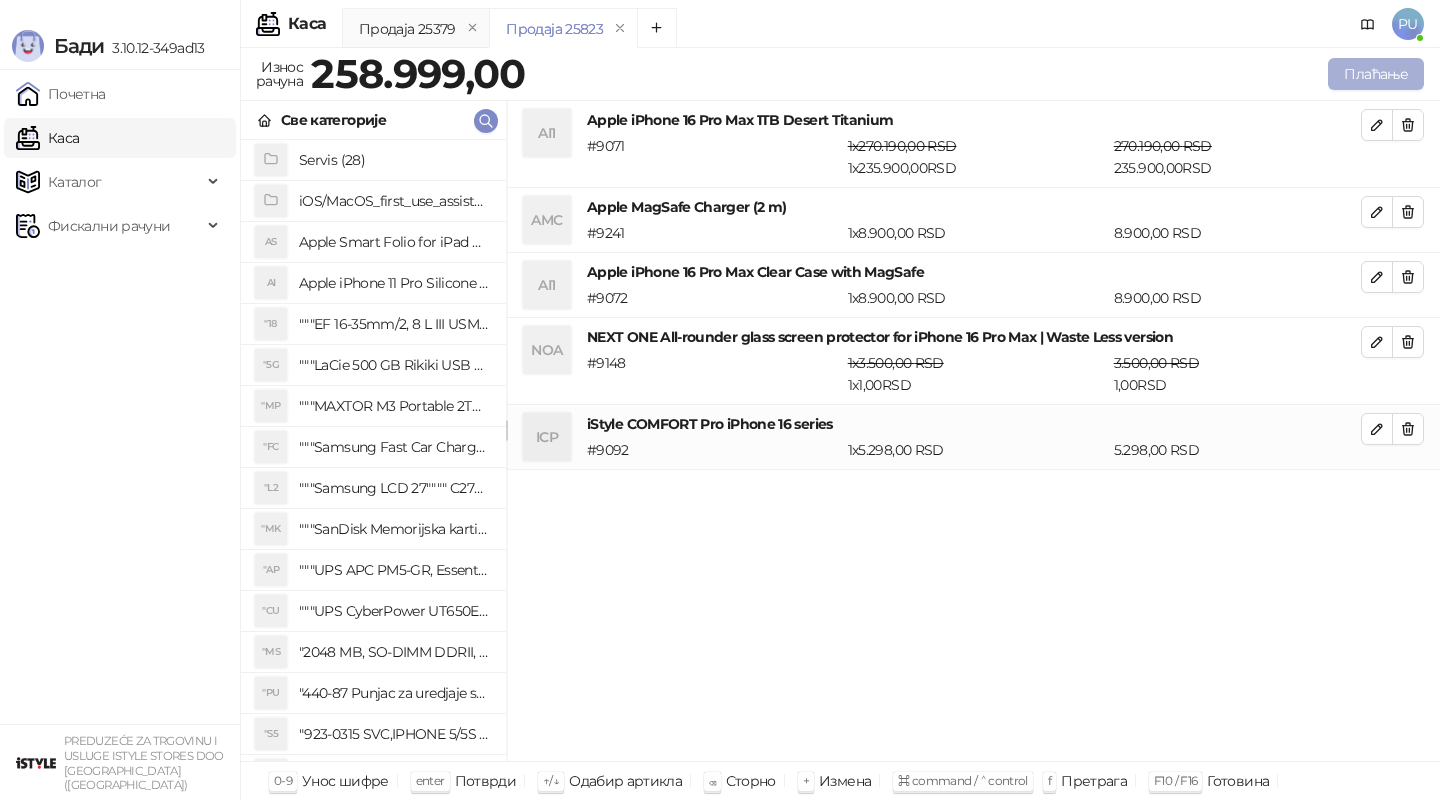 click on "Плаћање" at bounding box center [1376, 74] 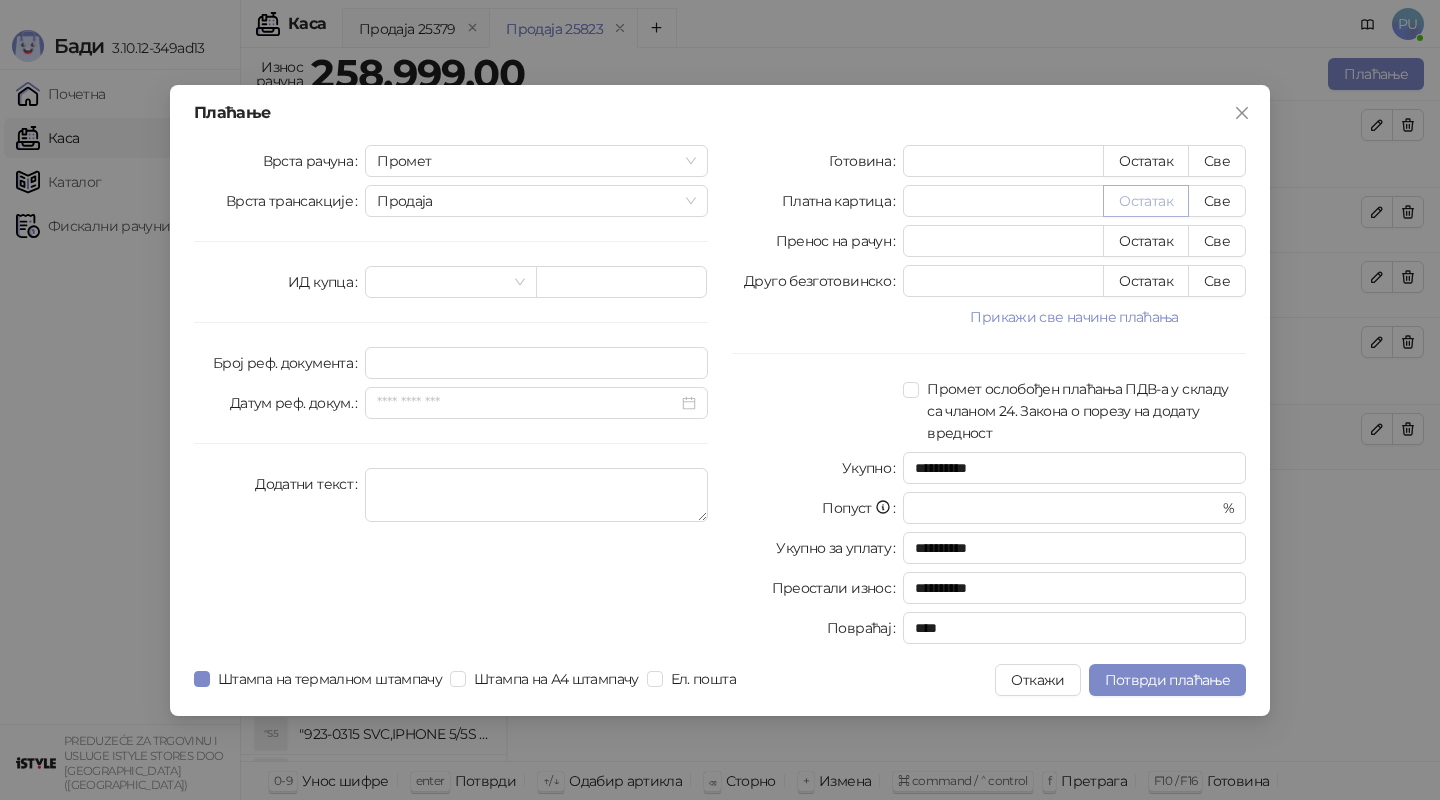 click on "Остатак" at bounding box center [1146, 201] 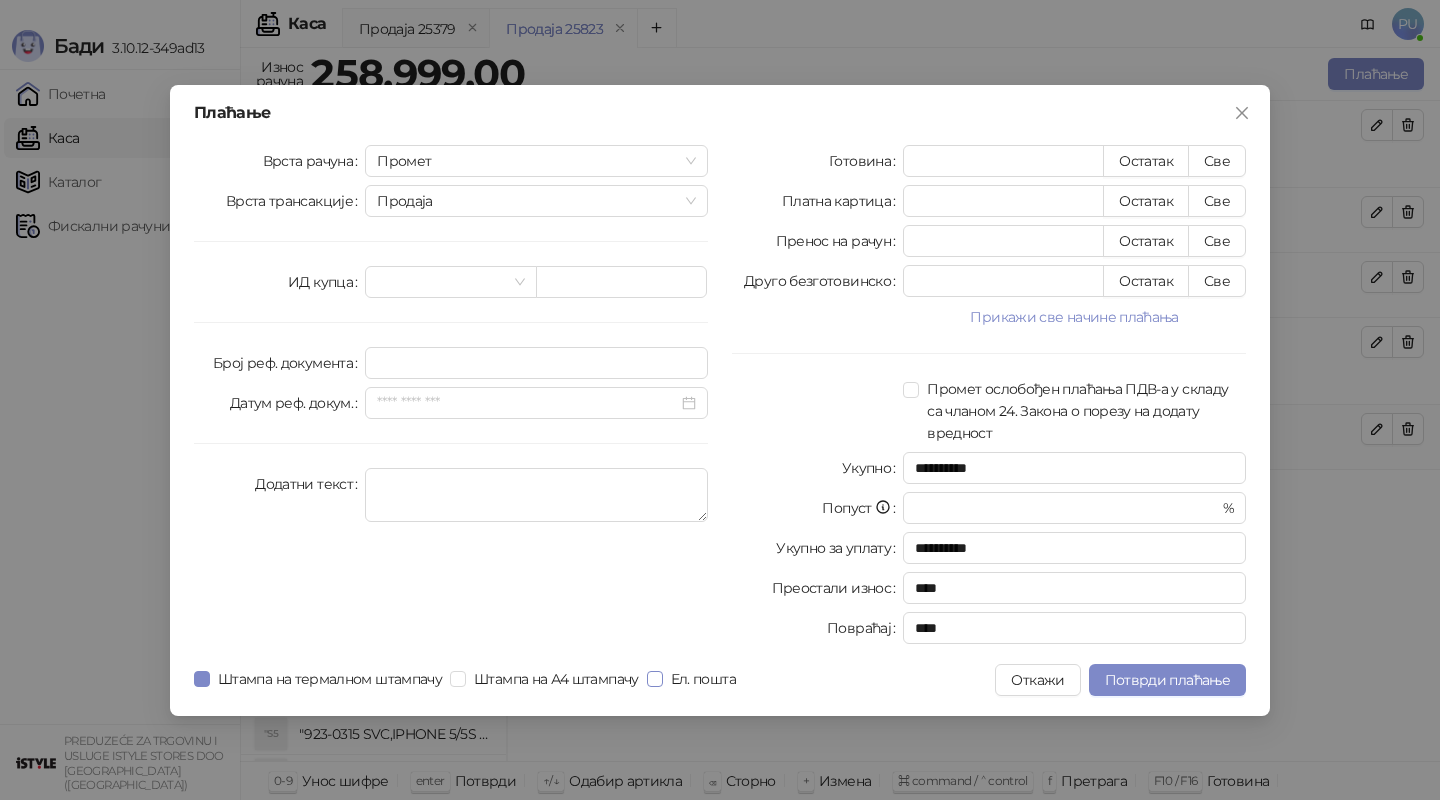 click on "Ел. пошта" at bounding box center (703, 679) 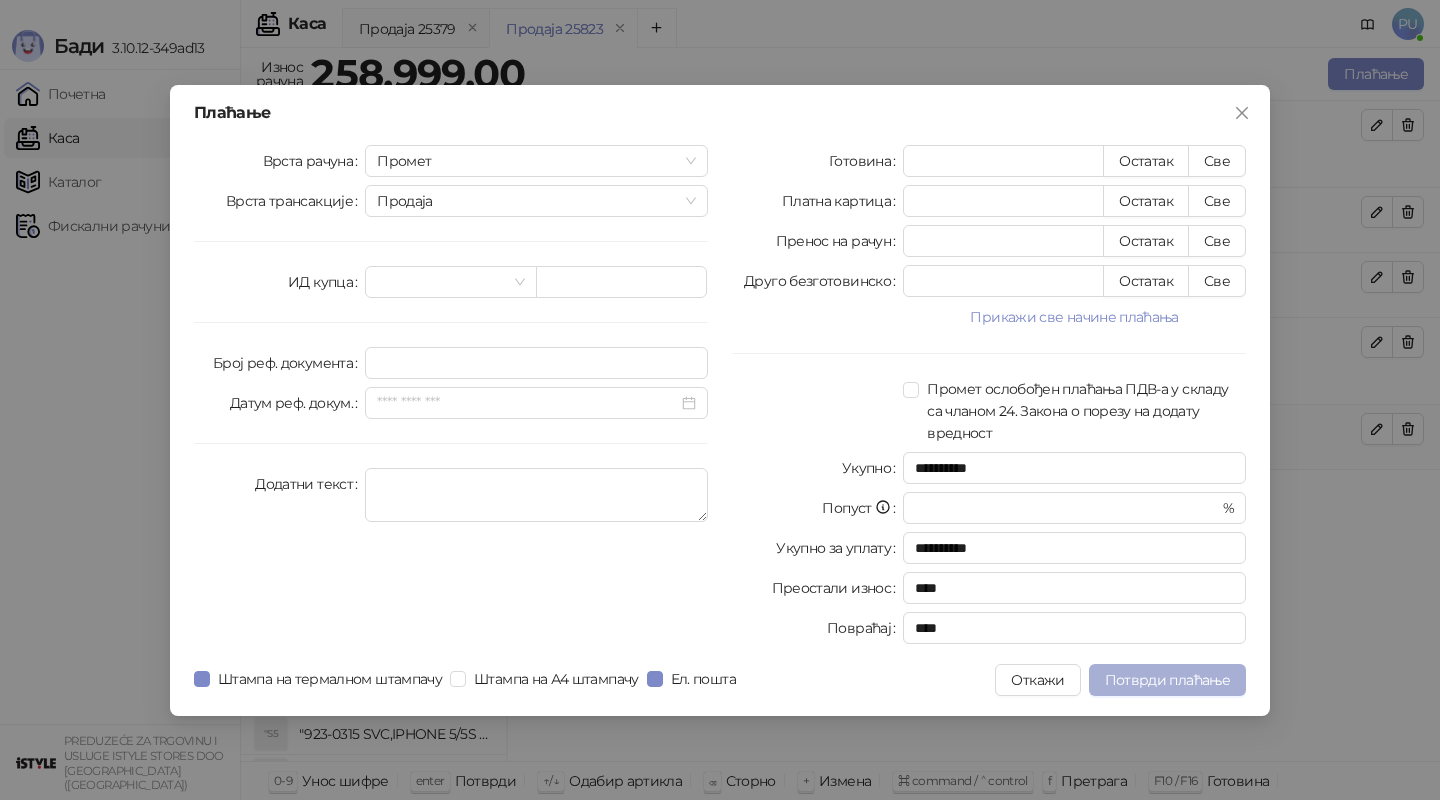 click on "Потврди плаћање" at bounding box center [1167, 680] 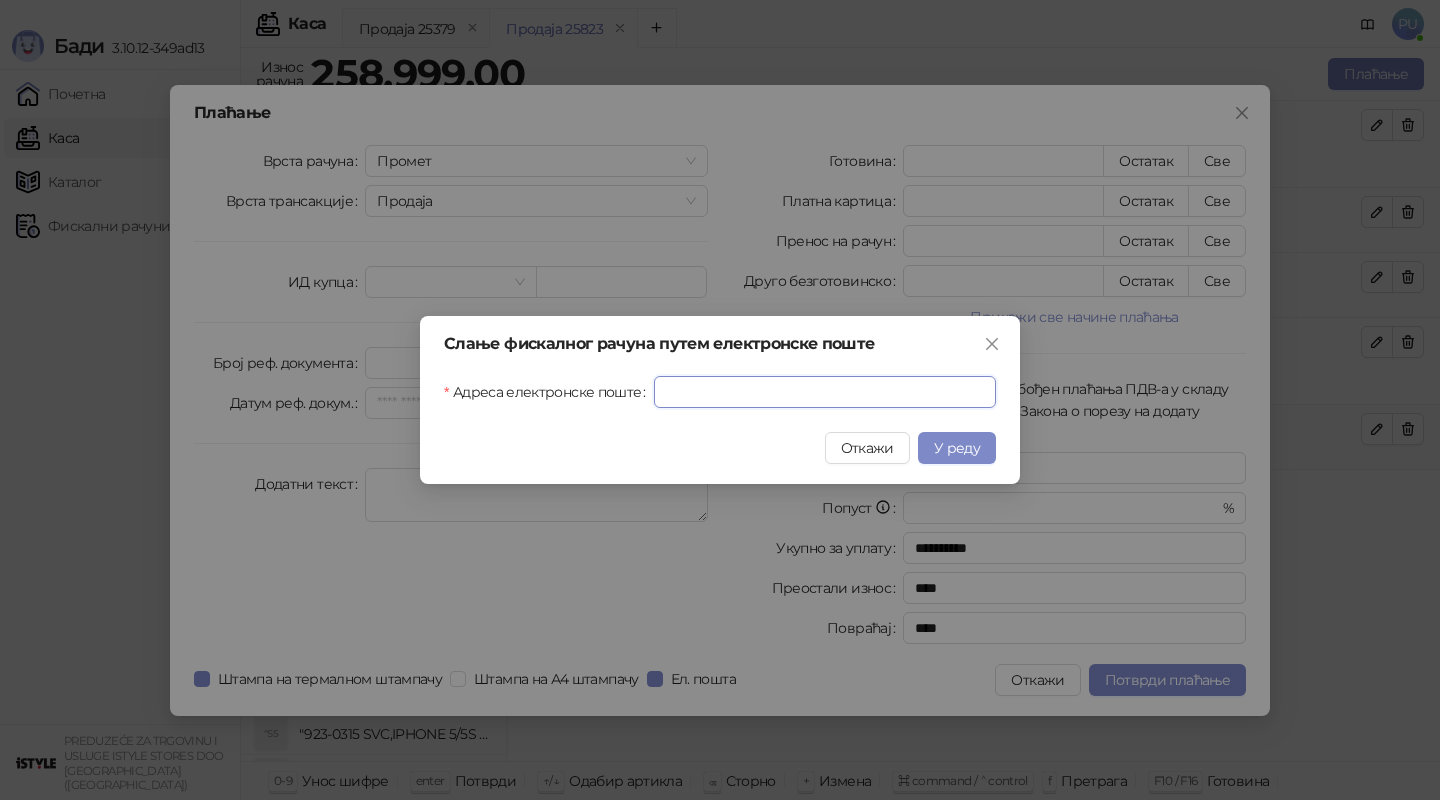 click on "Адреса електронске поште" at bounding box center [825, 392] 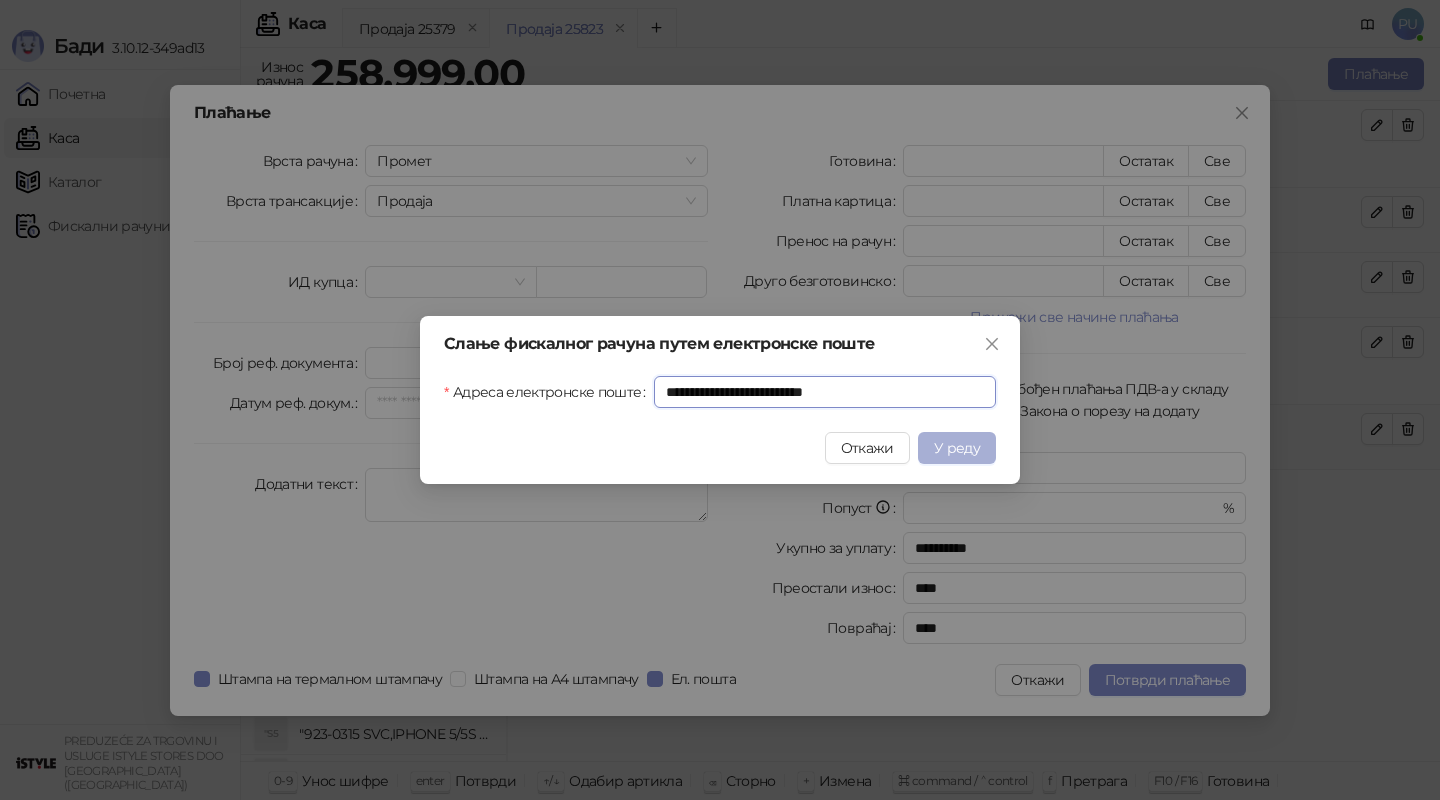 type on "**********" 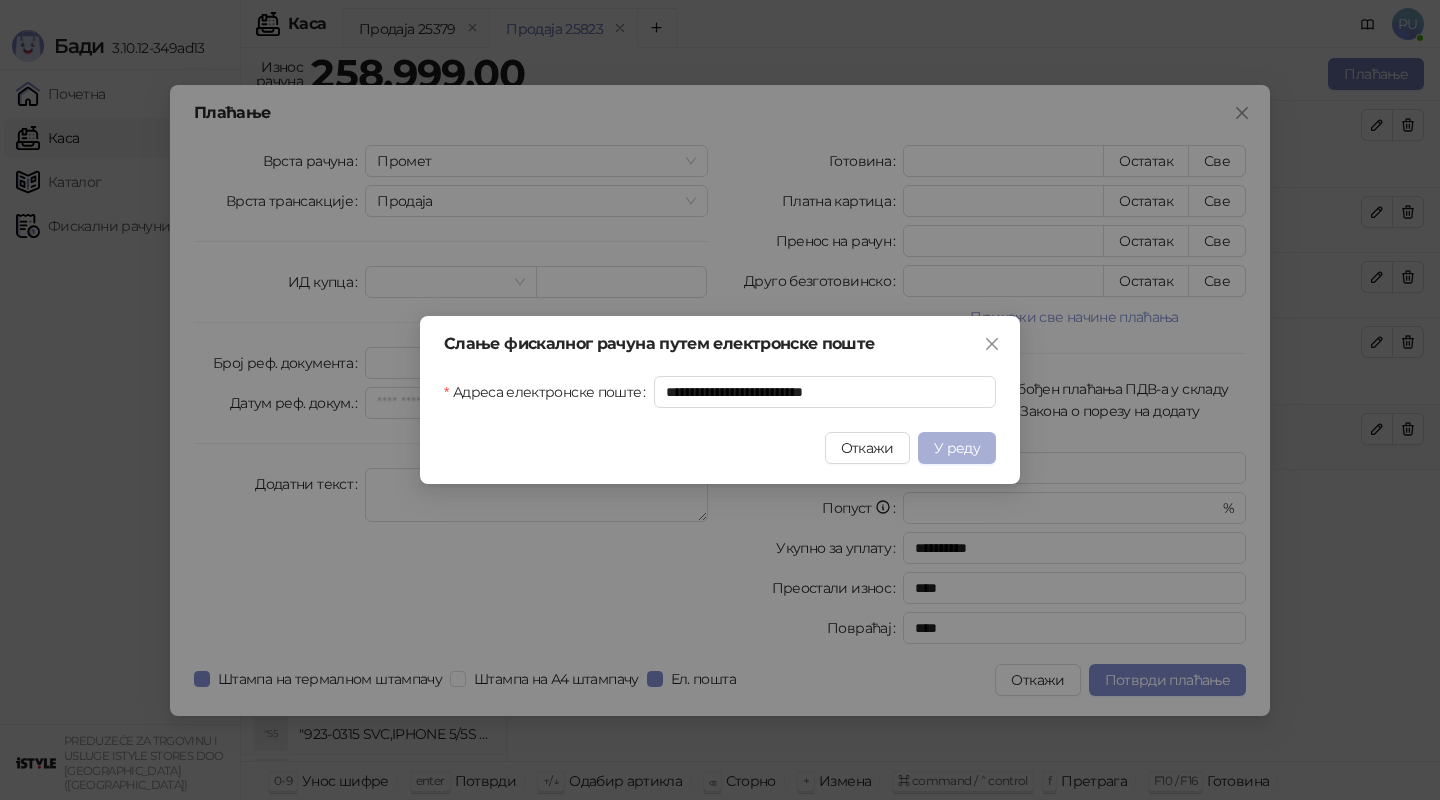 click on "У реду" at bounding box center (957, 448) 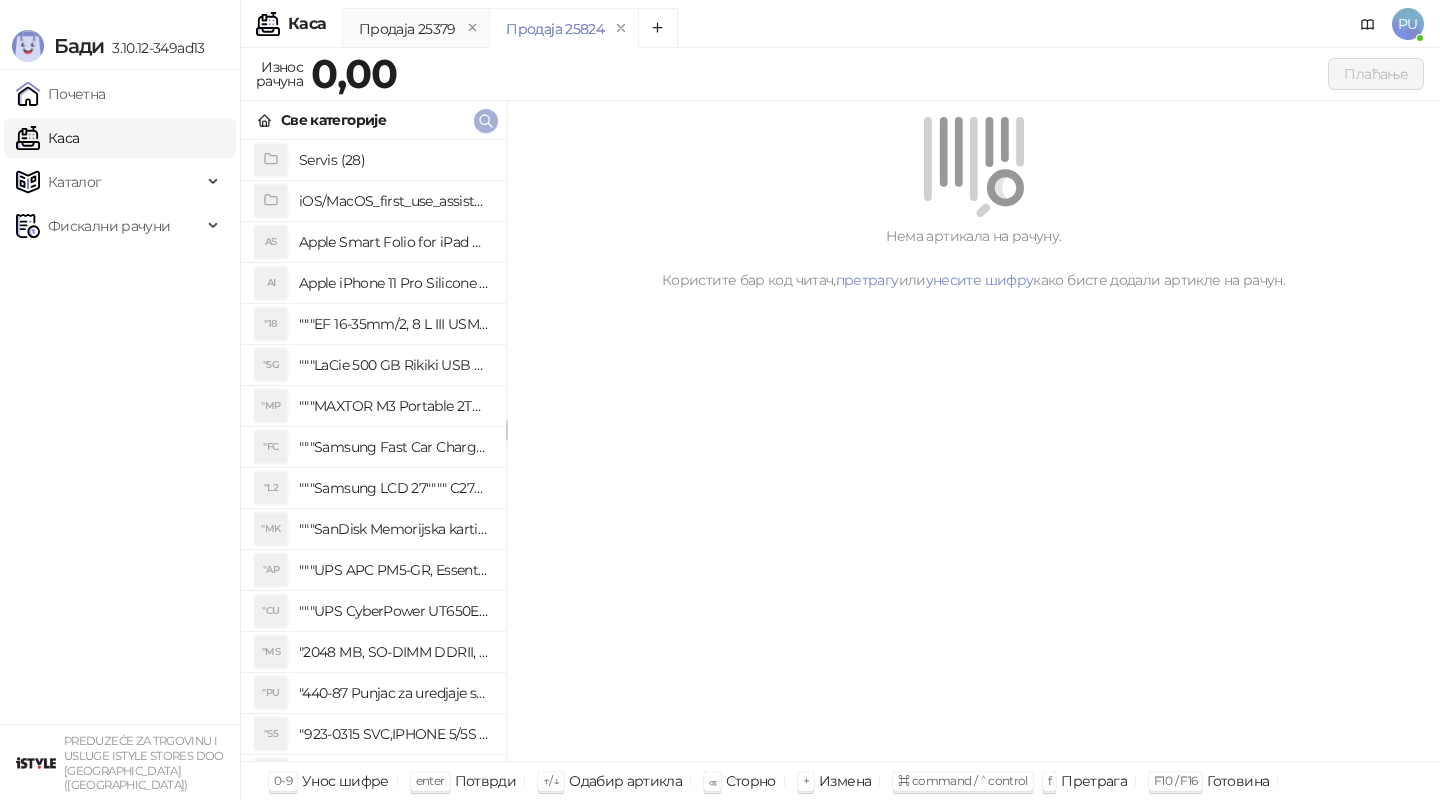 click at bounding box center [486, 121] 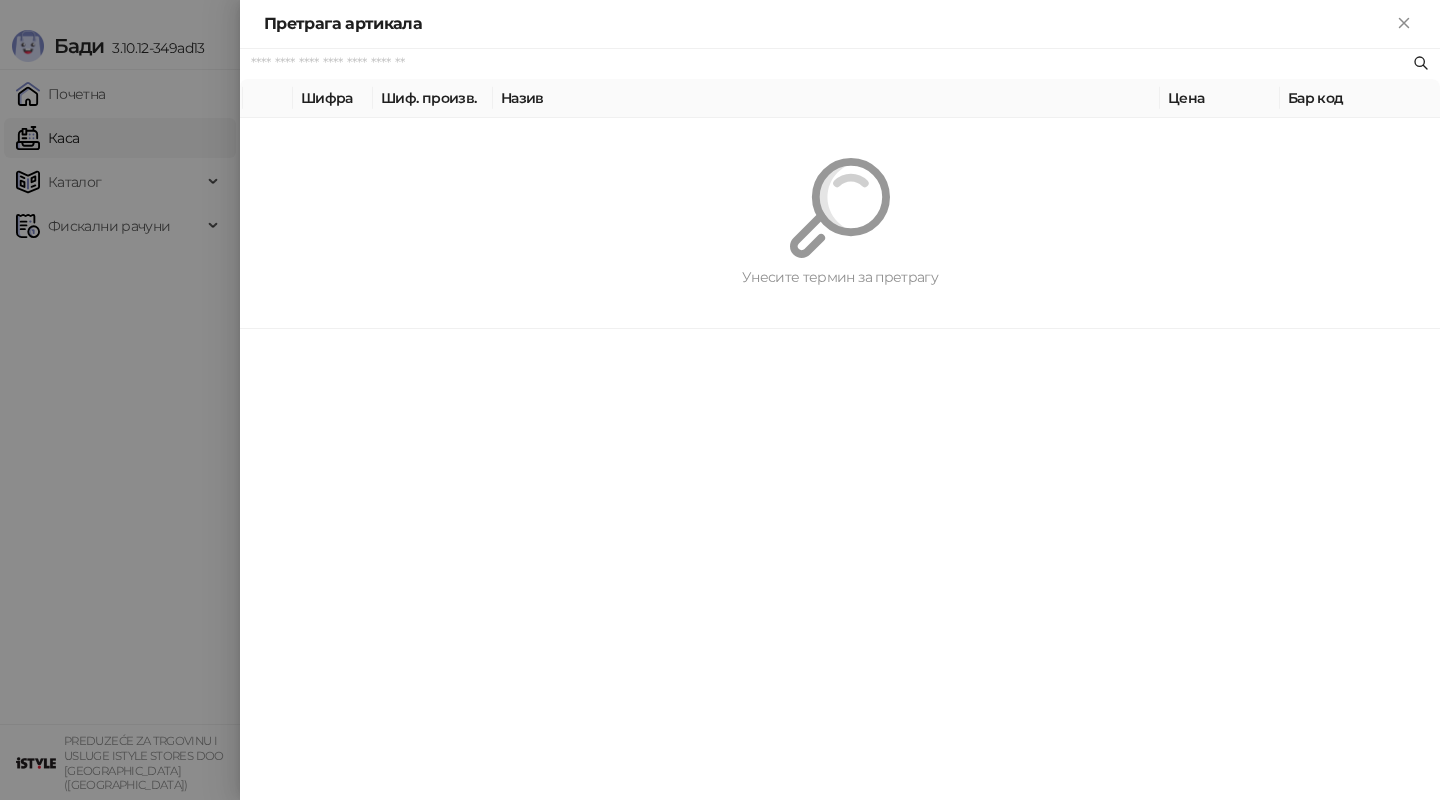 paste on "*********" 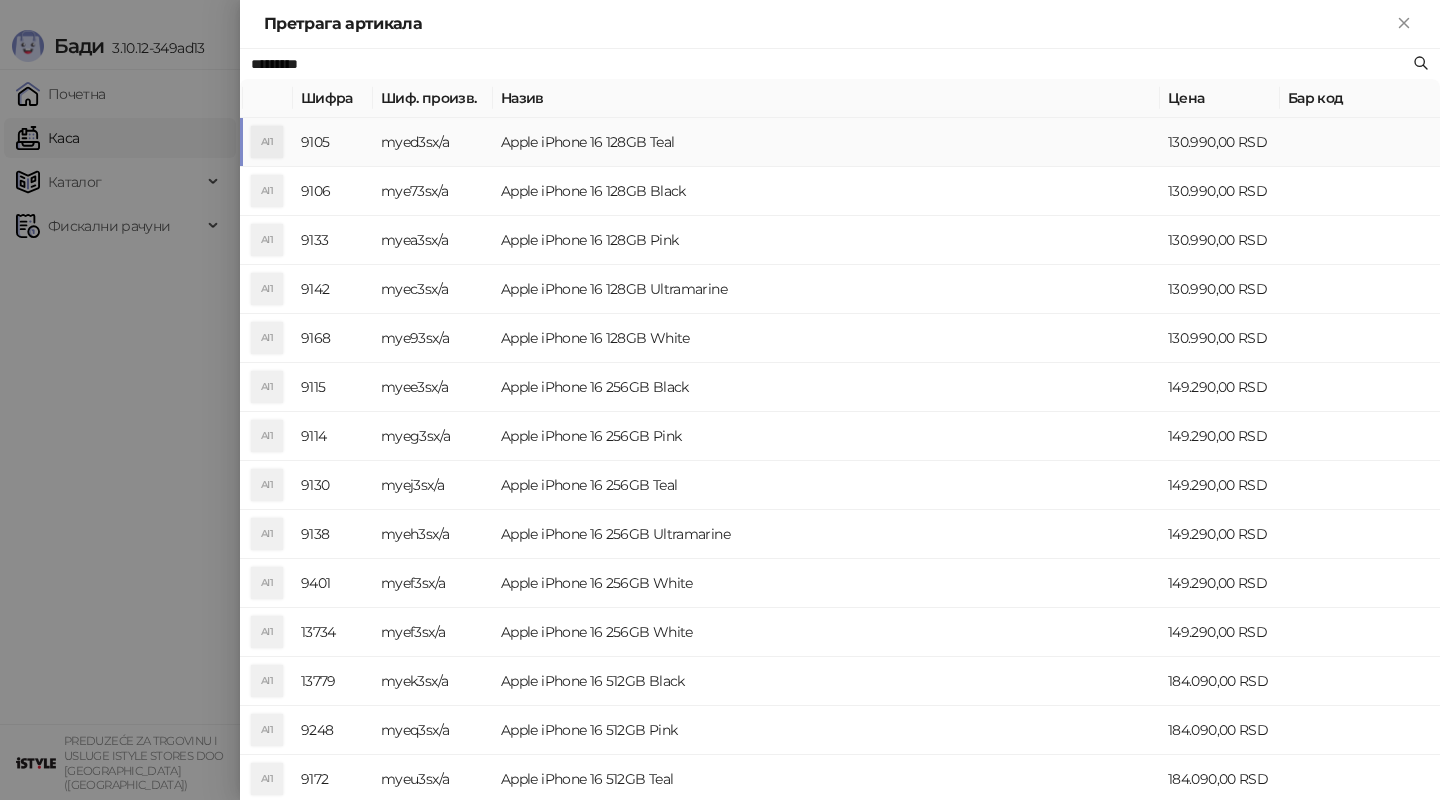 click on "Apple iPhone 16 128GB Teal" at bounding box center (826, 142) 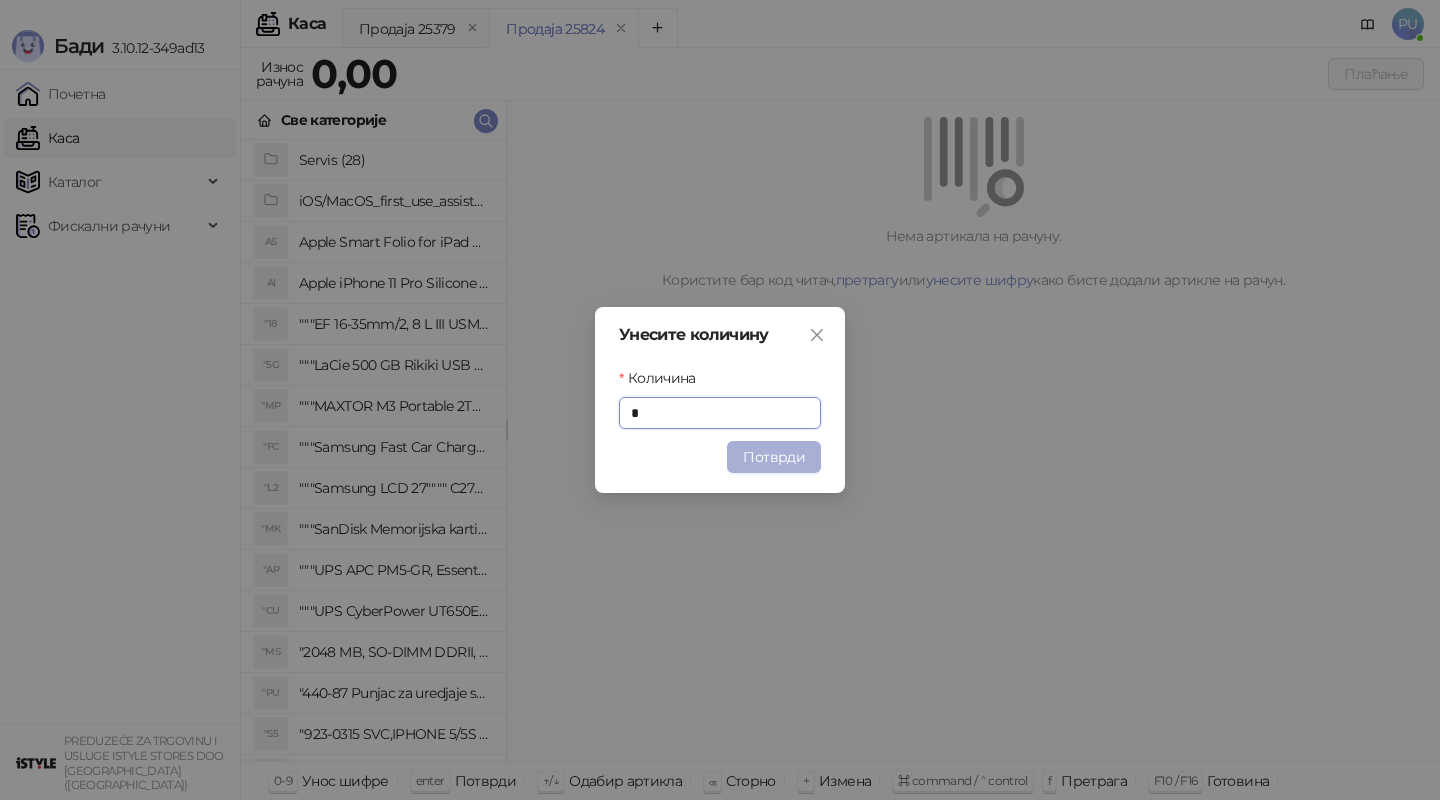 click on "Потврди" at bounding box center [774, 457] 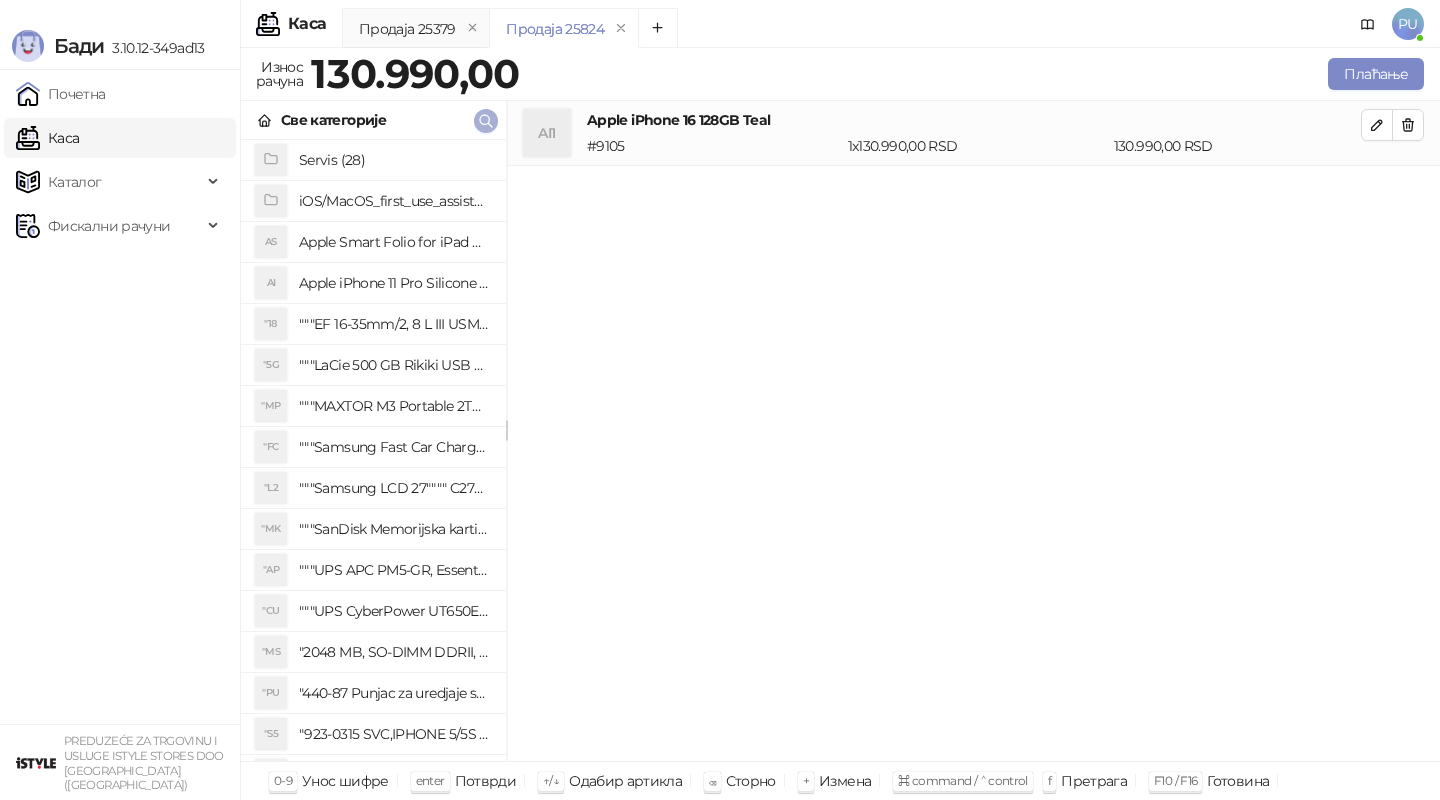click 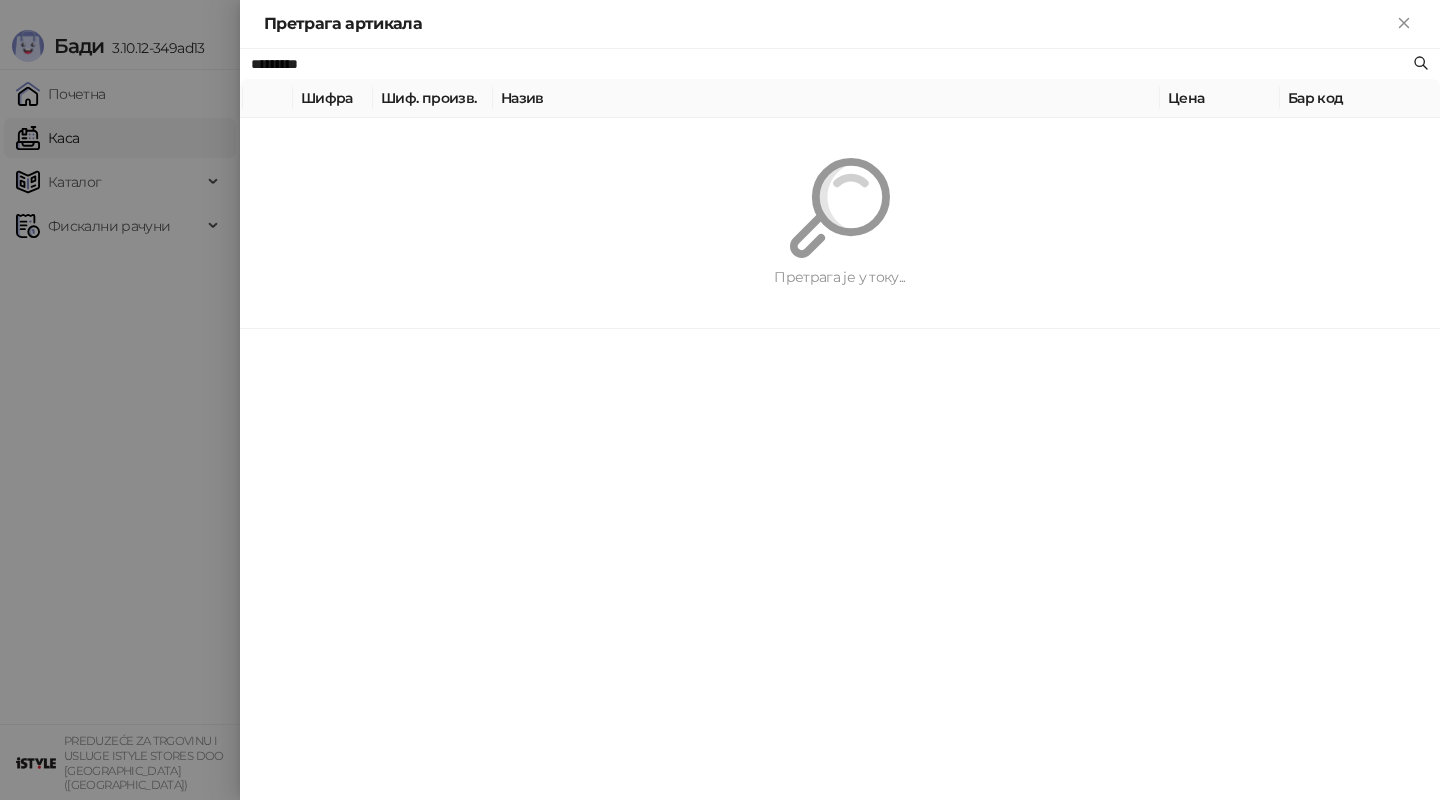 paste 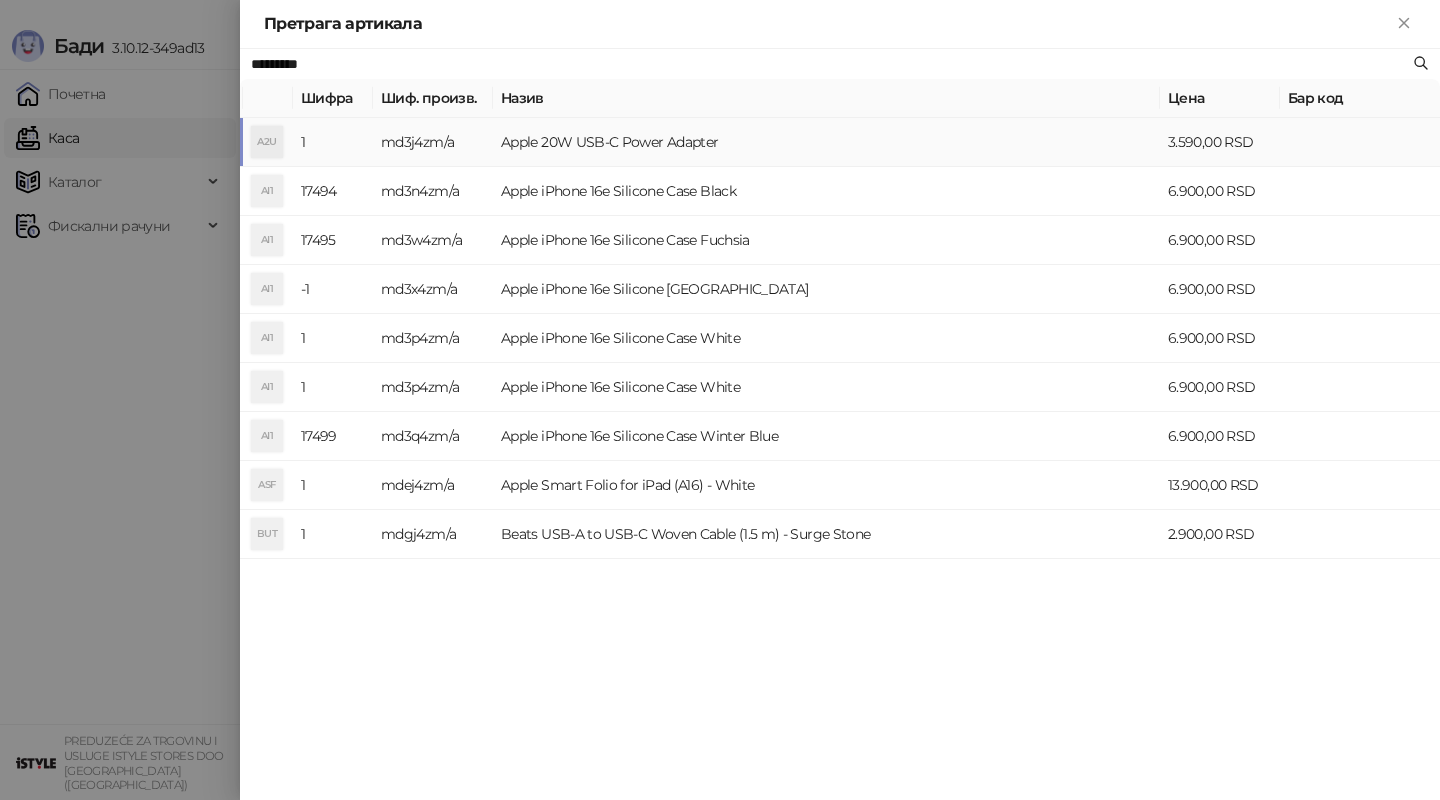 type on "*********" 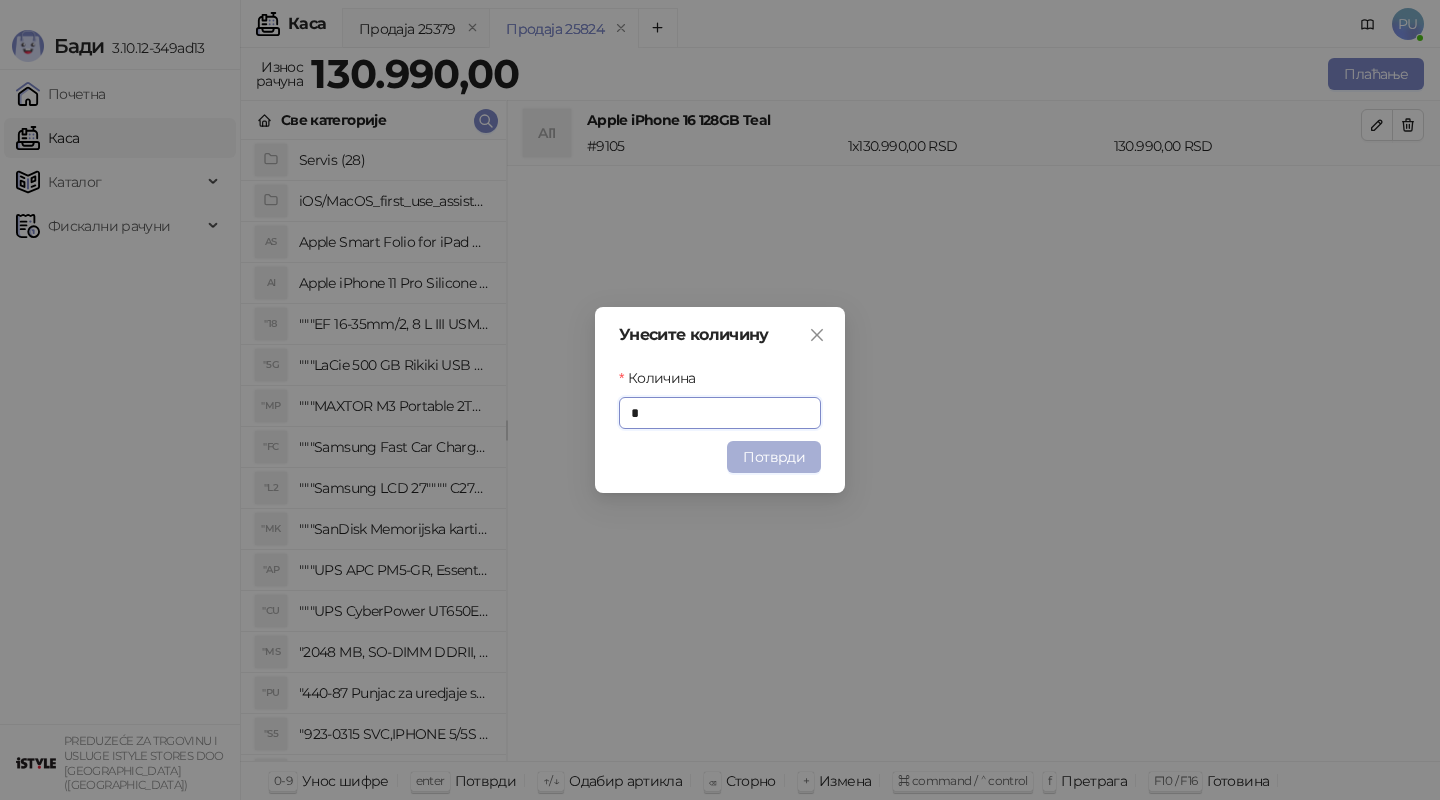 click on "Потврди" at bounding box center (774, 457) 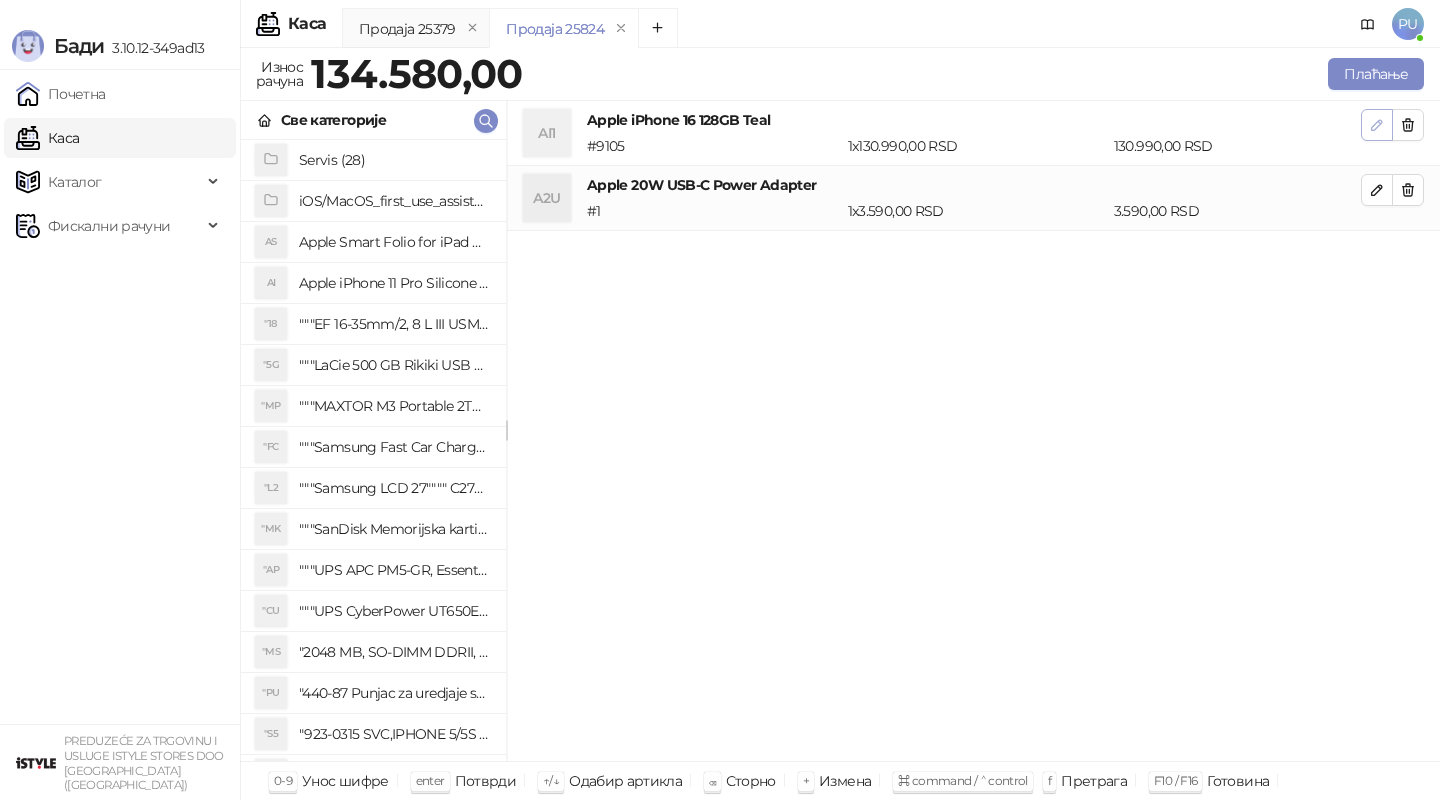 click at bounding box center [1377, 125] 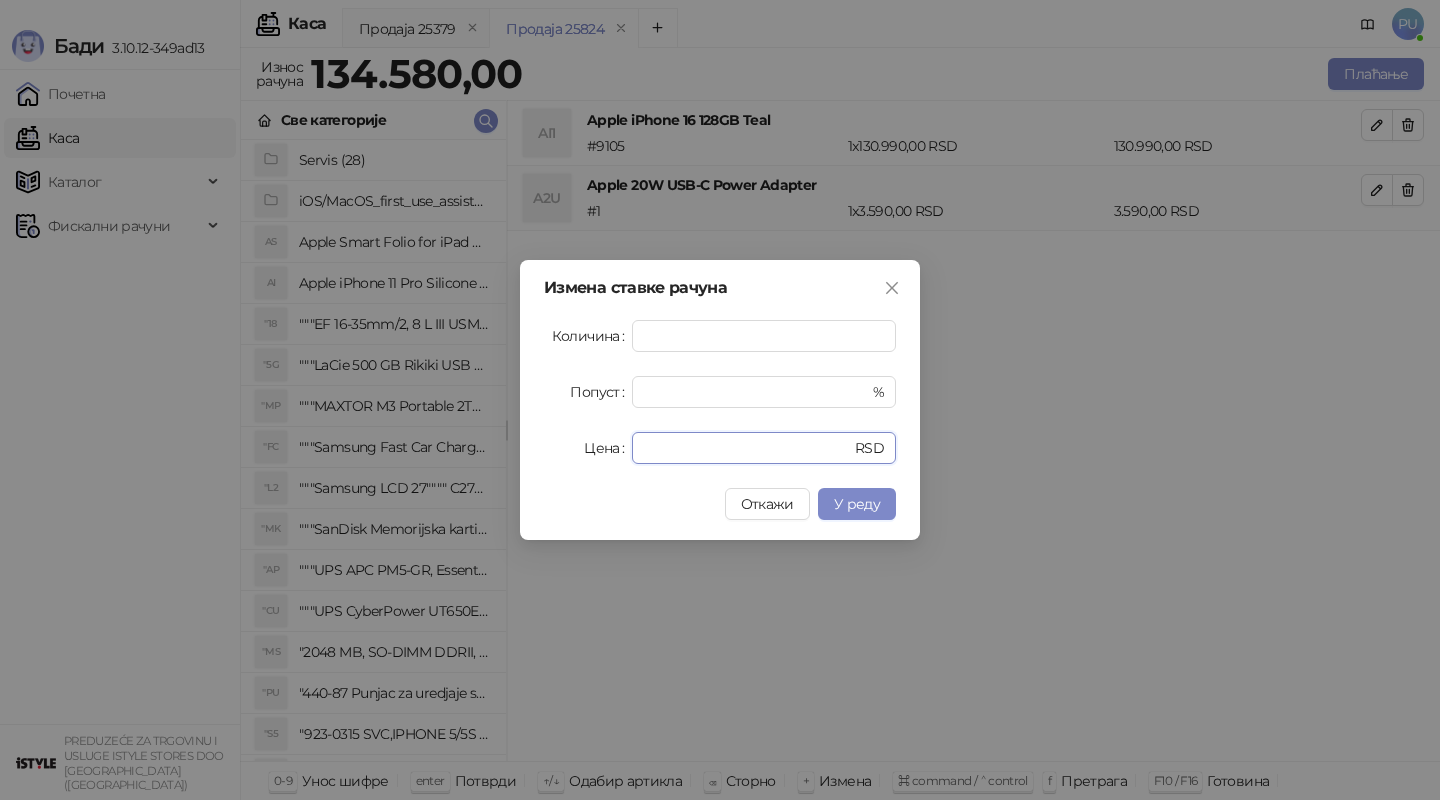 drag, startPoint x: 718, startPoint y: 451, endPoint x: 356, endPoint y: 451, distance: 362 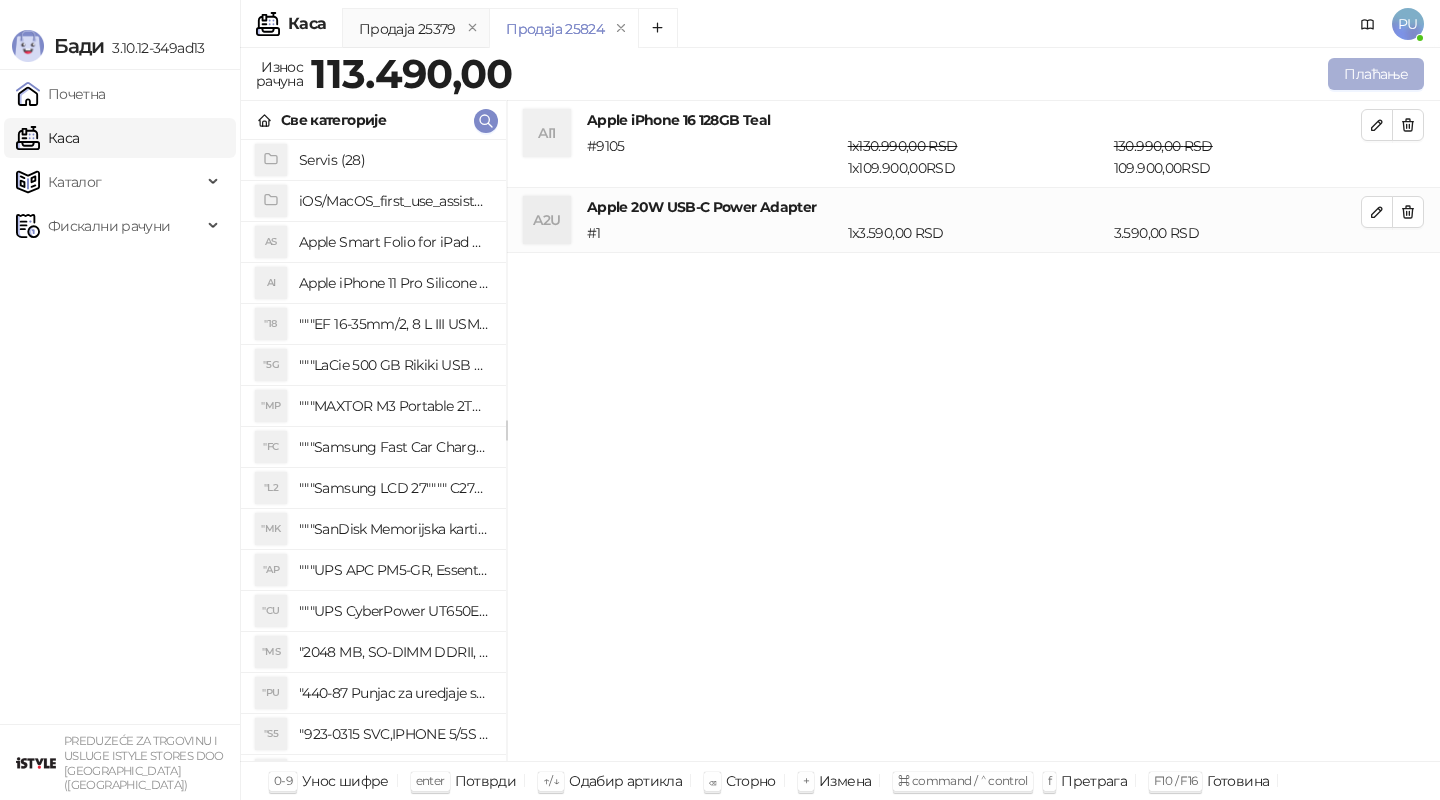 click on "Плаћање" at bounding box center [1376, 74] 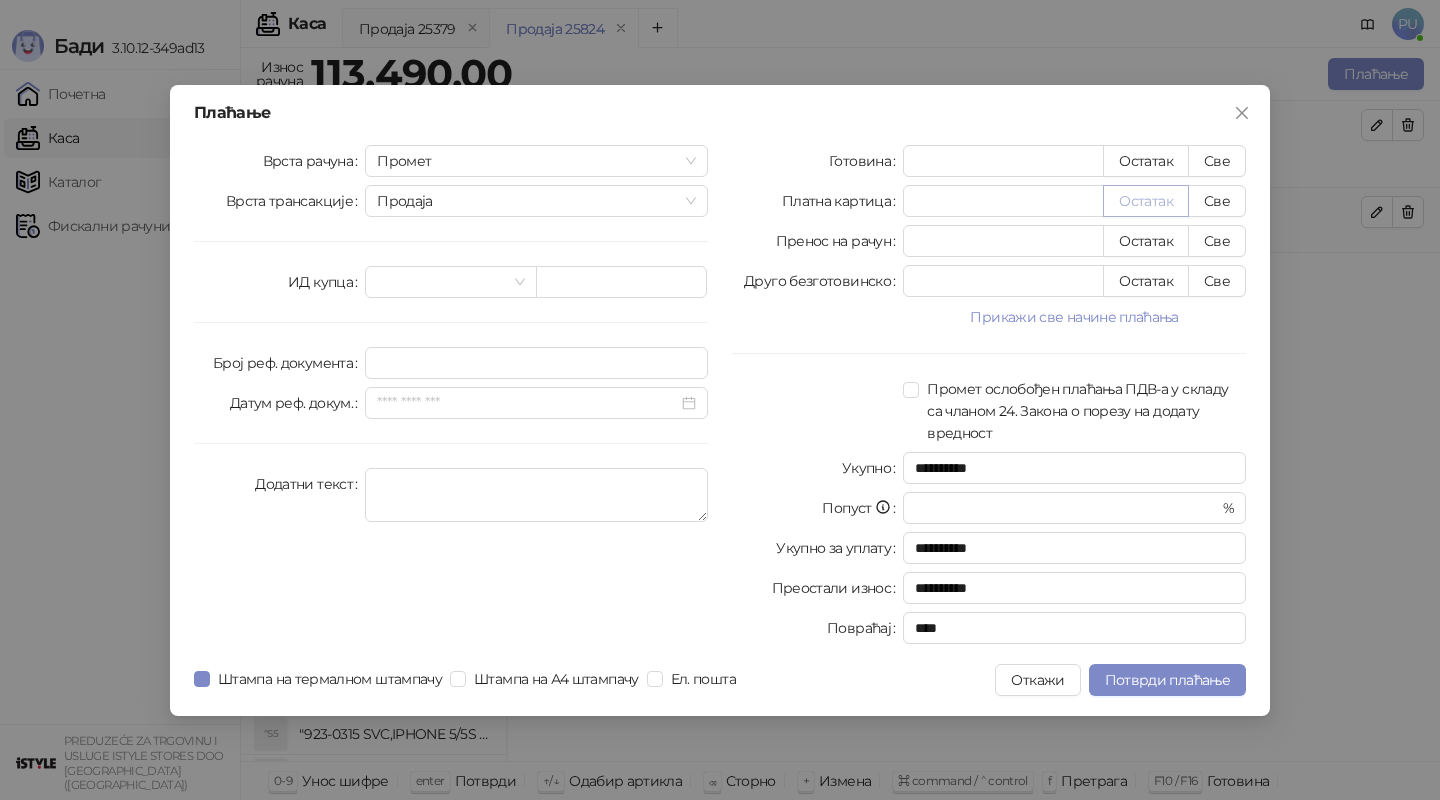 click on "Остатак" at bounding box center (1146, 201) 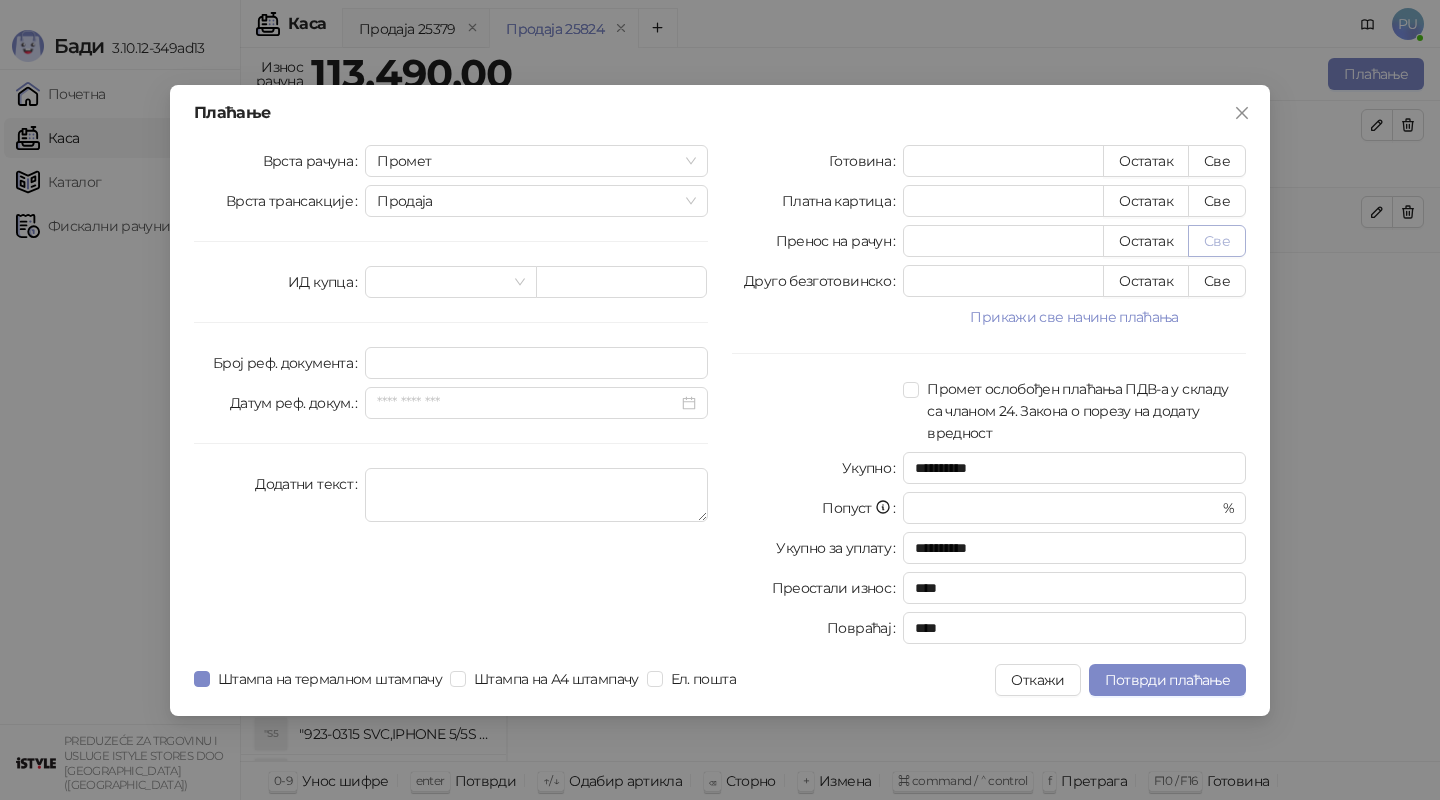 click on "Све" at bounding box center [1217, 241] 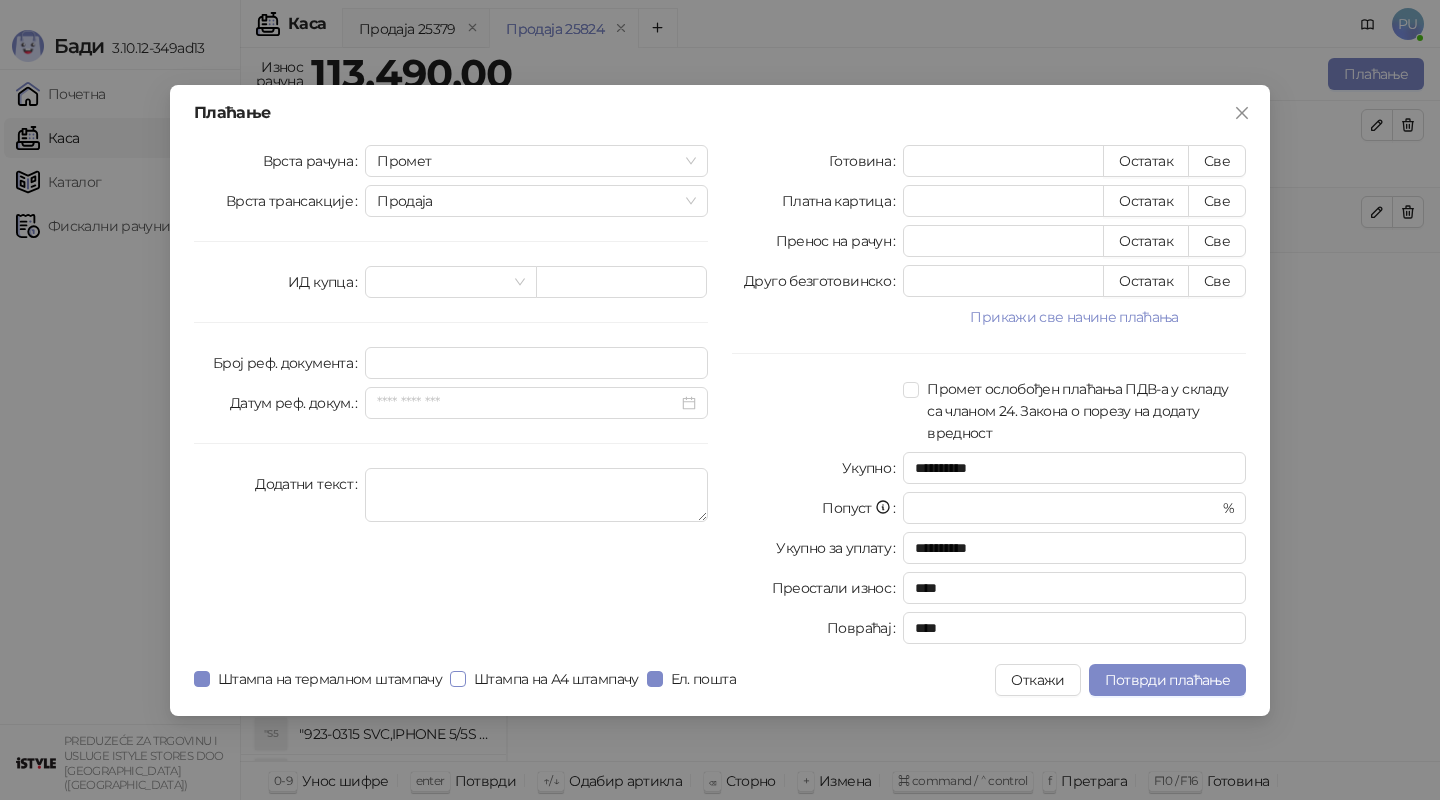 click on "Штампа на А4 штампачу" at bounding box center (556, 679) 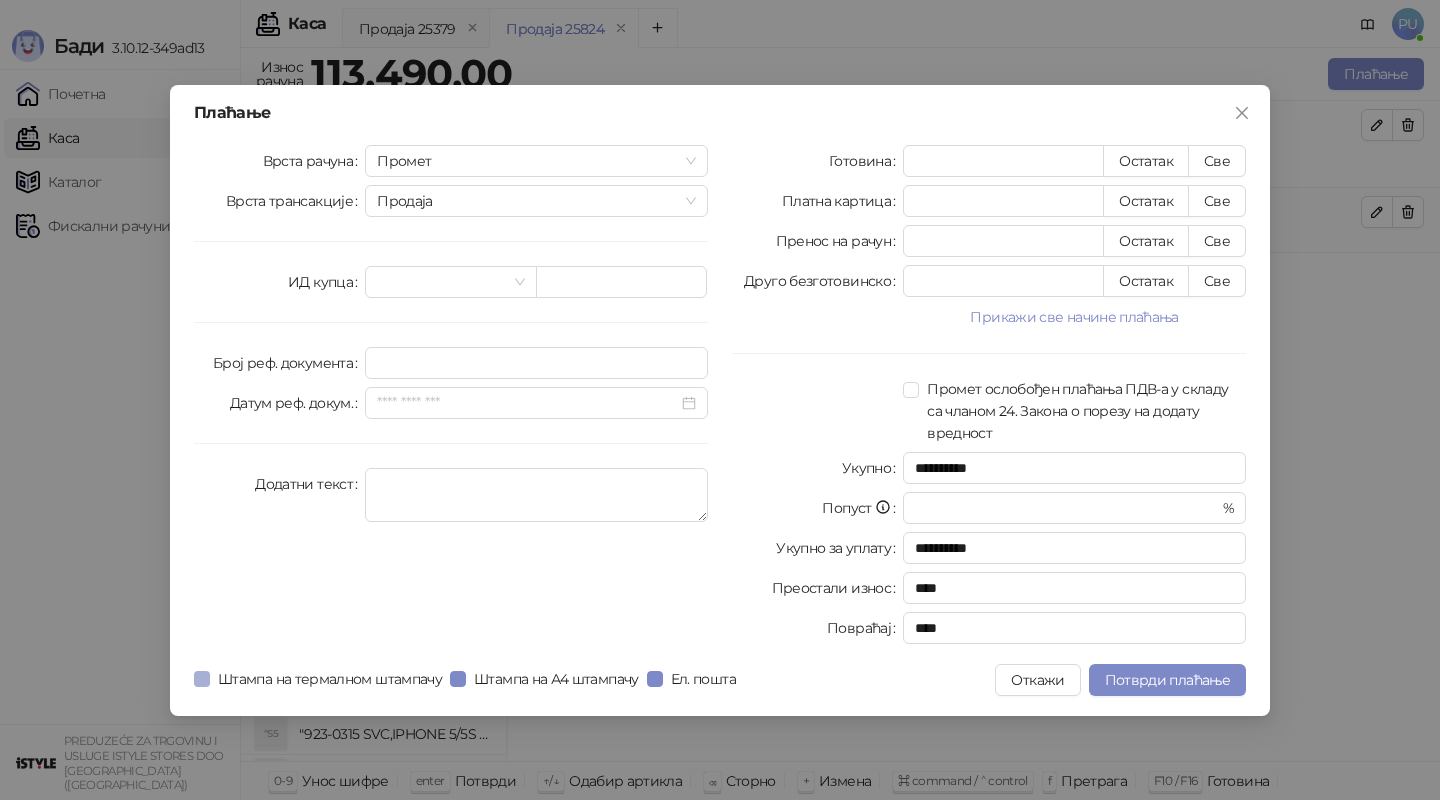 click on "Штампа на термалном штампачу" at bounding box center [330, 679] 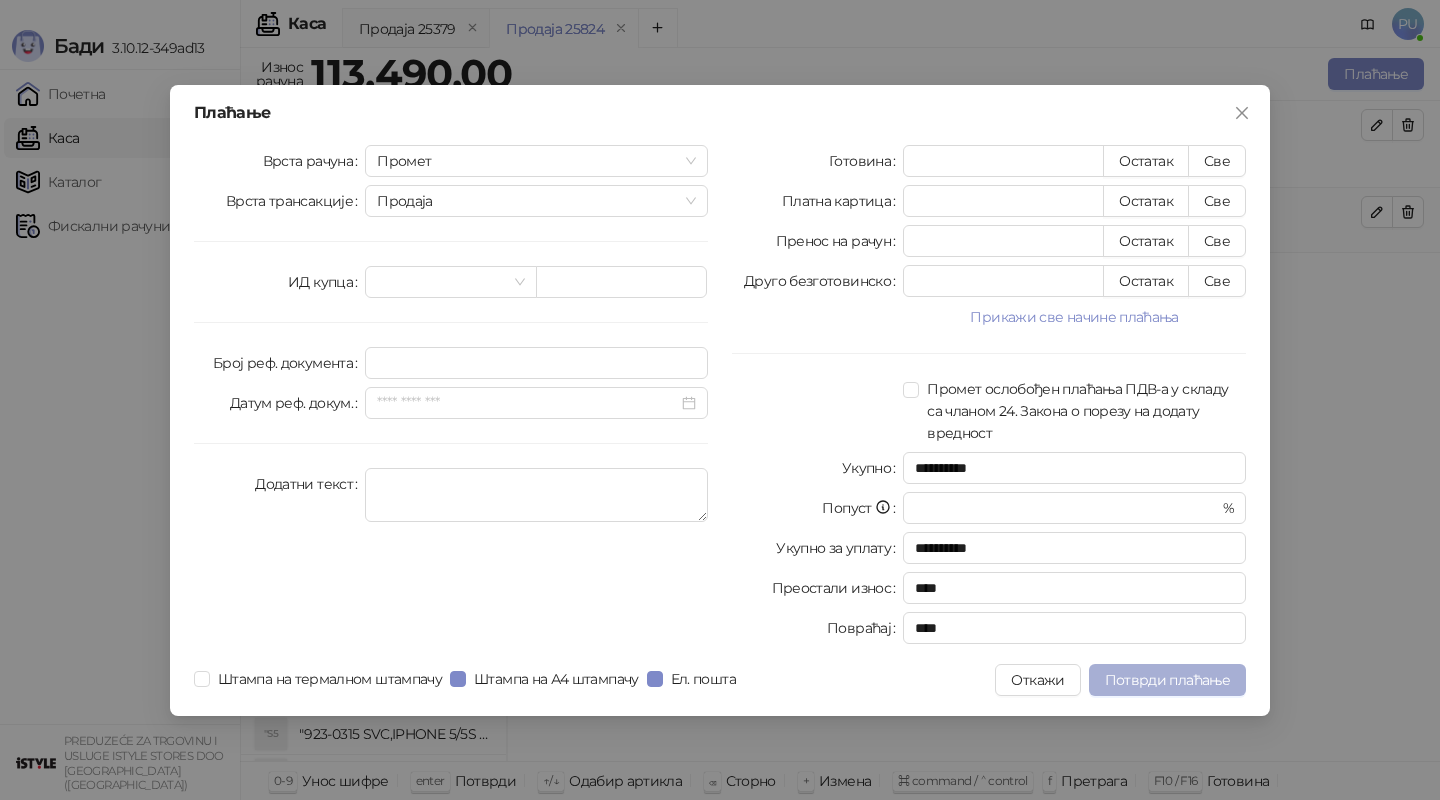 click on "Потврди плаћање" at bounding box center [1167, 680] 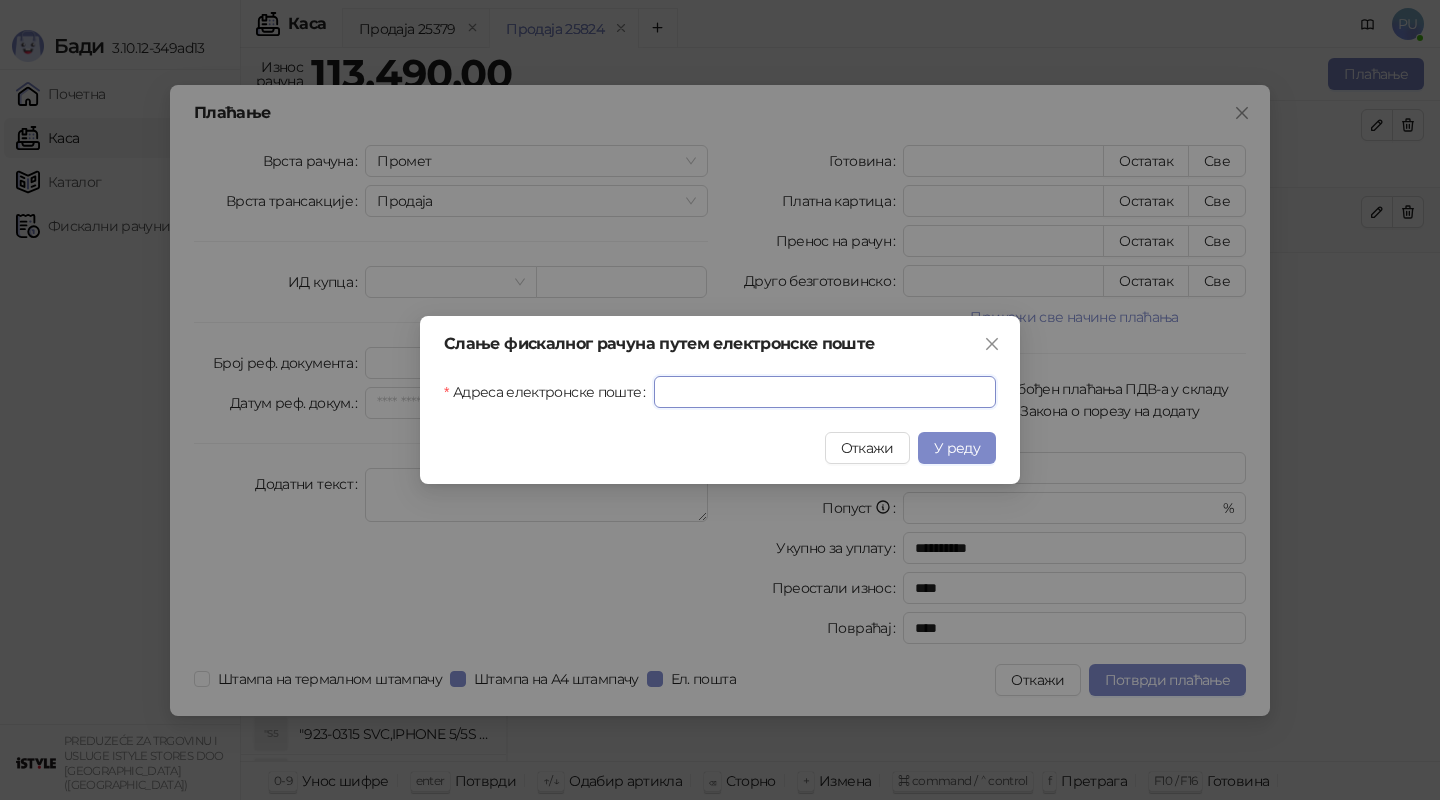 click on "Адреса електронске поште" at bounding box center (825, 392) 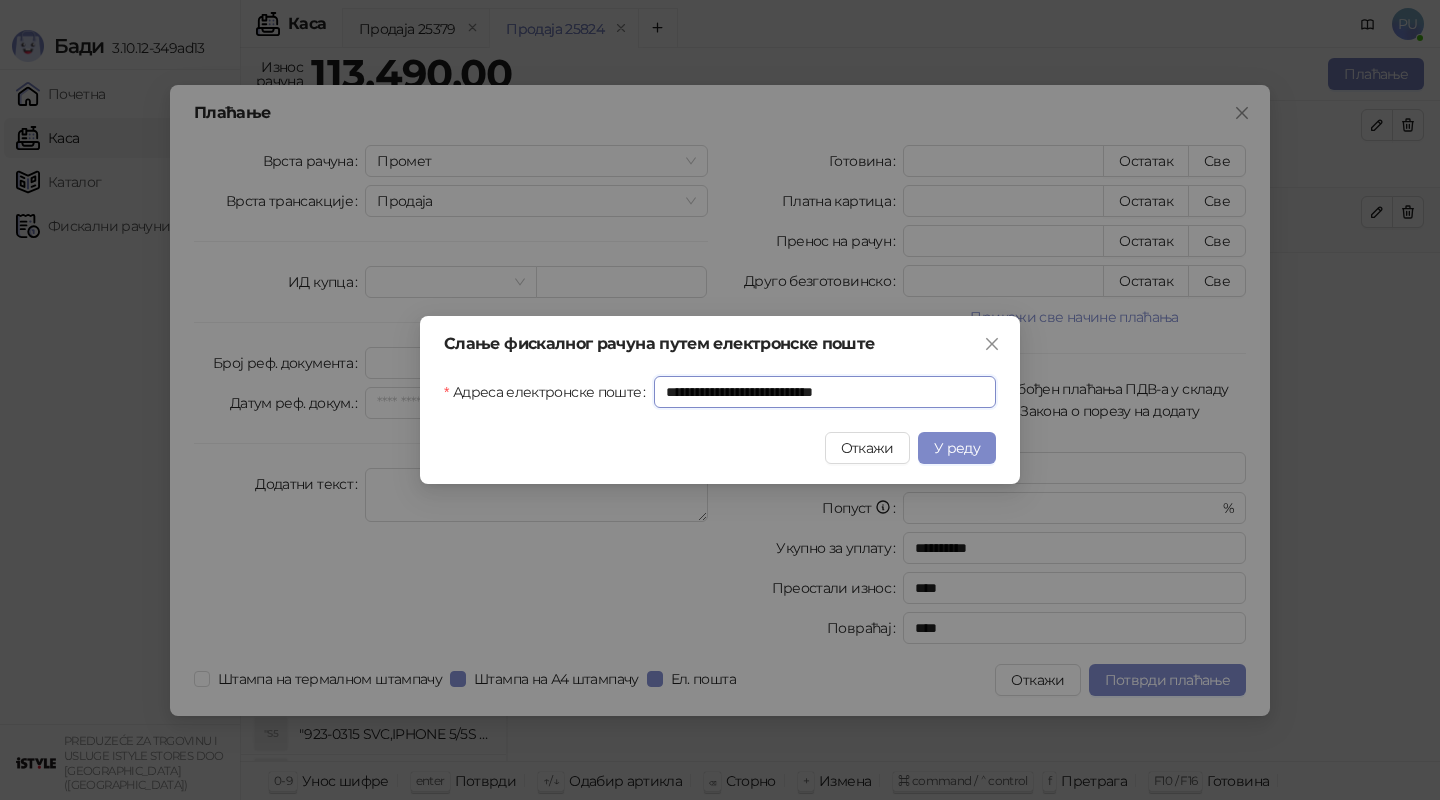 type on "**********" 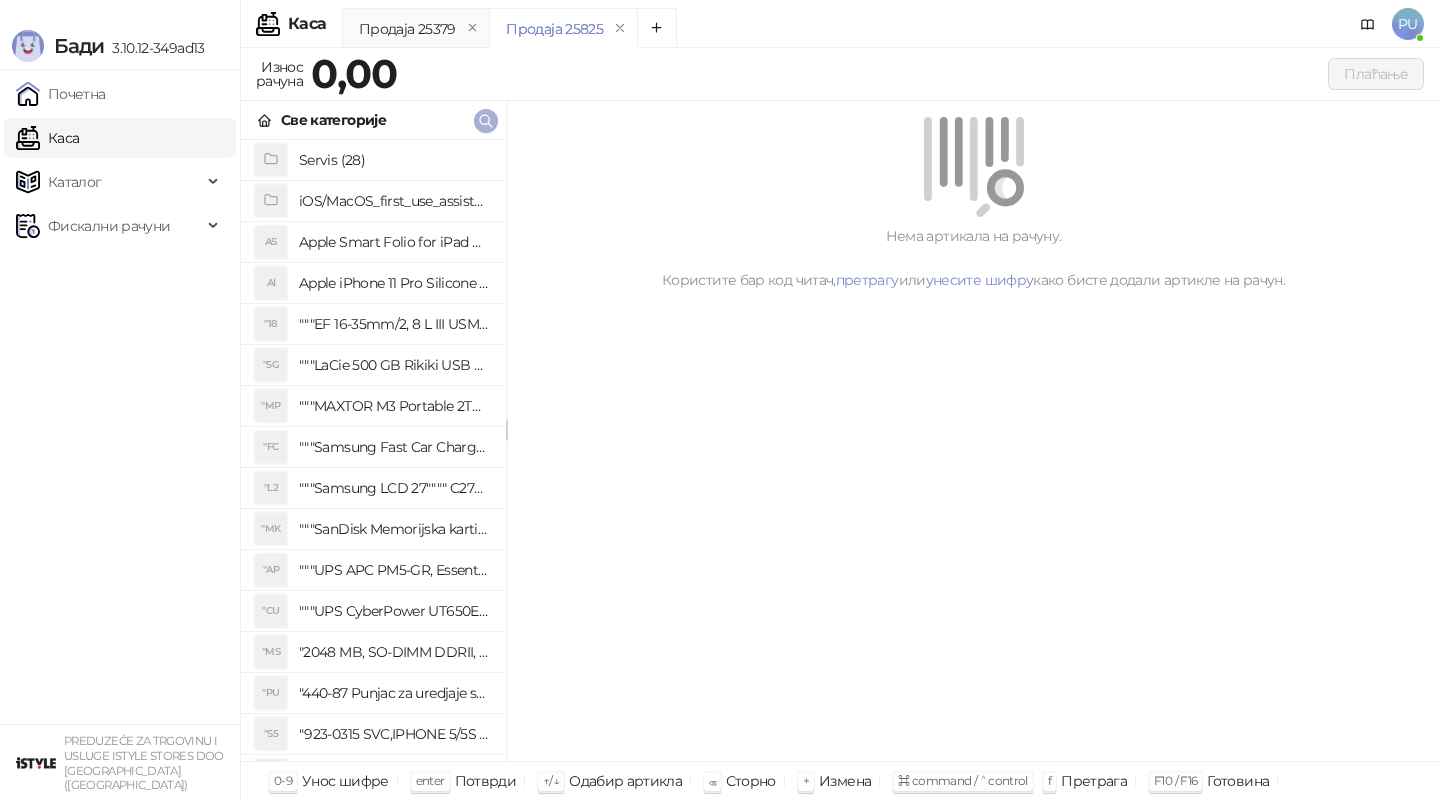 click 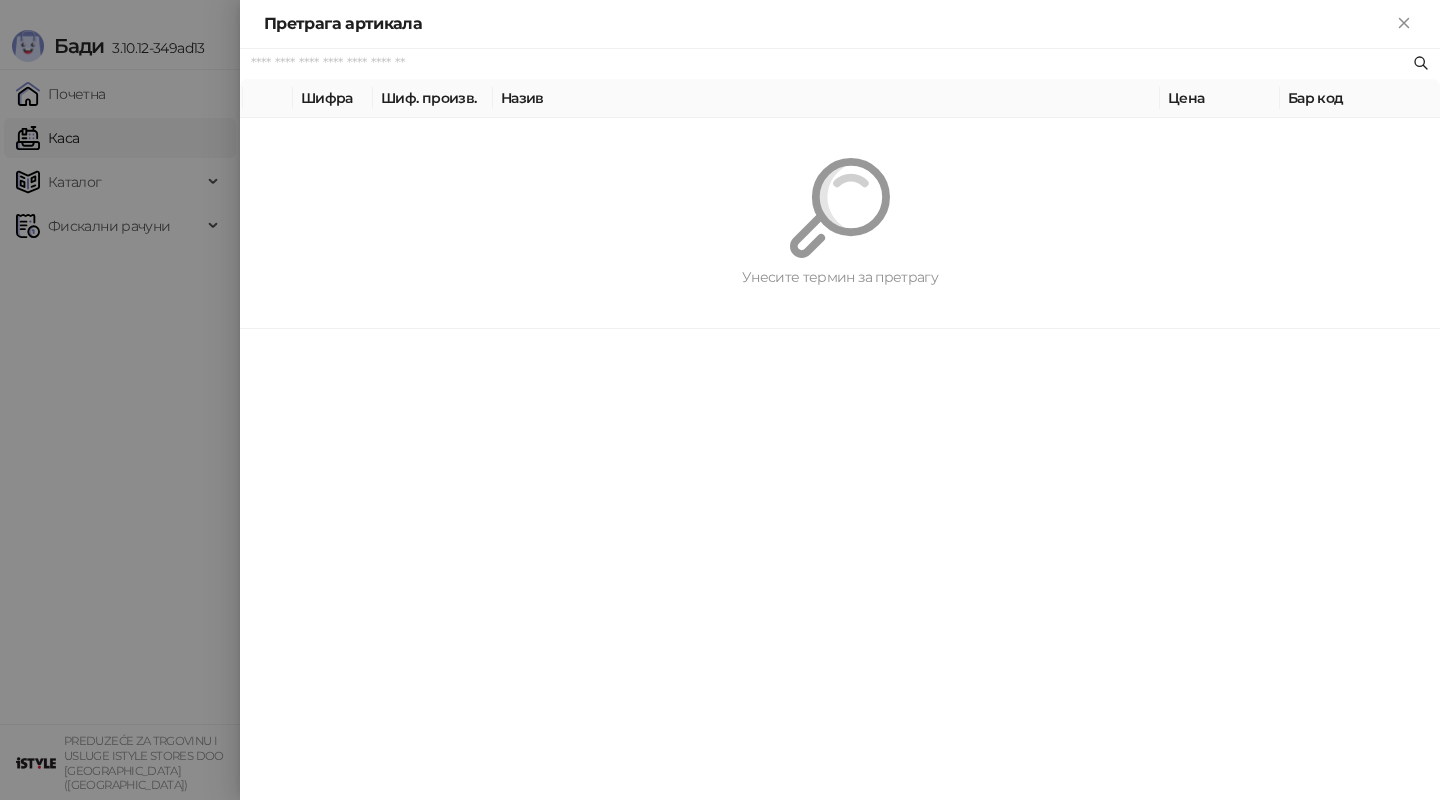 paste on "*********" 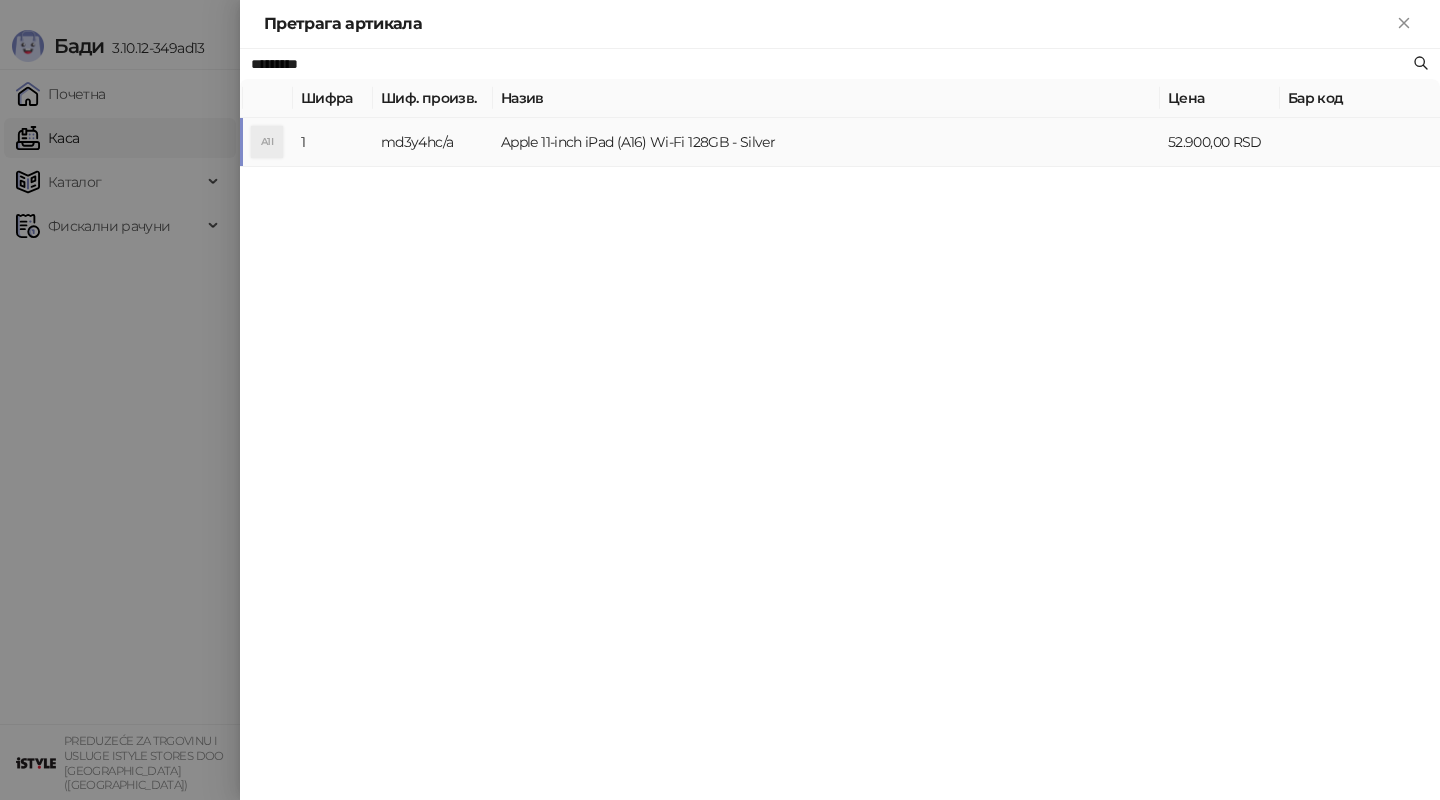 click on "Apple 11-inch iPad (A16) Wi-Fi 128GB - Silver" at bounding box center (826, 142) 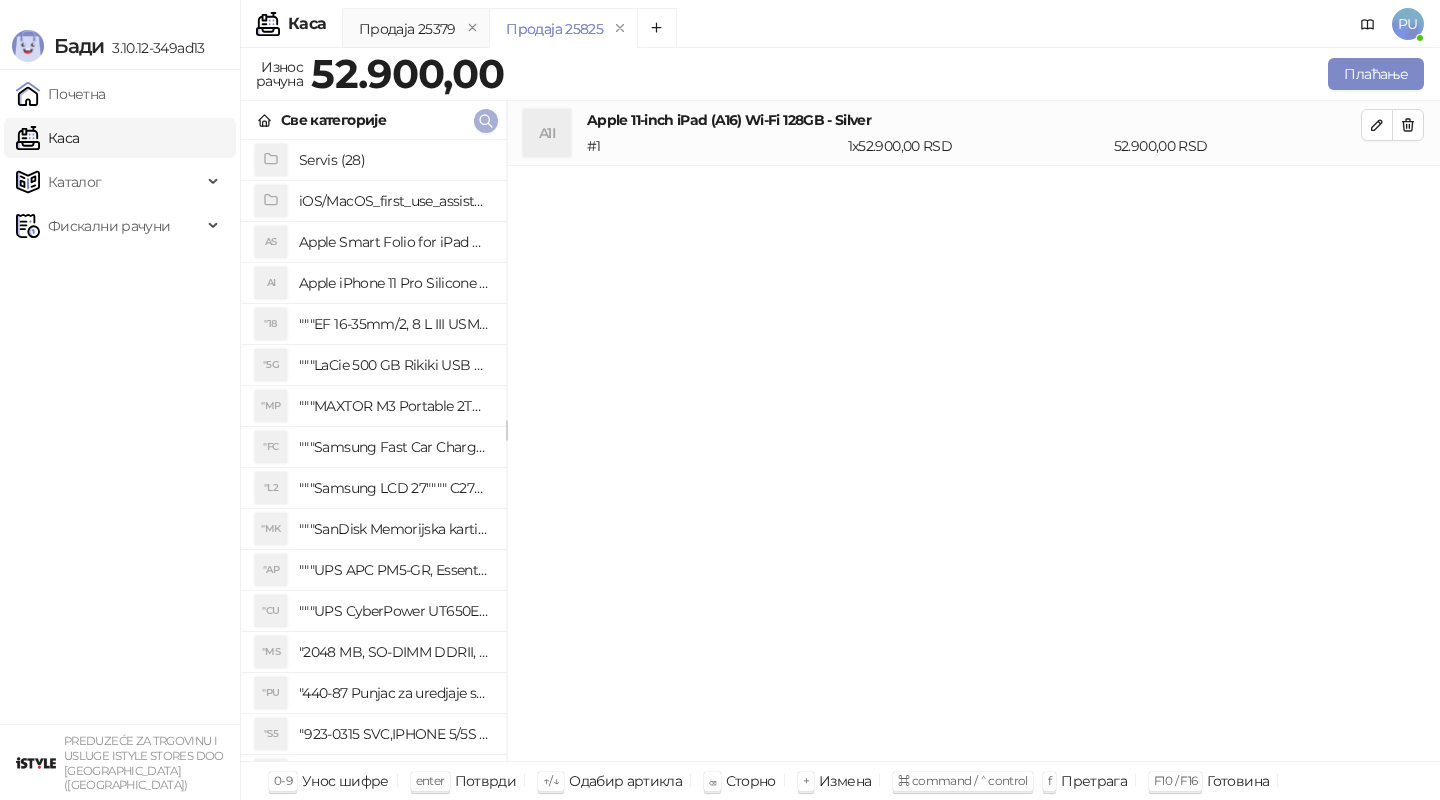 click 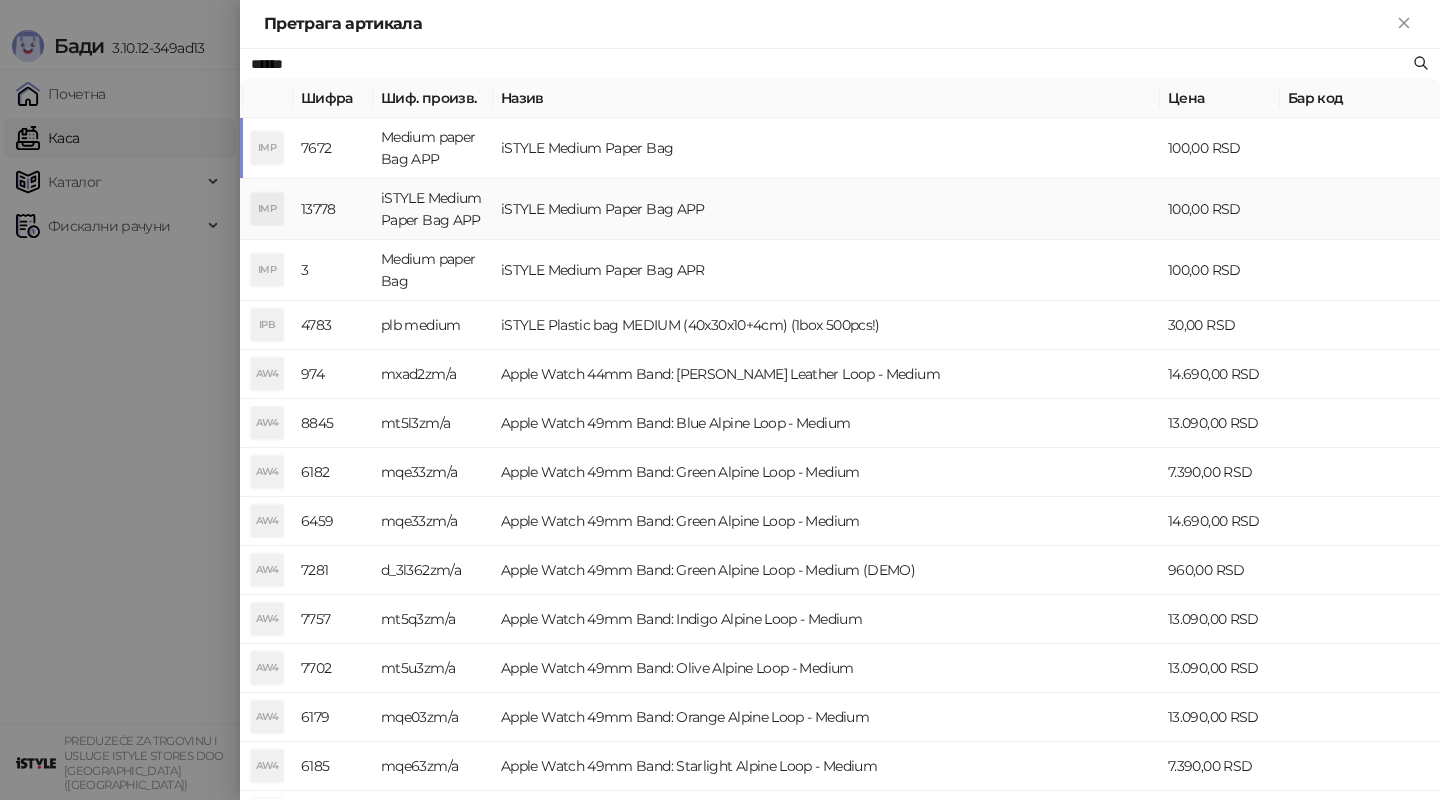 type on "******" 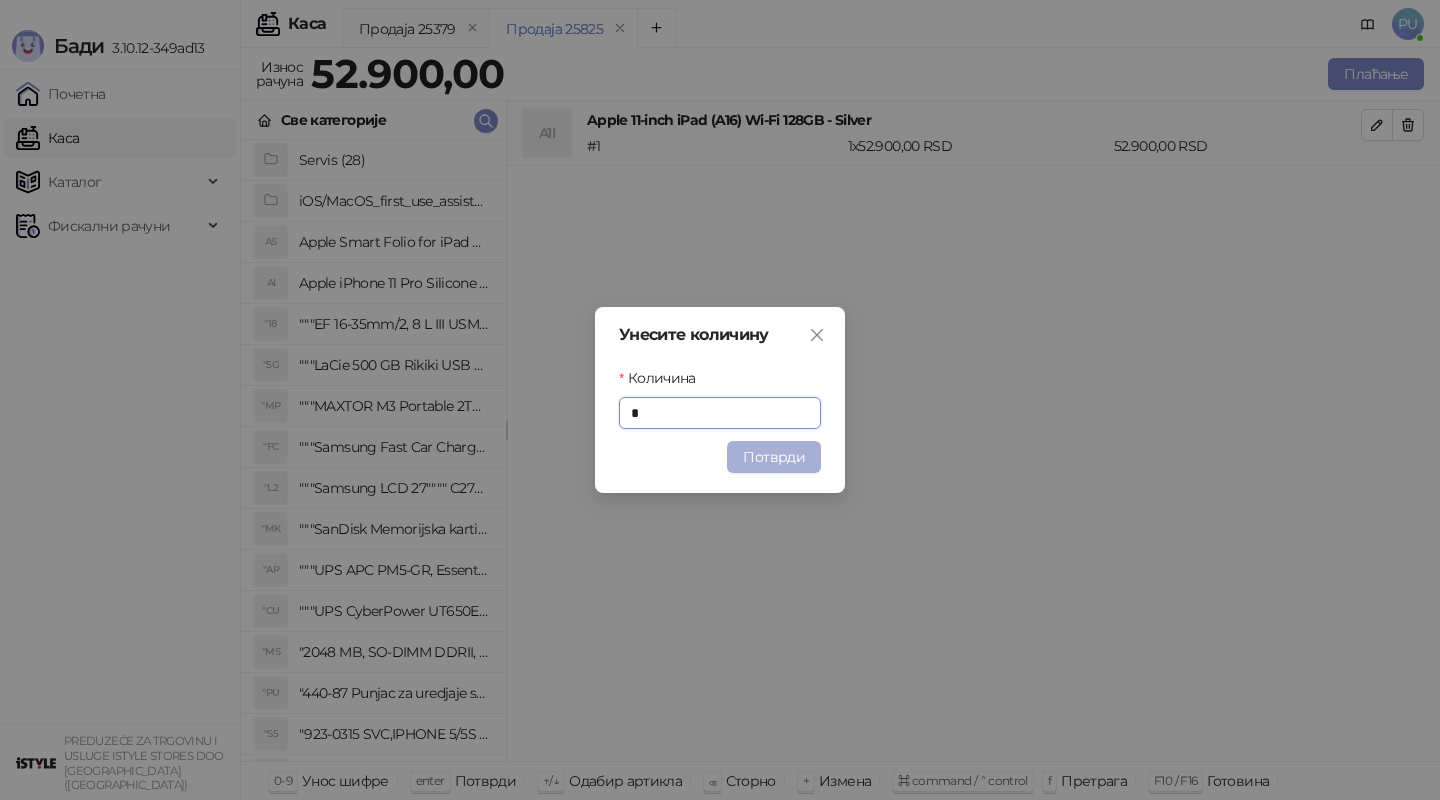 click on "Потврди" at bounding box center (774, 457) 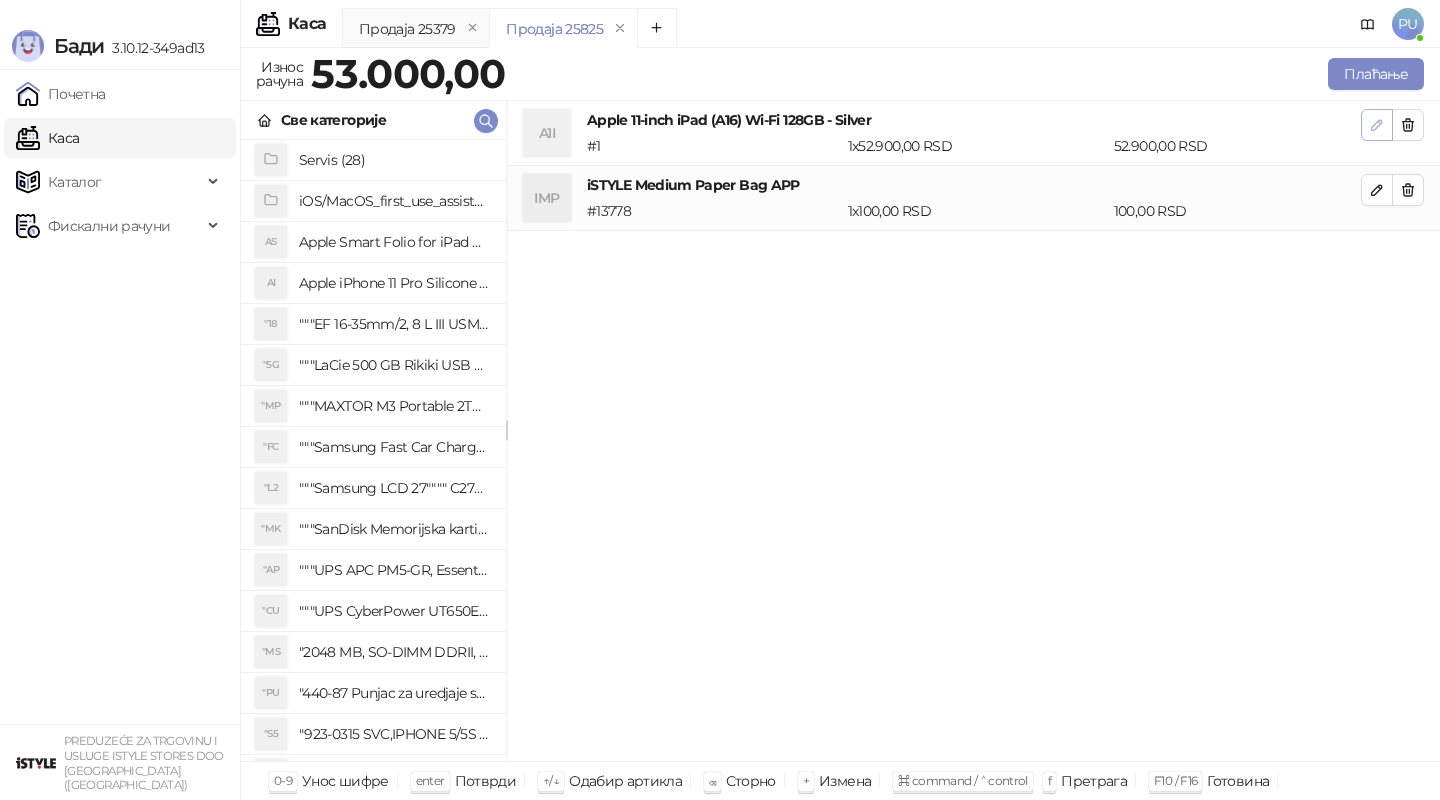 click 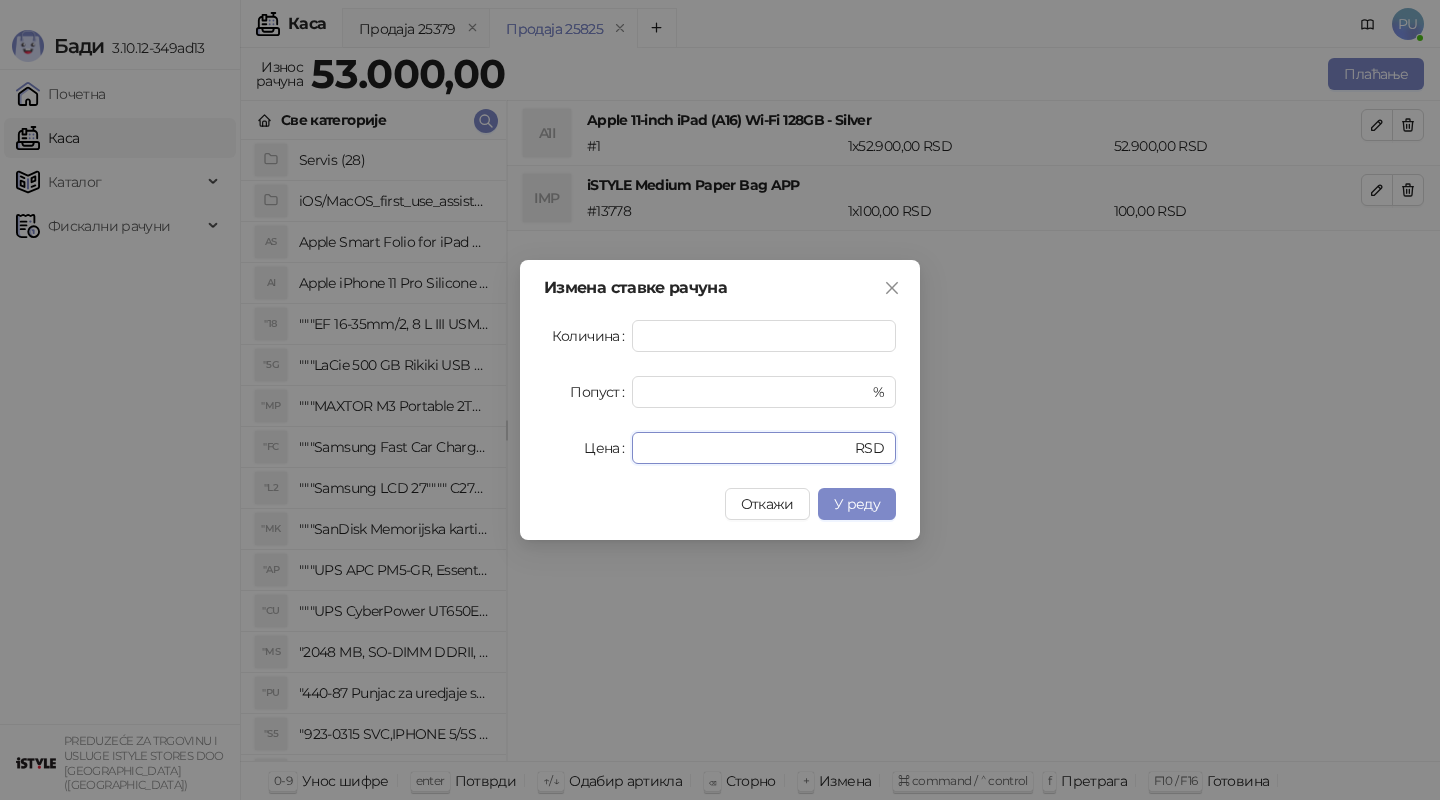 drag, startPoint x: 705, startPoint y: 439, endPoint x: 461, endPoint y: 427, distance: 244.2949 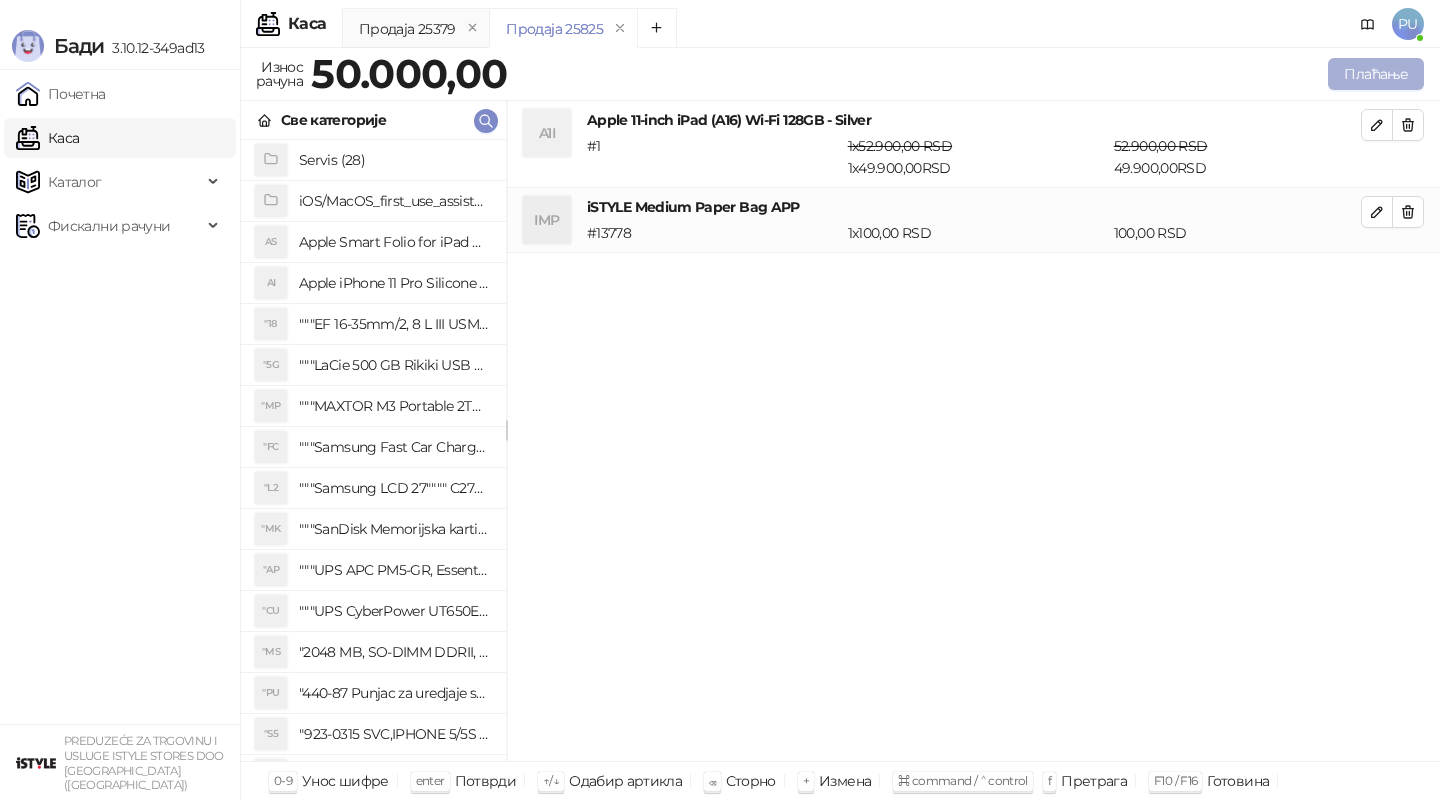 click on "Плаћање" at bounding box center [1376, 74] 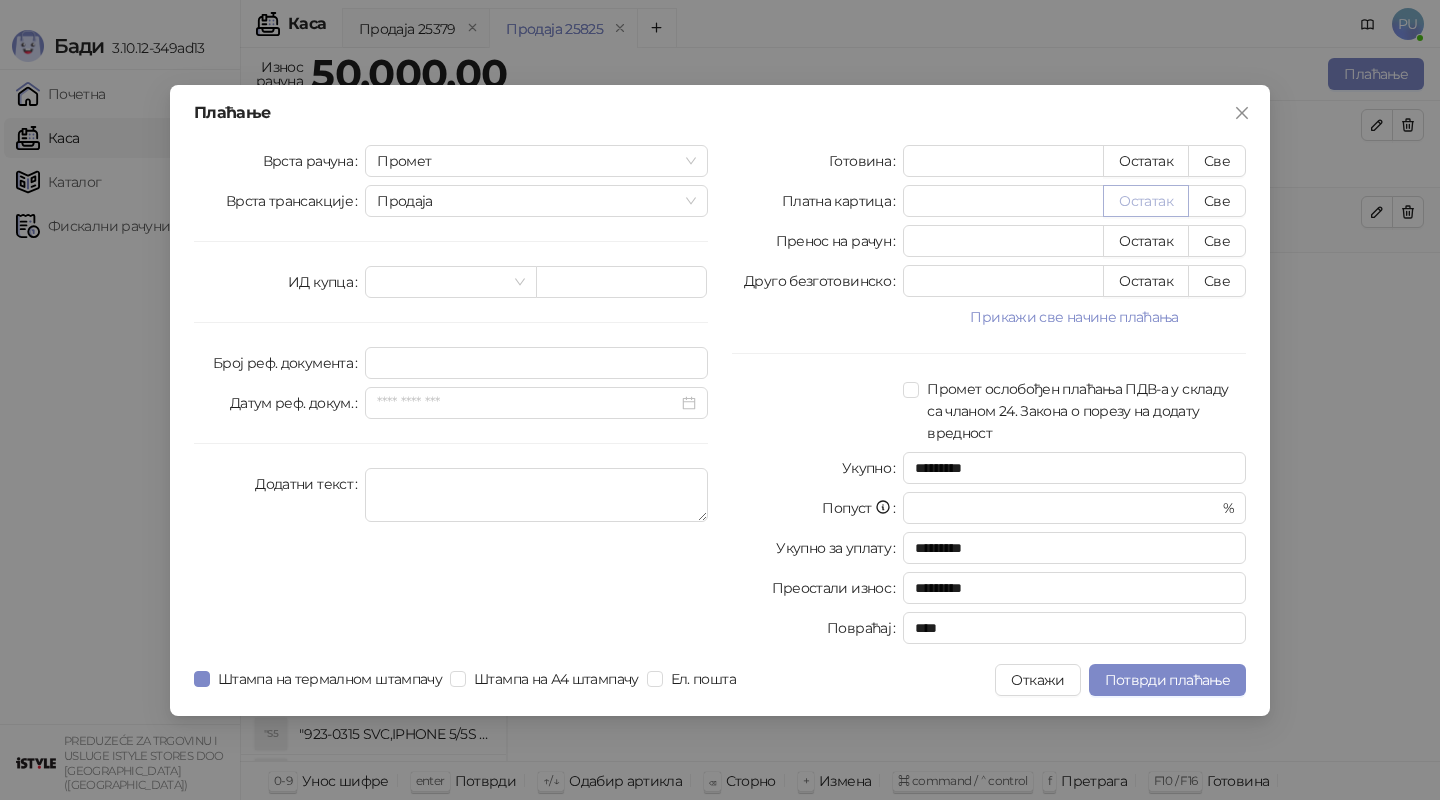 click on "Остатак" at bounding box center [1146, 201] 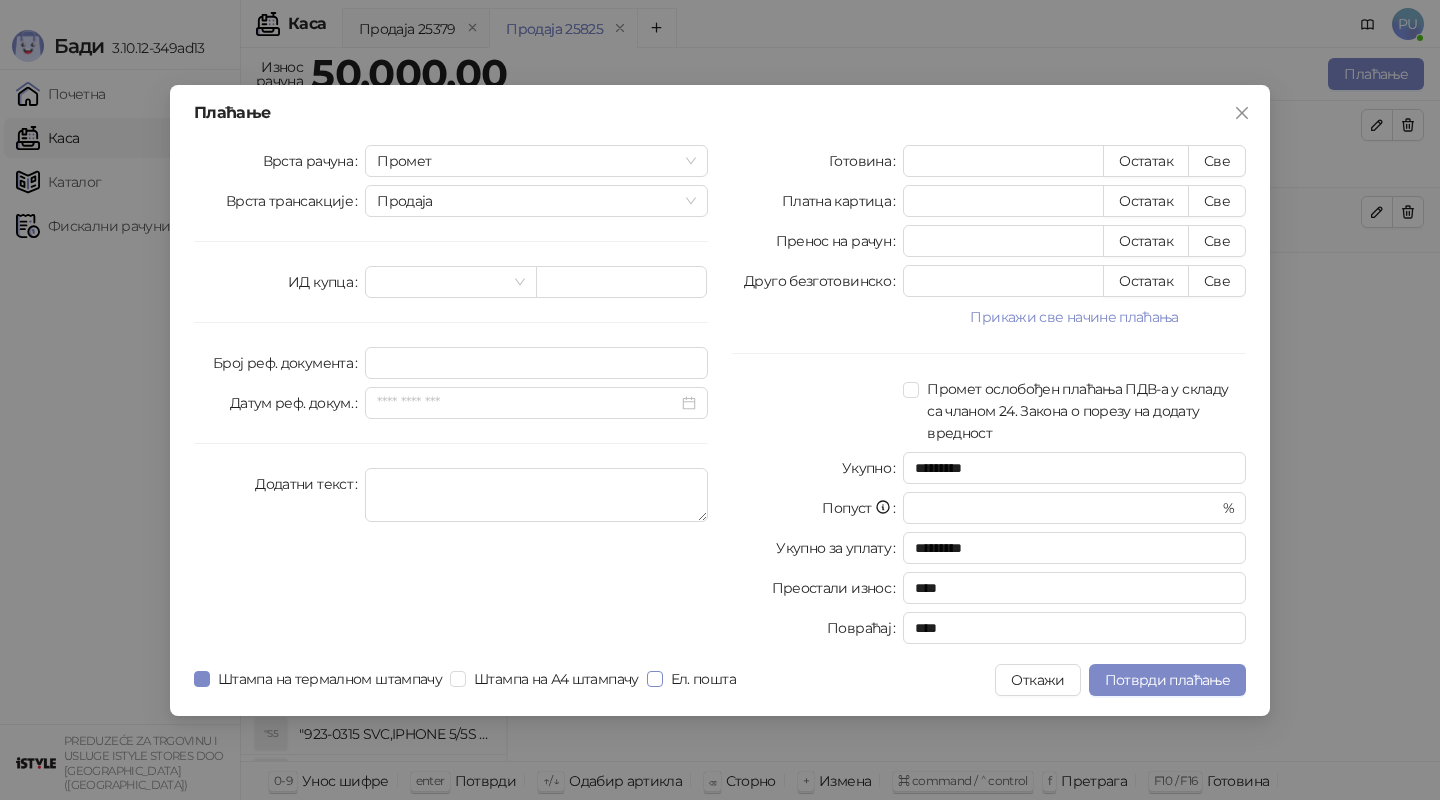 click on "Ел. пошта" at bounding box center (703, 679) 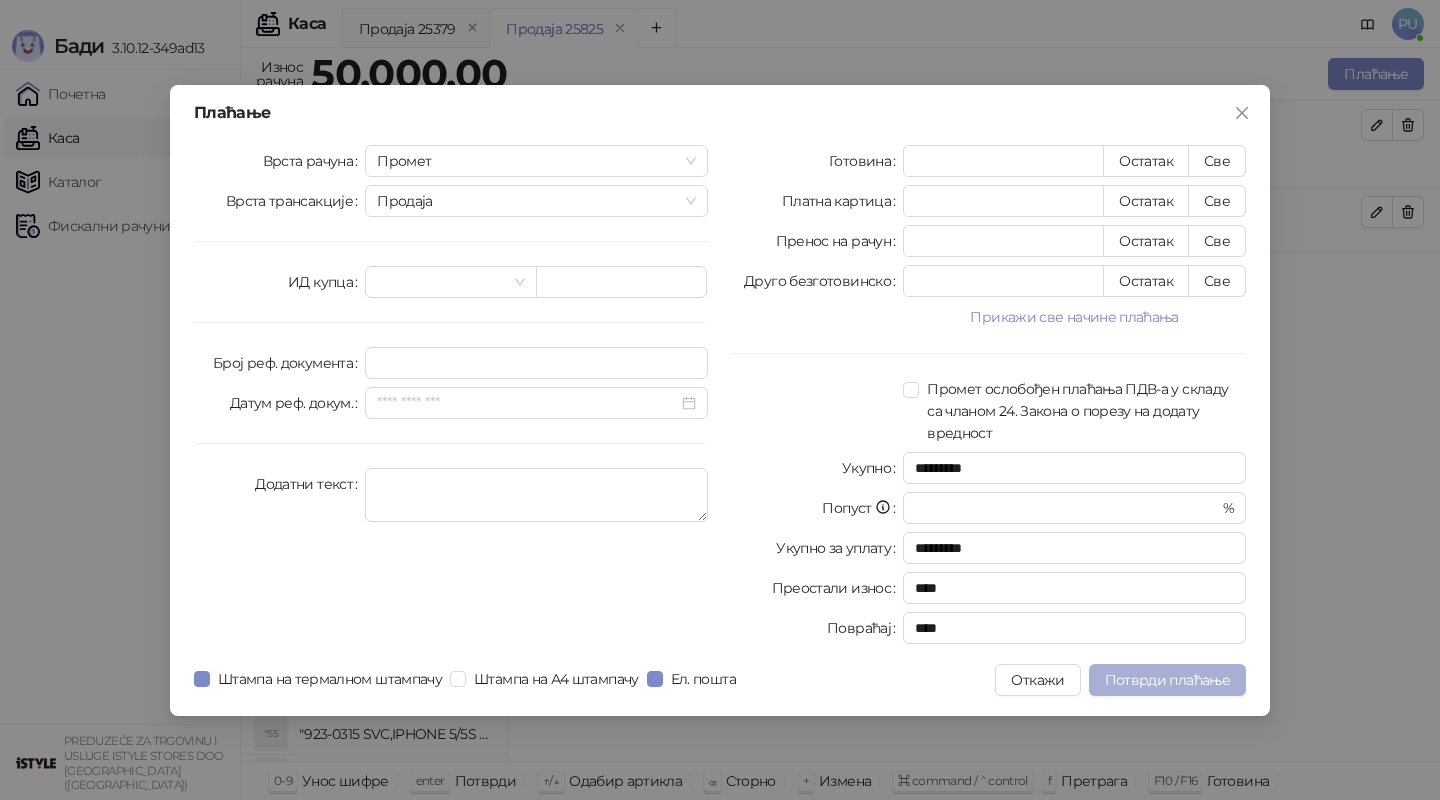 click on "Потврди плаћање" at bounding box center (1167, 680) 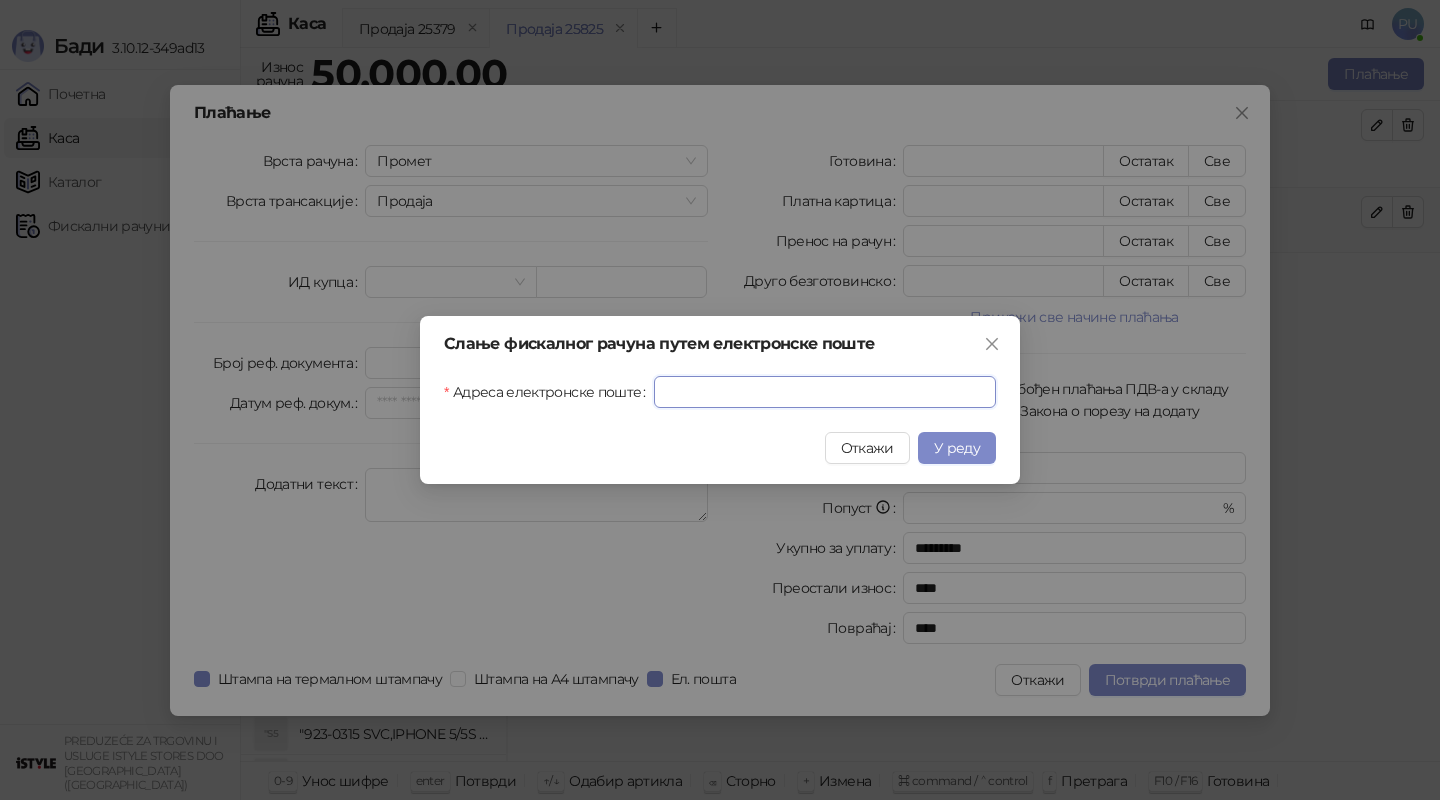 click on "Адреса електронске поште" at bounding box center [825, 392] 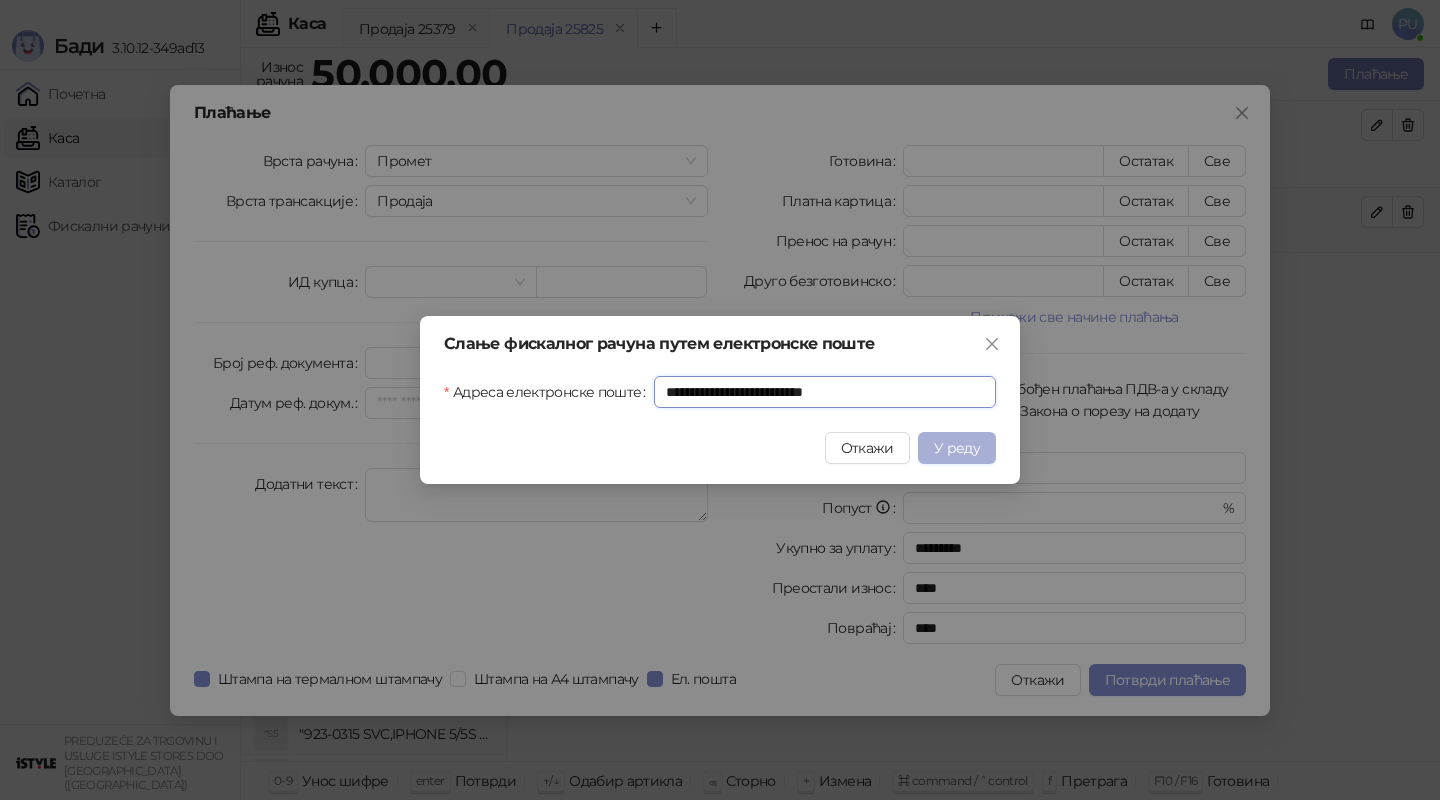 type on "**********" 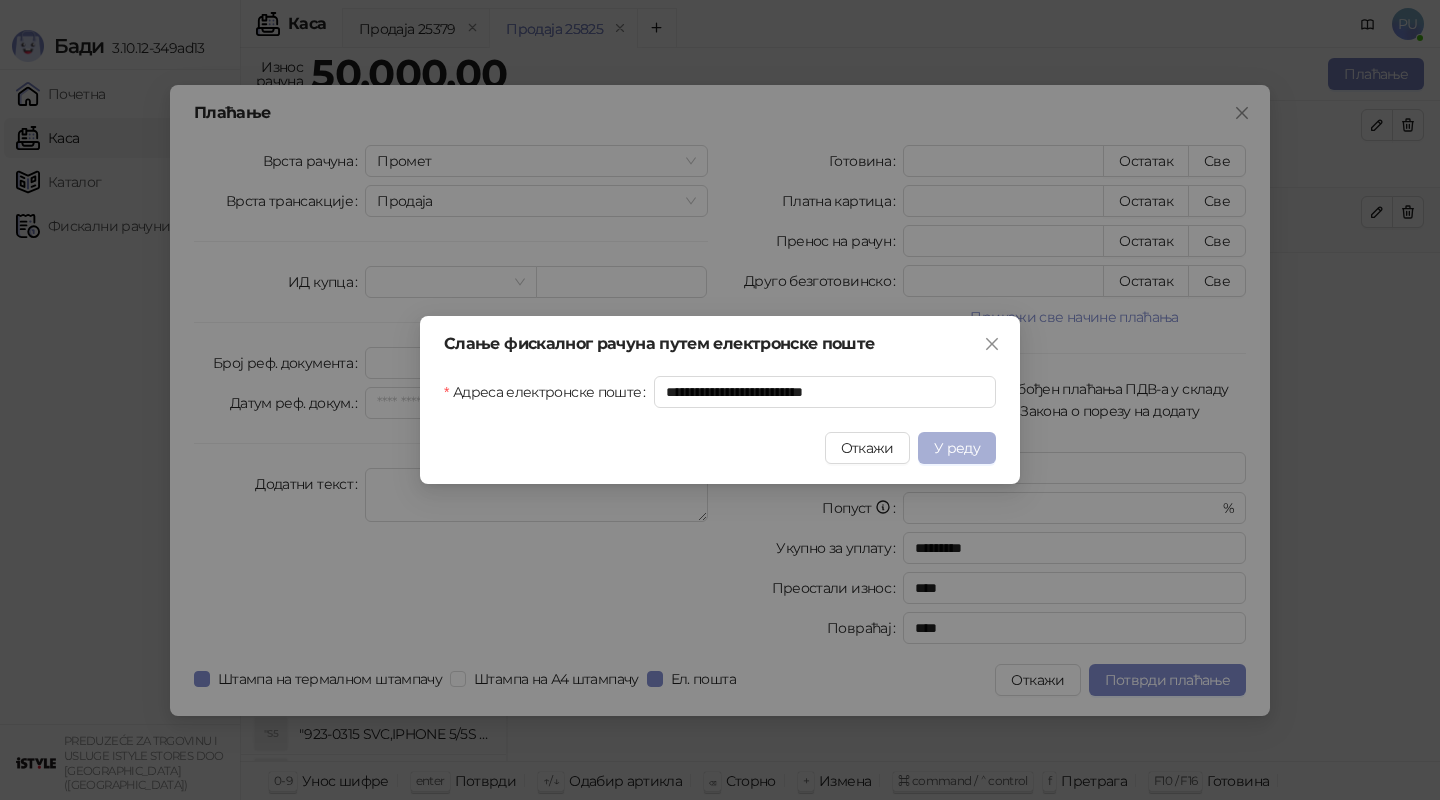 click on "У реду" at bounding box center (957, 448) 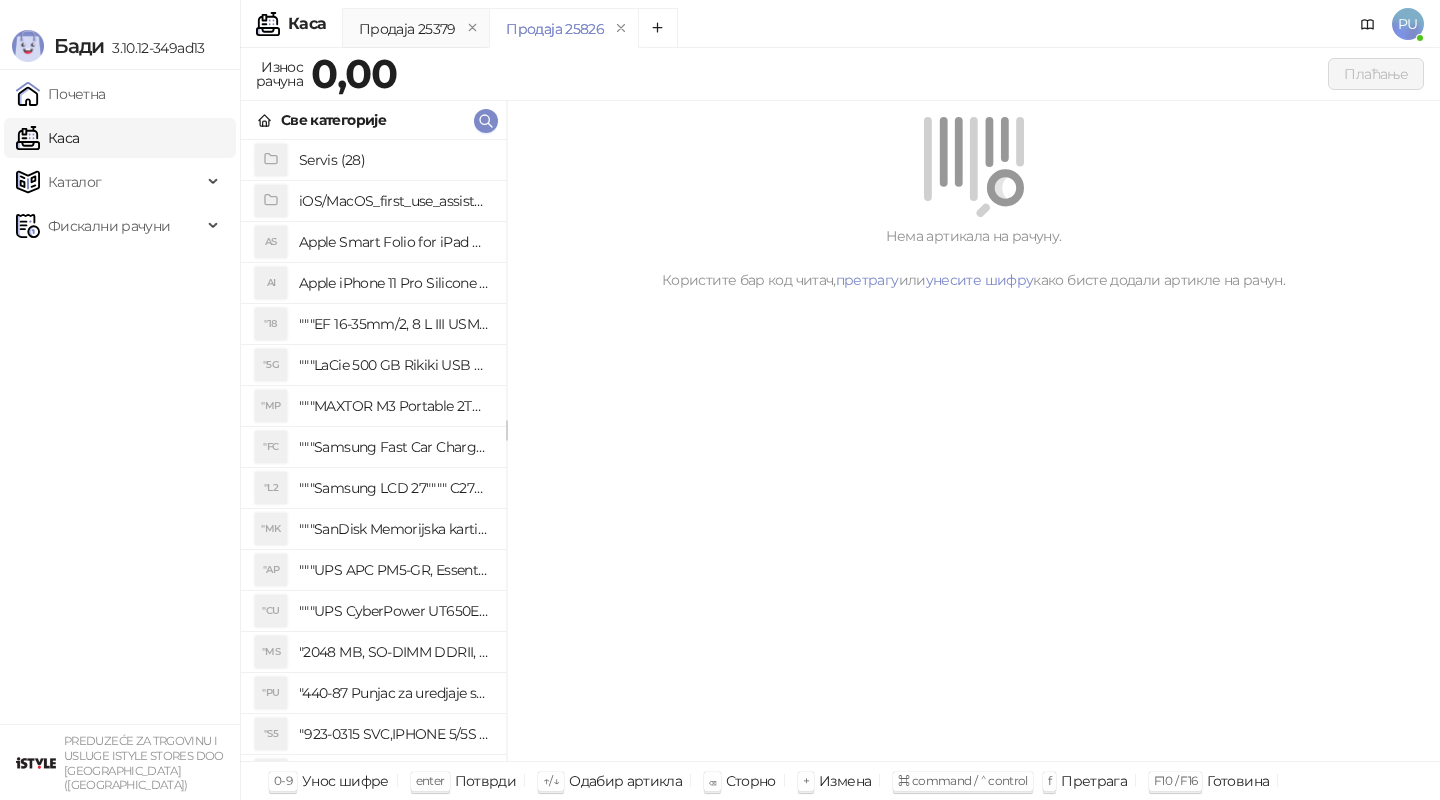 click on "Почетна Каса Каталог Фискални рачуни" at bounding box center (120, 397) 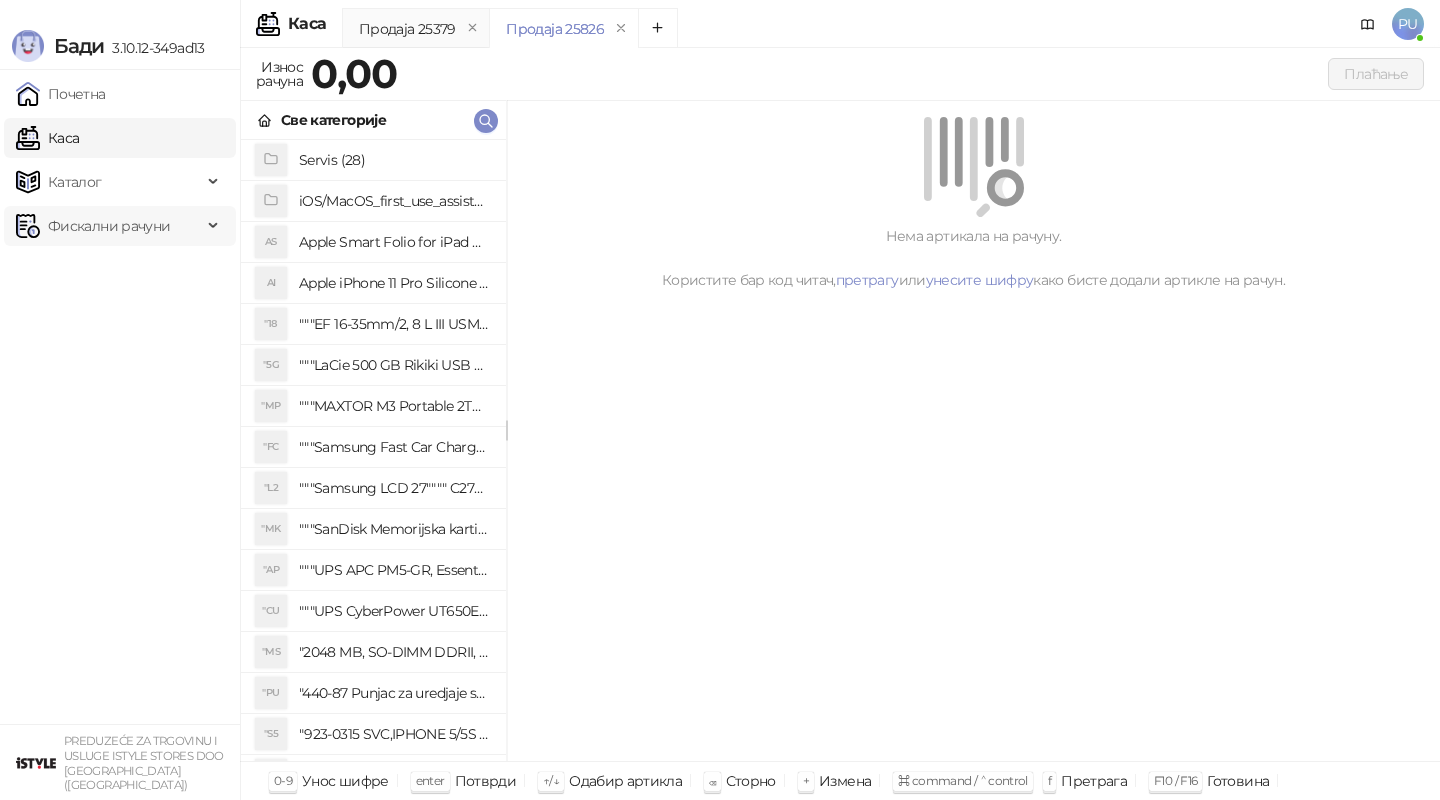 click on "Фискални рачуни" at bounding box center [109, 226] 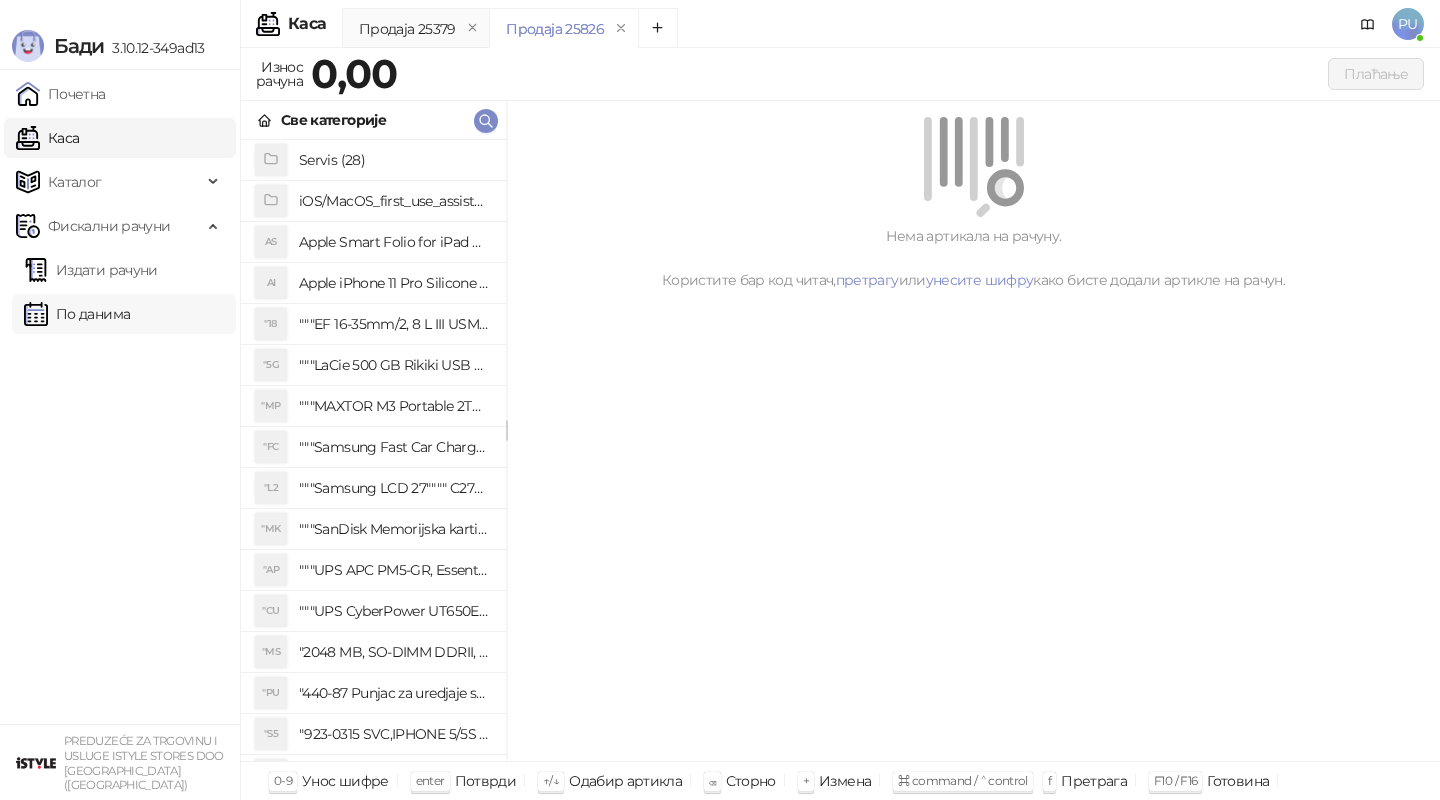 click on "По данима" at bounding box center [77, 314] 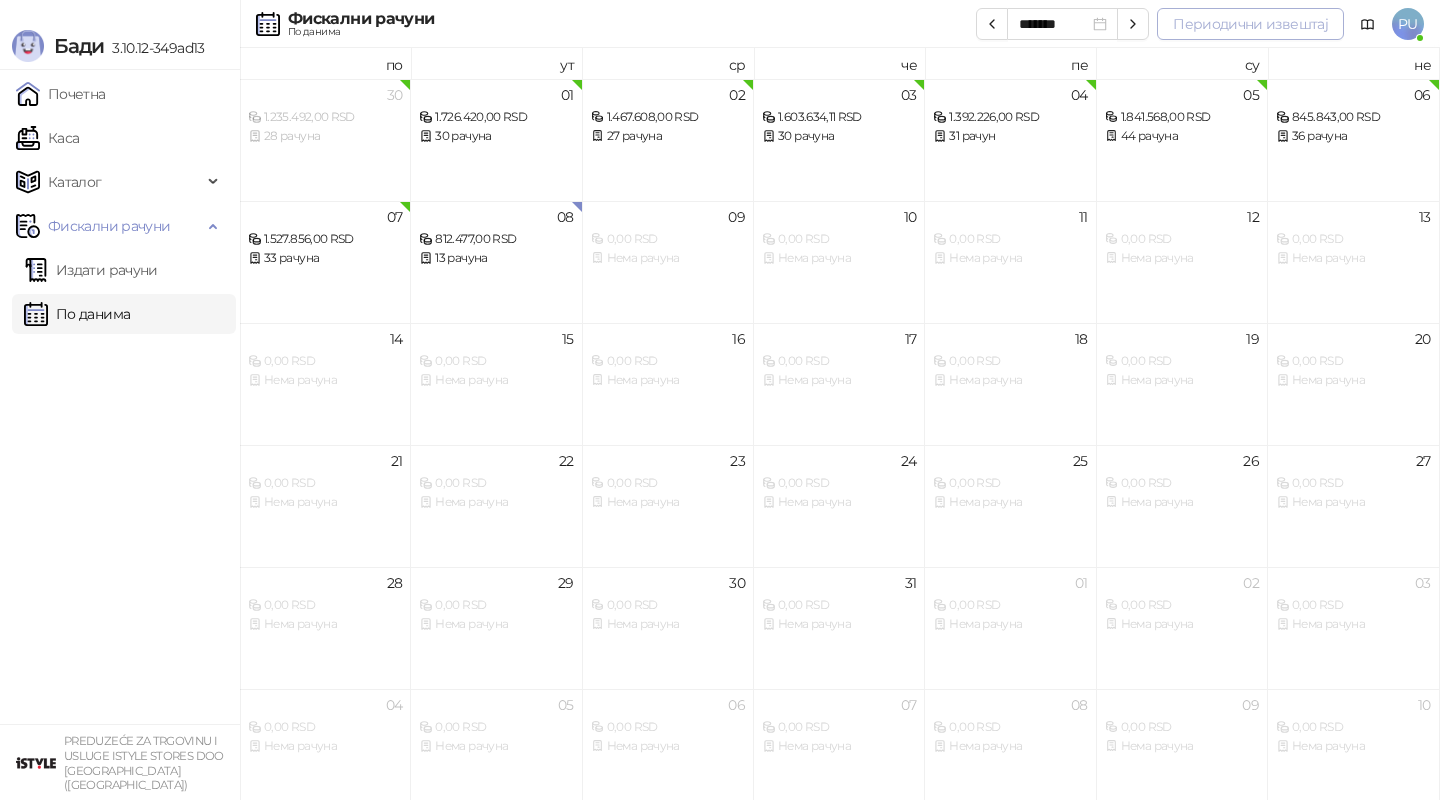 click on "Периодични извештај" at bounding box center [1250, 24] 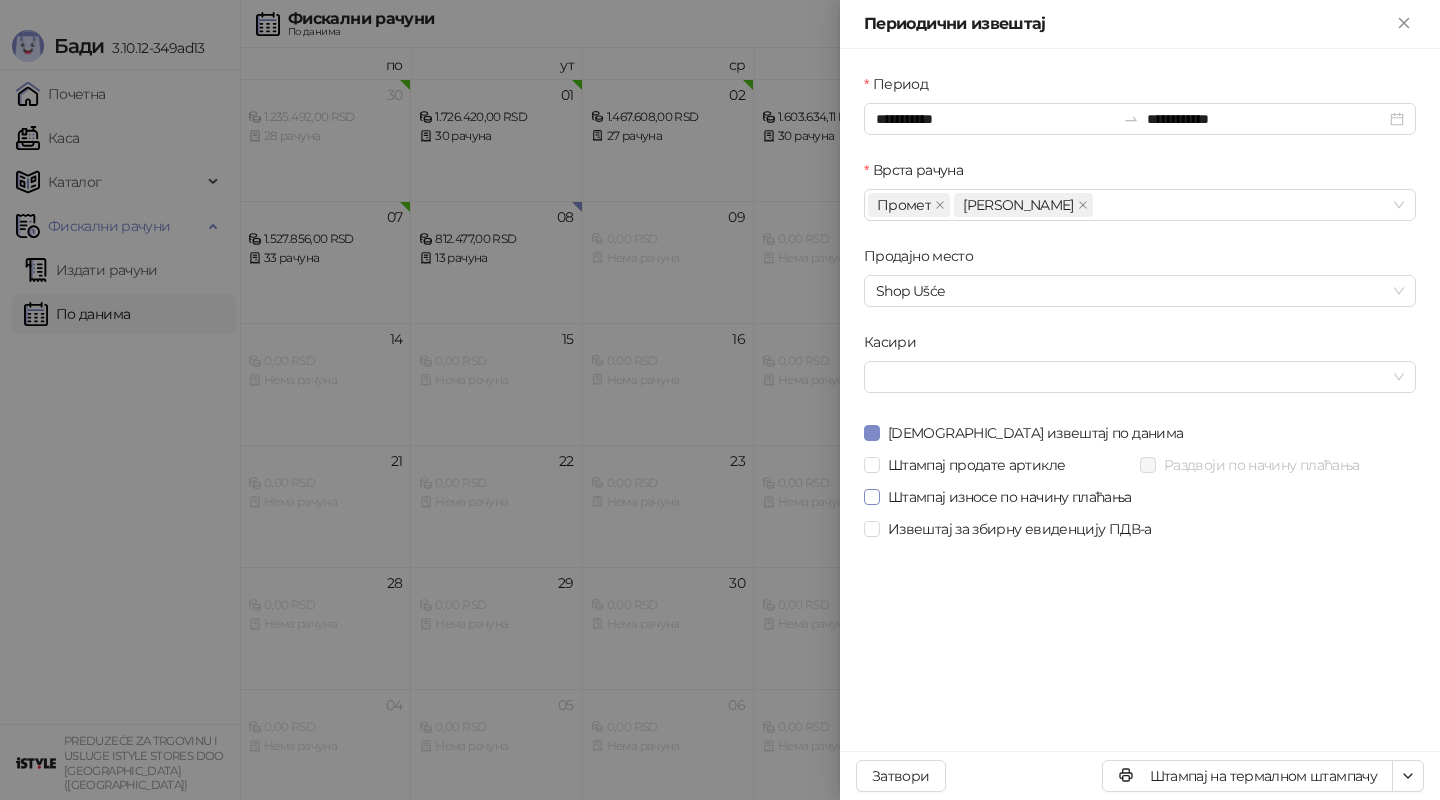 click on "Штампај износе по начину плаћања" at bounding box center [1010, 497] 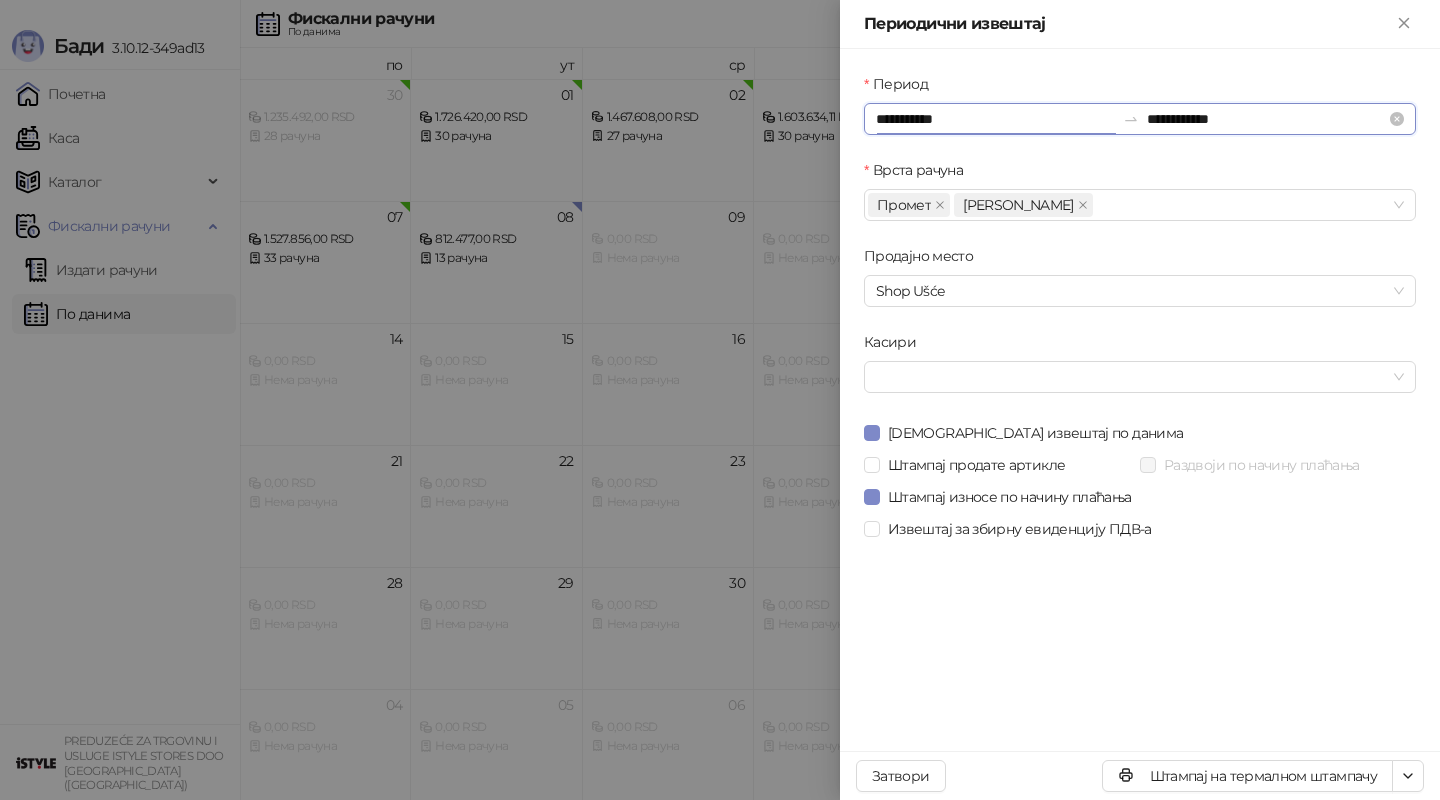 click on "**********" at bounding box center (995, 119) 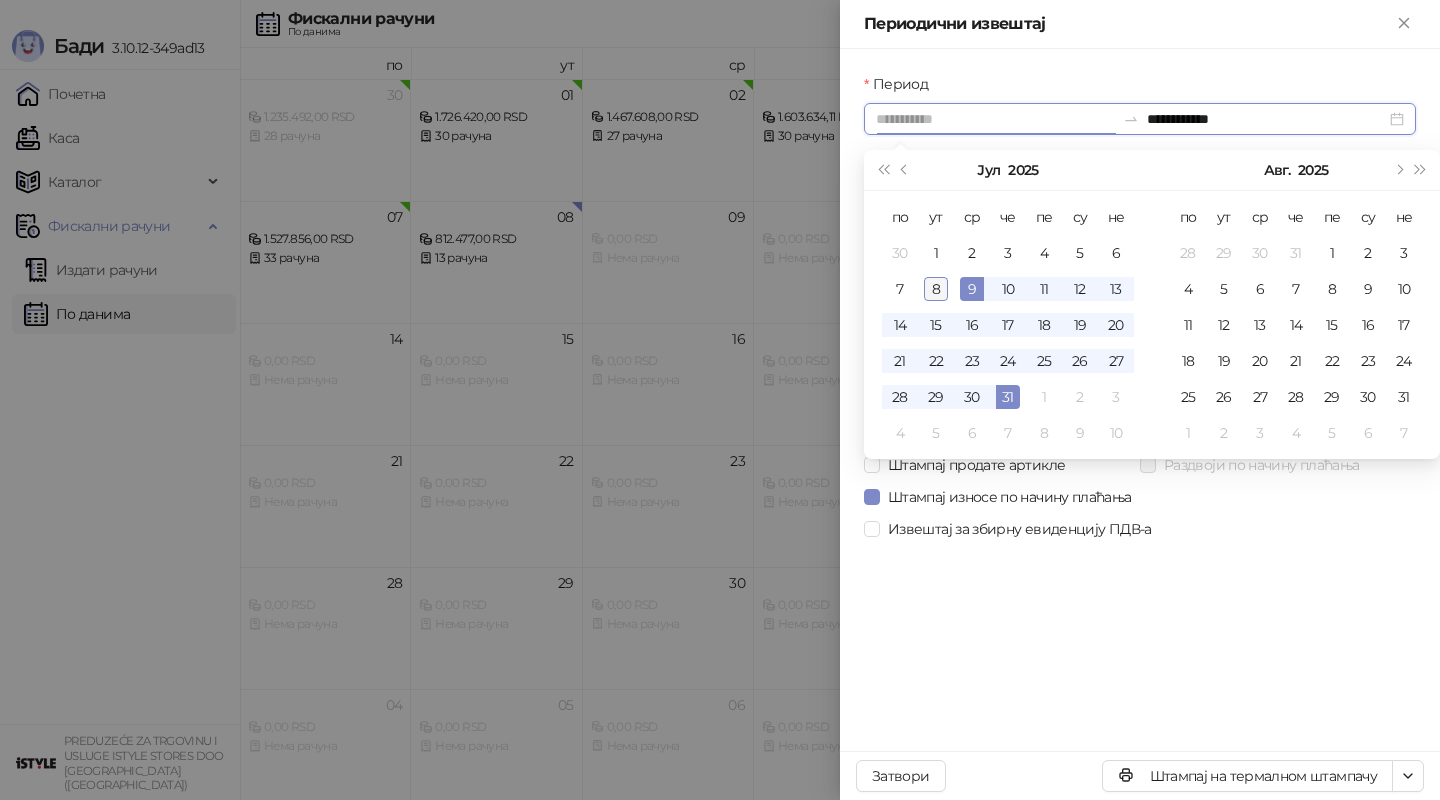type on "**********" 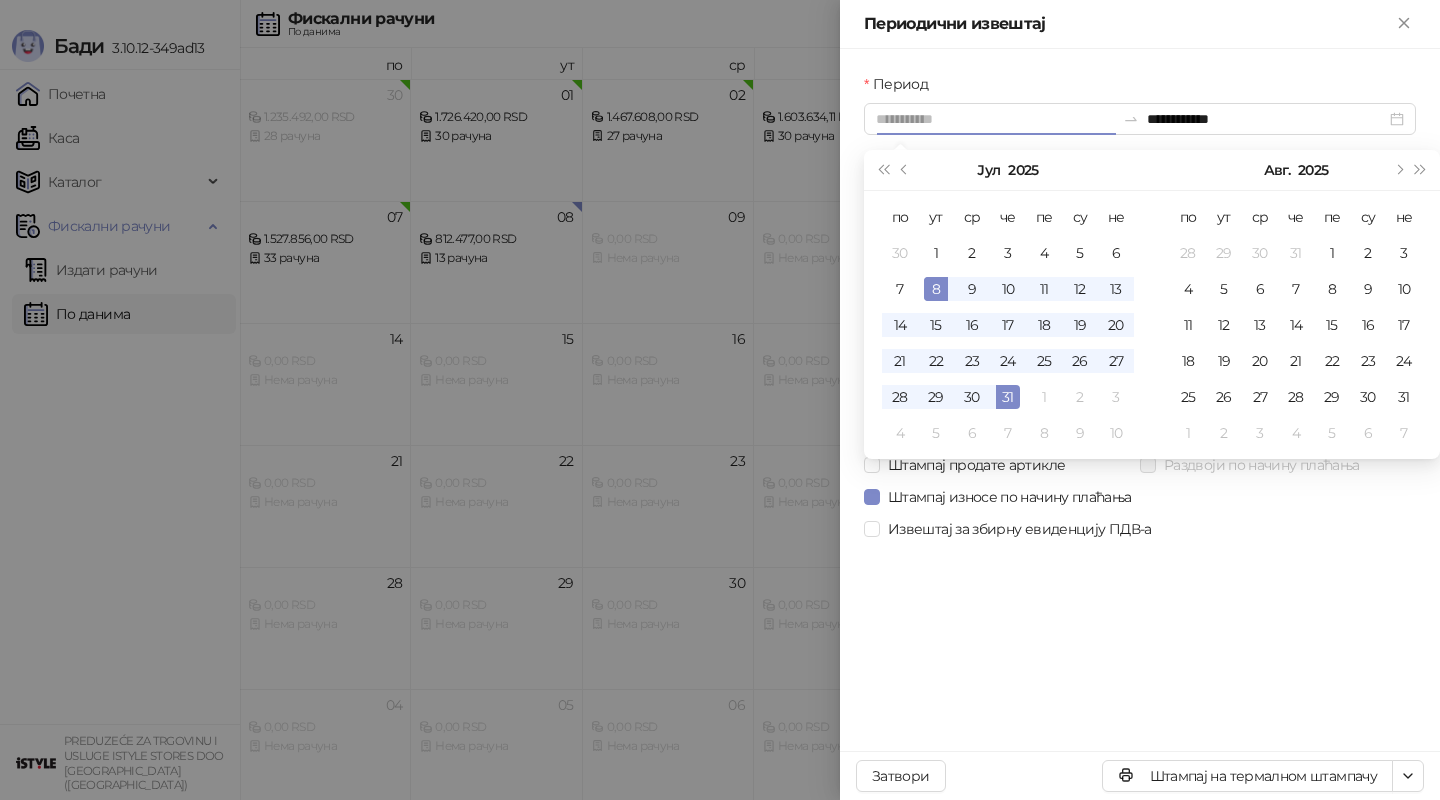 click on "8" at bounding box center (936, 289) 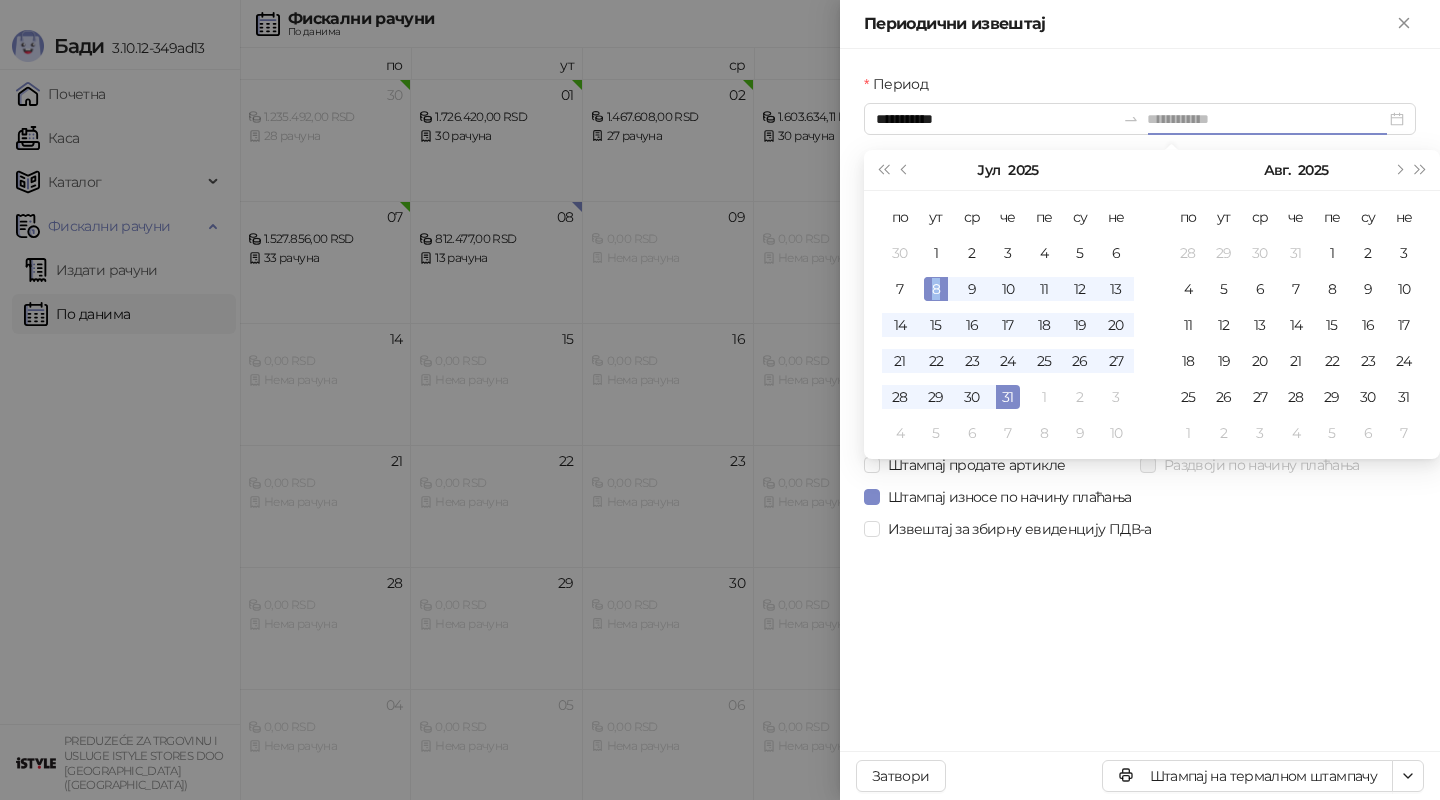 click on "8" at bounding box center [936, 289] 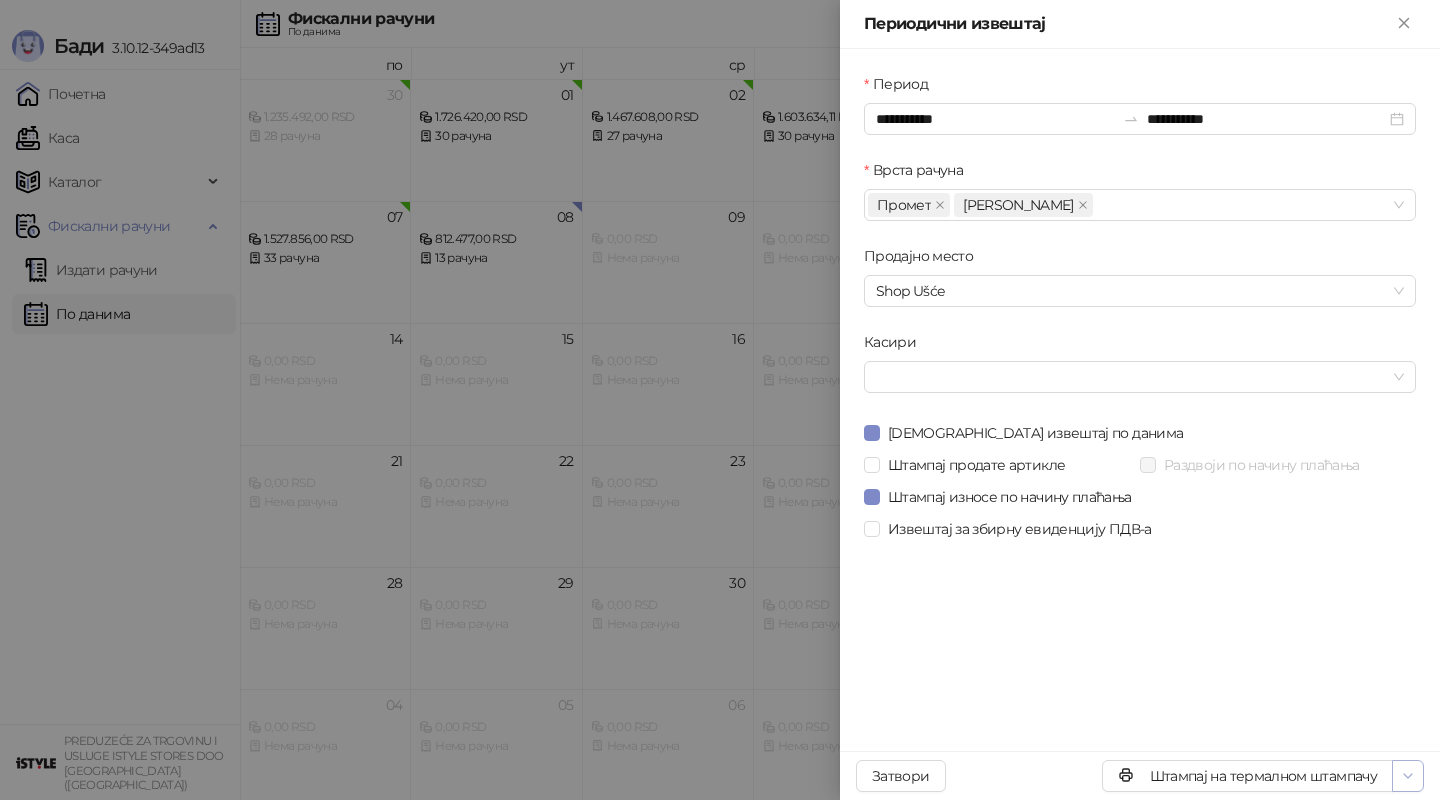 click at bounding box center [1408, 775] 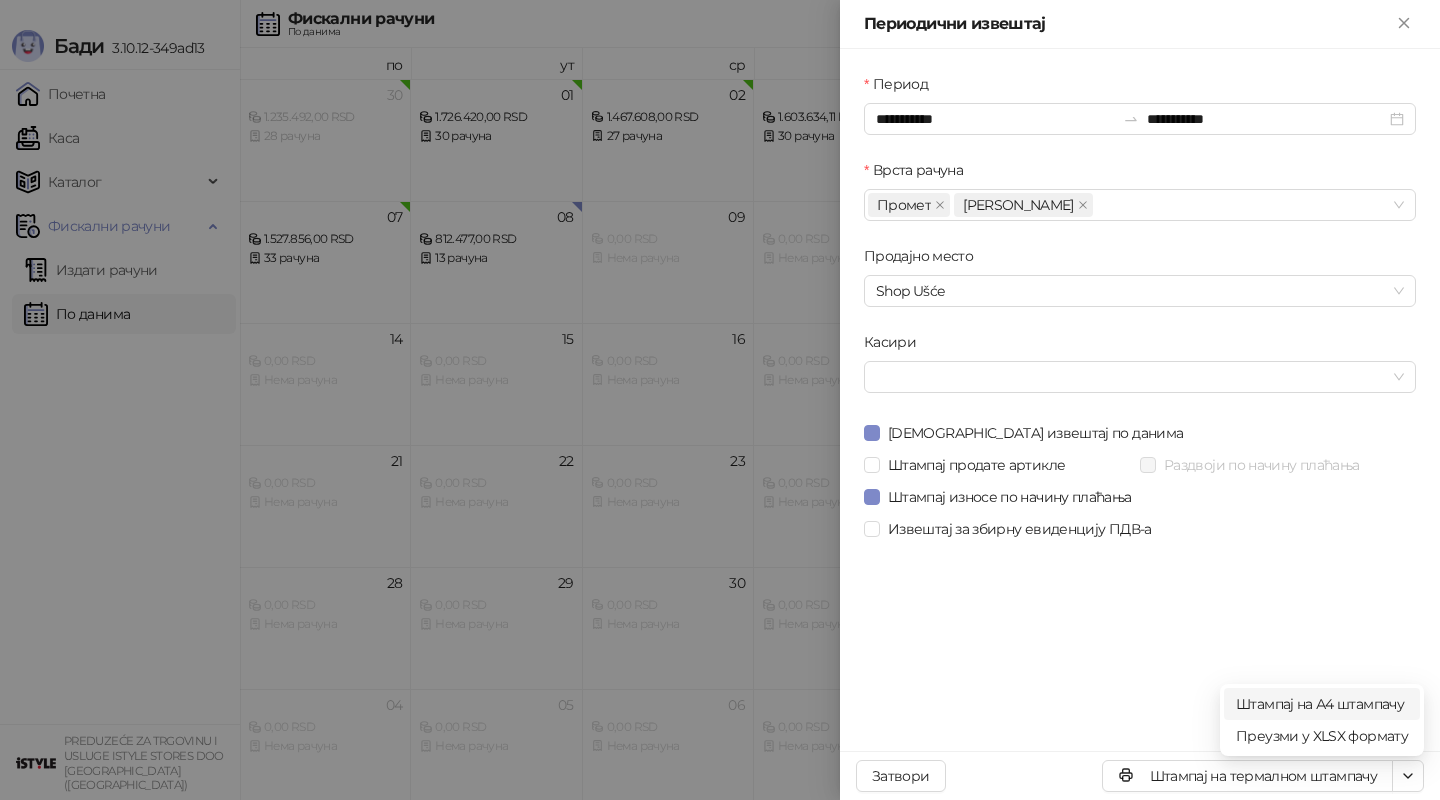 click on "Штампај на А4 штампачу" at bounding box center (1322, 704) 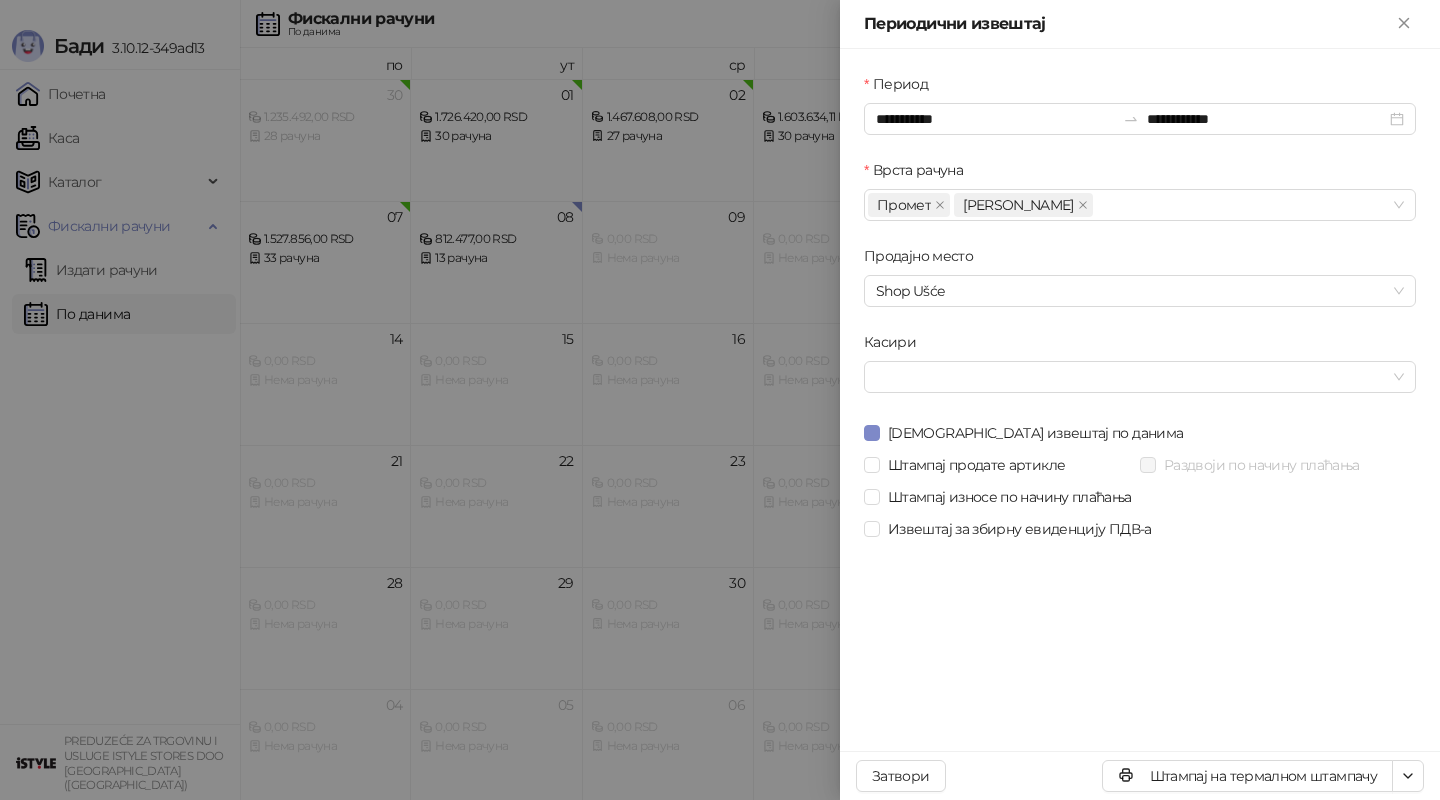 click at bounding box center [720, 400] 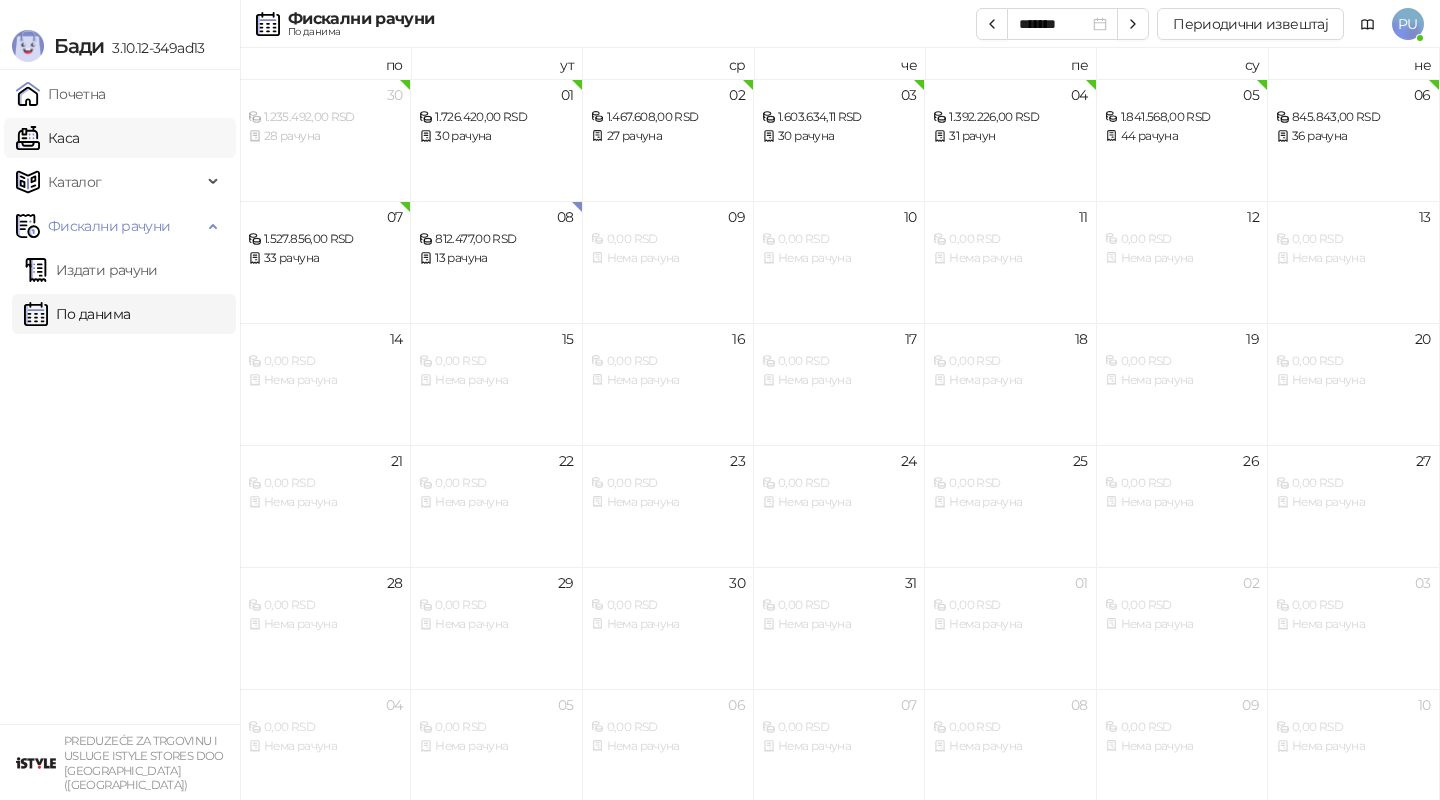 click on "Каса" at bounding box center (47, 138) 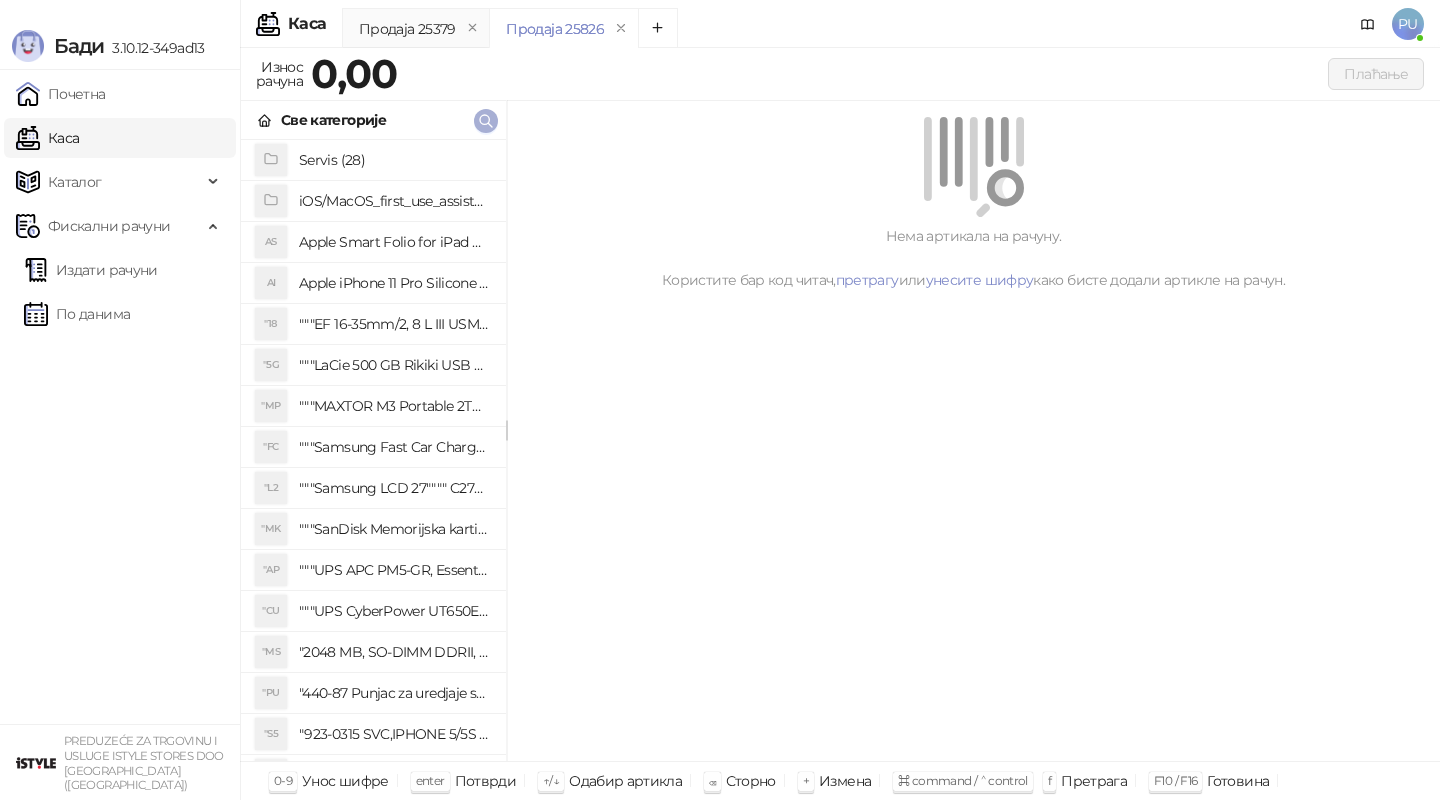 click at bounding box center [486, 121] 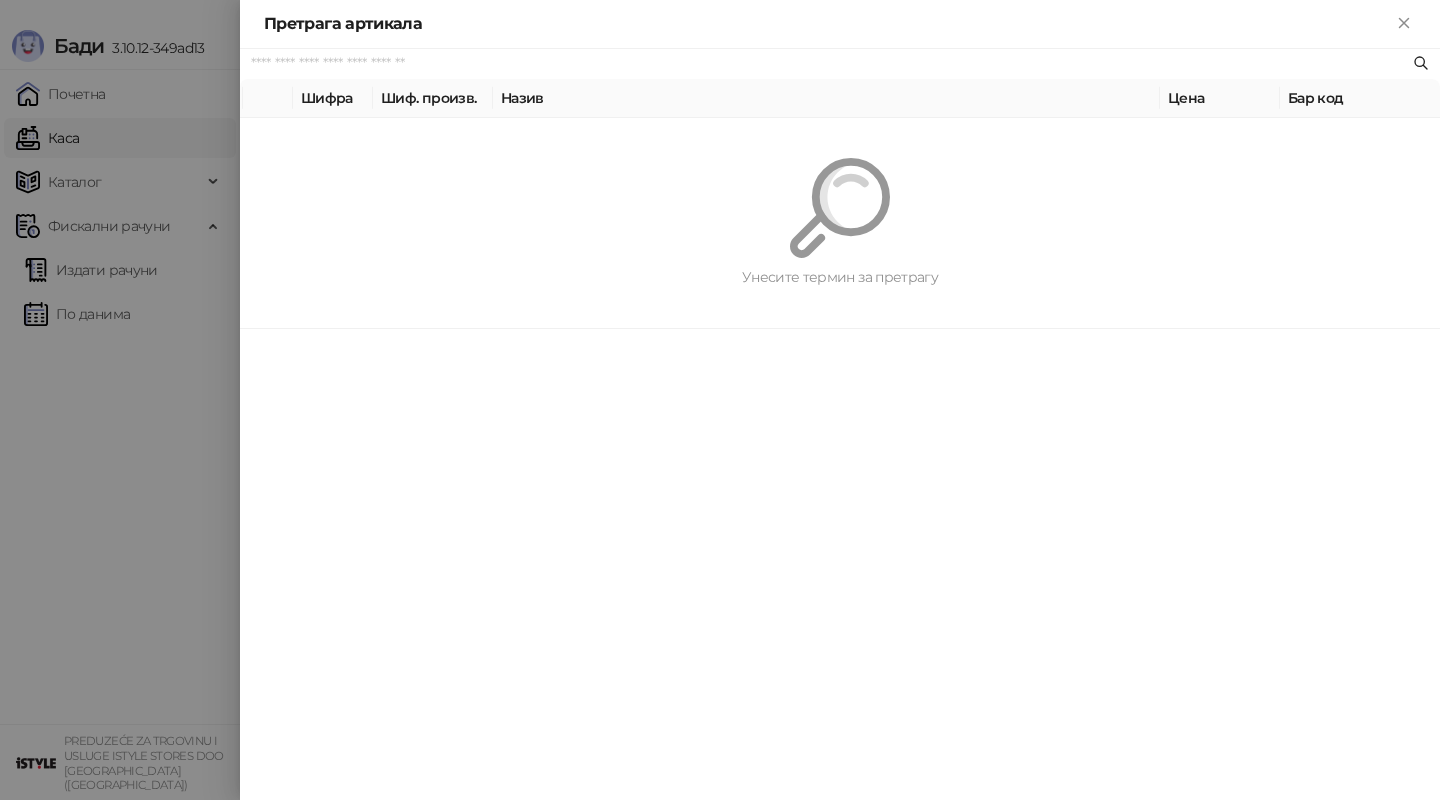 paste on "*********" 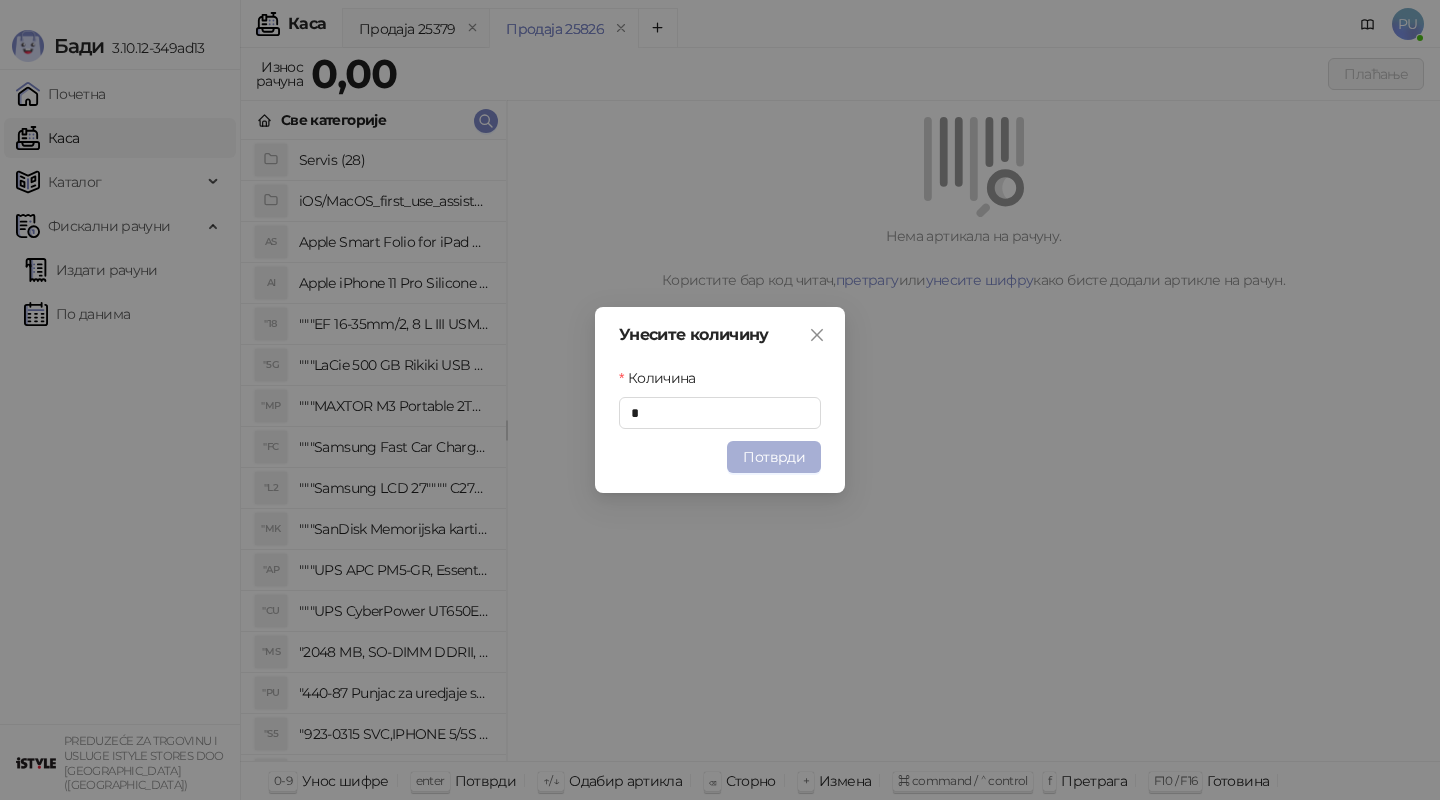 click on "Потврди" at bounding box center [774, 457] 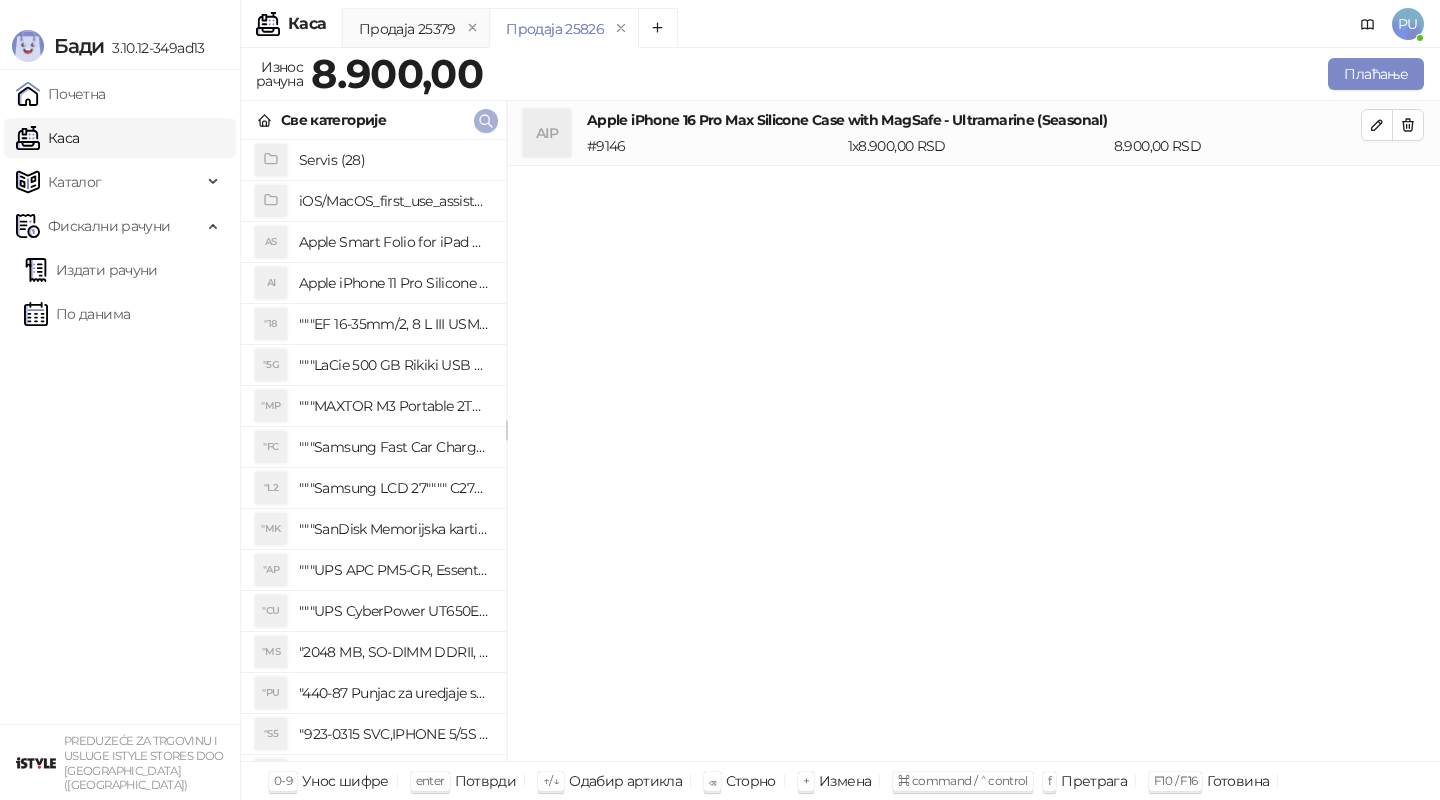 click 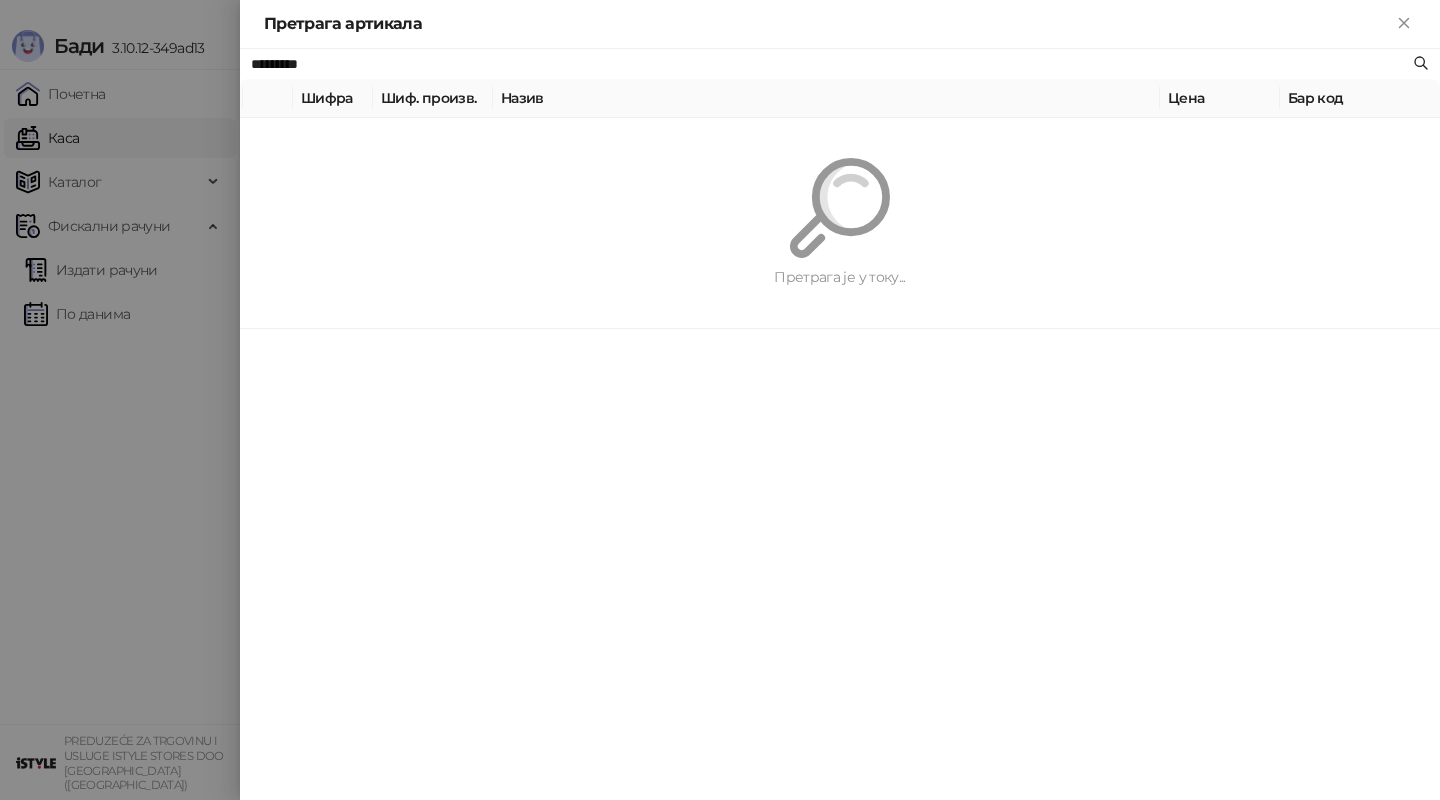 paste on "**********" 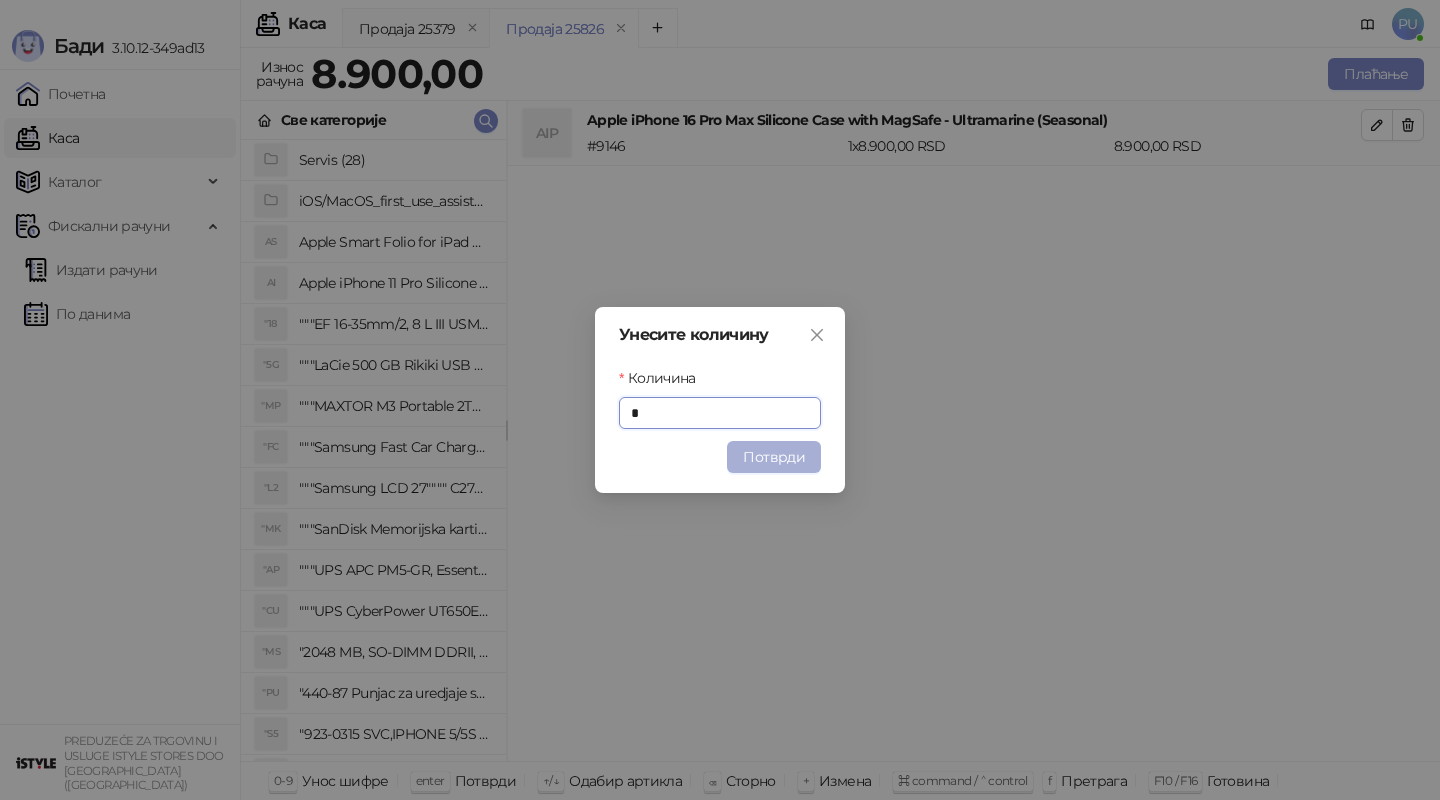 click on "Потврди" at bounding box center (774, 457) 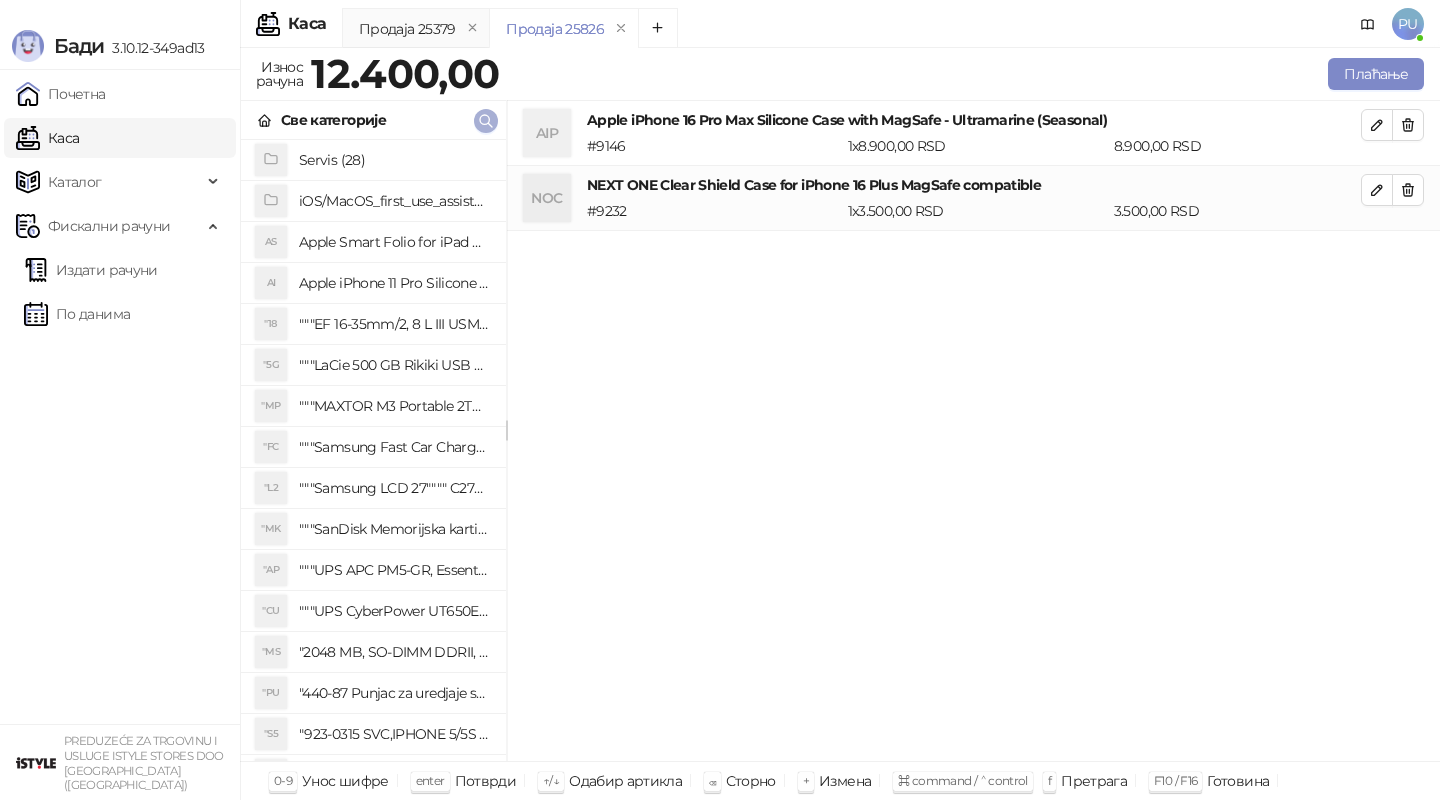 click at bounding box center [486, 121] 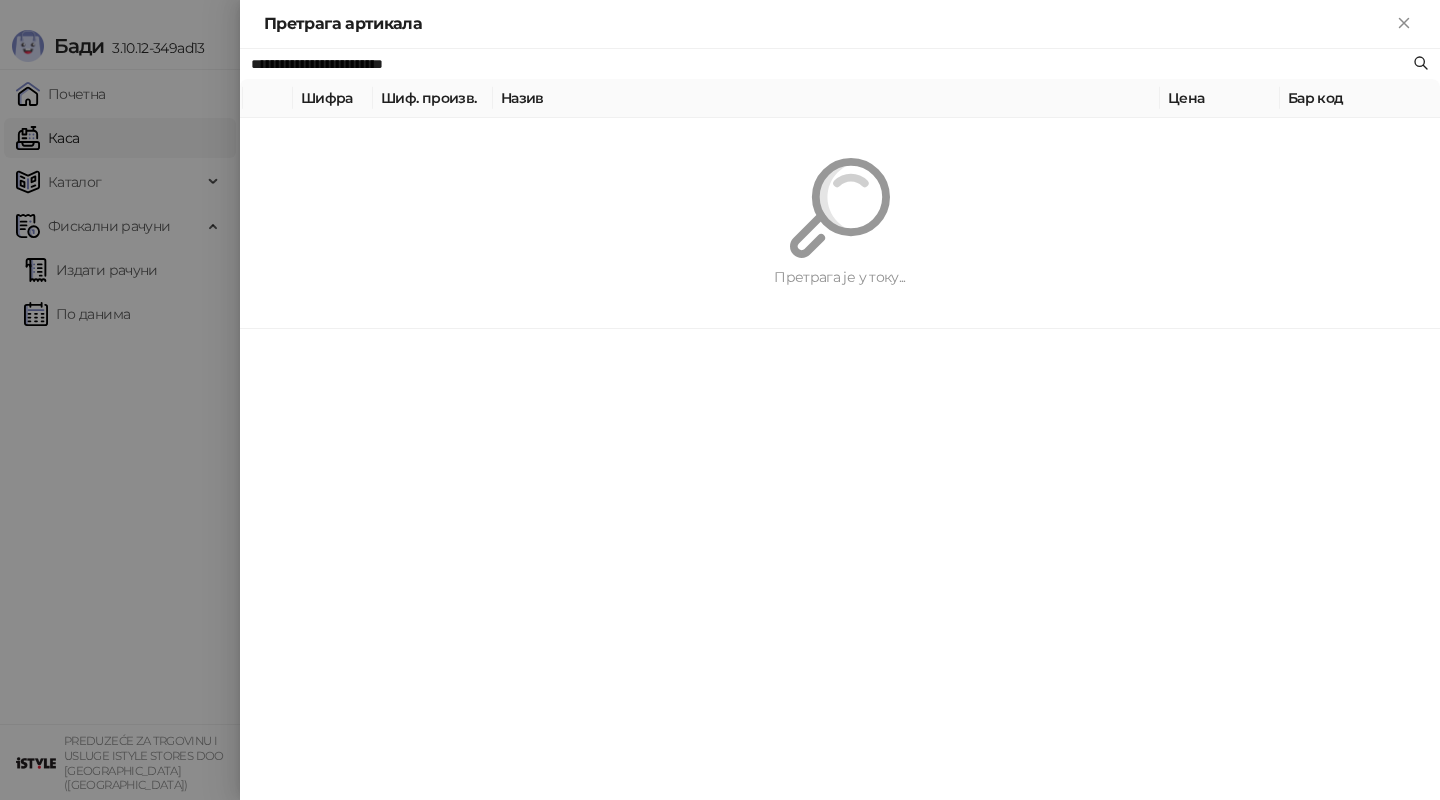 paste 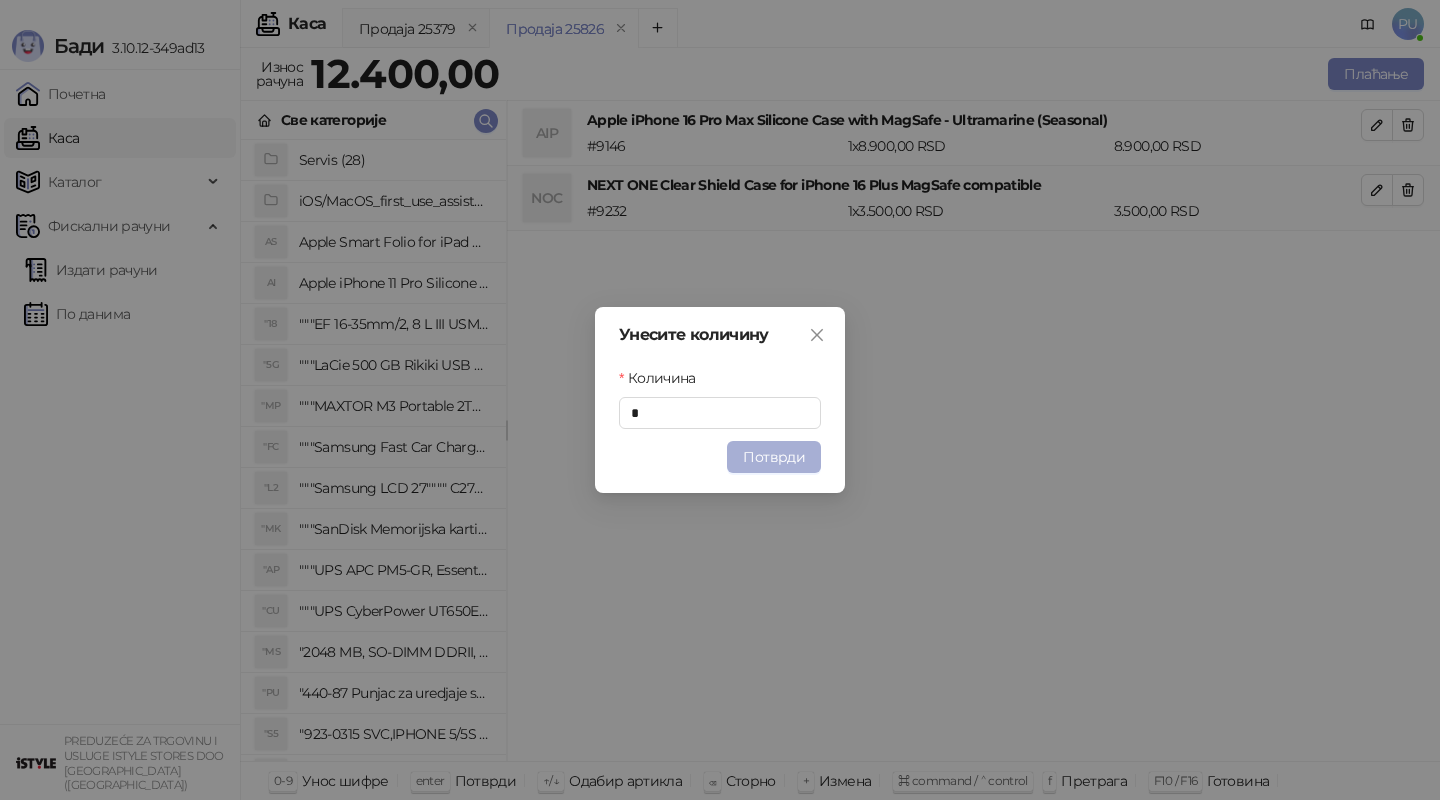 click on "Потврди" at bounding box center [774, 457] 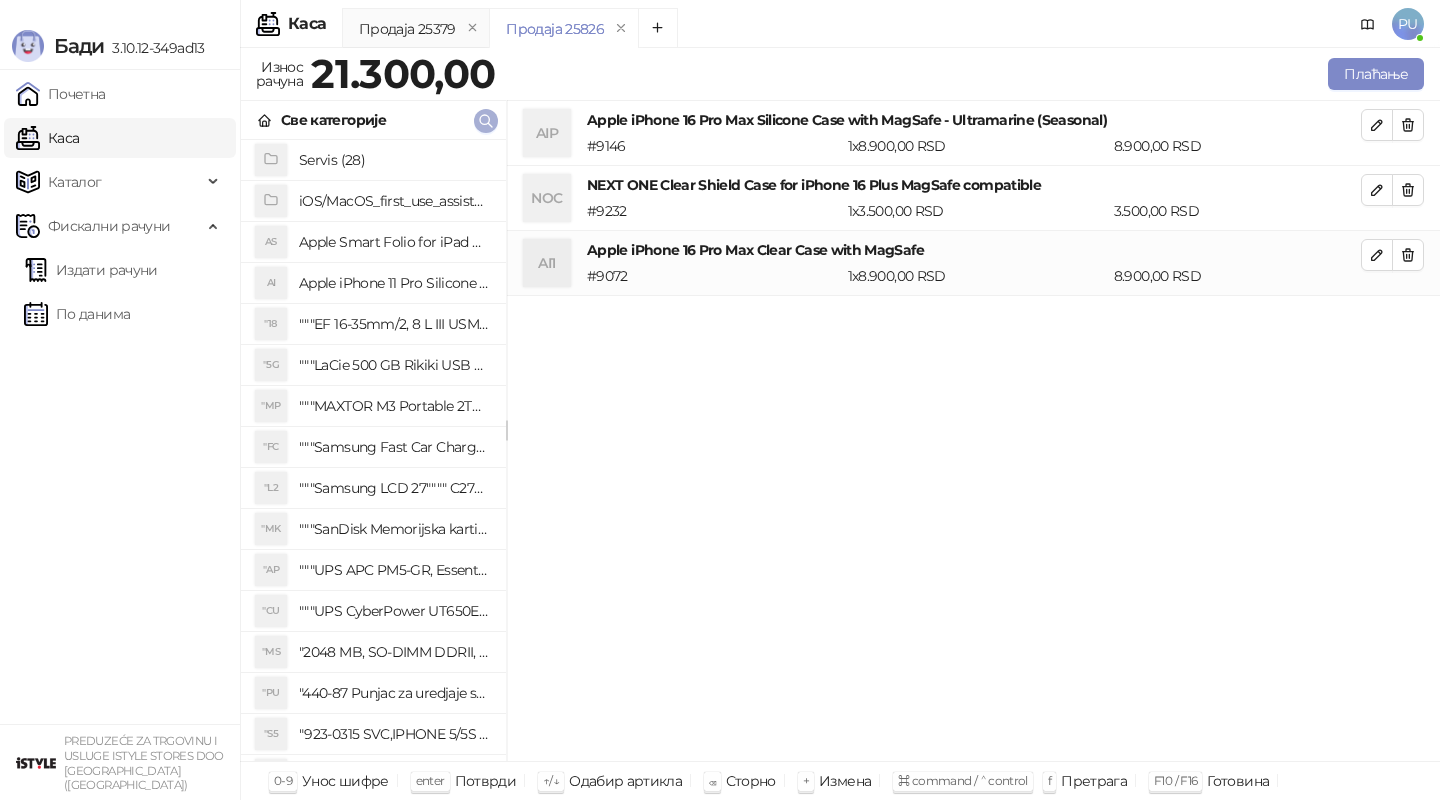 click 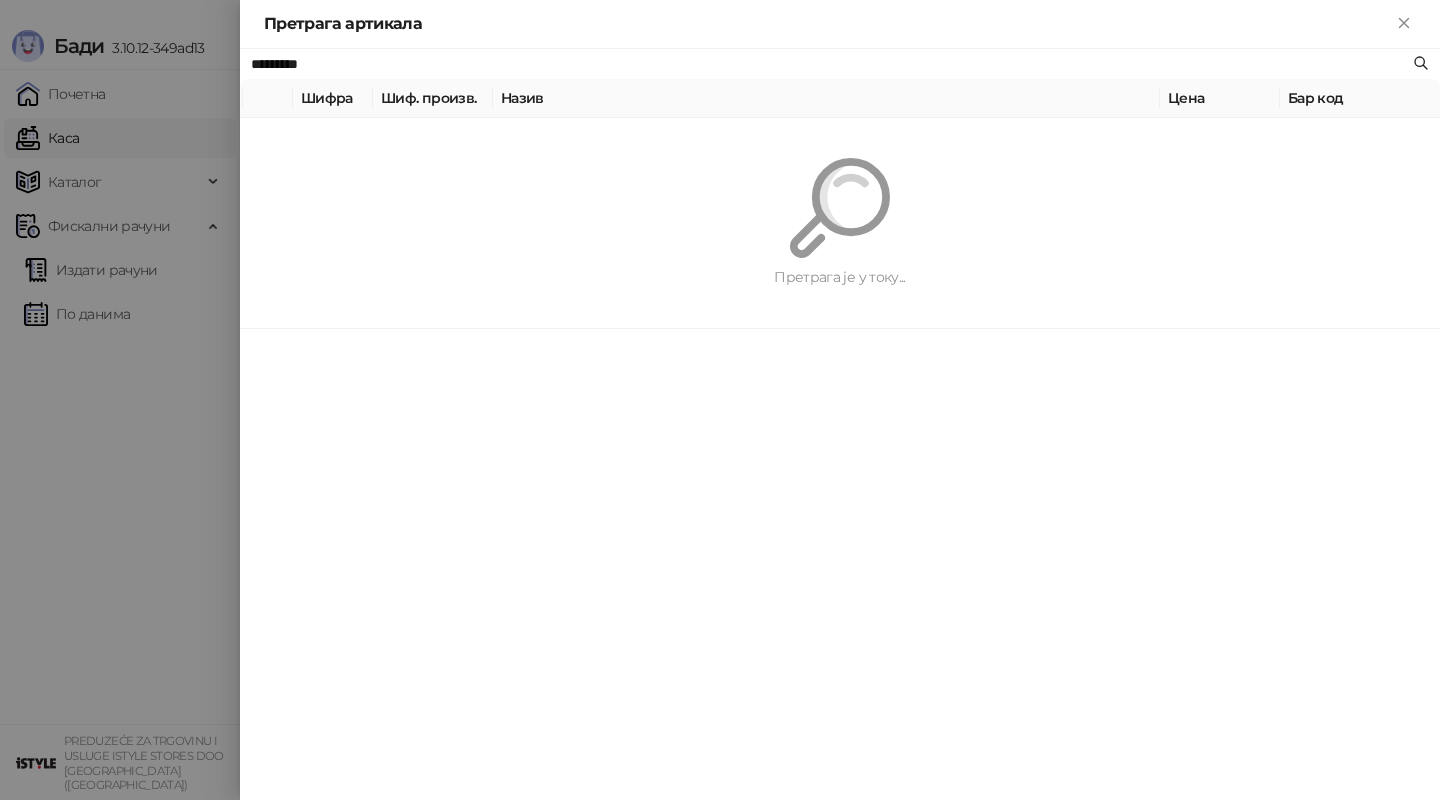 paste 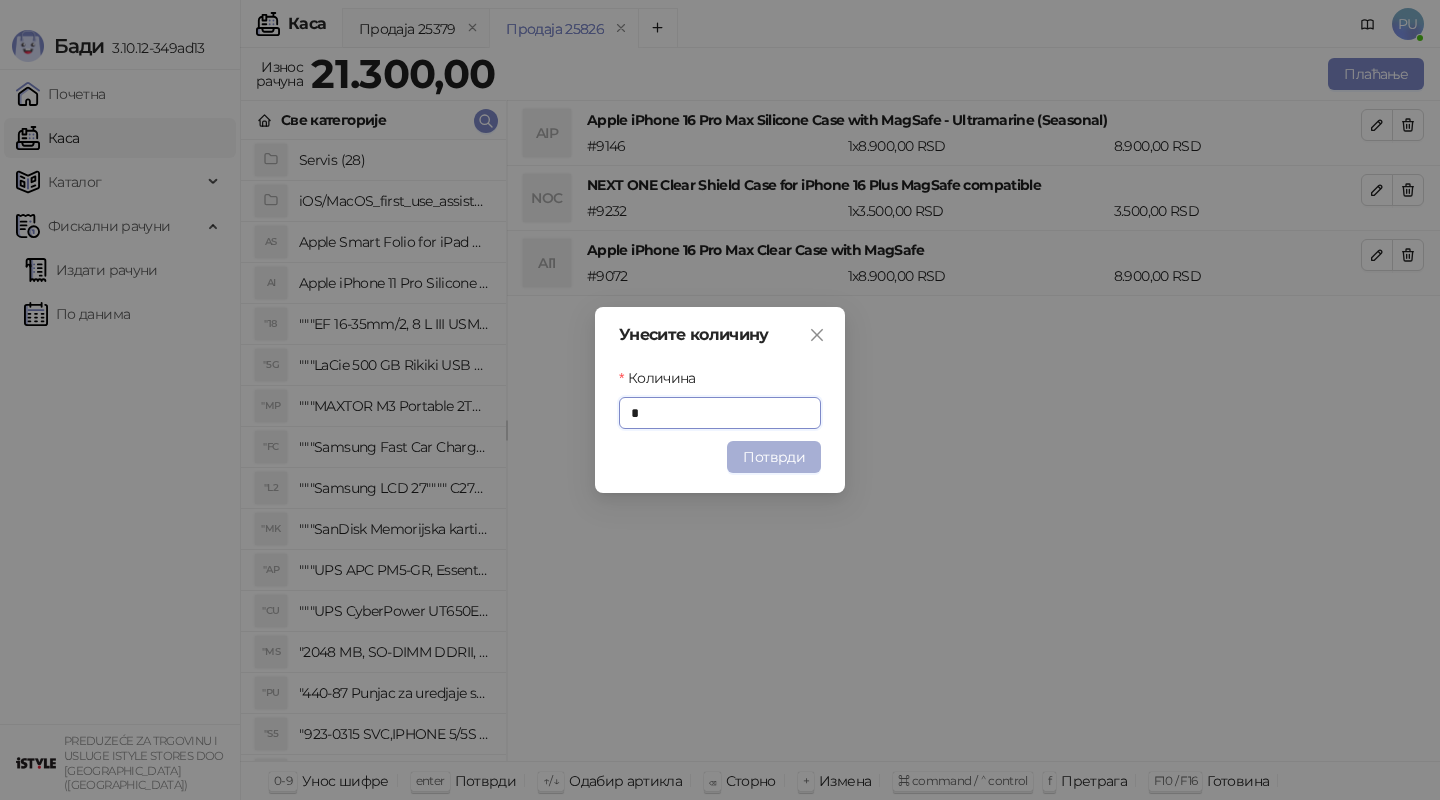 click on "Потврди" at bounding box center [774, 457] 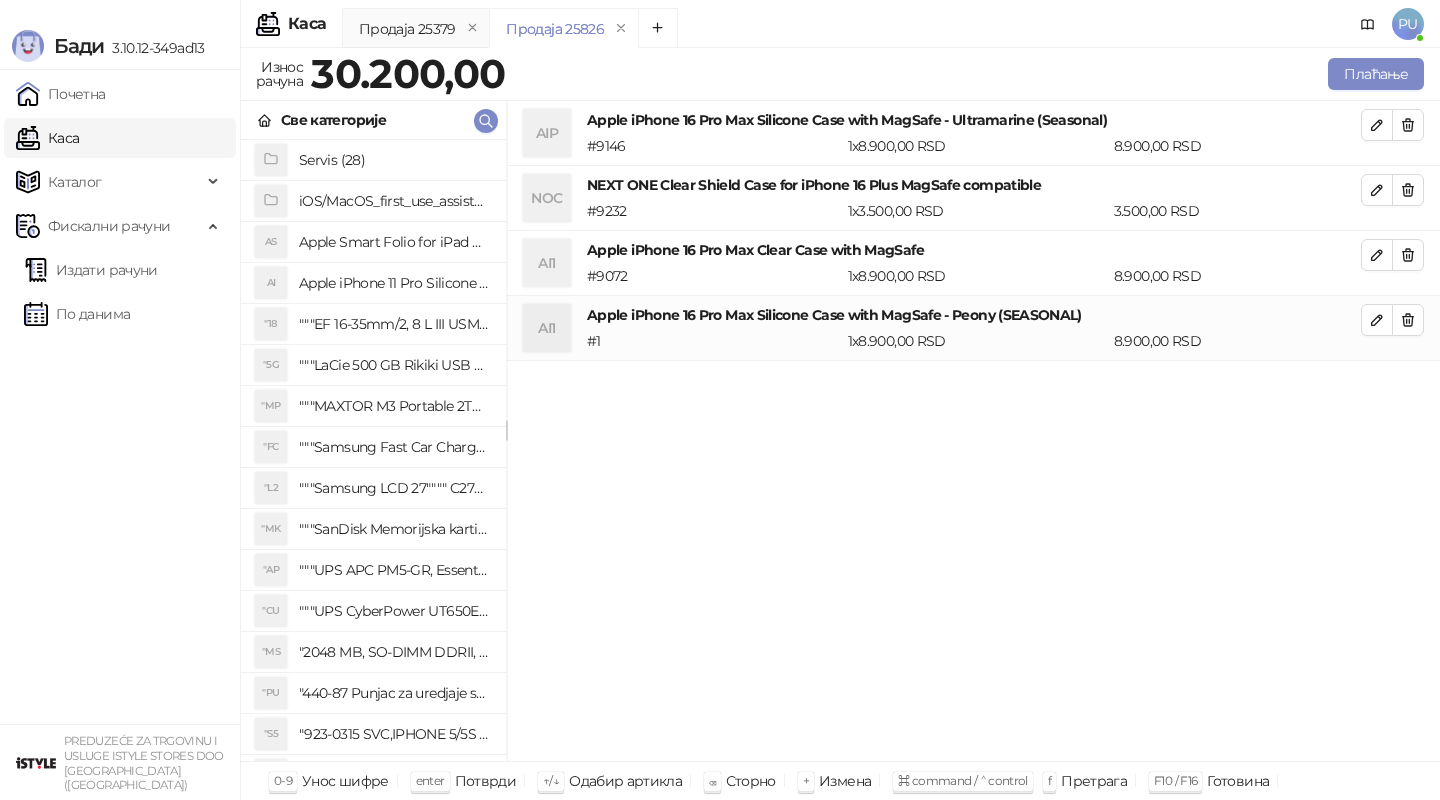 click on "Све категорије" at bounding box center [373, 120] 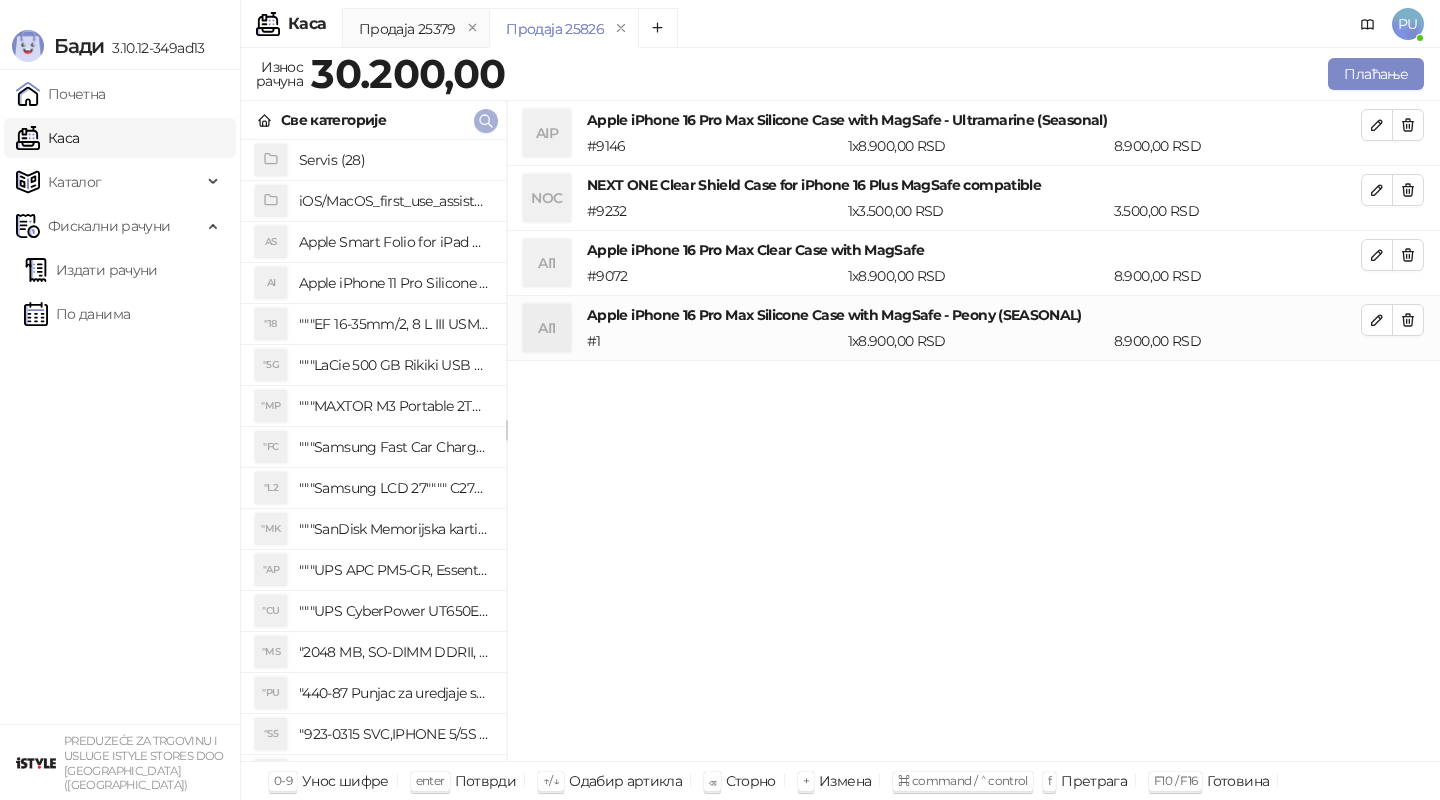 click 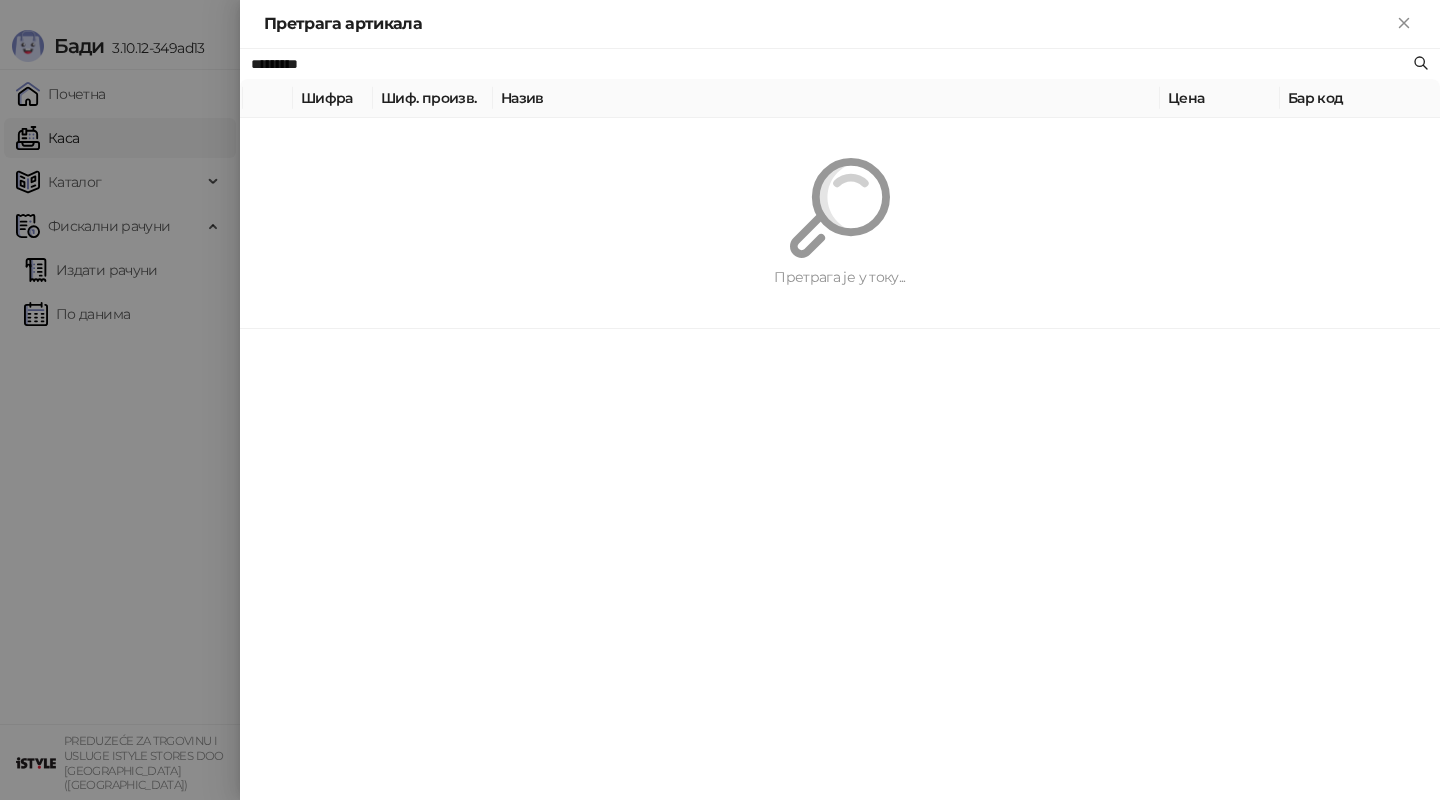 paste on "**********" 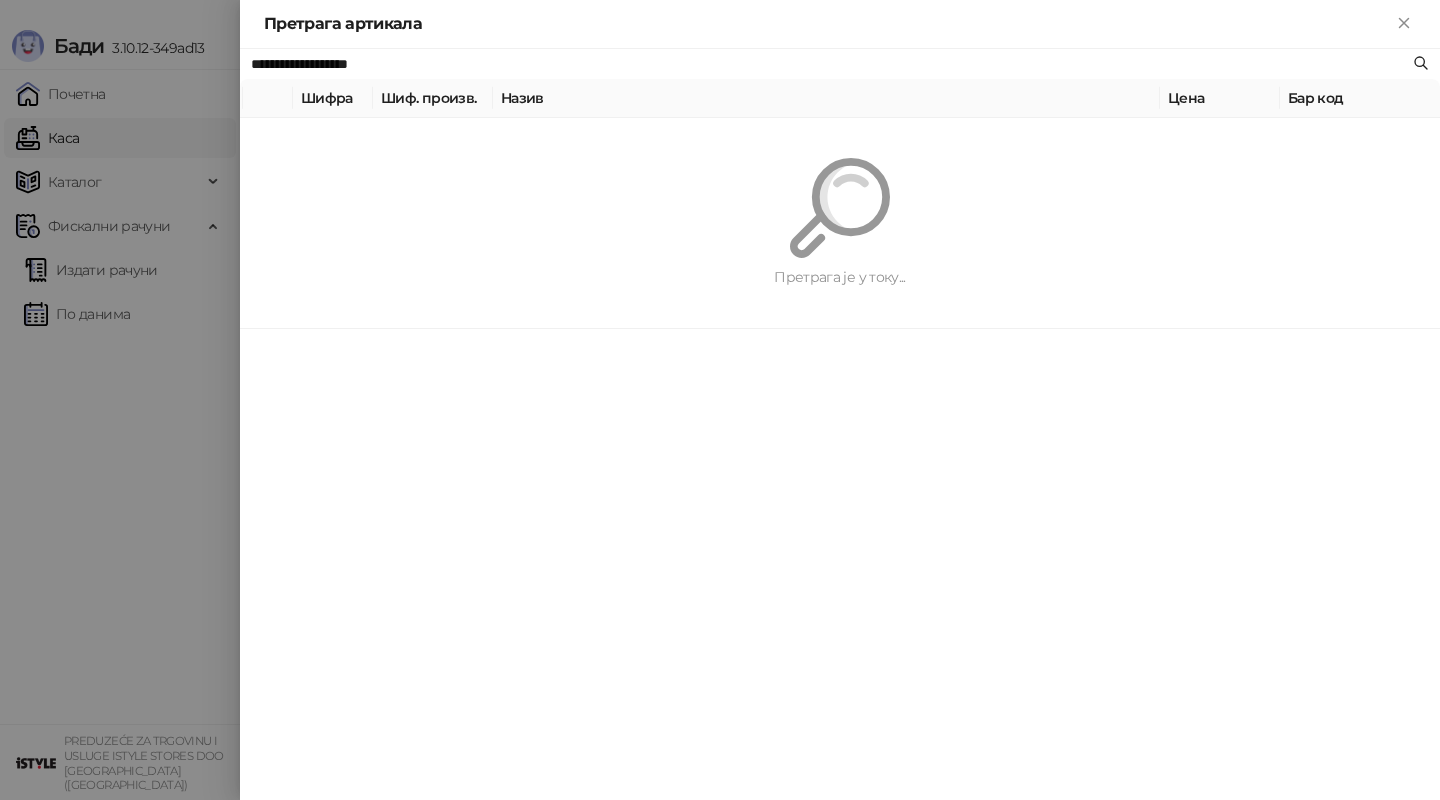 type on "**********" 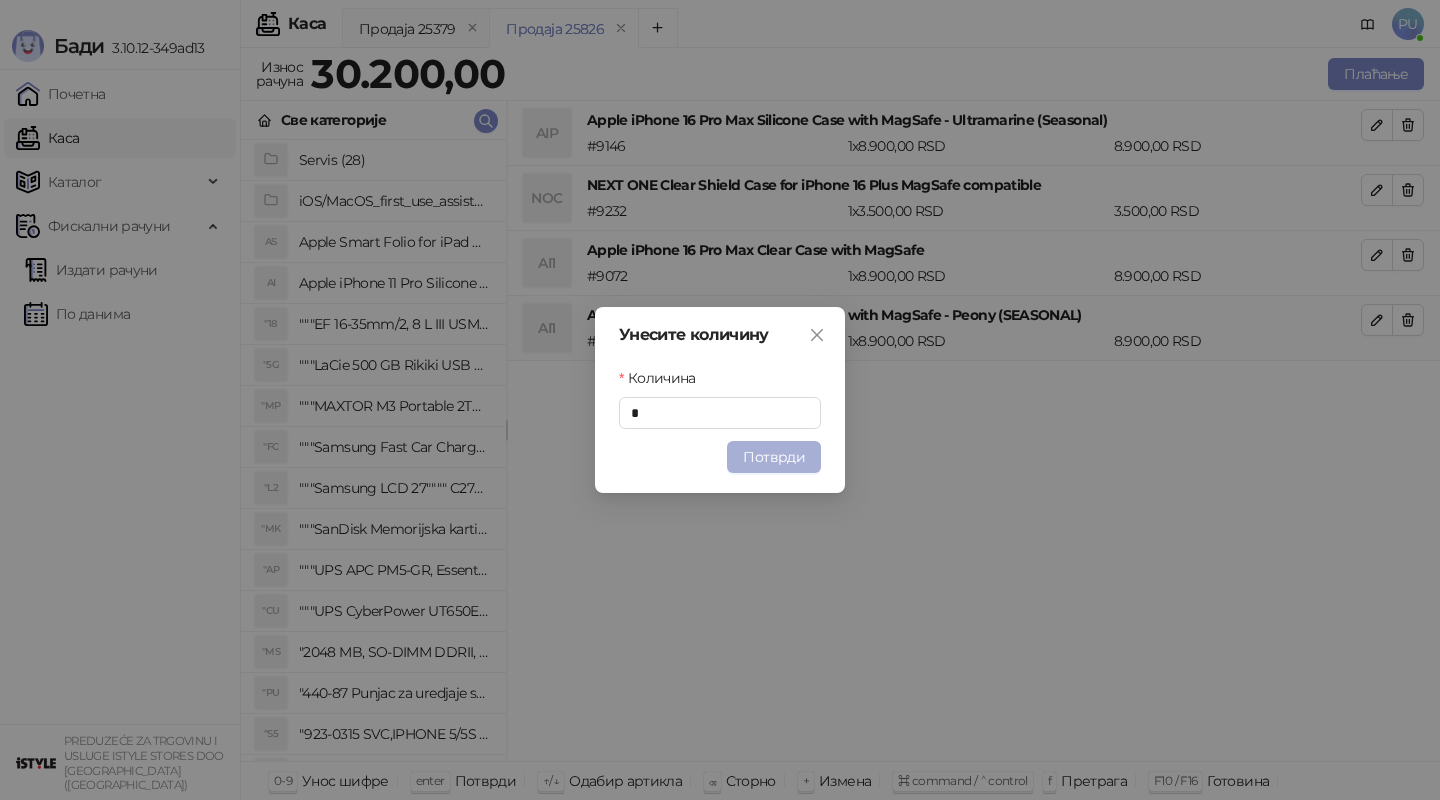 click on "Потврди" at bounding box center [774, 457] 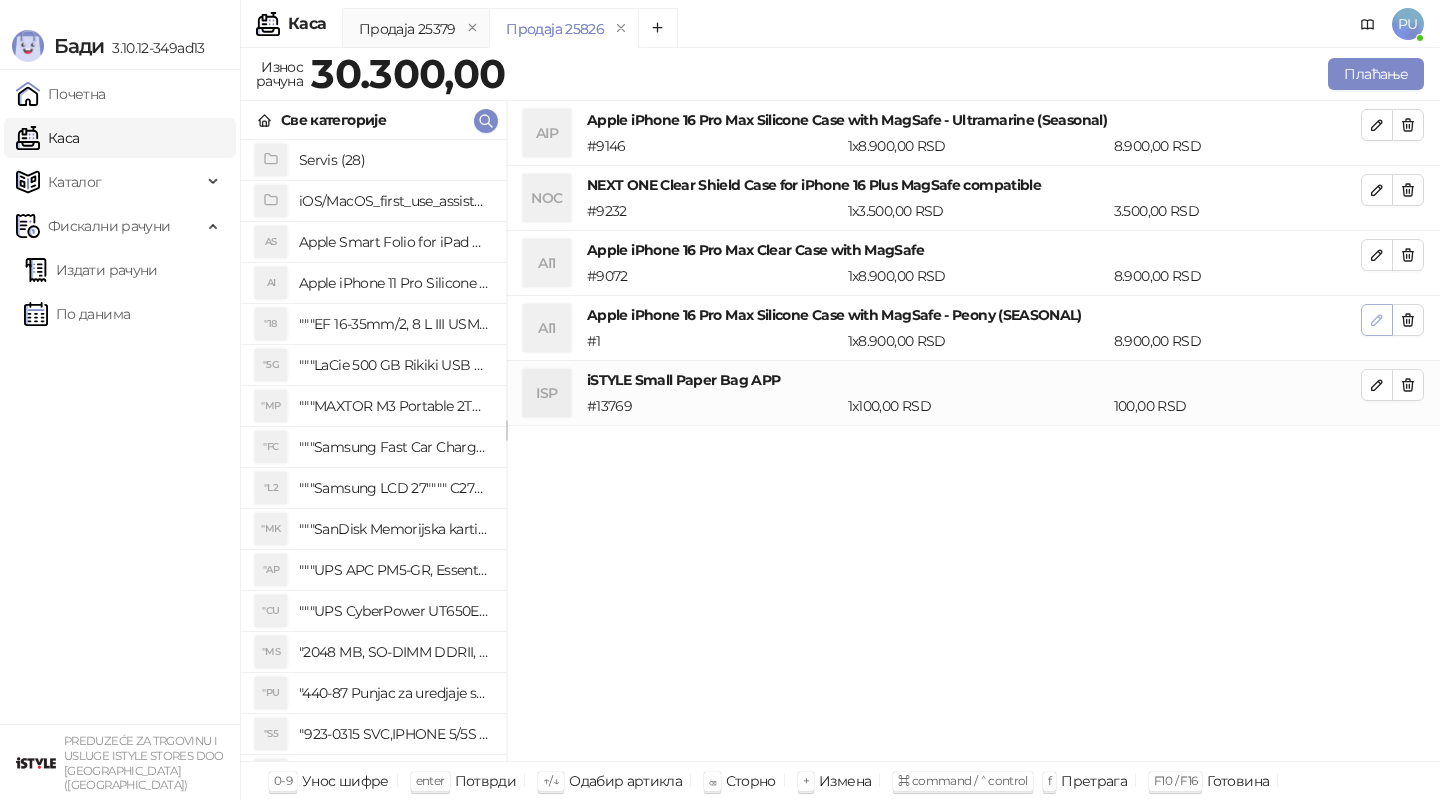 click 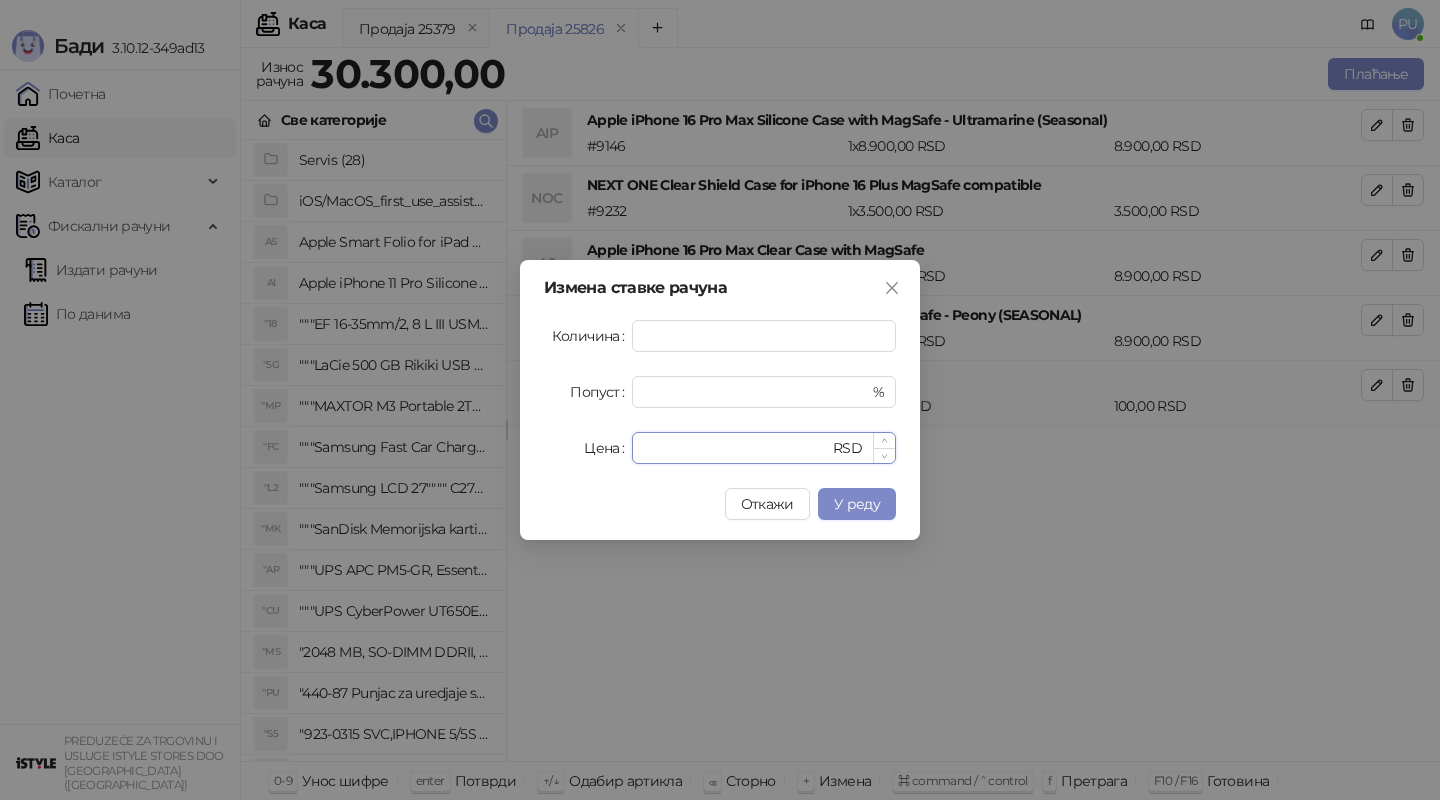 click on "****" at bounding box center [736, 448] 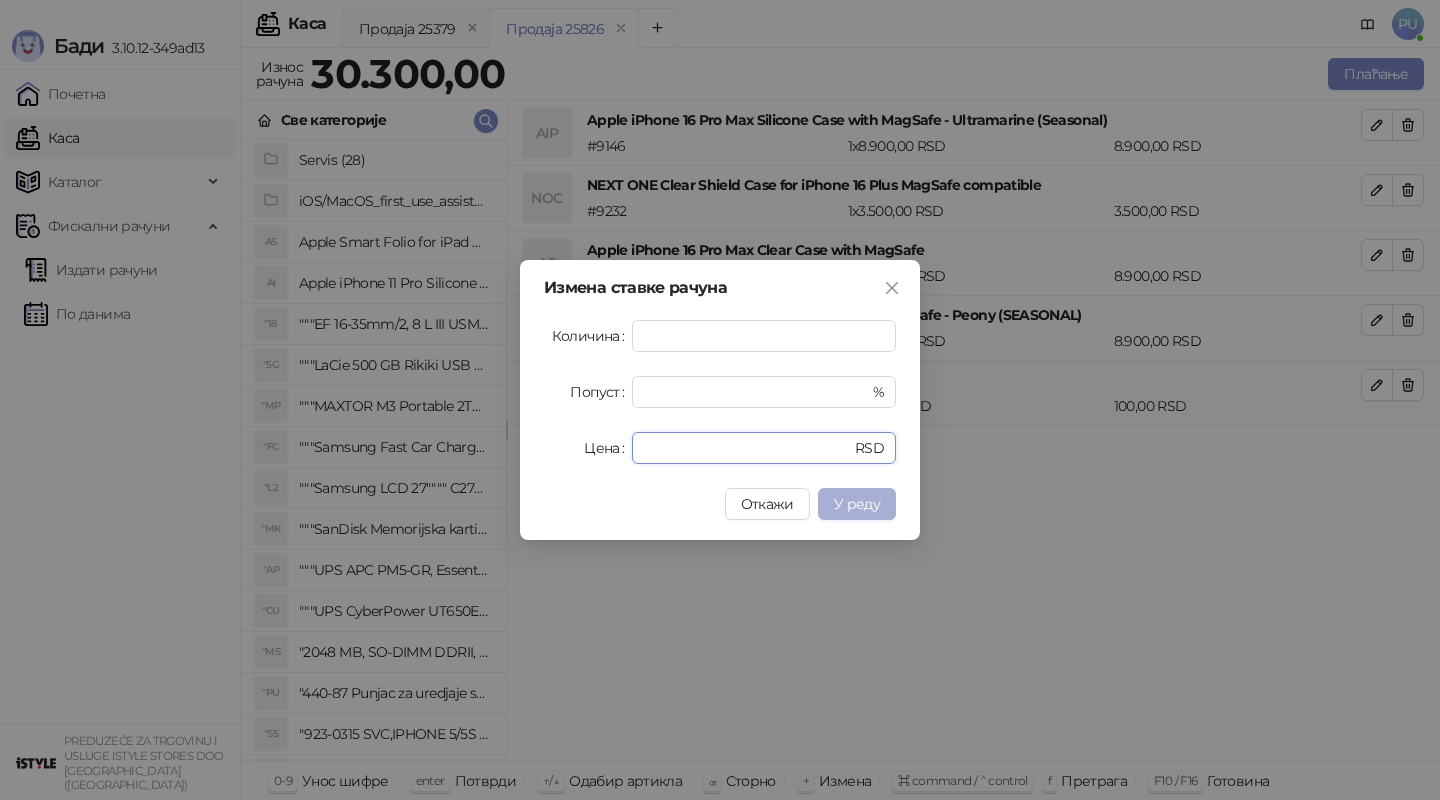 type on "****" 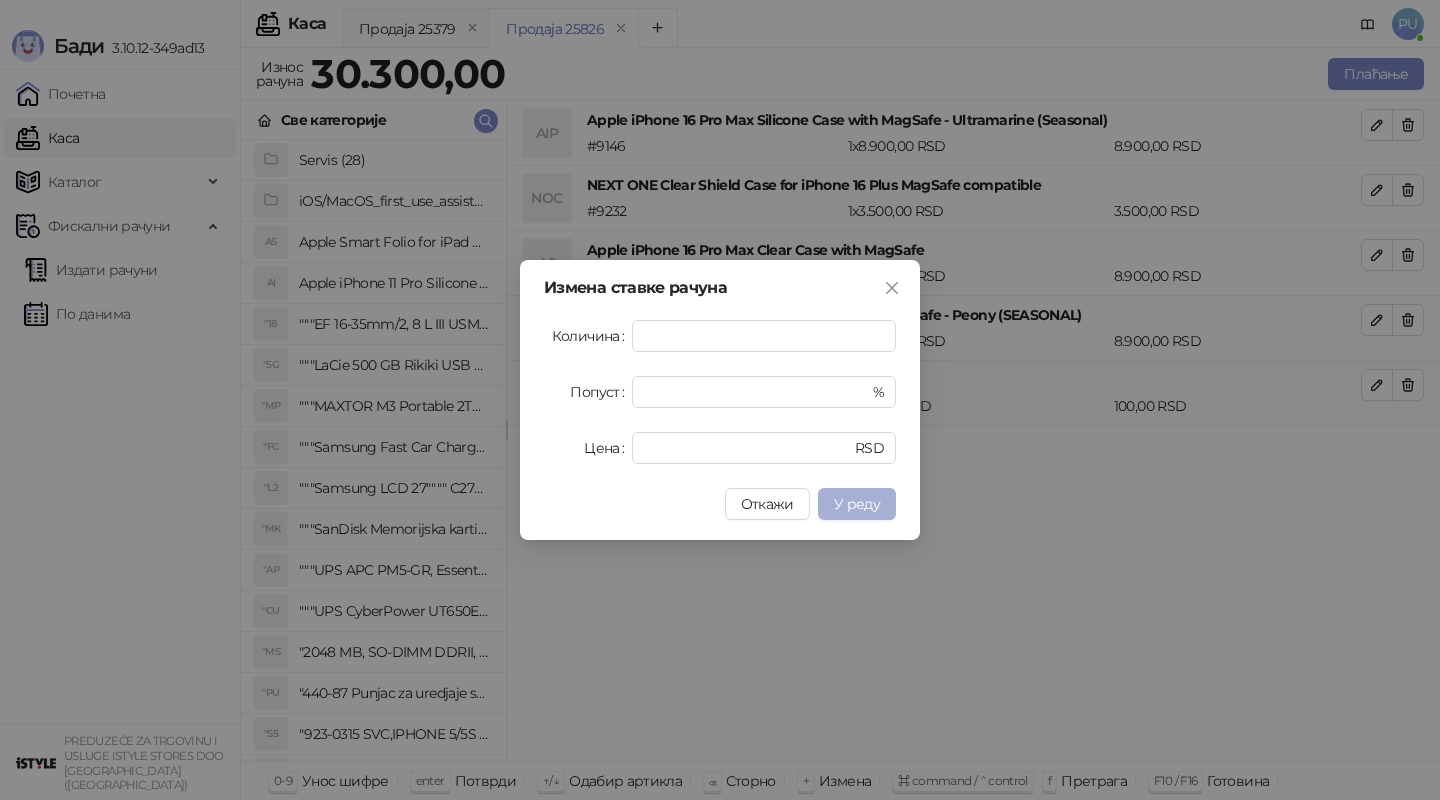 click on "У реду" at bounding box center (857, 504) 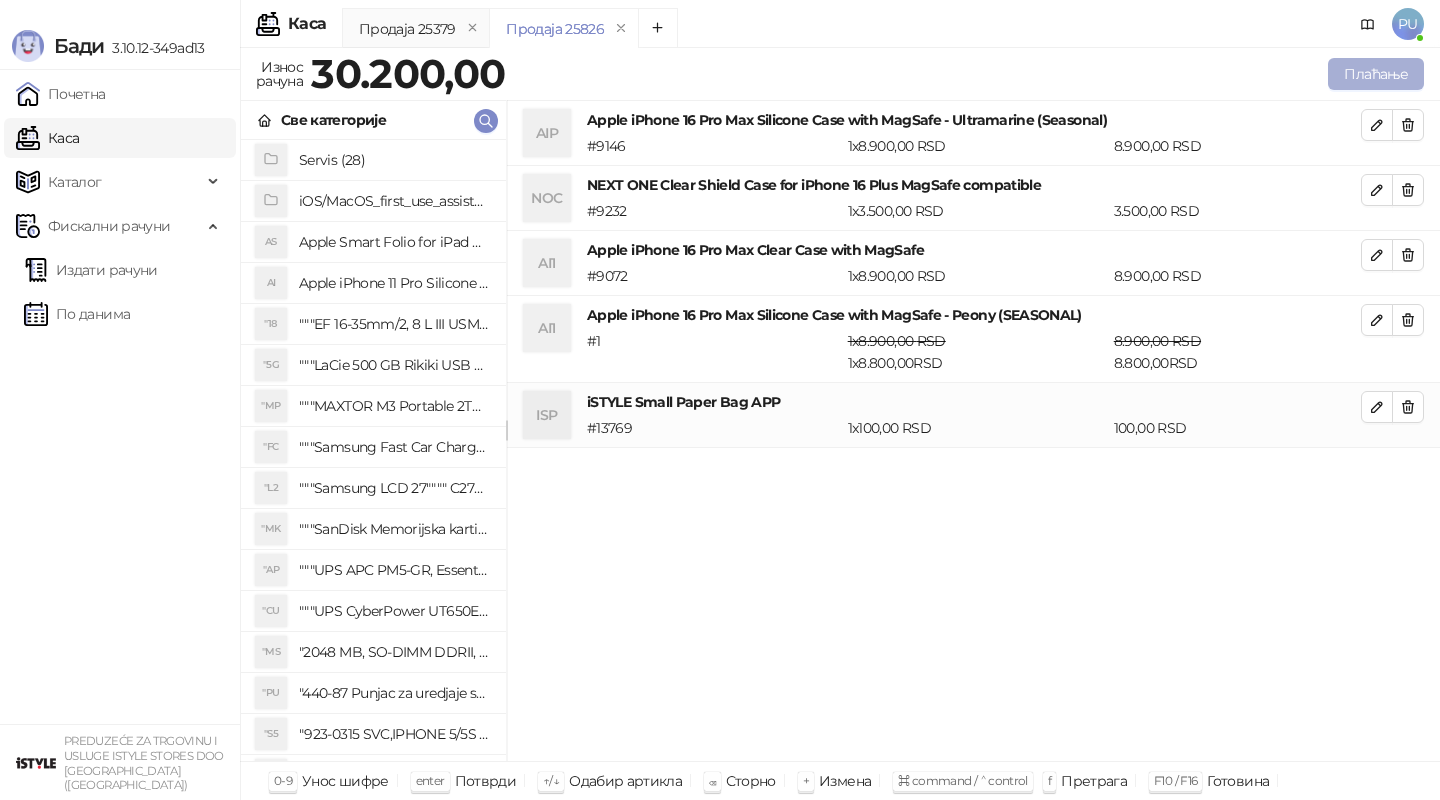 click on "Плаћање" at bounding box center (1376, 74) 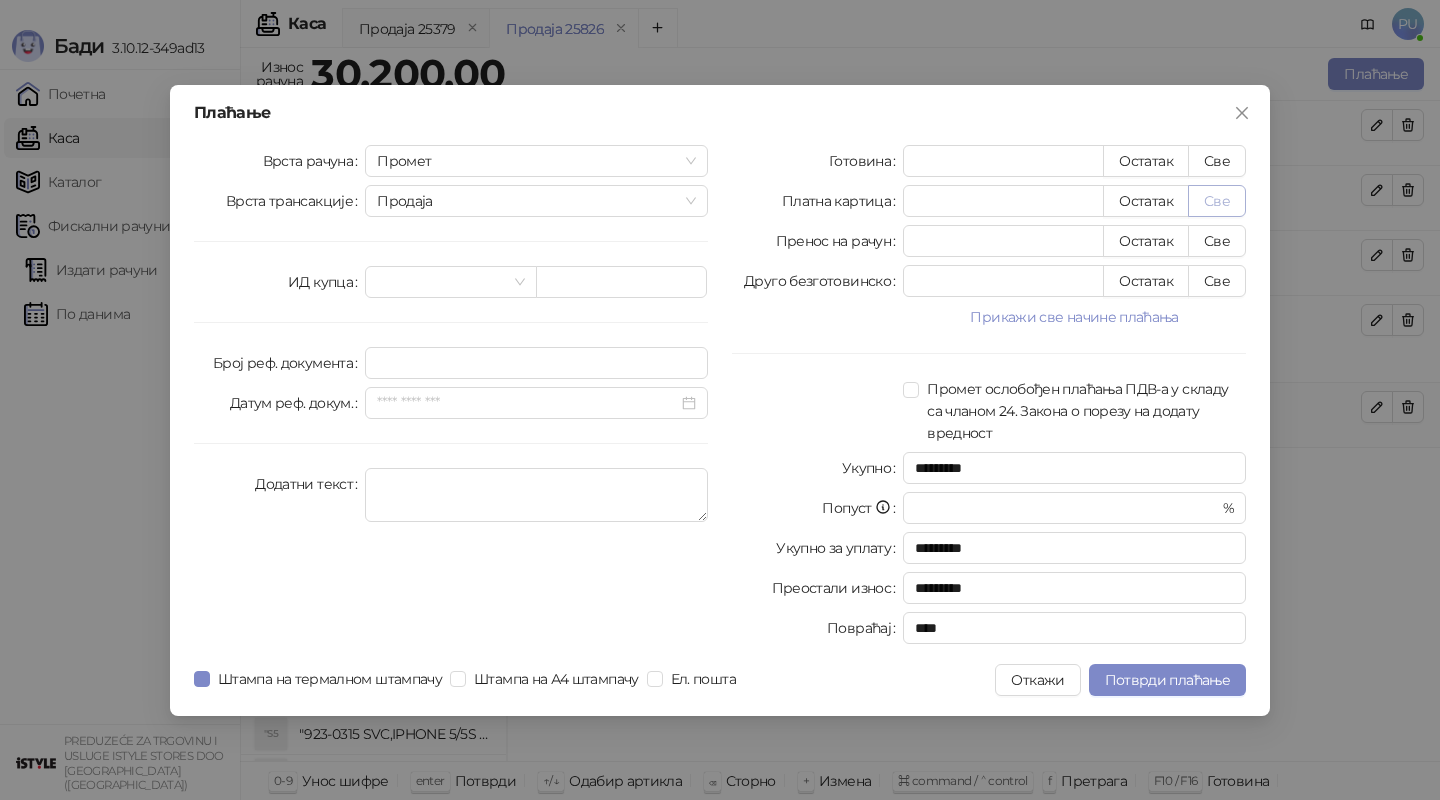 click on "Све" at bounding box center (1217, 201) 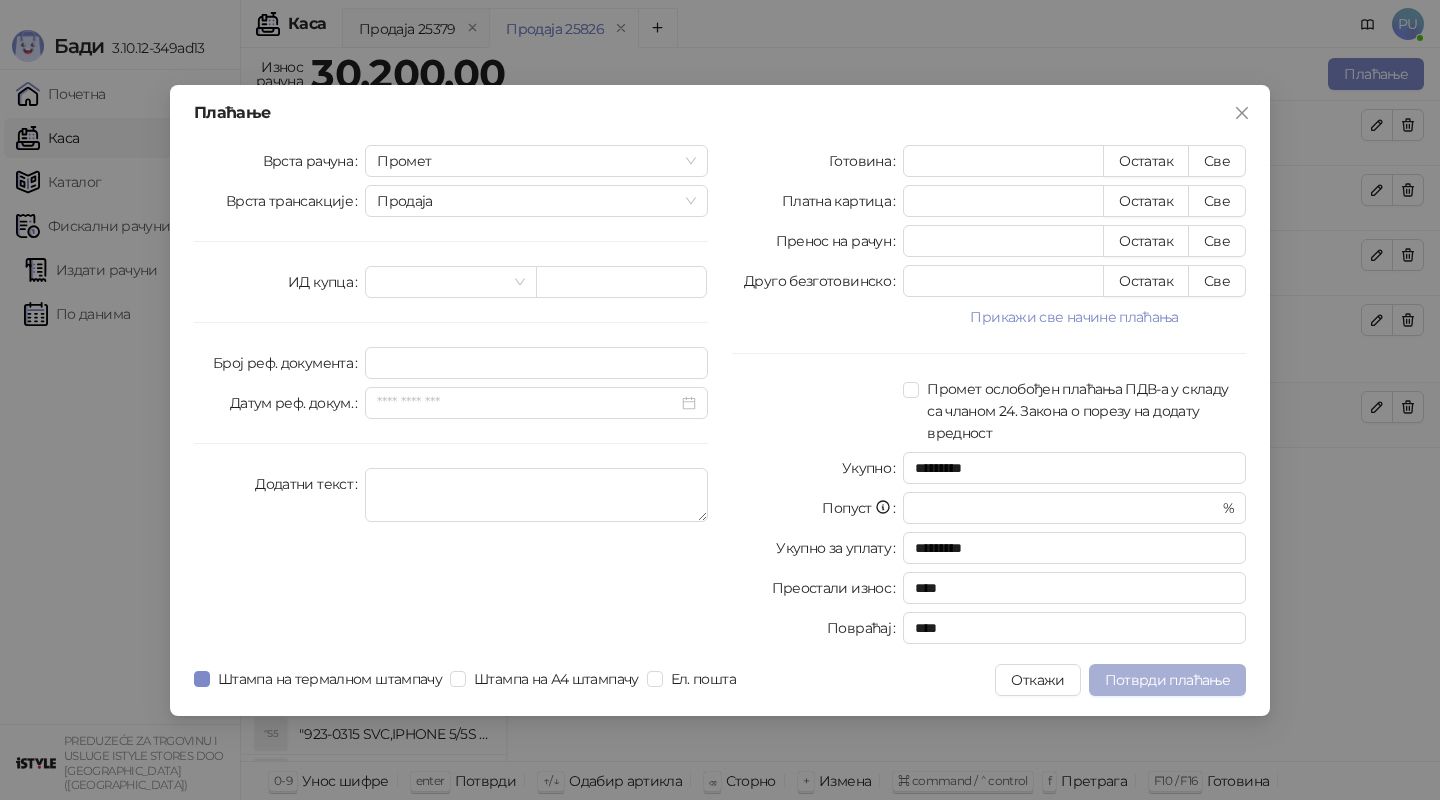 click on "Потврди плаћање" at bounding box center (1167, 680) 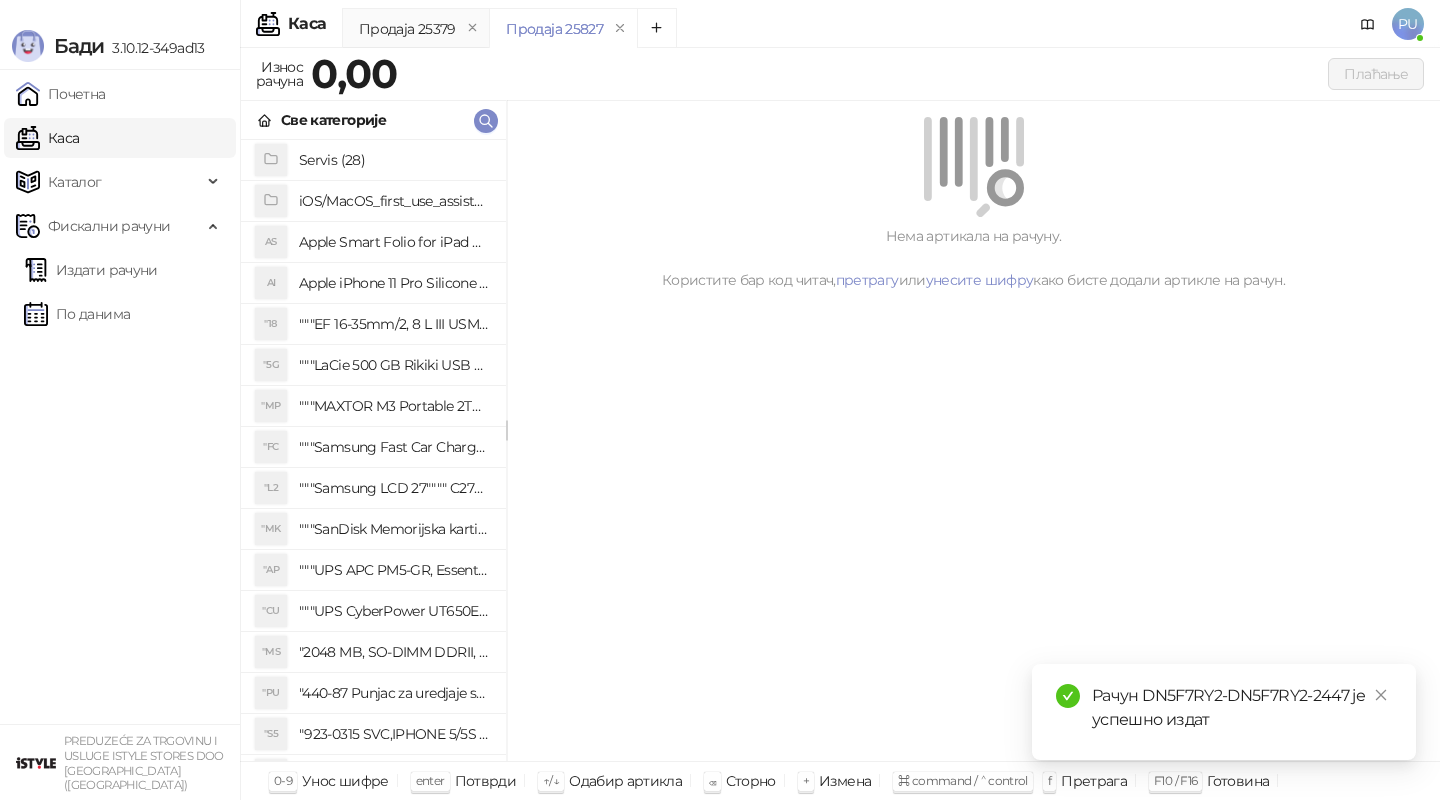 click on "Рачун DN5F7RY2-DN5F7RY2-2447 је успешно издат" at bounding box center (1242, 708) 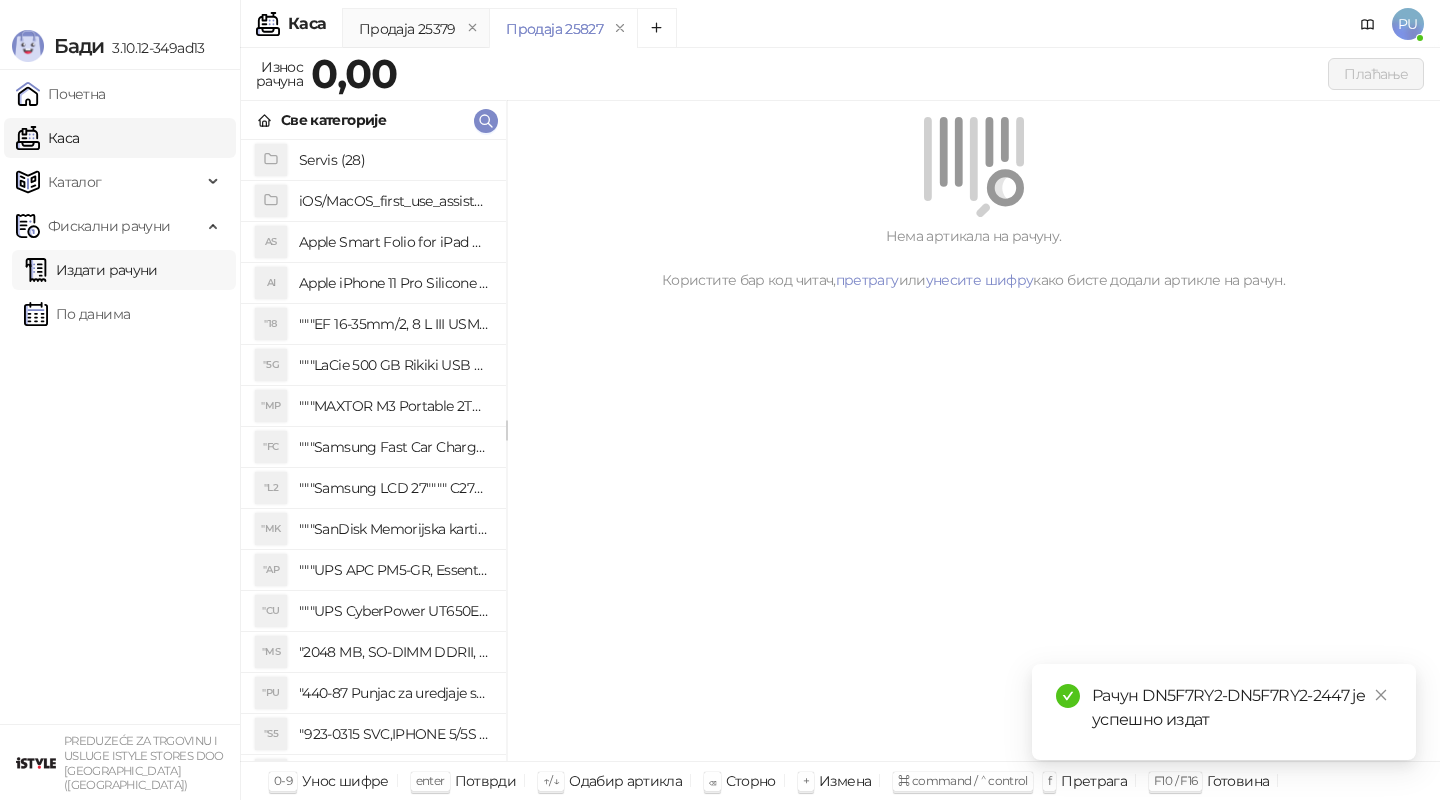 click on "Издати рачуни" at bounding box center (91, 270) 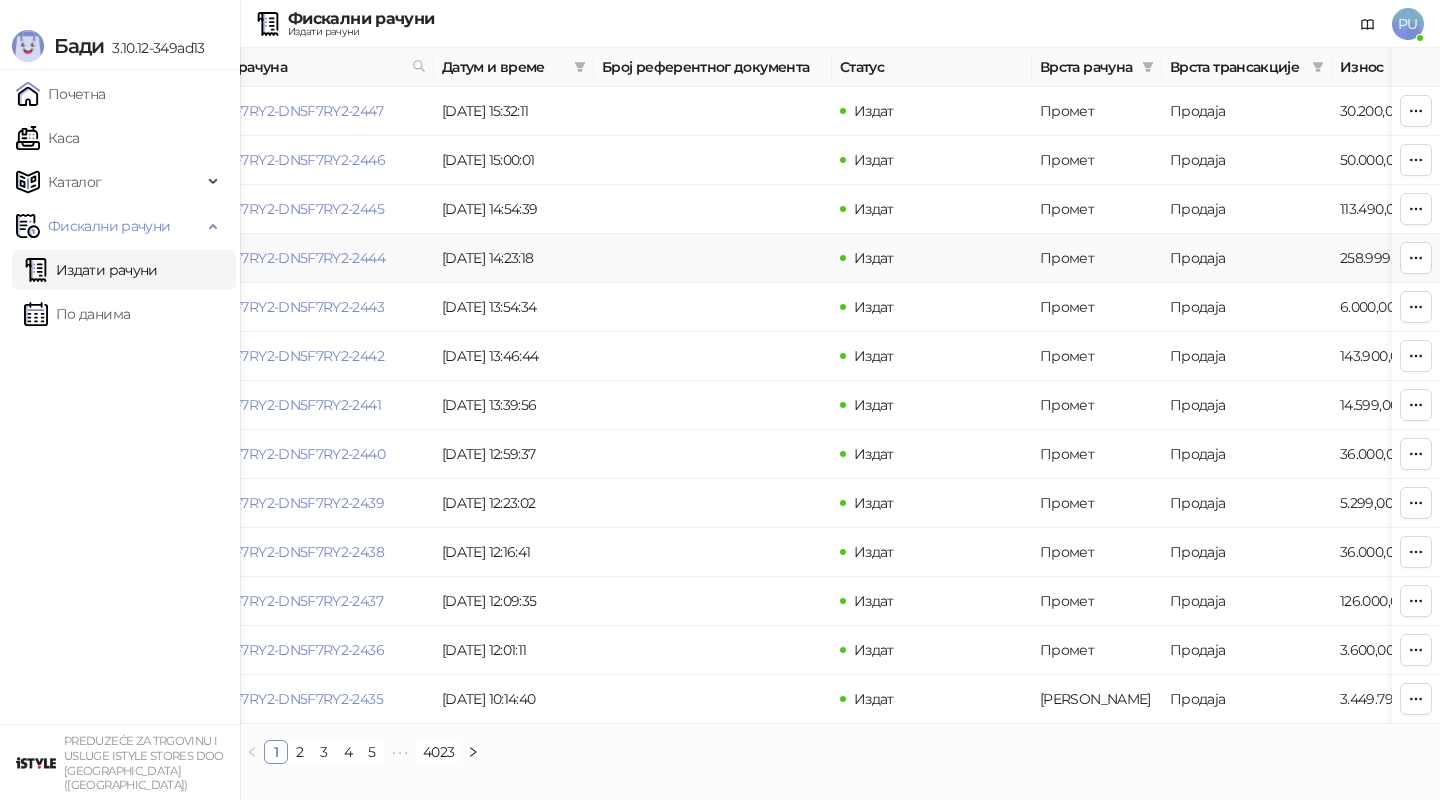 scroll, scrollTop: 0, scrollLeft: 0, axis: both 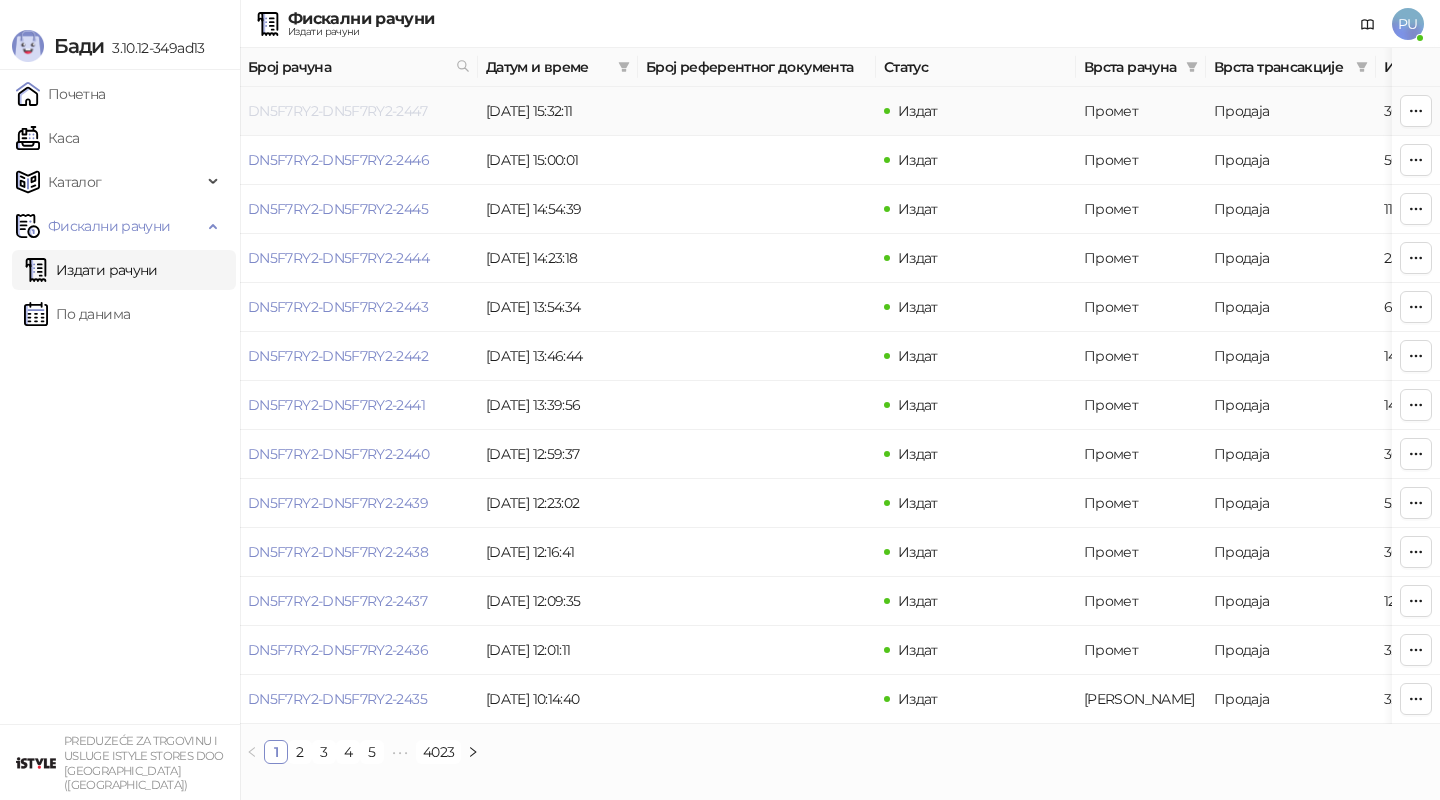 click on "DN5F7RY2-DN5F7RY2-2447" at bounding box center [337, 111] 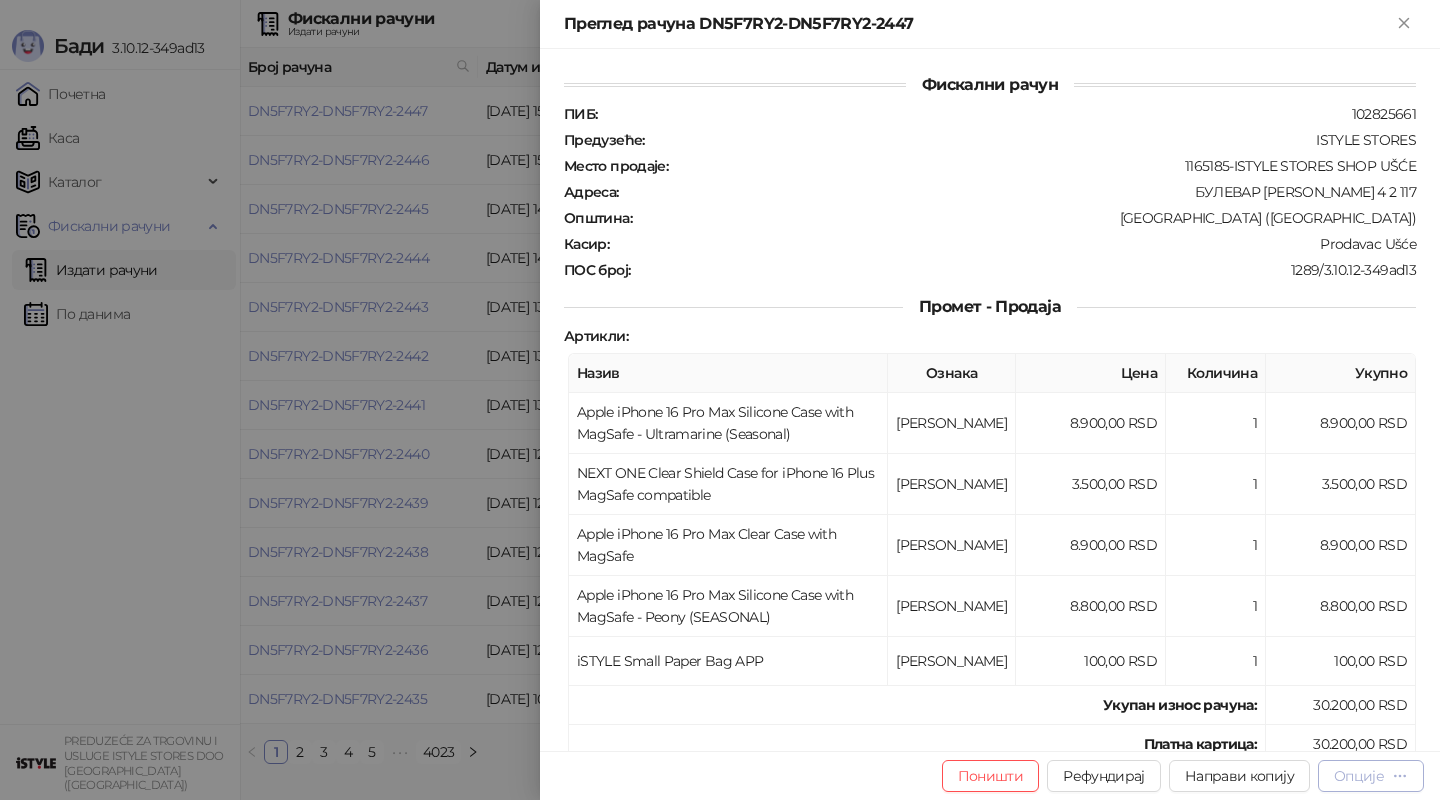 click at bounding box center (1400, 775) 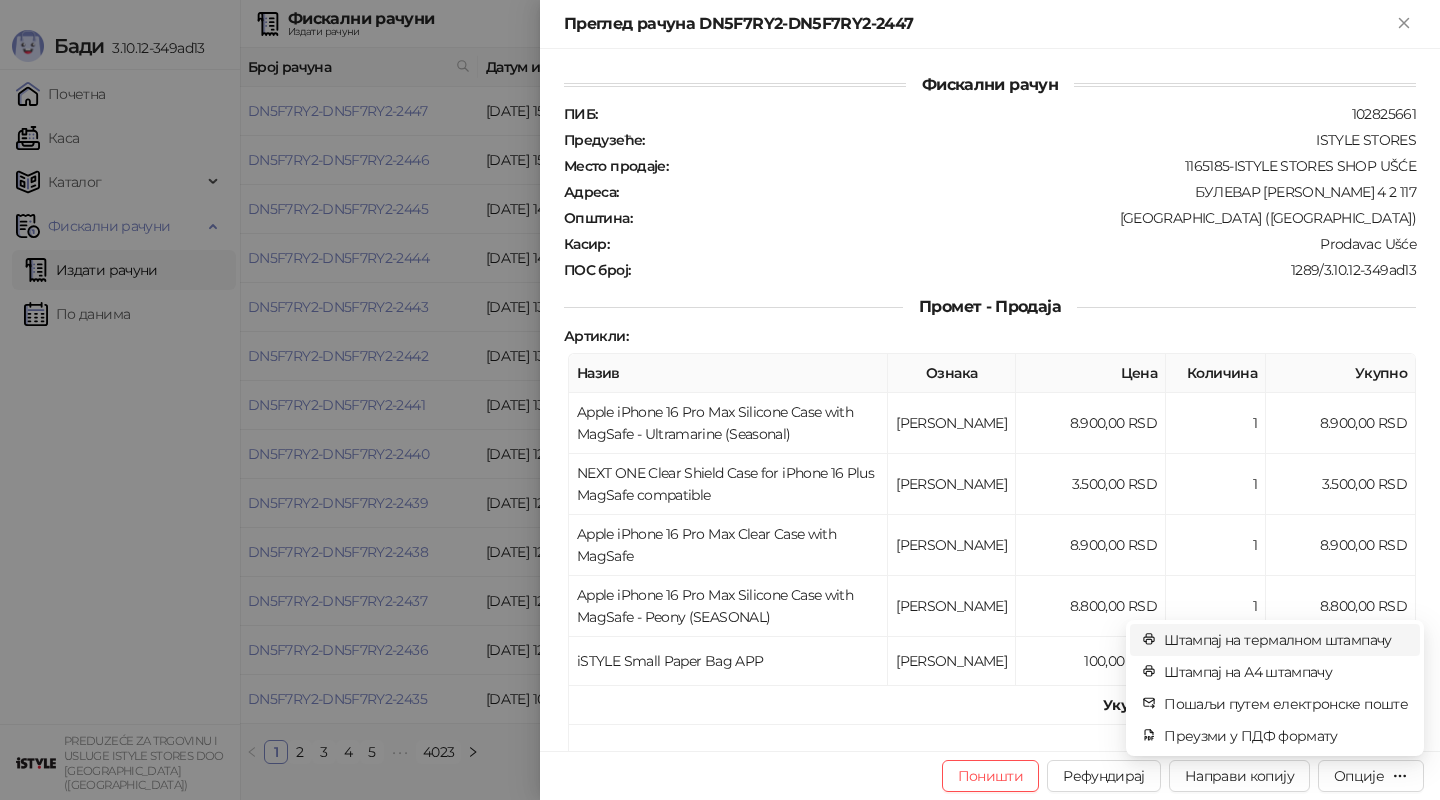 click on "Штампај на термалном штампачу" at bounding box center [1286, 640] 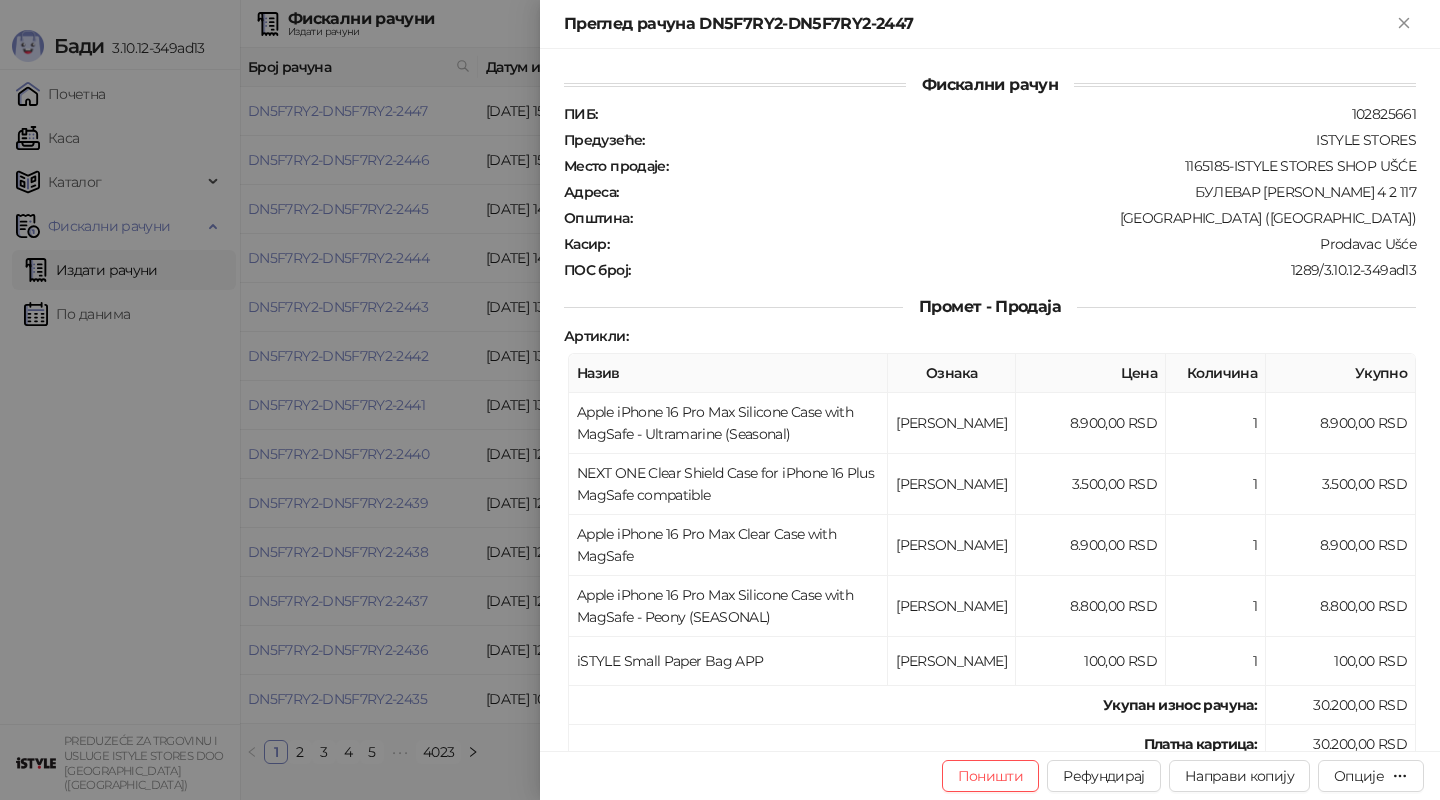 click on "Артикли : Назив Ознака Цена Количина Укупно           Apple iPhone 16 Pro Max Silicone Case with MagSafe - Ultramarine (Seasonal) Ђ 8.900,00 RSD 1  8.900,00 RSD NEXT ONE Clear Shield Case for iPhone 16 Plus MagSafe compatible Ђ 3.500,00 RSD 1  3.500,00 RSD Apple iPhone 16 Pro Max Clear Case with MagSafe Ђ 8.900,00 RSD 1  8.900,00 RSD Apple iPhone 16 Pro Max Silicone Case with MagSafe - Peony (SEASONAL) Ђ 8.800,00 RSD 1  8.800,00 RSD iSTYLE Small Paper Bag APP Ђ 100,00 RSD 1  100,00 RSD Укупан износ рачуна : 30.200,00 RSD Платна картица : 30.200,00 RSD Порез : Ознака Име Стопа Порез         Ђ О-ПДВ 20,00% 5.033,33 RSD Укупан износ пореза: 5.033,33 RSD" at bounding box center (990, 626) 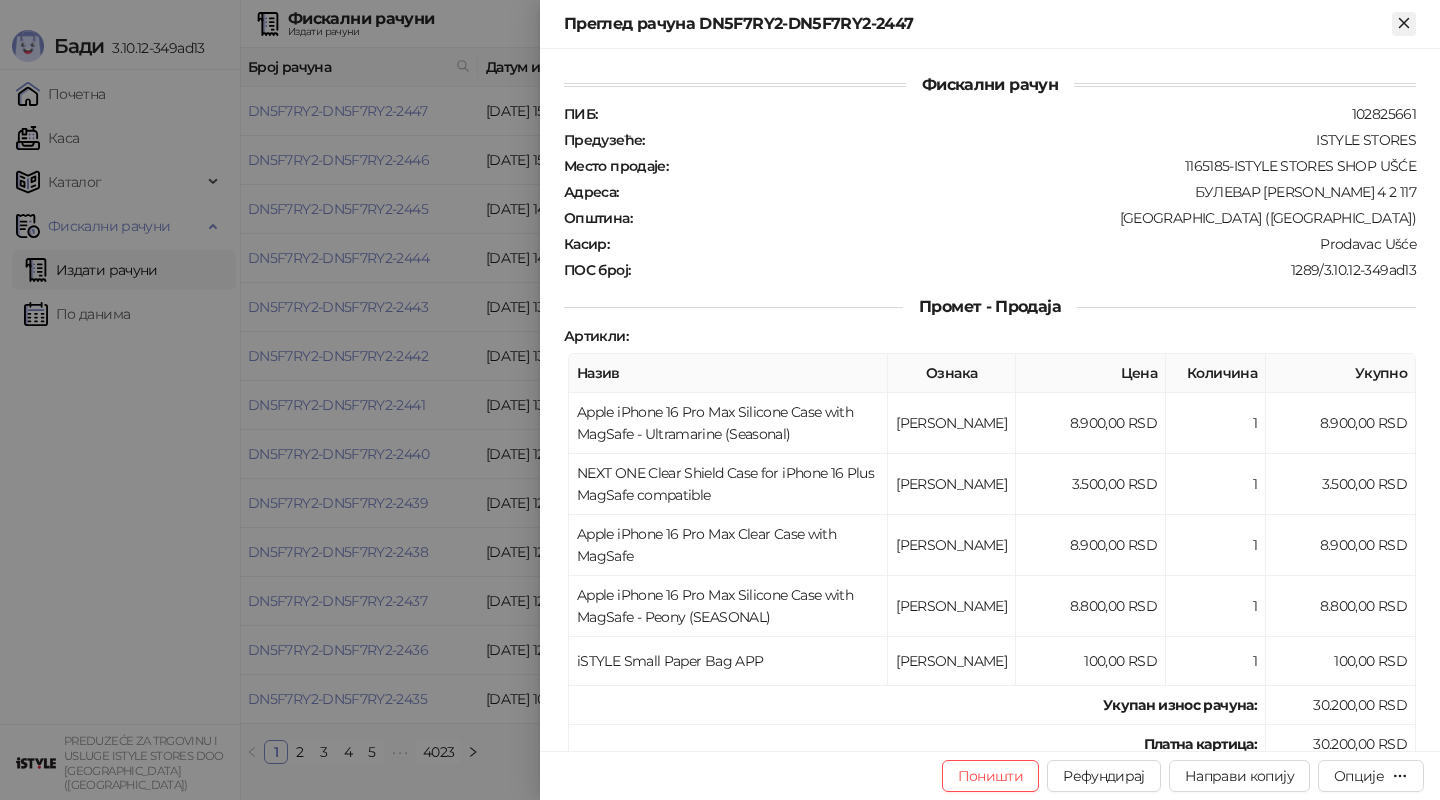 click 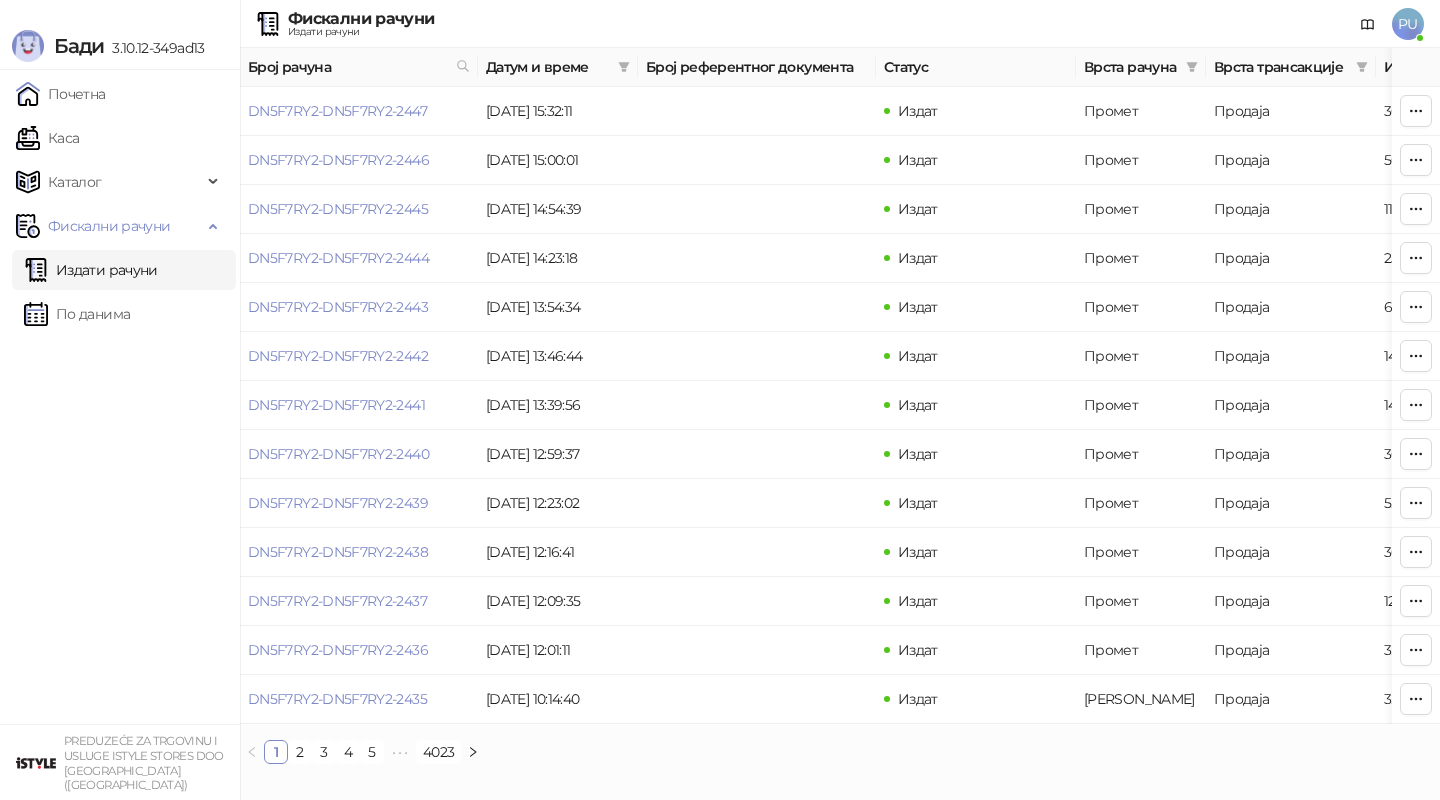 click on "PU" at bounding box center (1408, 24) 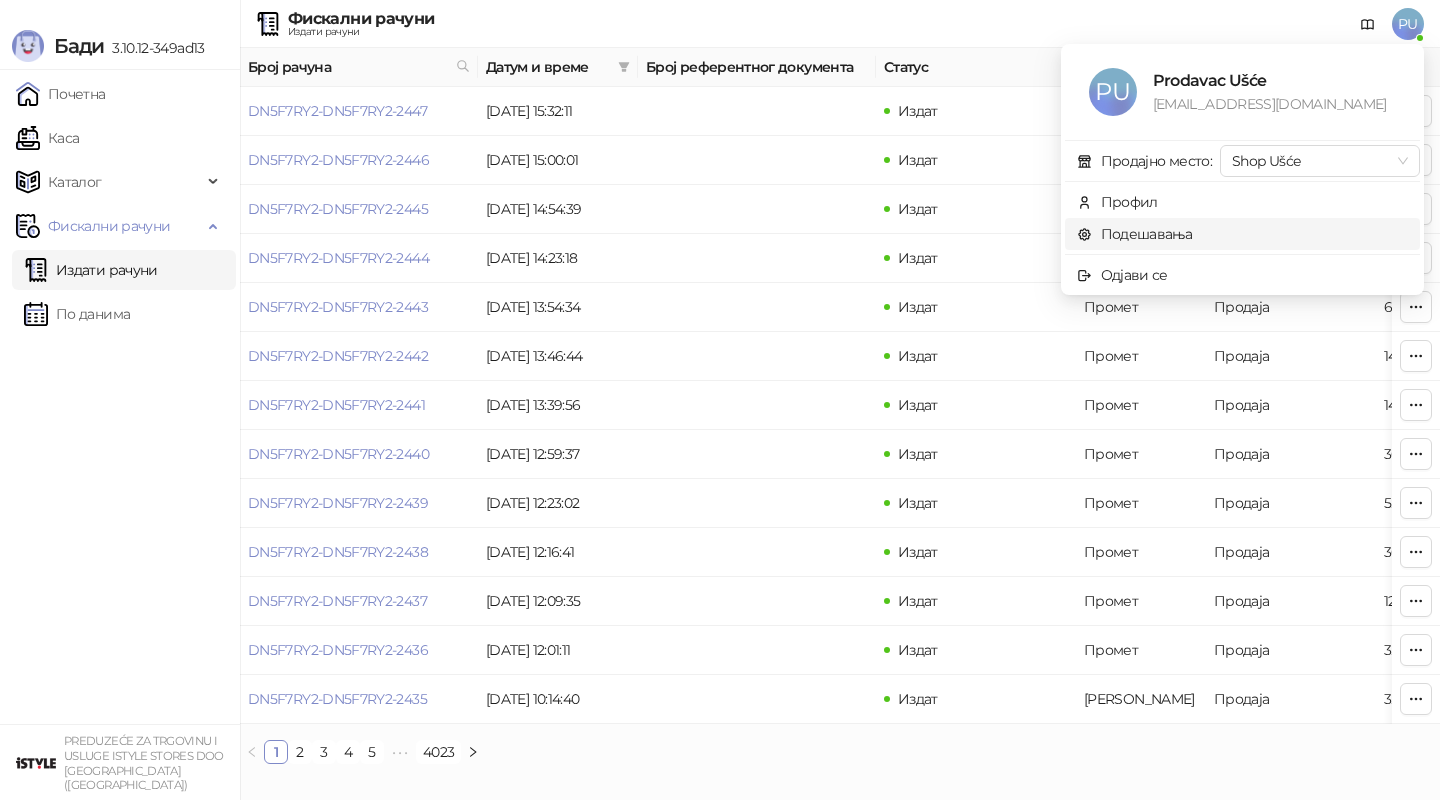 click on "Подешавања" at bounding box center (1135, 234) 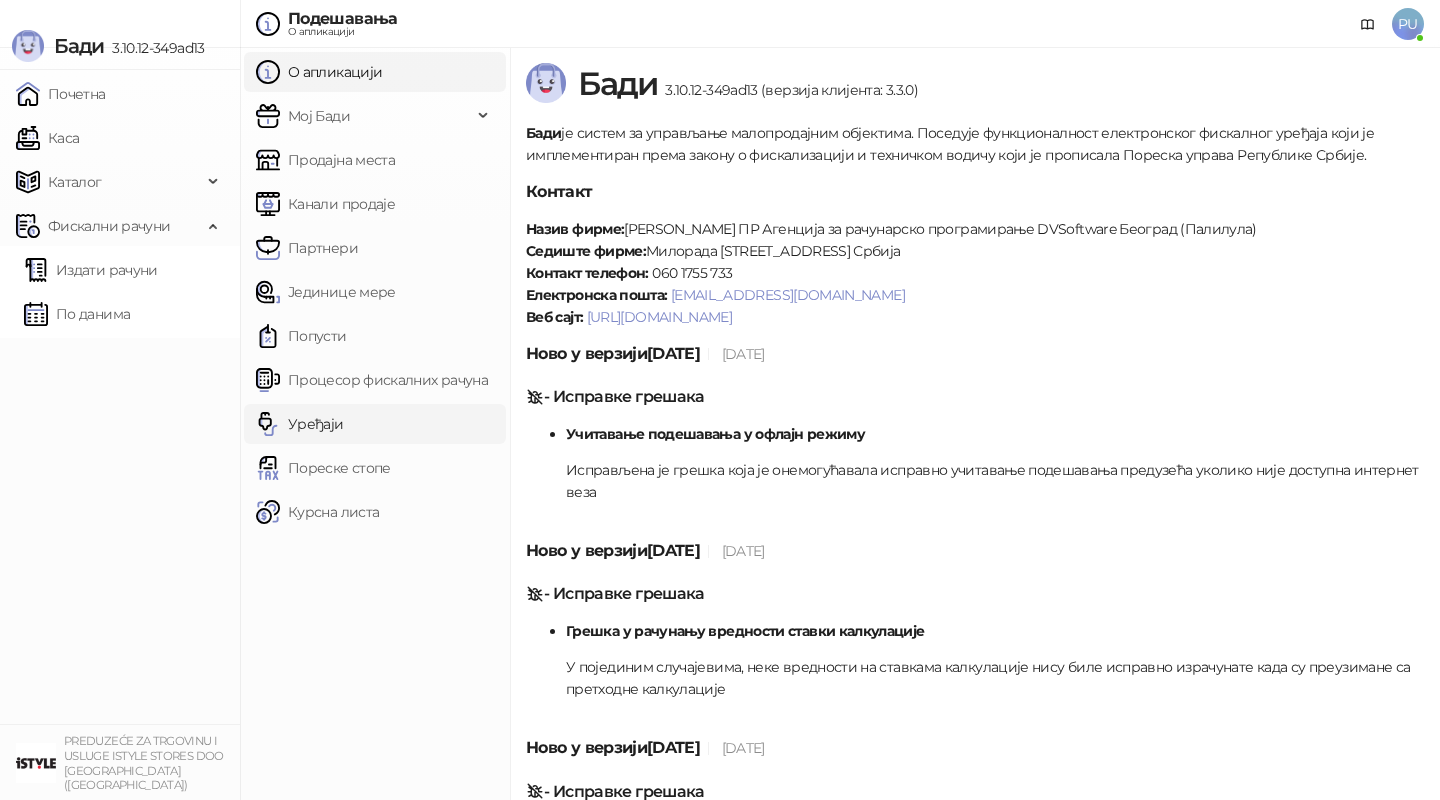 click on "Уређаји" at bounding box center [300, 424] 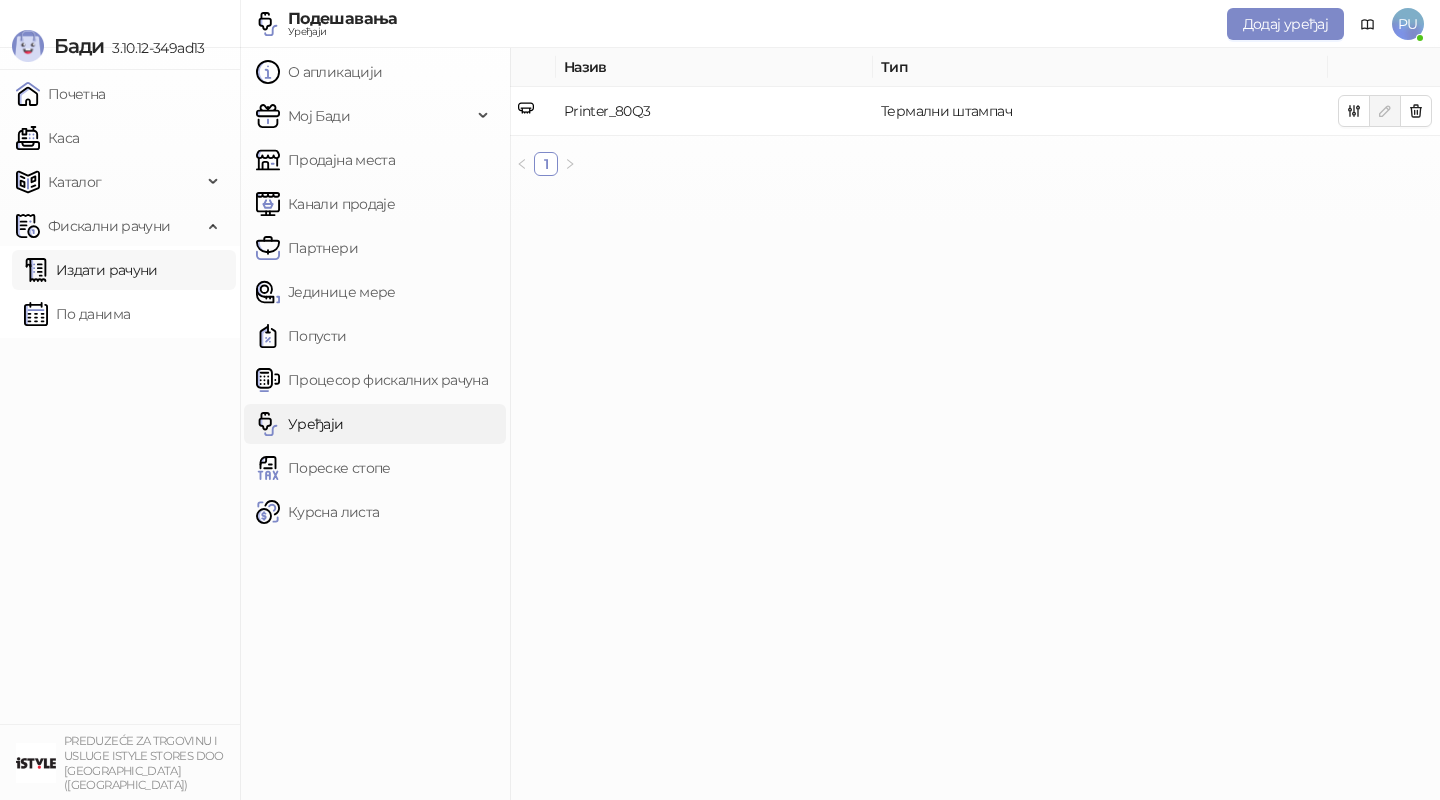 click on "Издати рачуни" at bounding box center [91, 270] 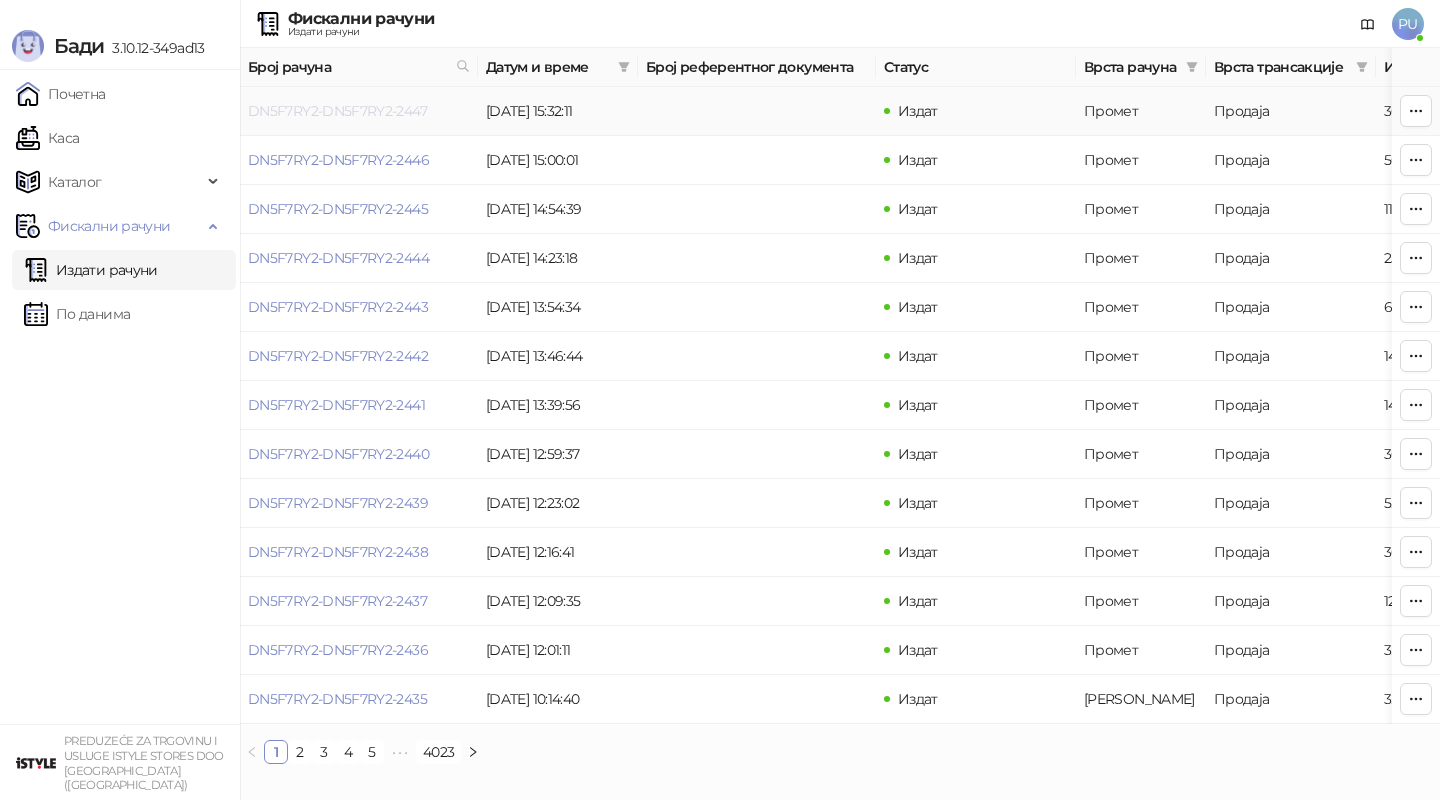 click on "DN5F7RY2-DN5F7RY2-2447" at bounding box center (337, 111) 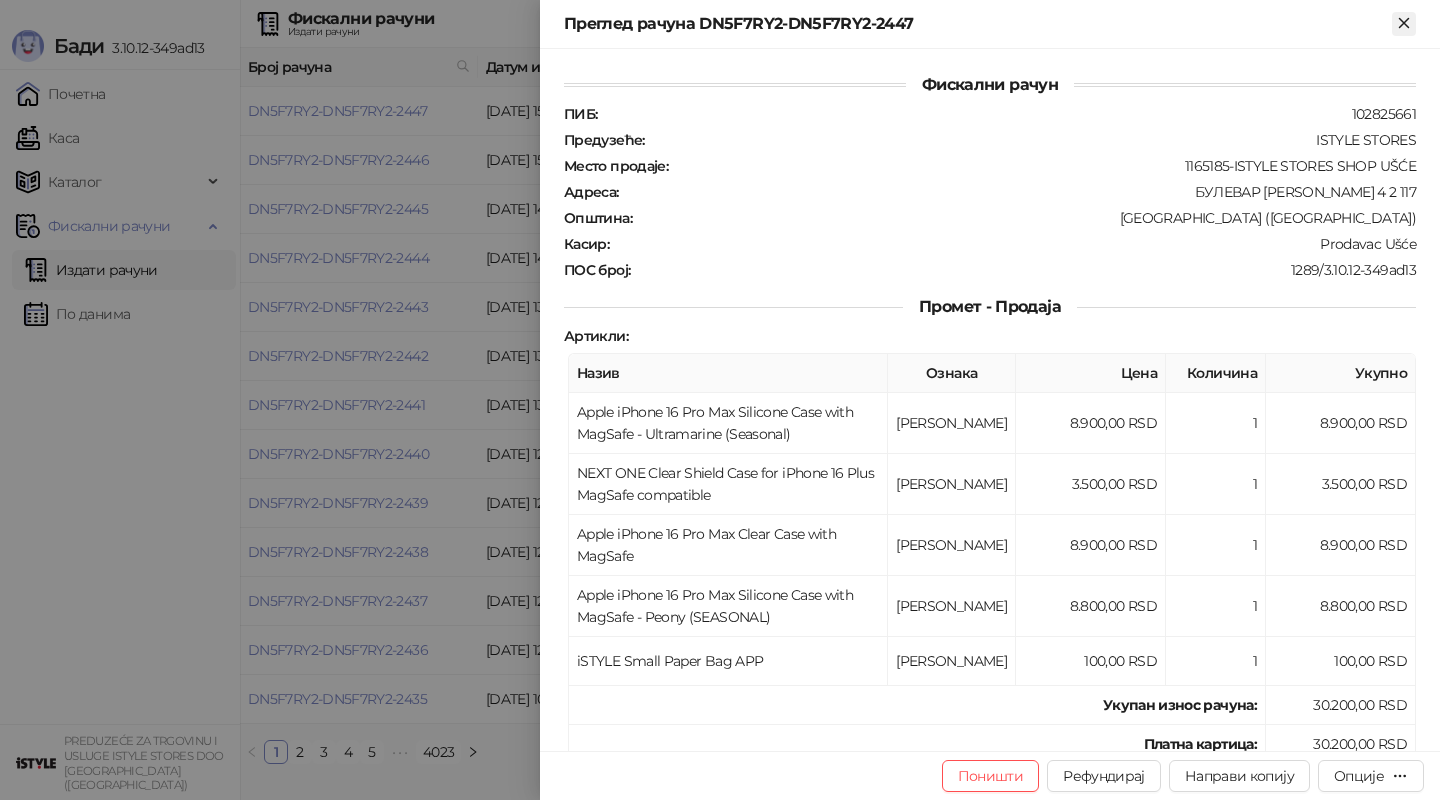 click 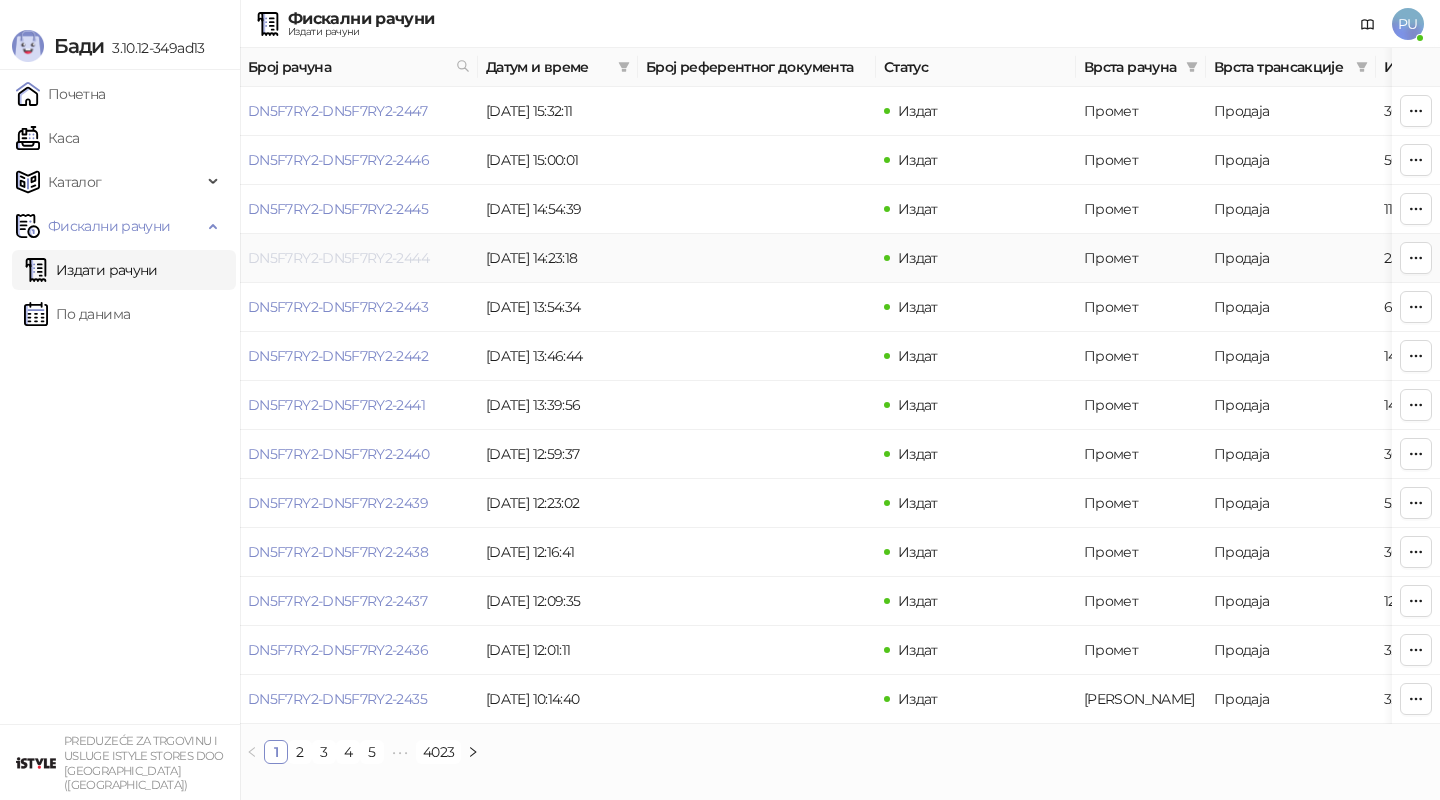 click on "DN5F7RY2-DN5F7RY2-2444" at bounding box center (338, 258) 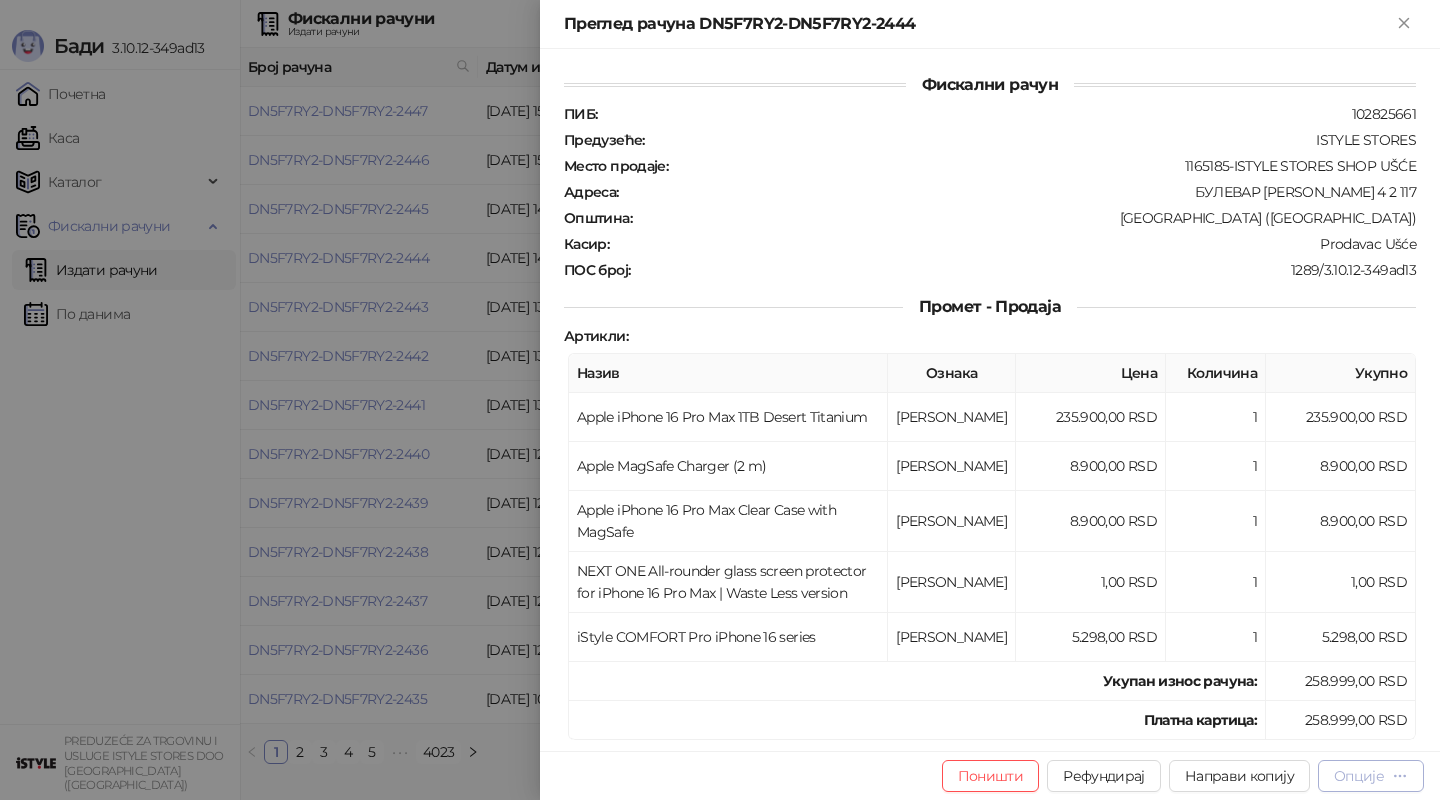 click on "Опције" at bounding box center [1371, 776] 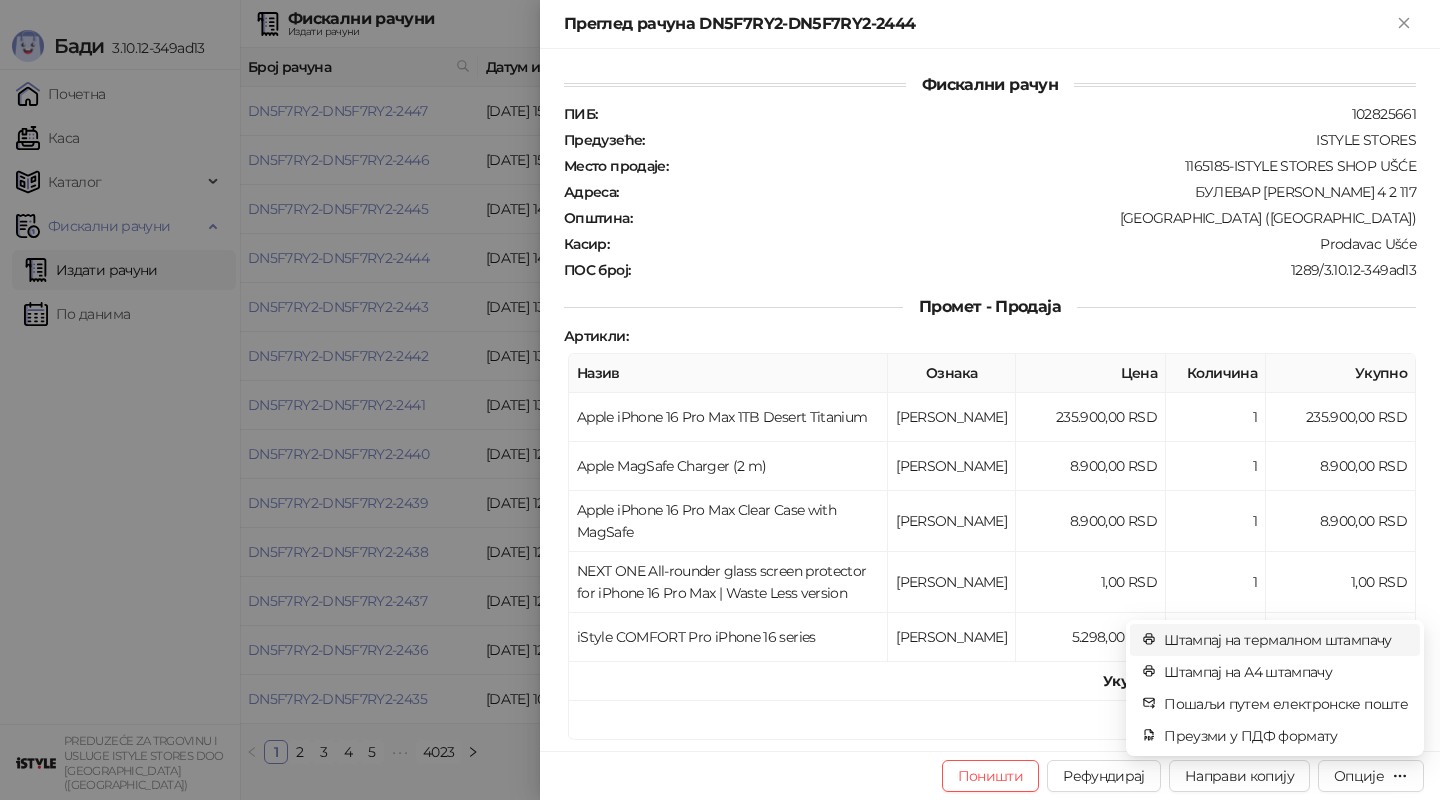 click on "Штампај на термалном штампачу" at bounding box center (1286, 640) 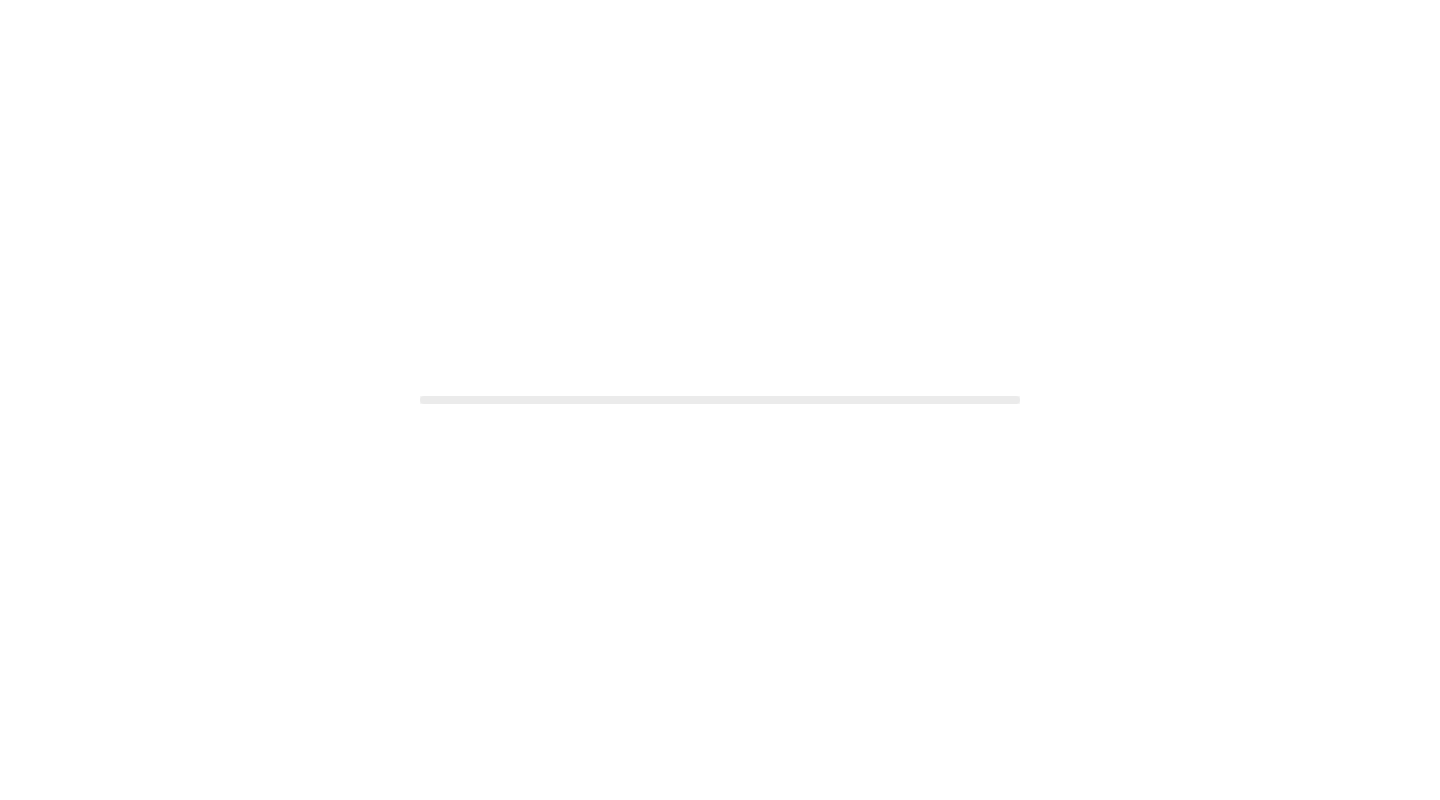 scroll, scrollTop: 0, scrollLeft: 0, axis: both 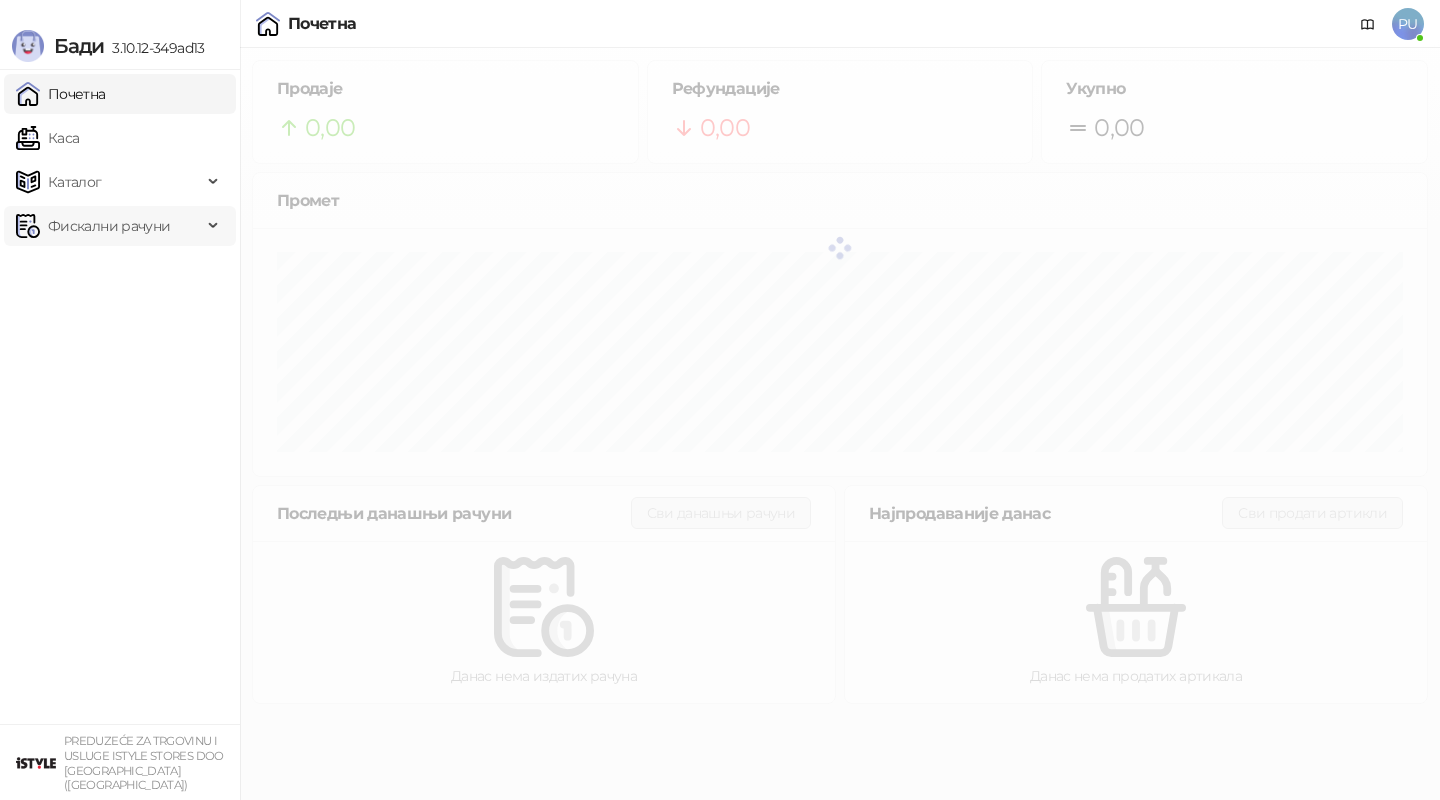 click on "Фискални рачуни" at bounding box center (109, 226) 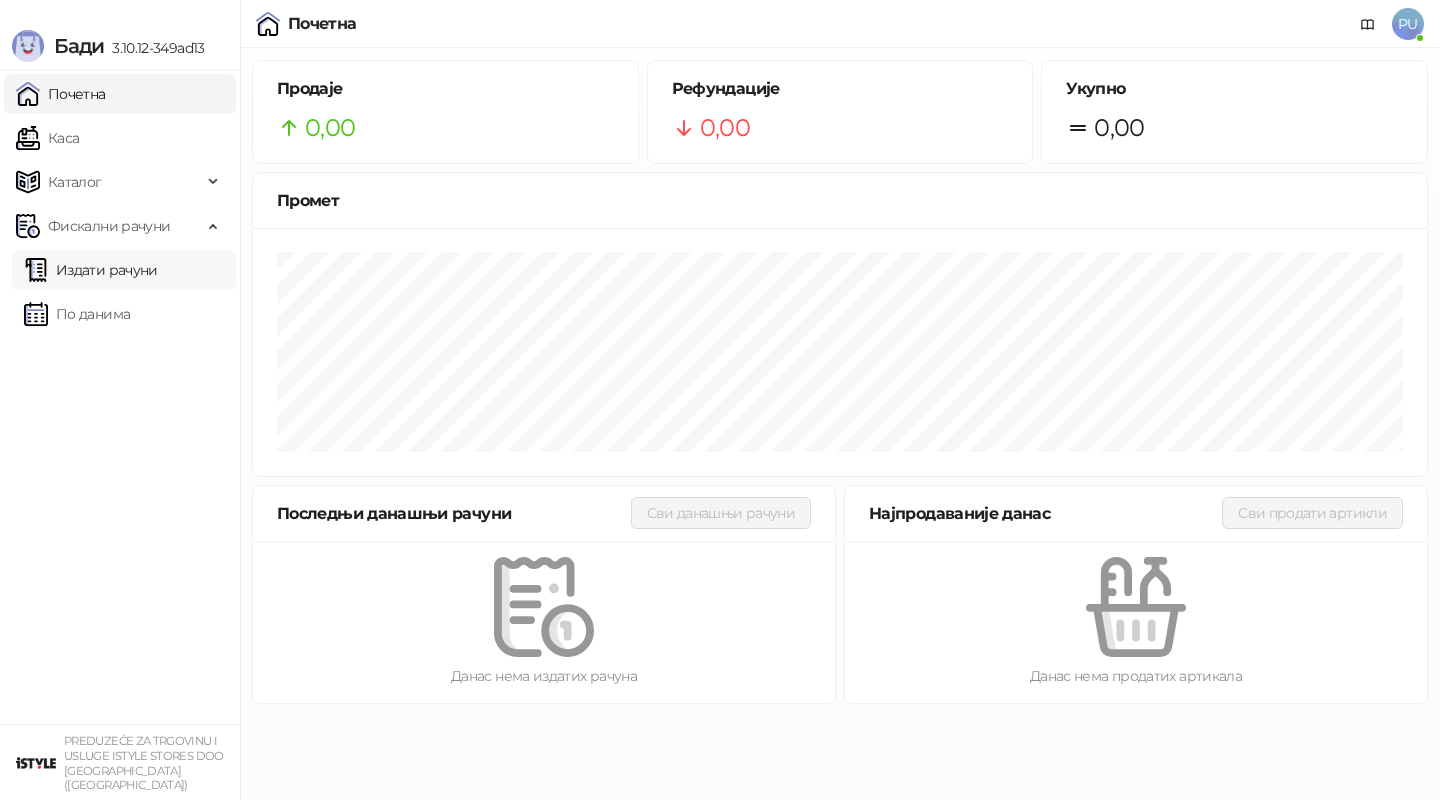 click on "Издати рачуни" at bounding box center (91, 270) 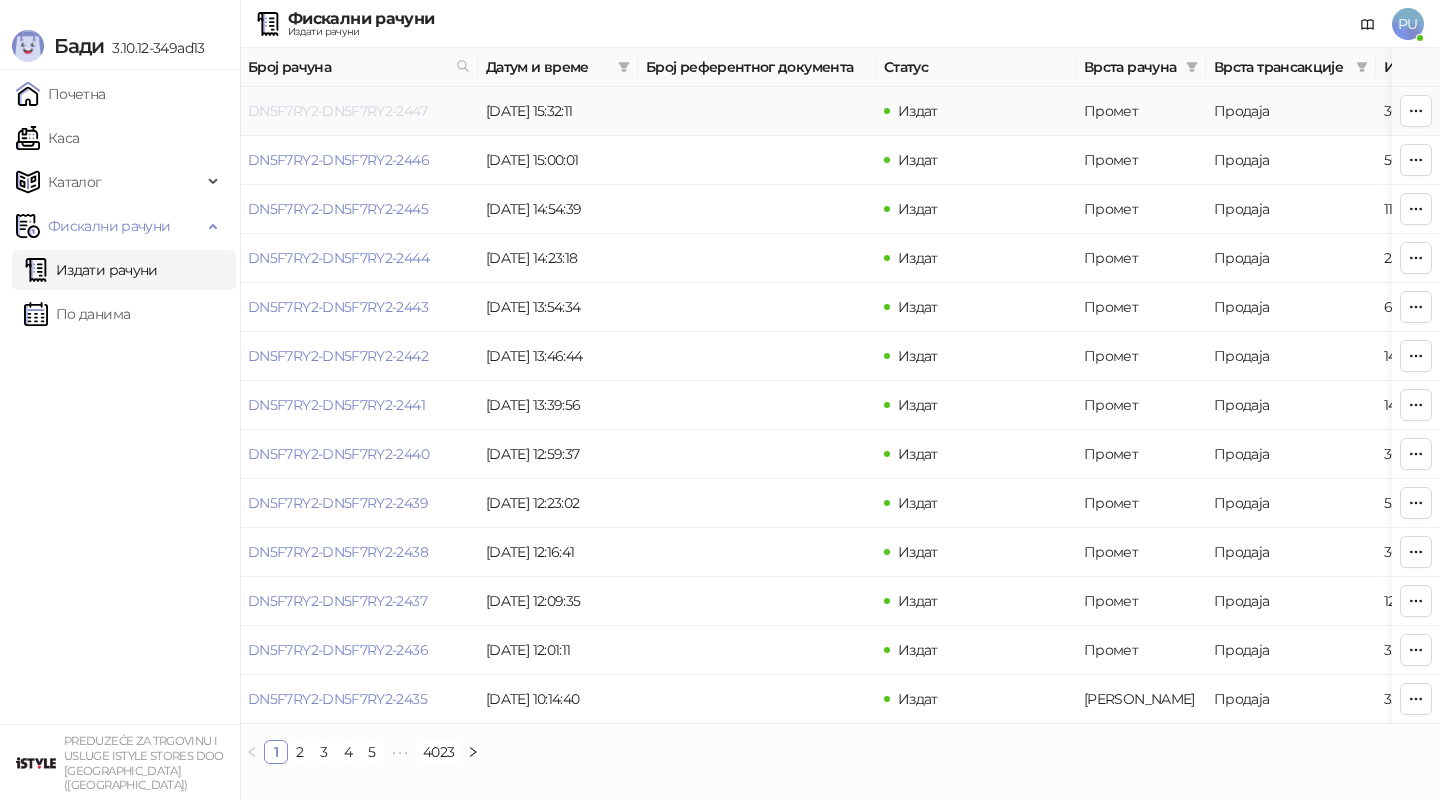 click on "DN5F7RY2-DN5F7RY2-2447" at bounding box center [337, 111] 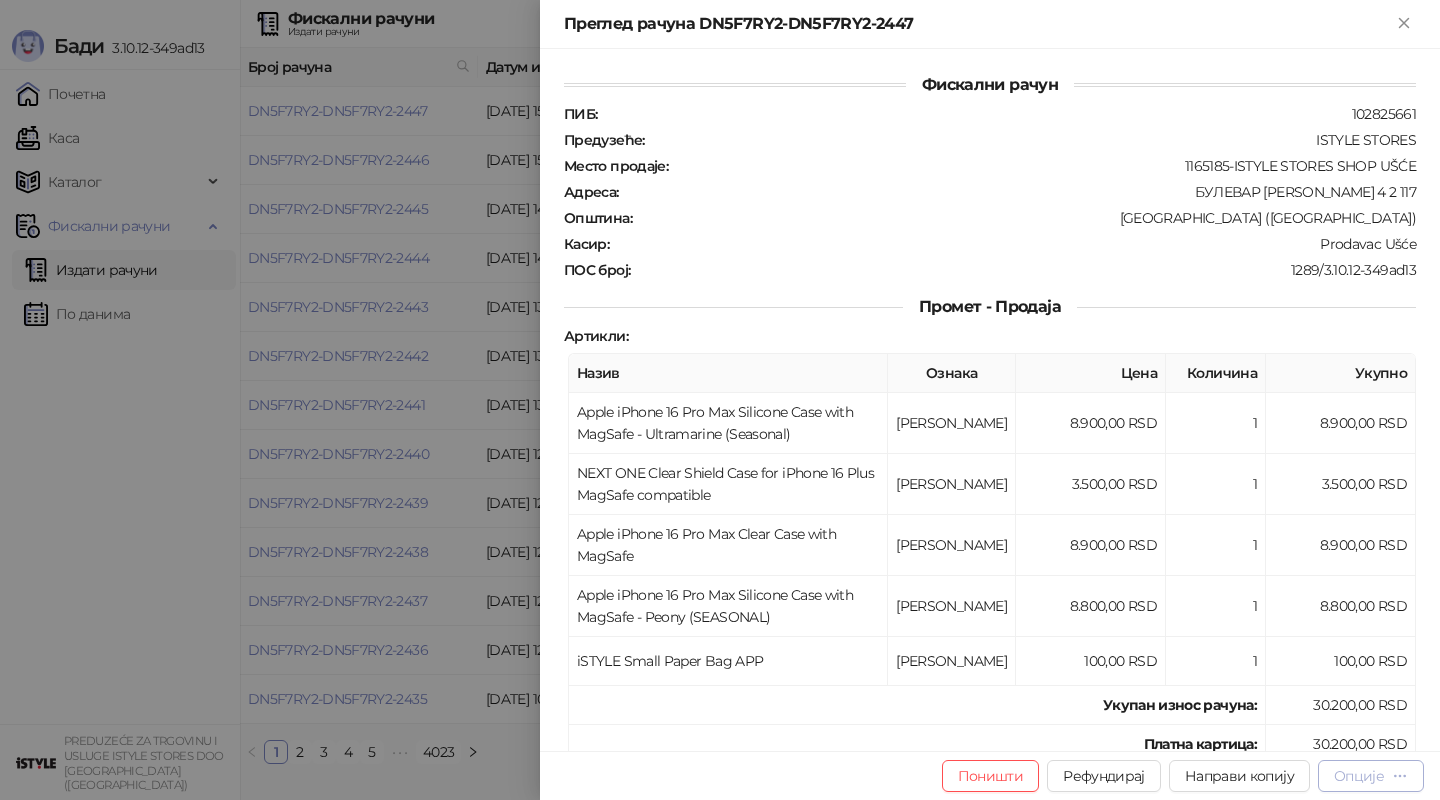 click 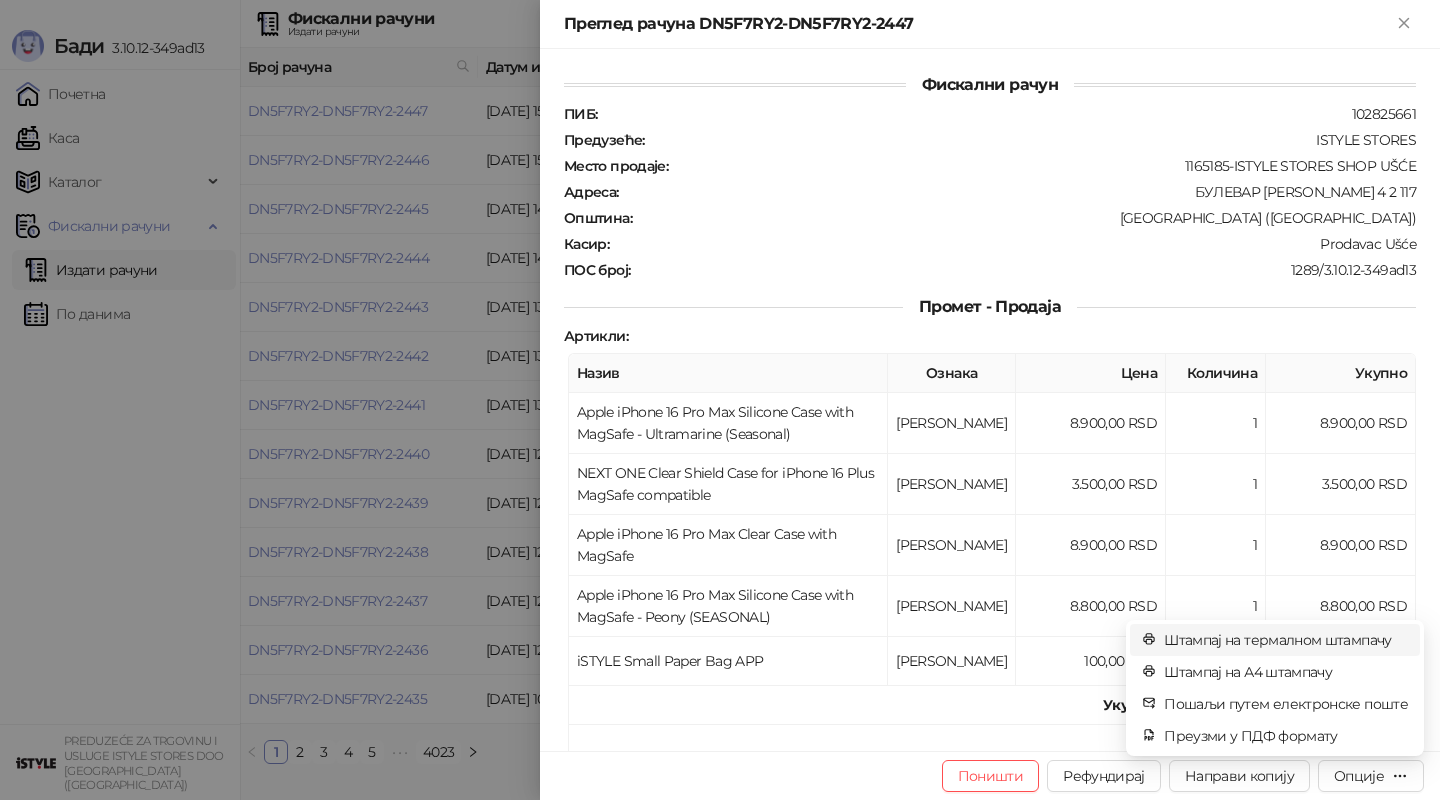 click on "Штампај на термалном штампачу" at bounding box center [1286, 640] 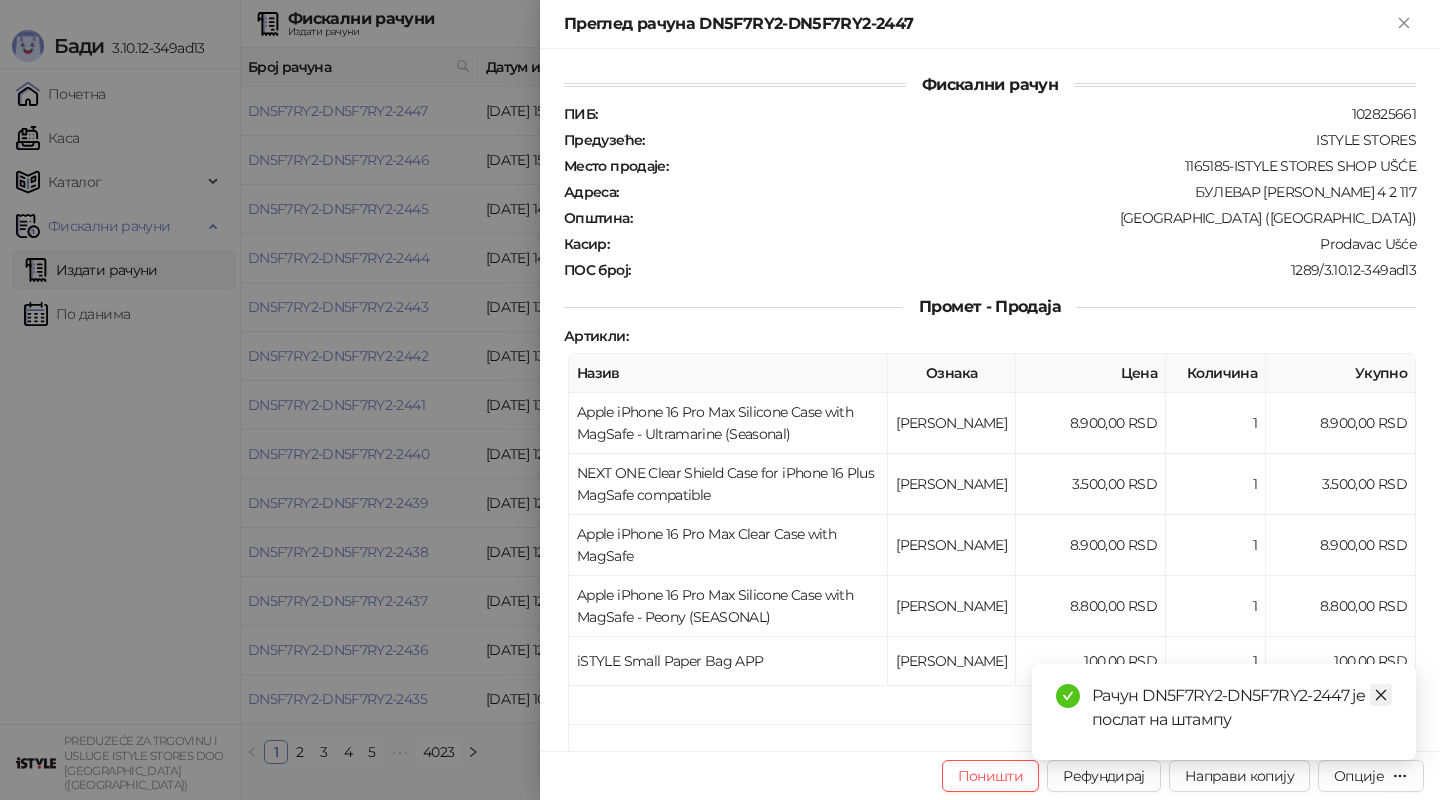click 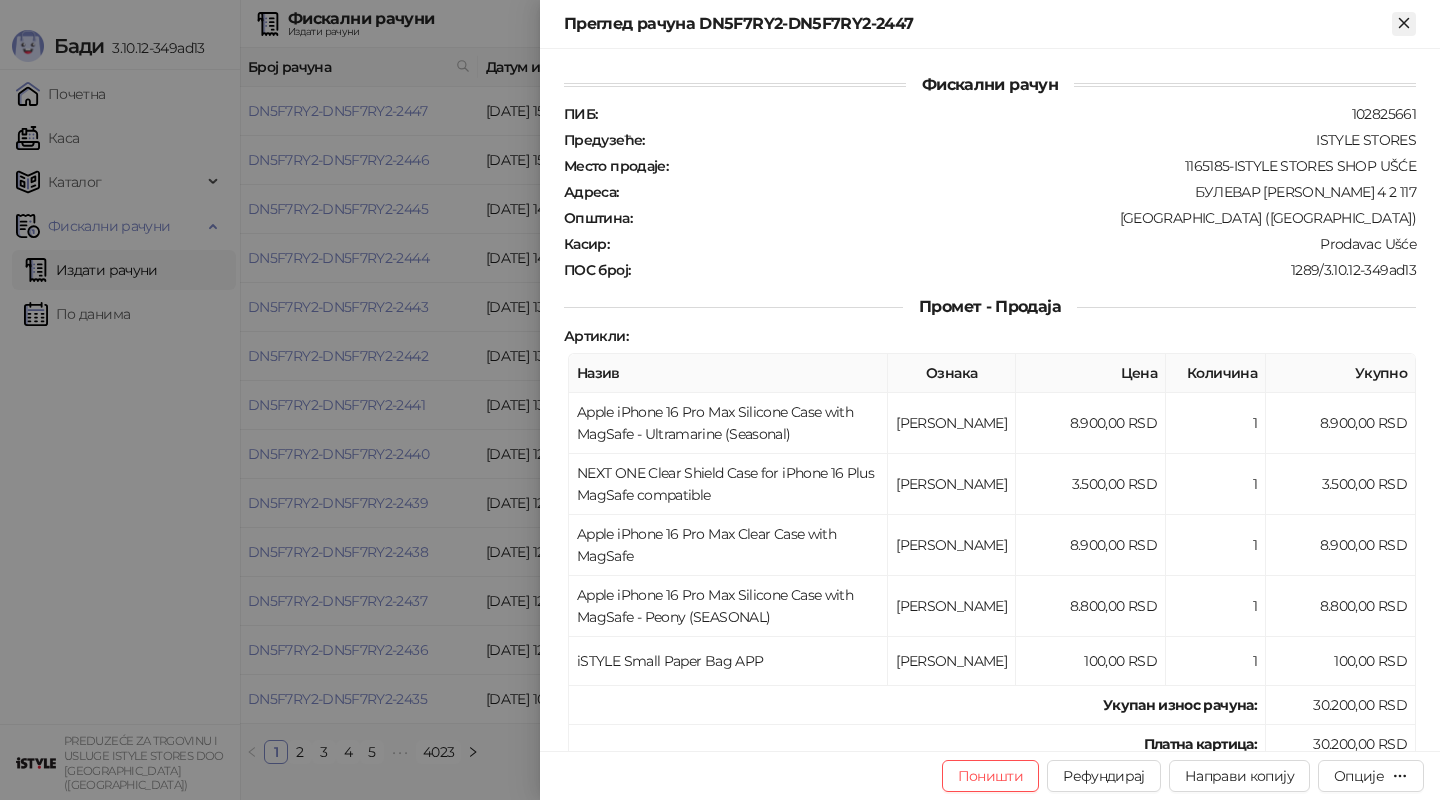 click 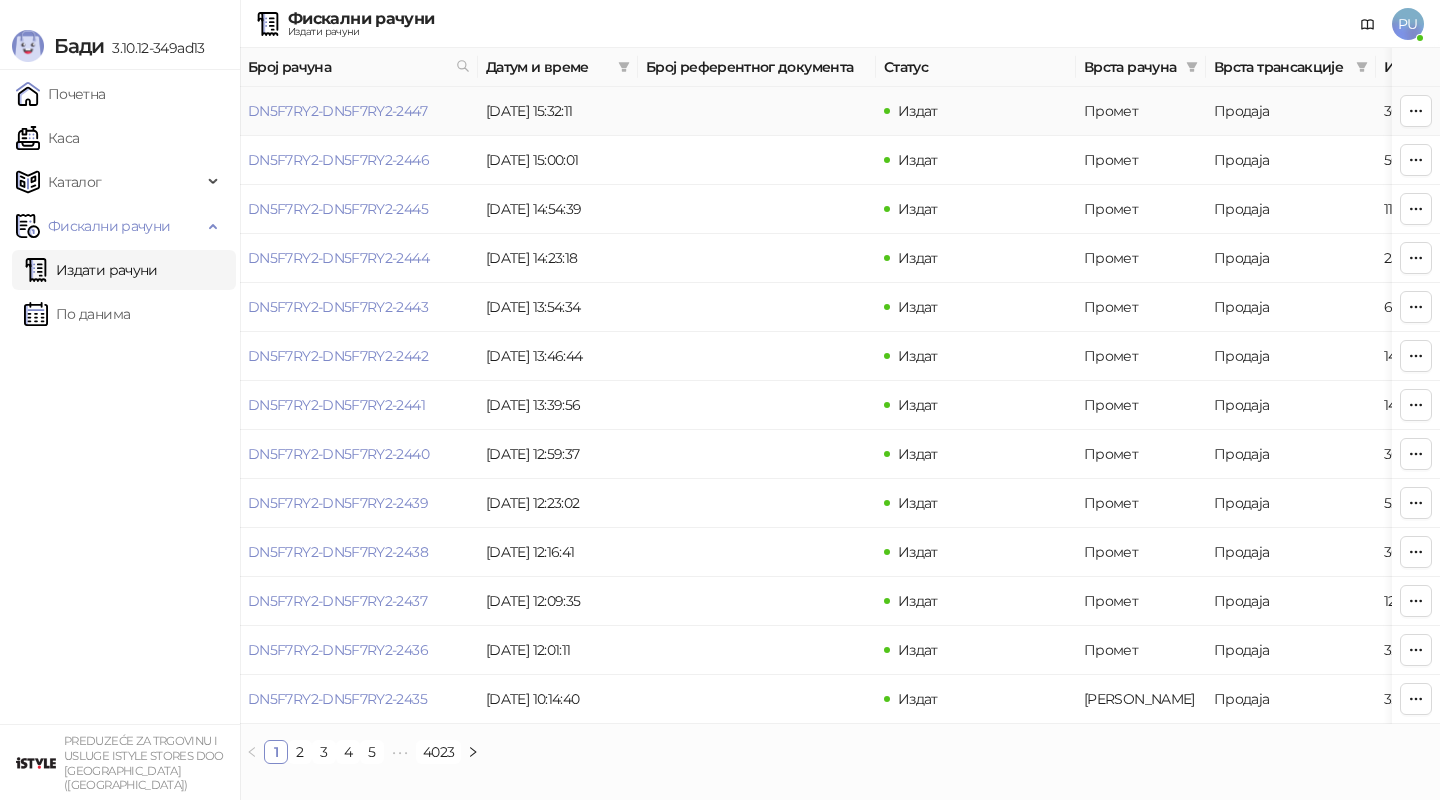 click on "DN5F7RY2-DN5F7RY2-2447" at bounding box center [359, 111] 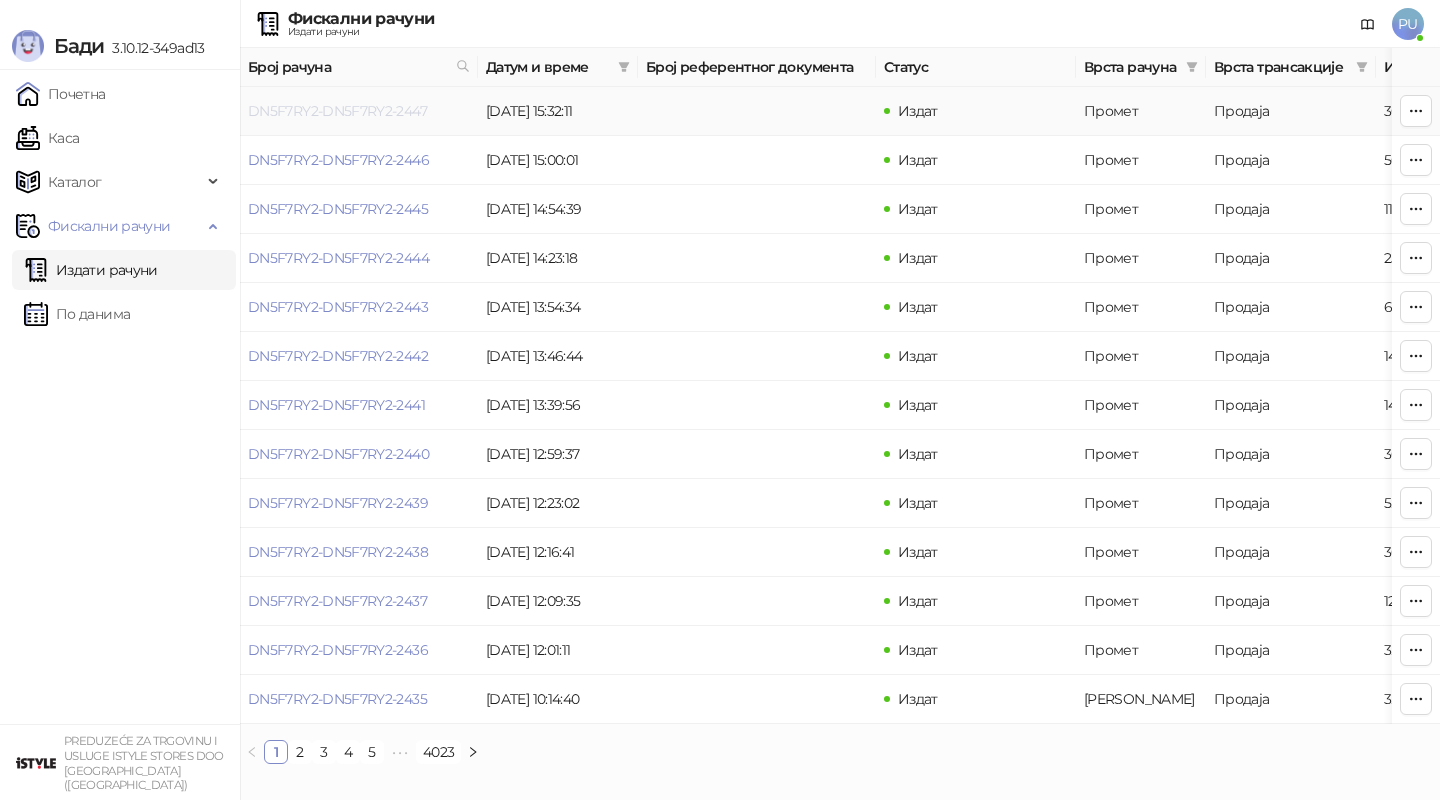 click on "DN5F7RY2-DN5F7RY2-2447" at bounding box center [337, 111] 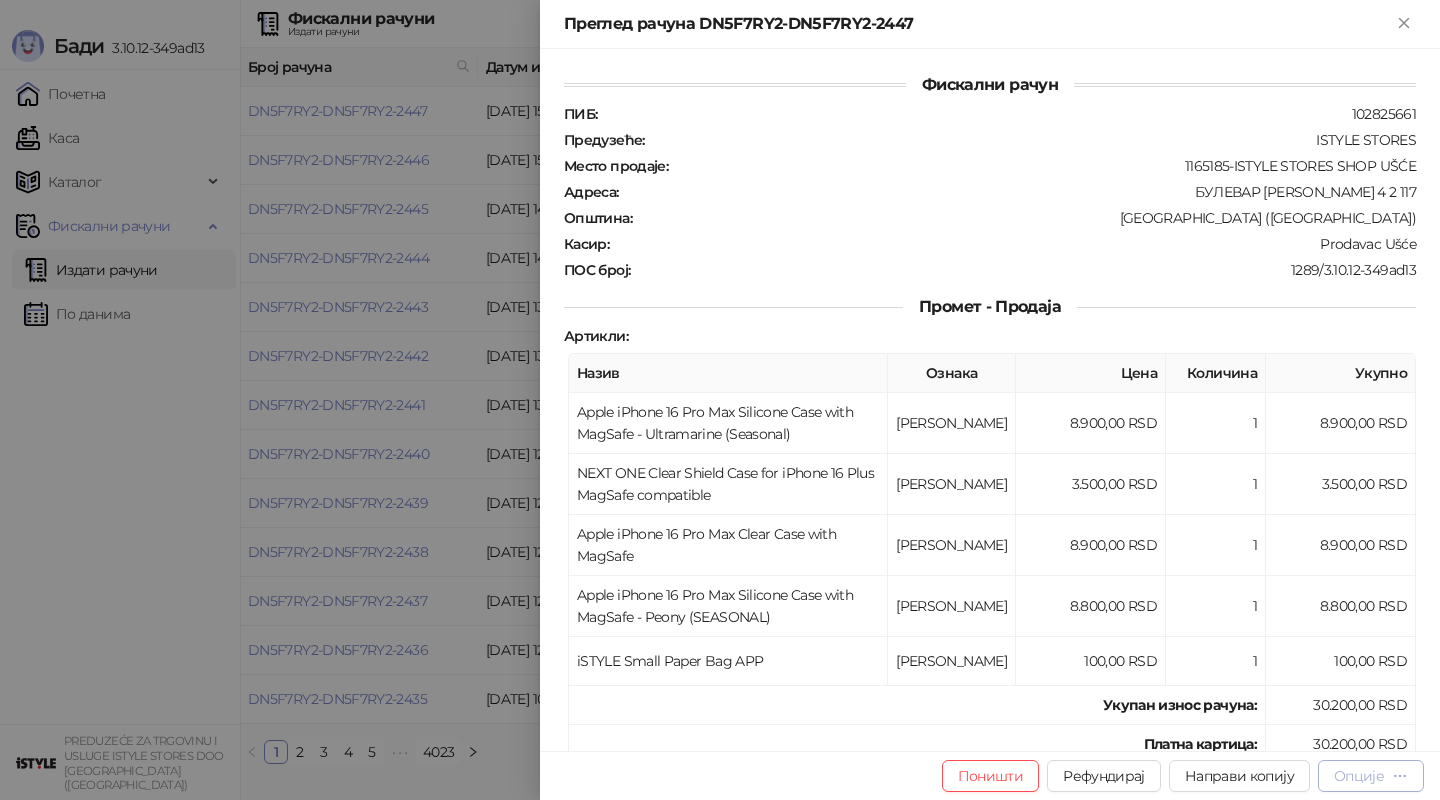 click 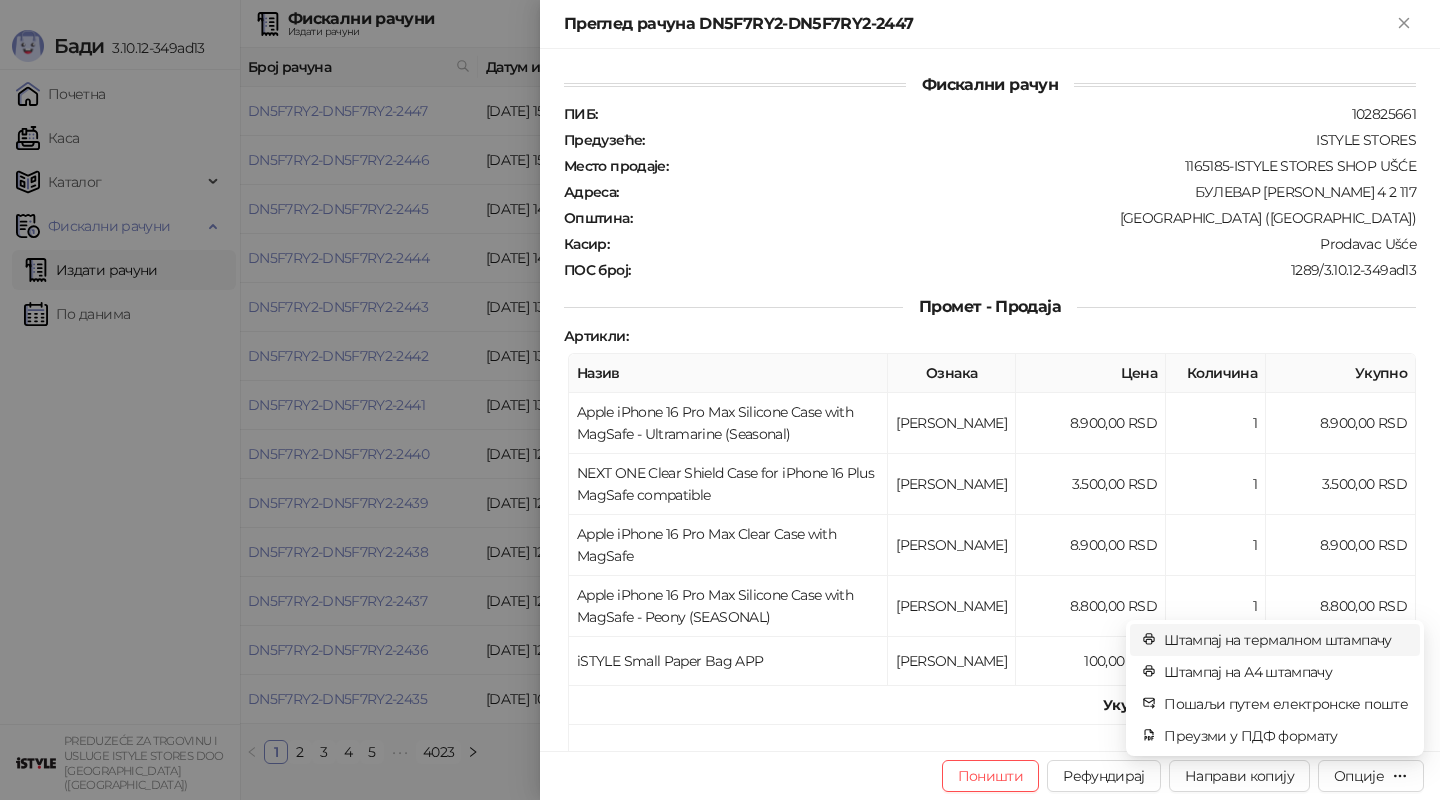 click on "Штампај на термалном штампачу" at bounding box center (1286, 640) 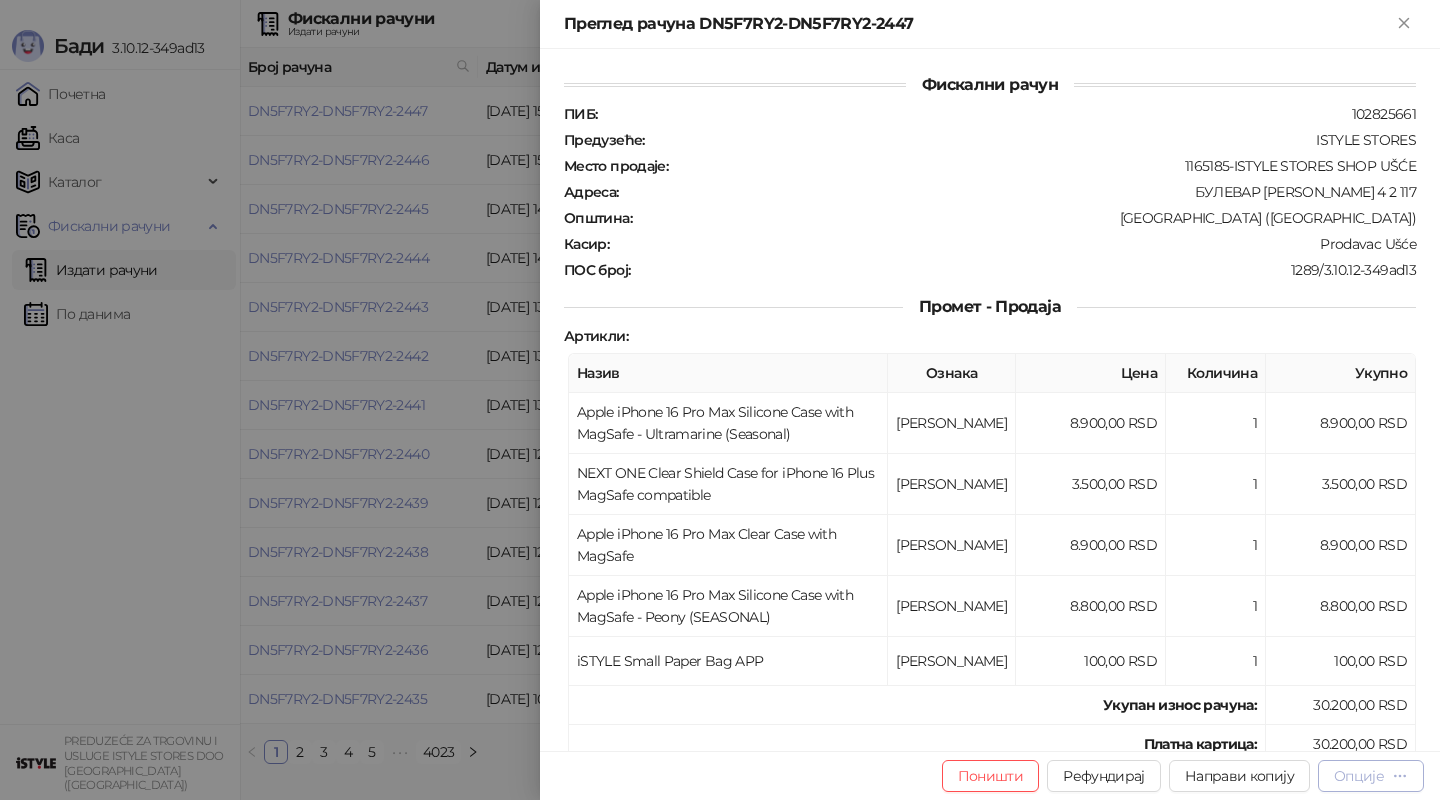 click on "Опције" at bounding box center (1371, 776) 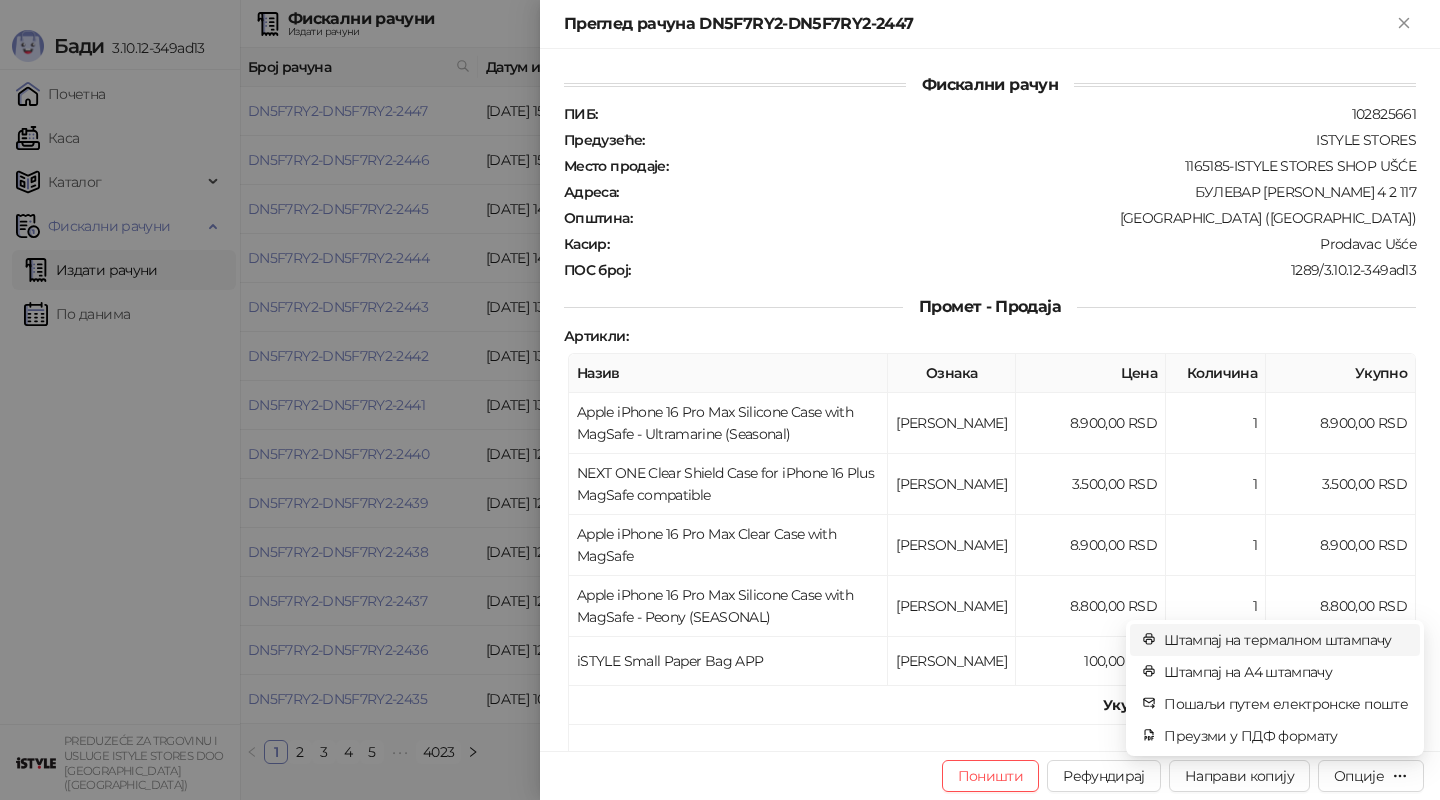 click on "Штампај на термалном штампачу" at bounding box center (1286, 640) 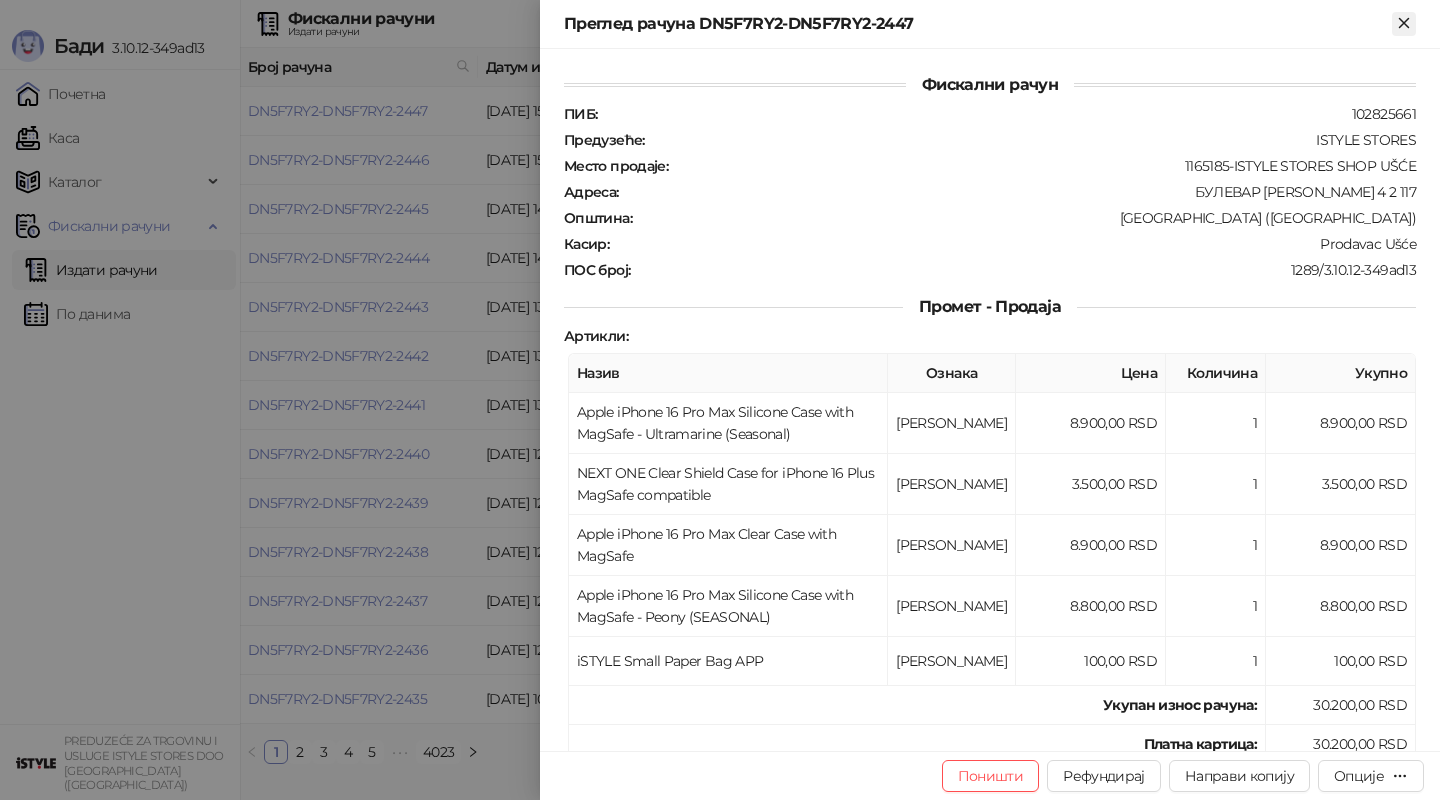 click 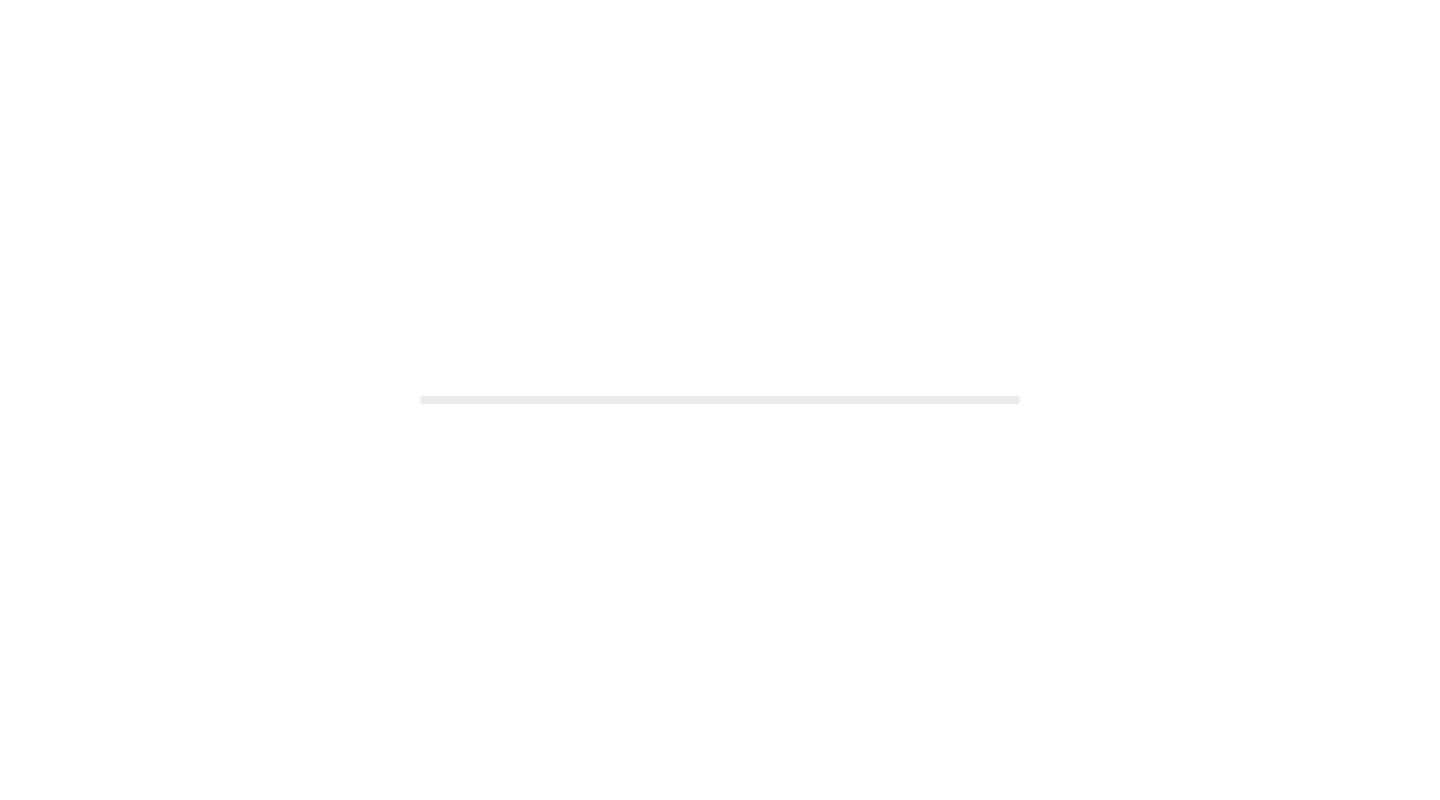 scroll, scrollTop: 0, scrollLeft: 0, axis: both 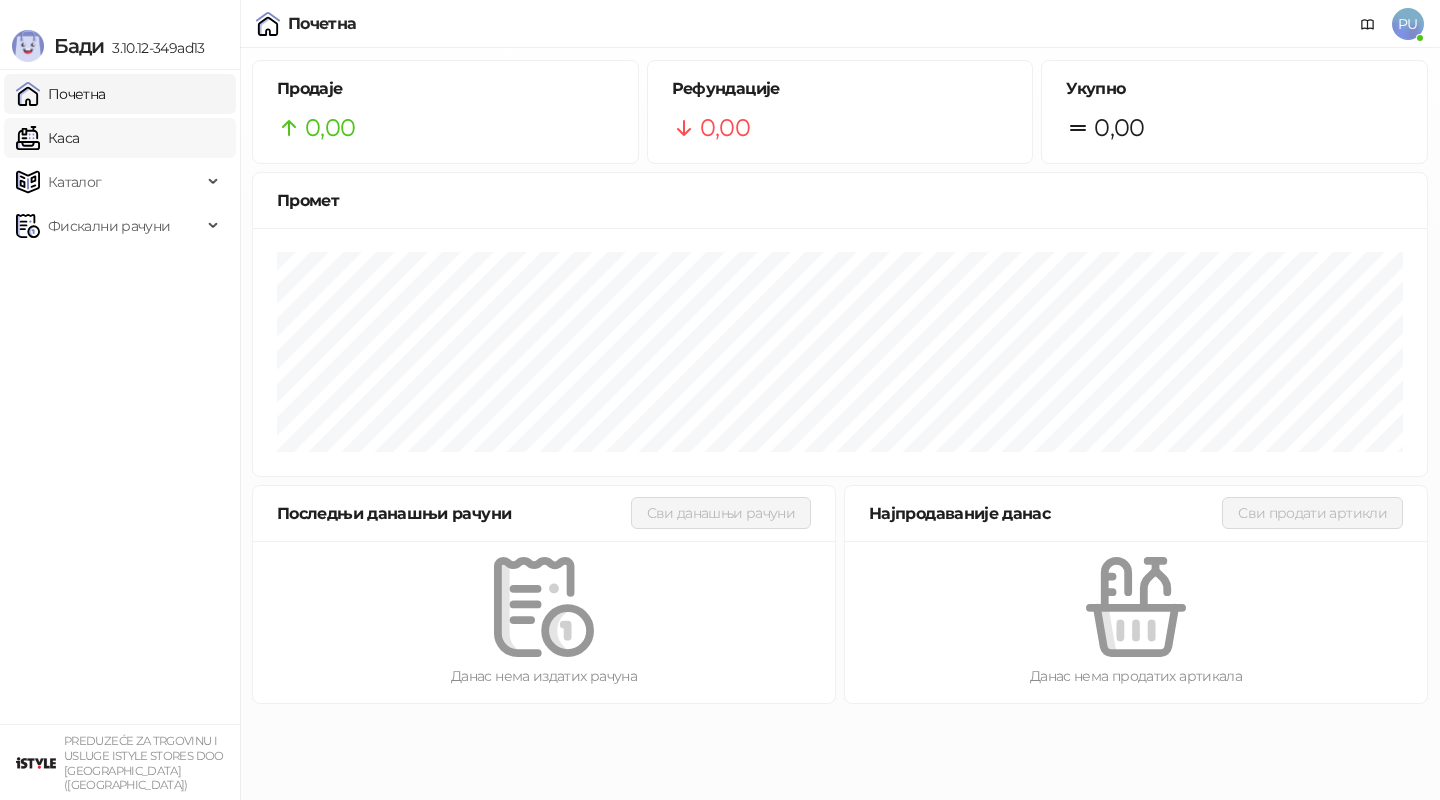 click on "Каса" at bounding box center [47, 138] 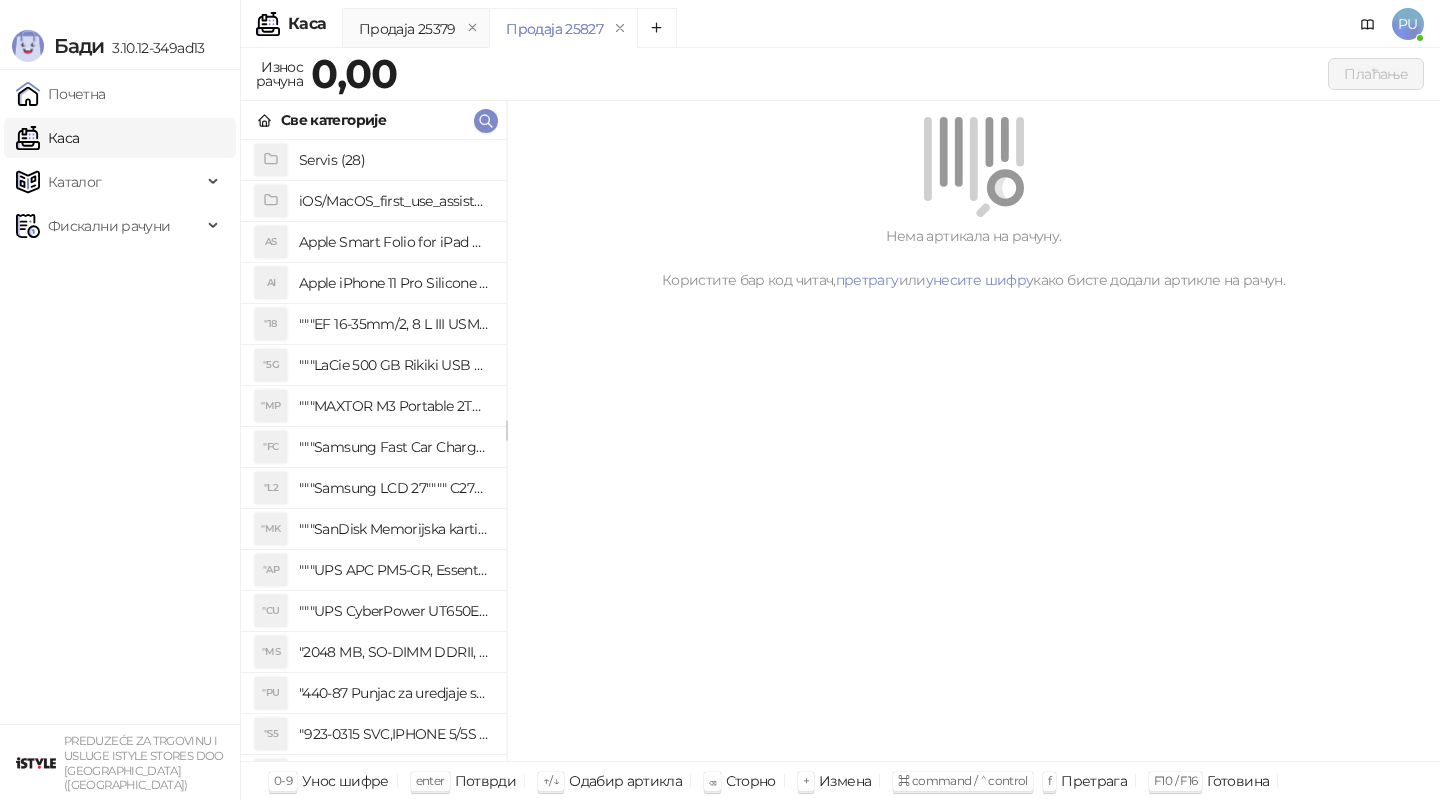 click on "Каса" at bounding box center (47, 138) 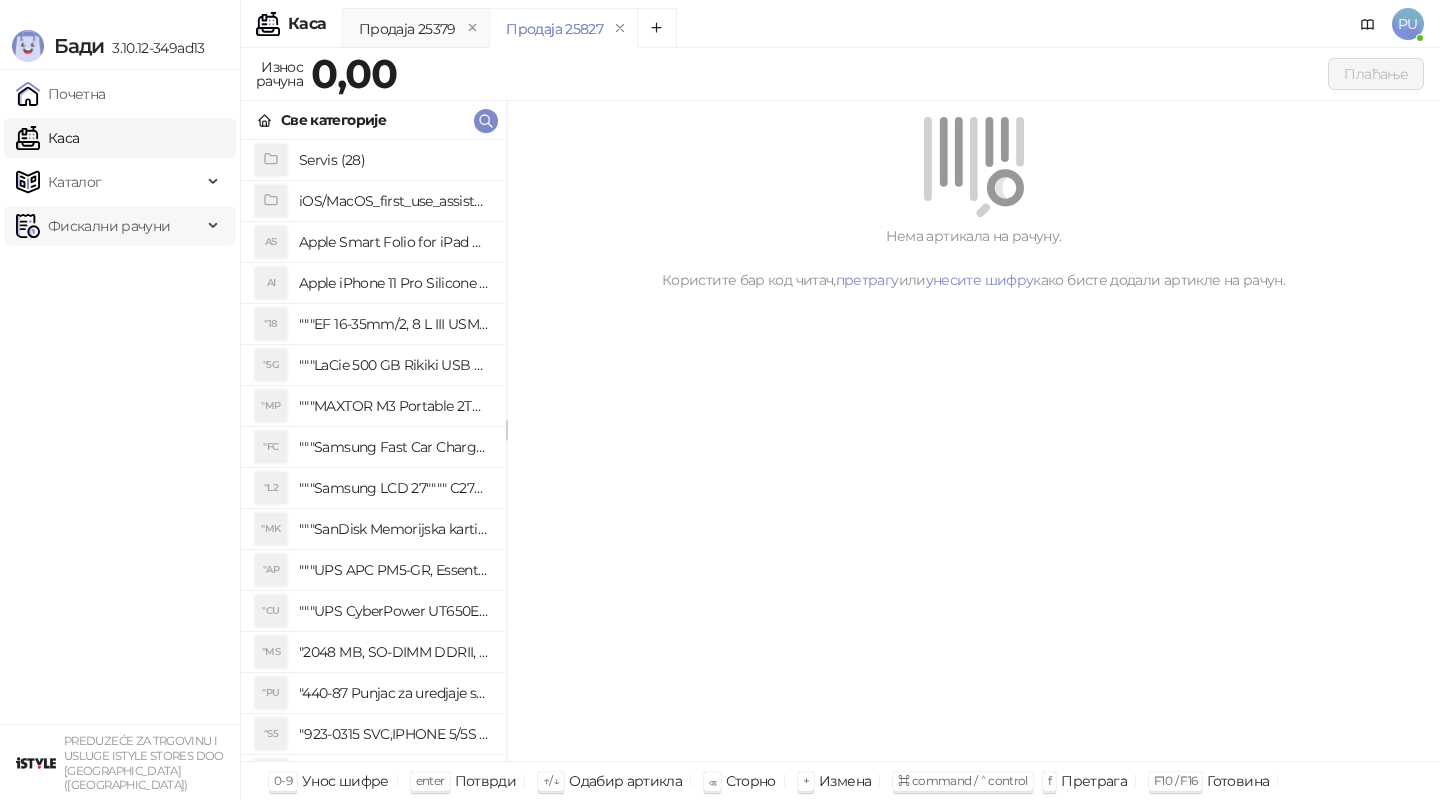 click on "Фискални рачуни" at bounding box center [109, 226] 